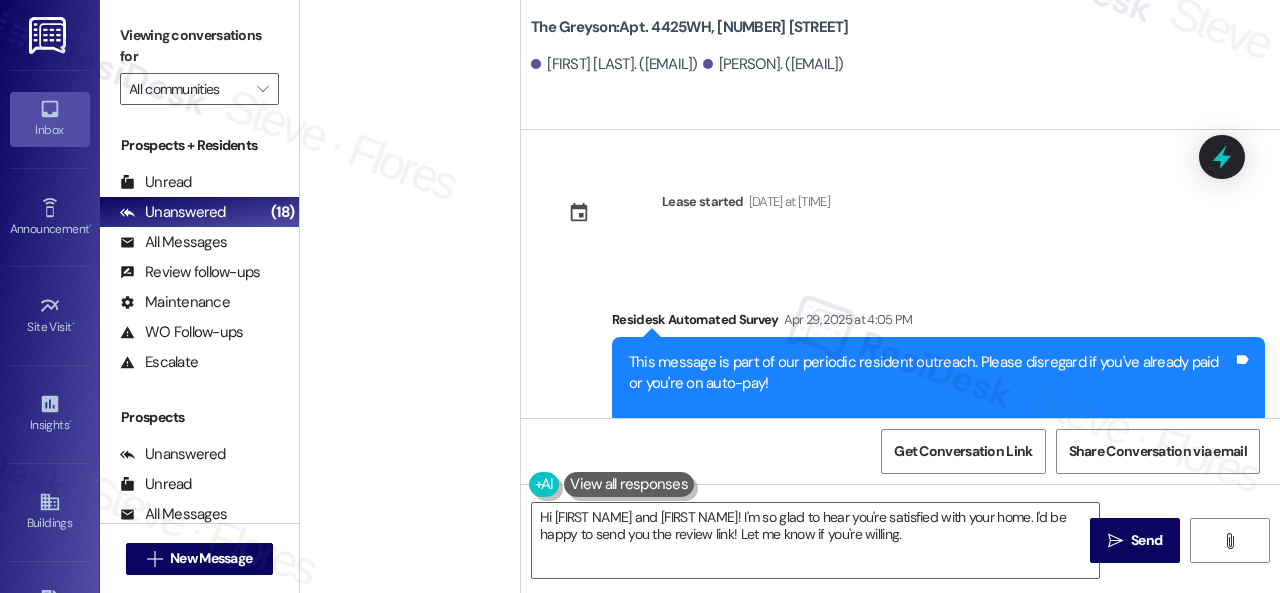 scroll, scrollTop: 0, scrollLeft: 0, axis: both 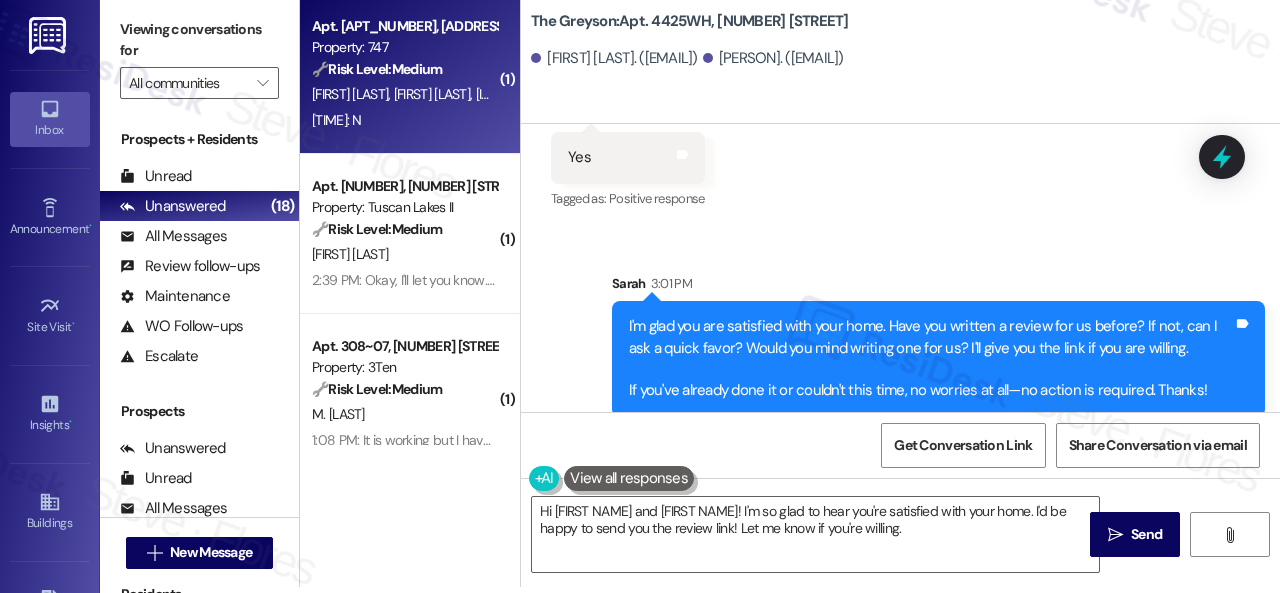click on "2:56 PM: N 2:56 PM: N" at bounding box center (404, 120) 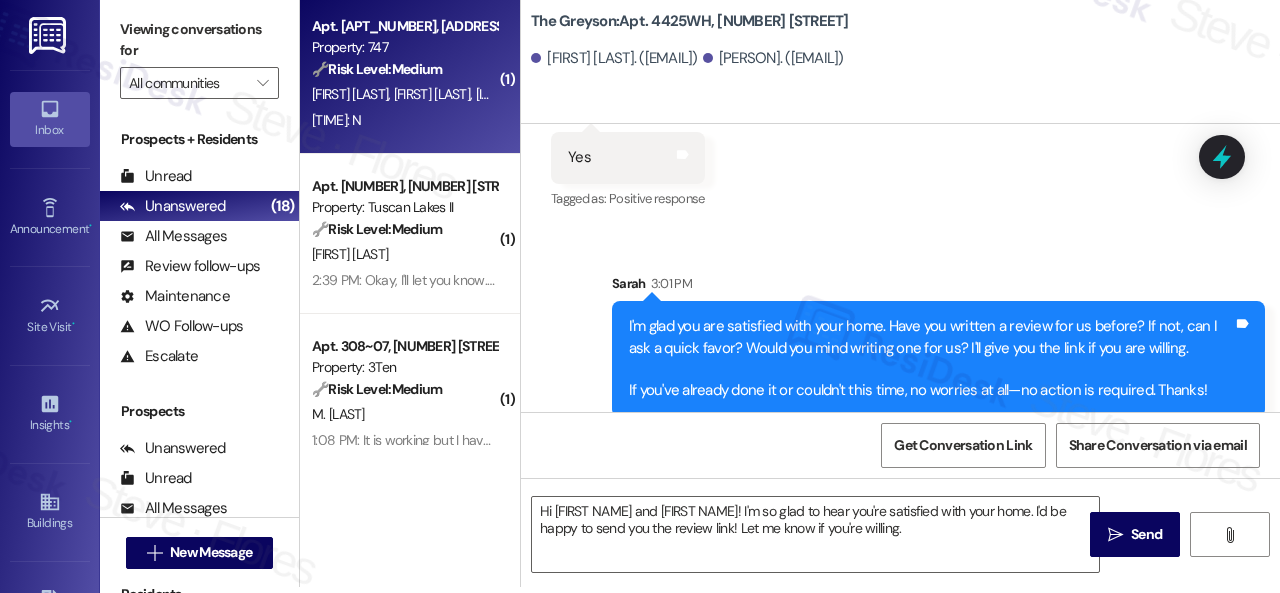 type on "Fetching suggested responses. Please feel free to read through the conversation in the meantime." 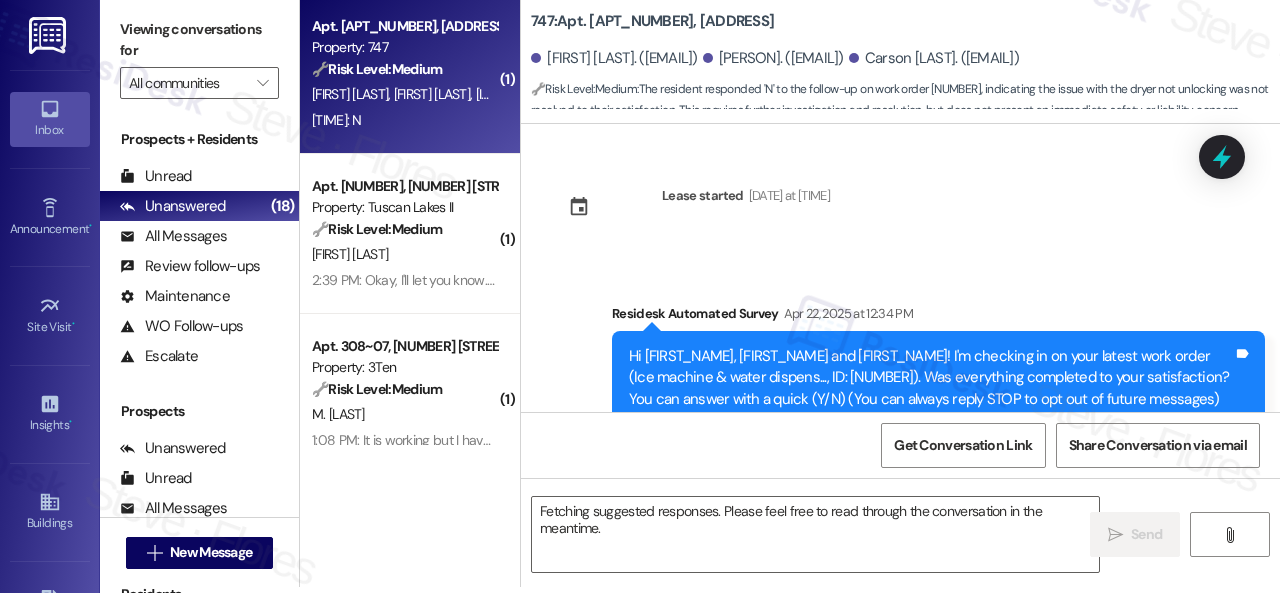 scroll, scrollTop: 0, scrollLeft: 0, axis: both 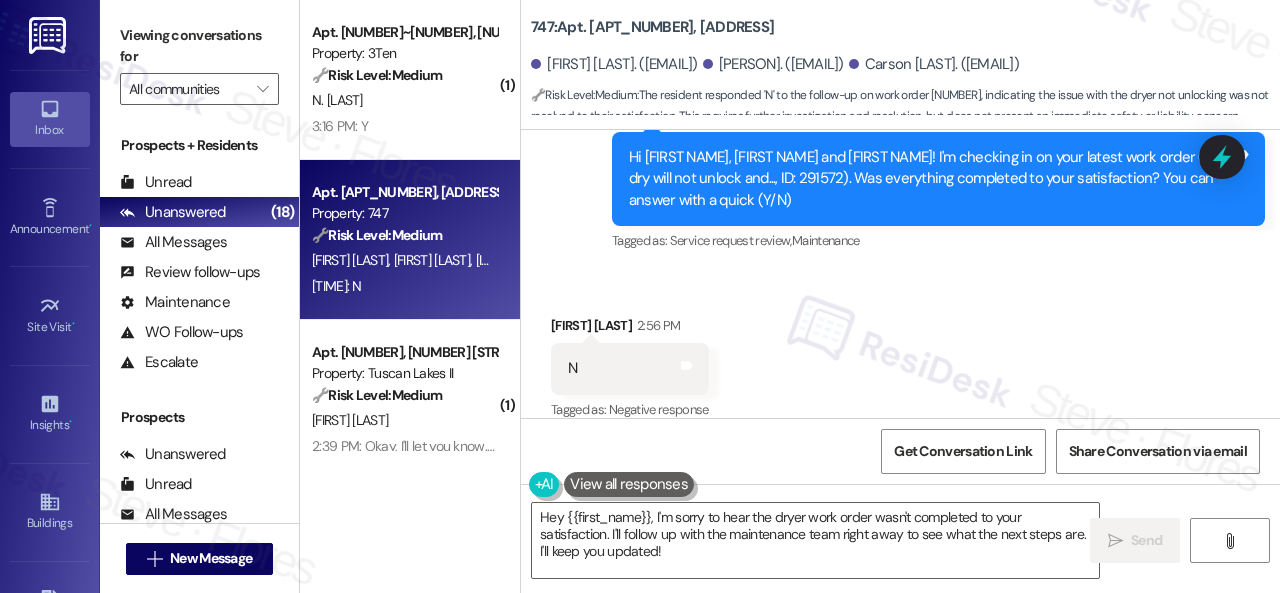 click on "Received via SMS Thomas Meador 2:56 PM N Tags and notes Tagged as:   Negative response Click to highlight conversations about Negative response" at bounding box center [900, 354] 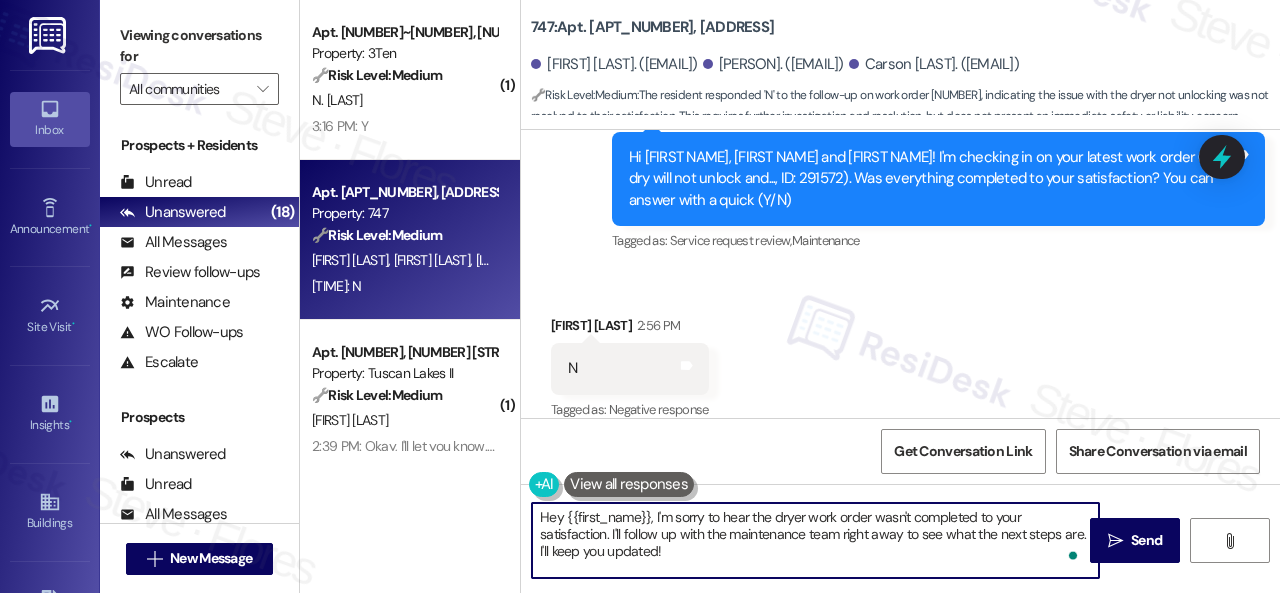drag, startPoint x: 682, startPoint y: 557, endPoint x: 462, endPoint y: 509, distance: 225.17549 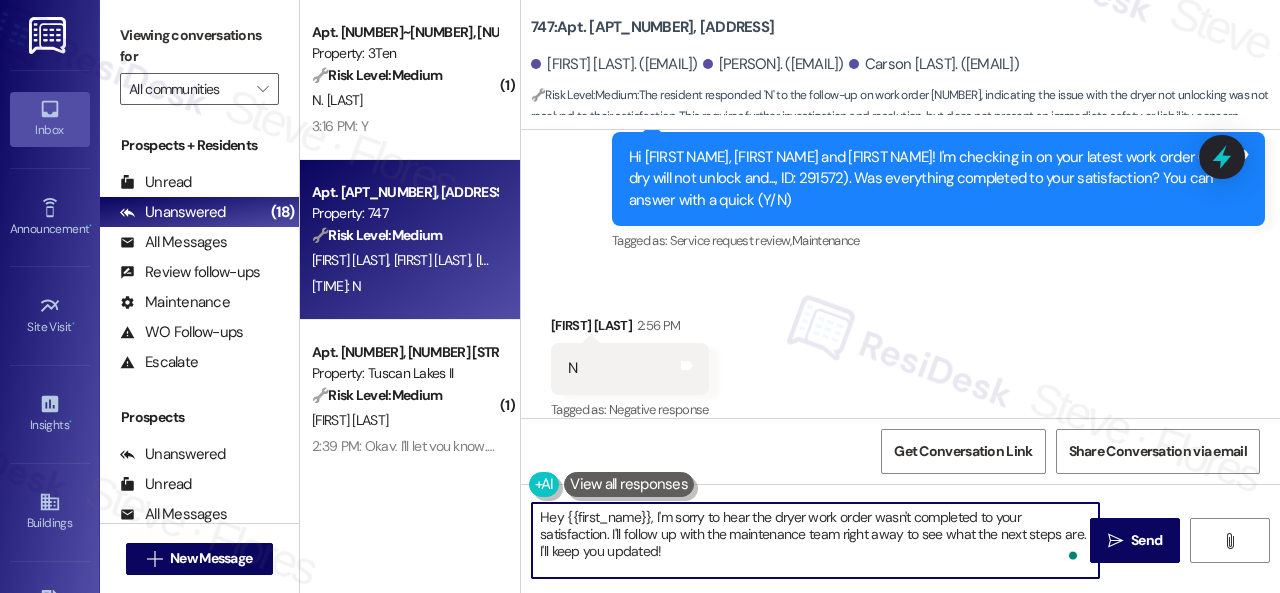 click on "( 1 ) Apt. 308~04, 310 Dickinson Rd Property: 3Ten 🔧  Risk Level:  Medium The resident responded positively to a follow-up regarding a completed work order. This indicates satisfactory resolution and falls under routine customer service and asset preservation. N. Sallerson 3:16 PM: Y 3:16 PM: Y Apt. 402, 747 N College Ave Property: 747 🔧  Risk Level:  Medium The resident responded 'N' to the follow-up on work order 291572, indicating the issue with the dryer not unlocking was not resolved to their satisfaction. This requires further investigation and resolution, but does not present an immediate safety or liability concern. C. Bradley T. Meador C. Van Slyke 2:56 PM: N 2:56 PM: N ( 1 ) Apt. 1206, 1805 S Egret Bay Blvd Property: Tuscan Lakes II 🔧  Risk Level:  Medium J. Davis ( 1 ) Apt. 308~07, 310 Dickinson Rd Property: 3Ten 🔧  Risk Level:  Medium M. Reardon ( 1 ) Apt. 2905, 1805 S Egret Bay Blvd Property: Tuscan Lakes II 🔧  Risk Level:  Medium J. Hansard L. Hansard 747:                  🔧 :" at bounding box center (790, 296) 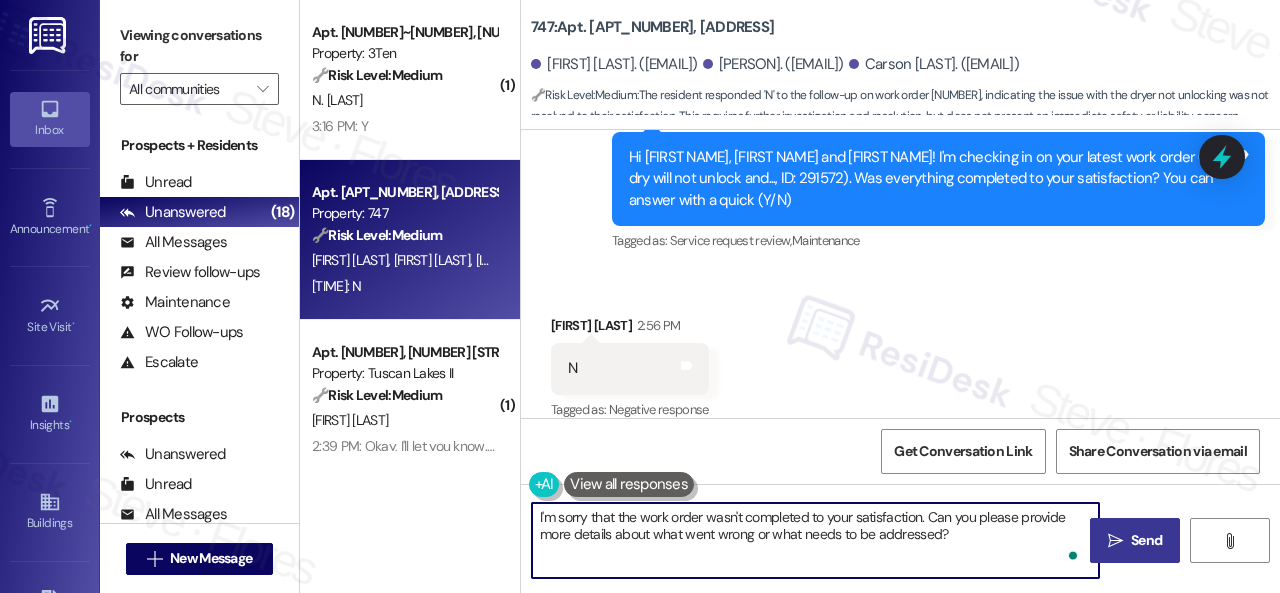 type on "I'm sorry that the work order wasn't completed to your satisfaction. Can you please provide more details about what went wrong or what needs to be addressed?" 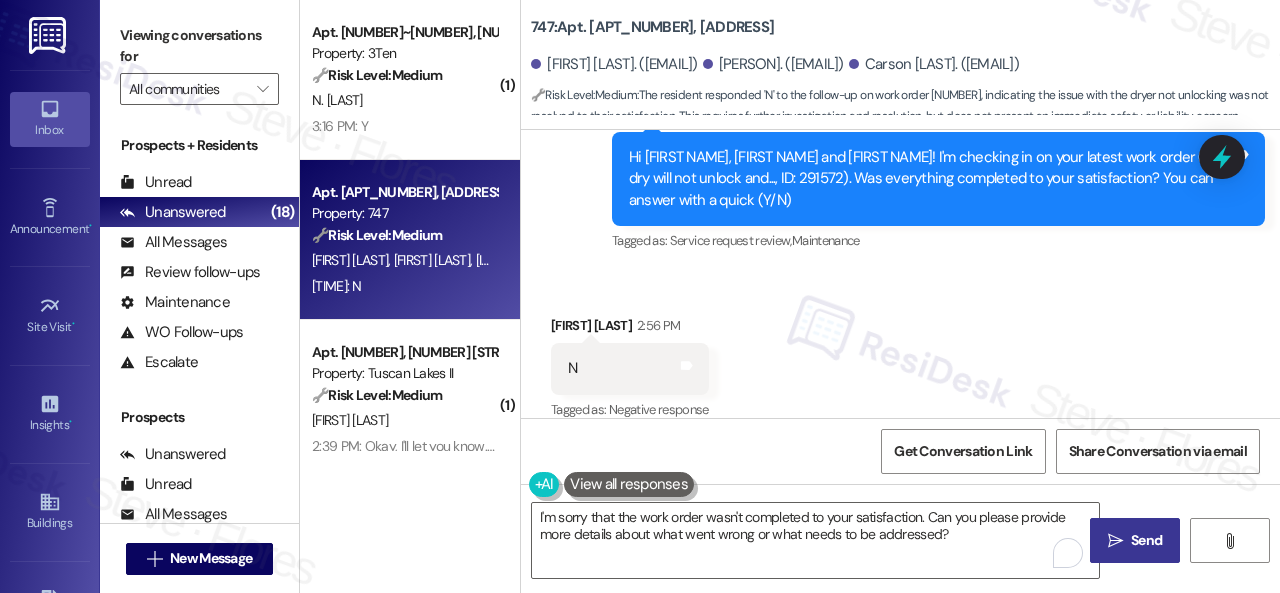 drag, startPoint x: 1137, startPoint y: 543, endPoint x: 1137, endPoint y: 527, distance: 16 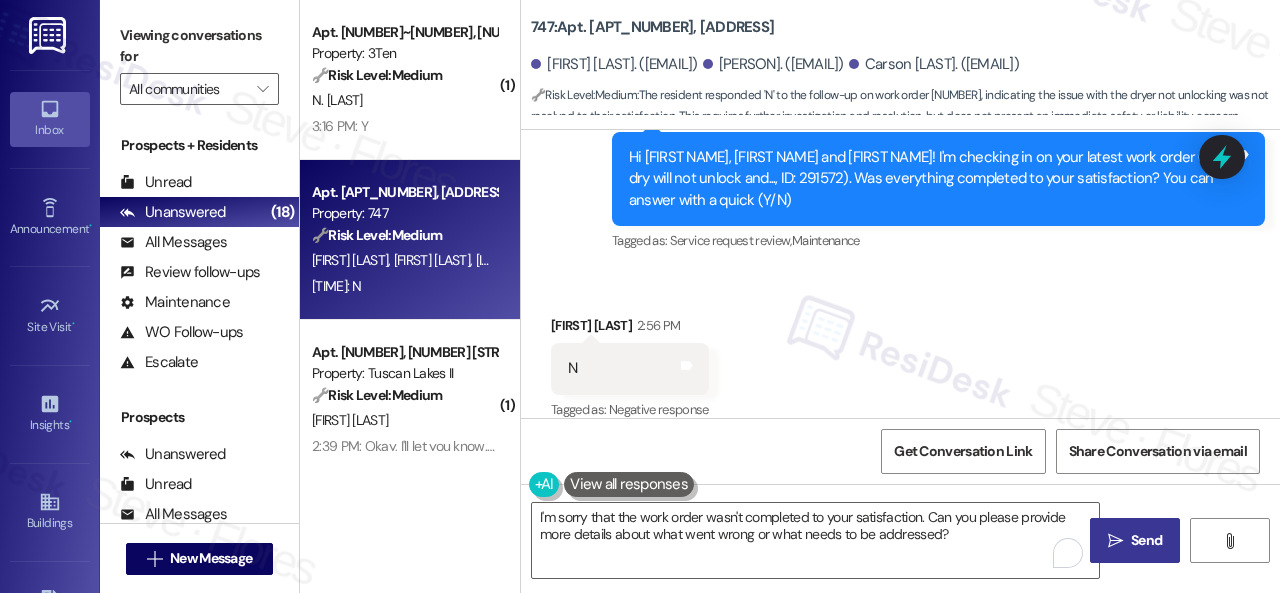 click on " Send" at bounding box center [1135, 540] 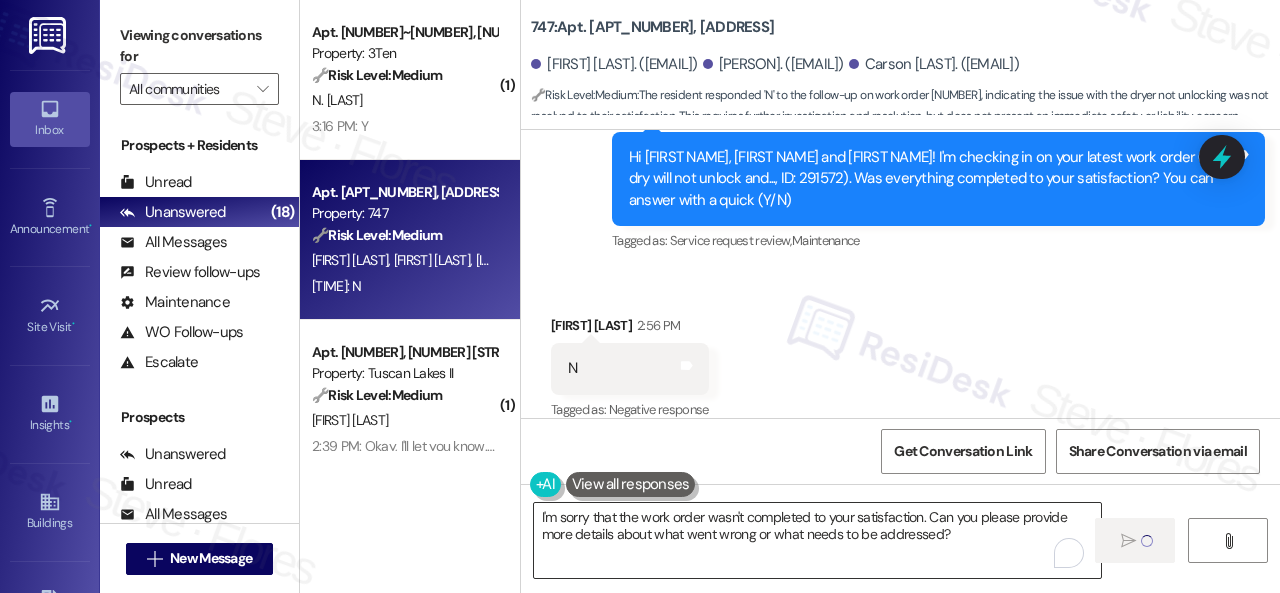 click on "I'm sorry that the work order wasn't completed to your satisfaction. Can you please provide more details about what went wrong or what needs to be addressed?  " at bounding box center (900, 559) 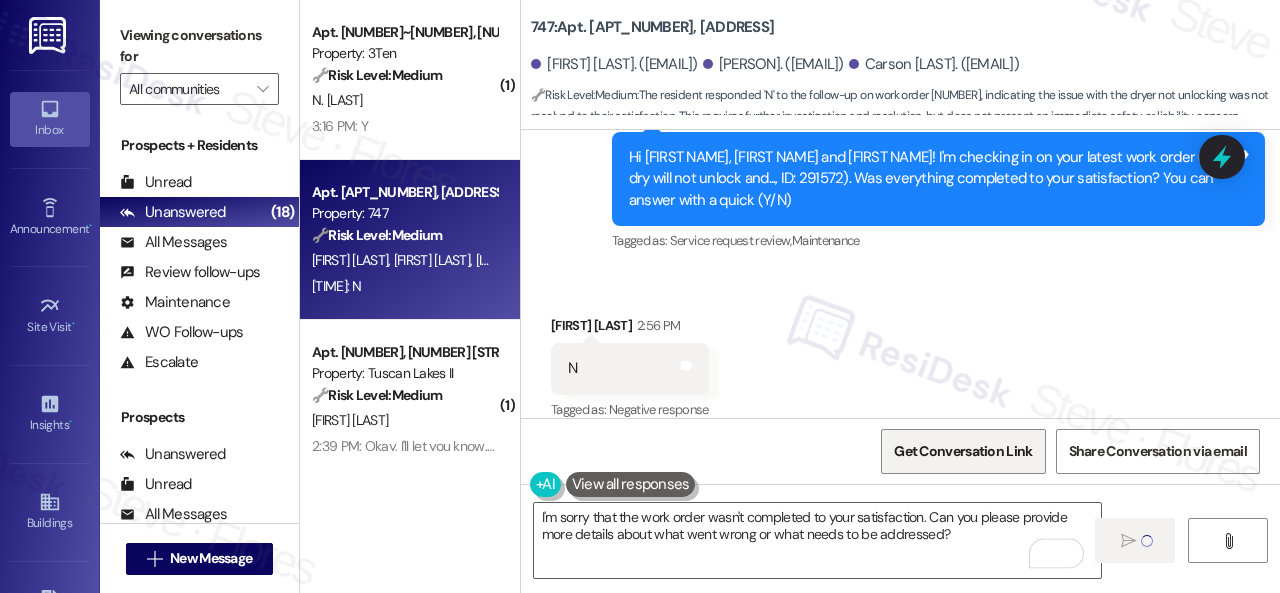 type 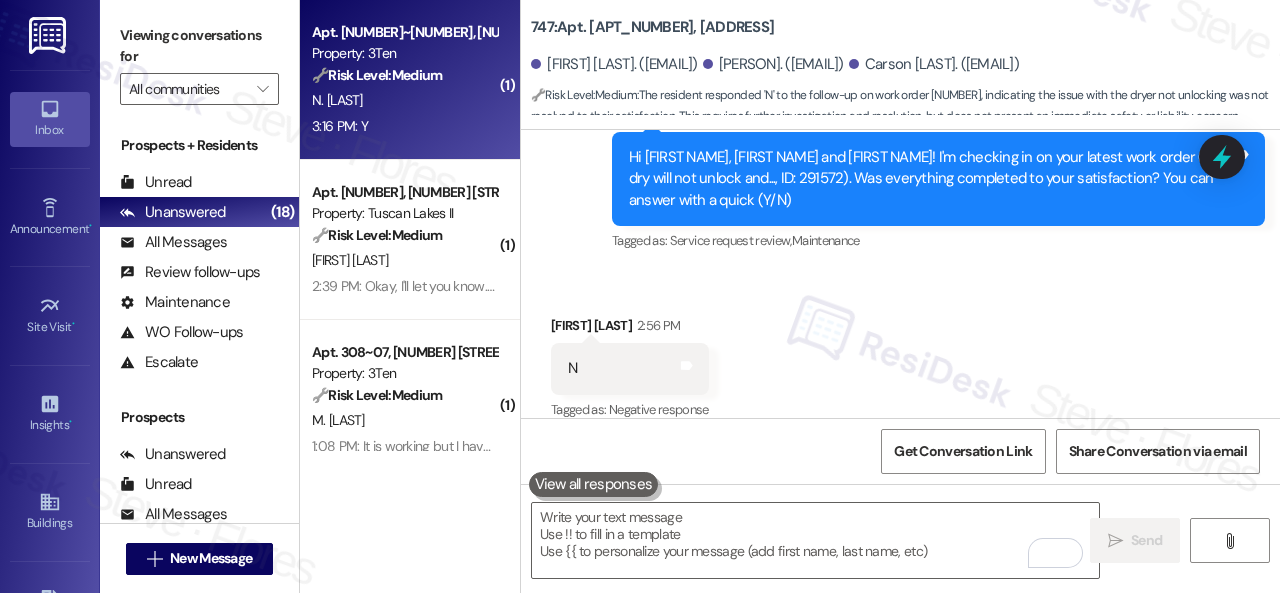 click on "3:16 PM: Y 3:16 PM: Y" at bounding box center (404, 126) 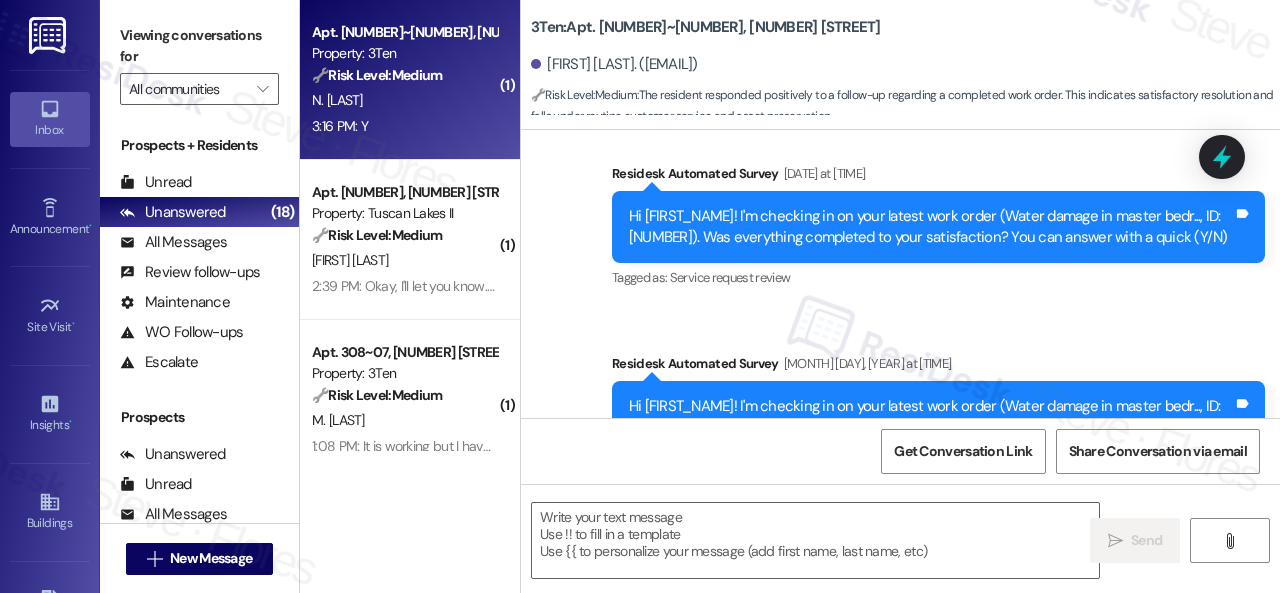 type on "Fetching suggested responses. Please feel free to read through the conversation in the meantime." 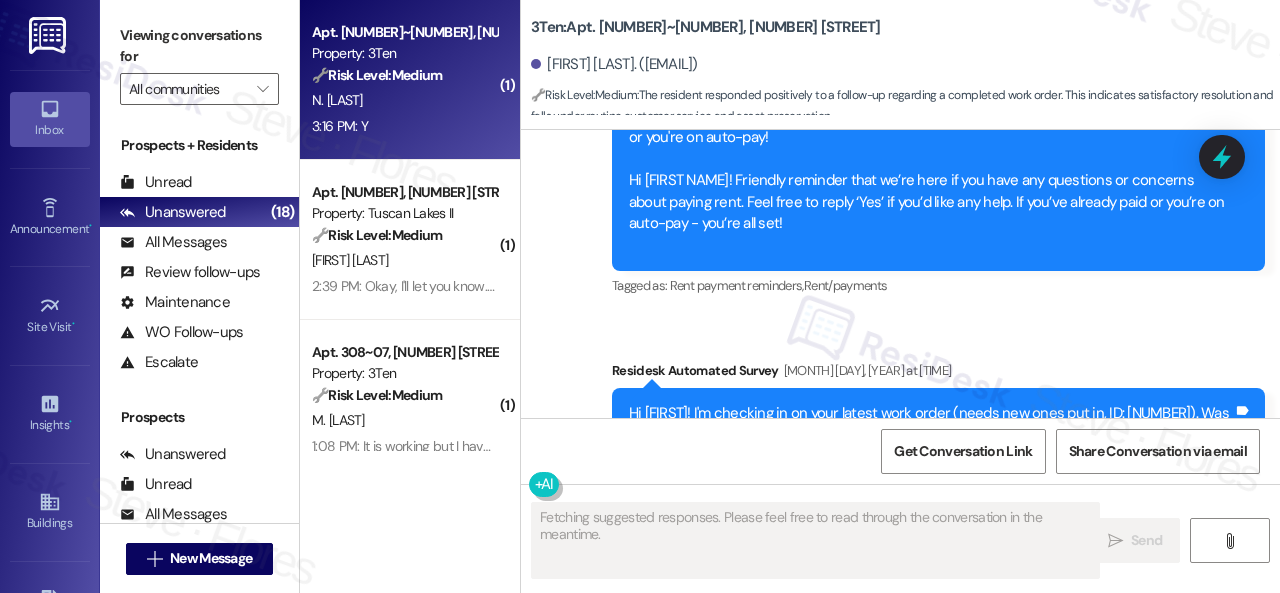 scroll, scrollTop: 3941, scrollLeft: 0, axis: vertical 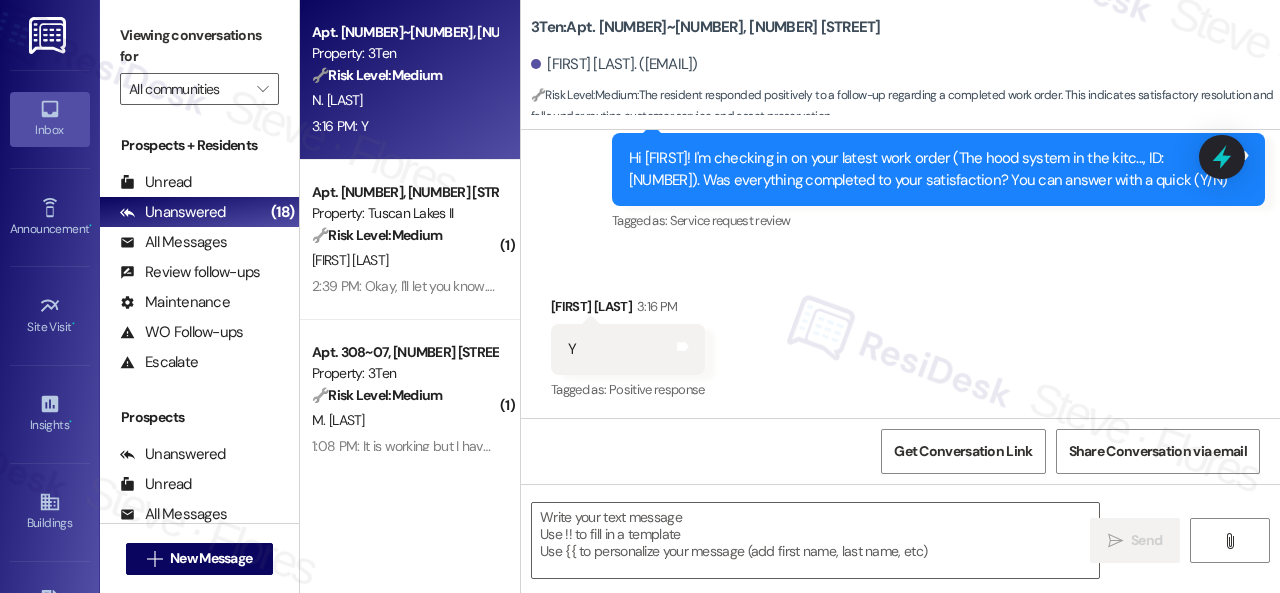 click on "Received via SMS Nicholas Sallerson 3:16 PM Y Tags and notes Tagged as:   Positive response Click to highlight conversations about Positive response" at bounding box center (900, 335) 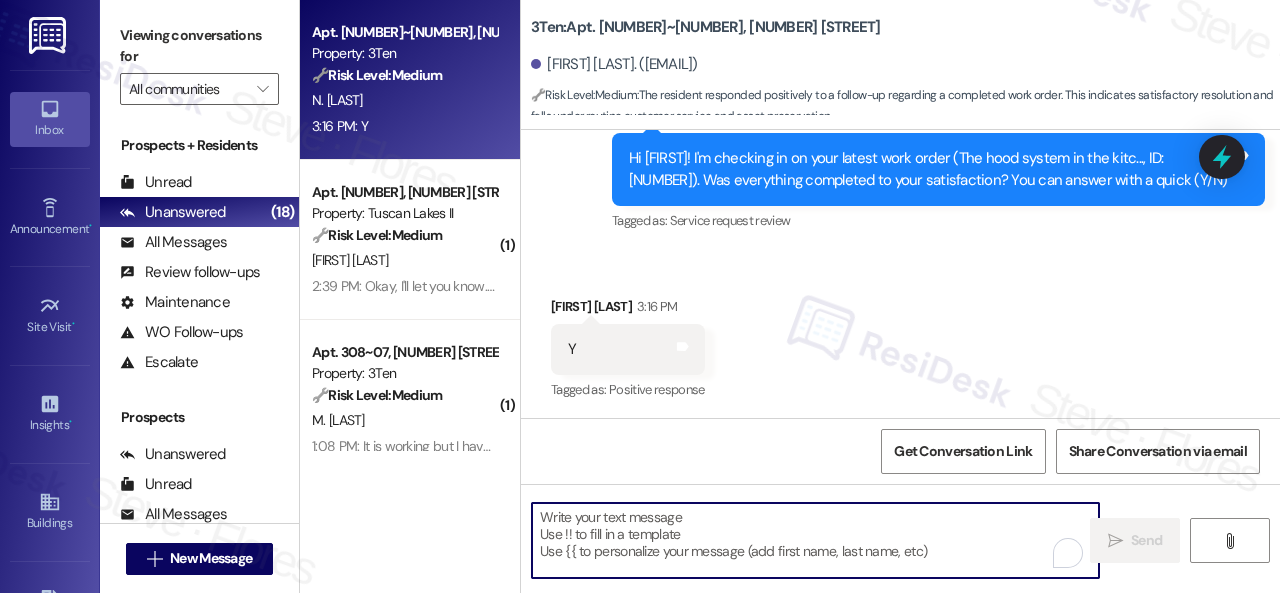 click at bounding box center (815, 540) 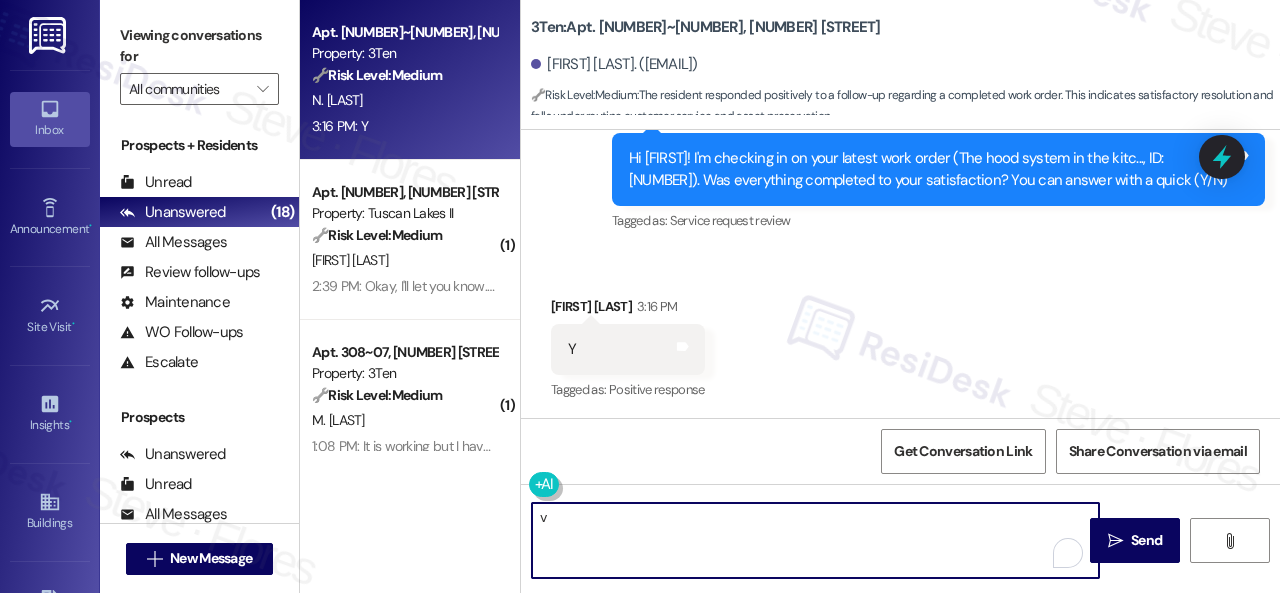 drag, startPoint x: 673, startPoint y: 526, endPoint x: 739, endPoint y: 497, distance: 72.09022 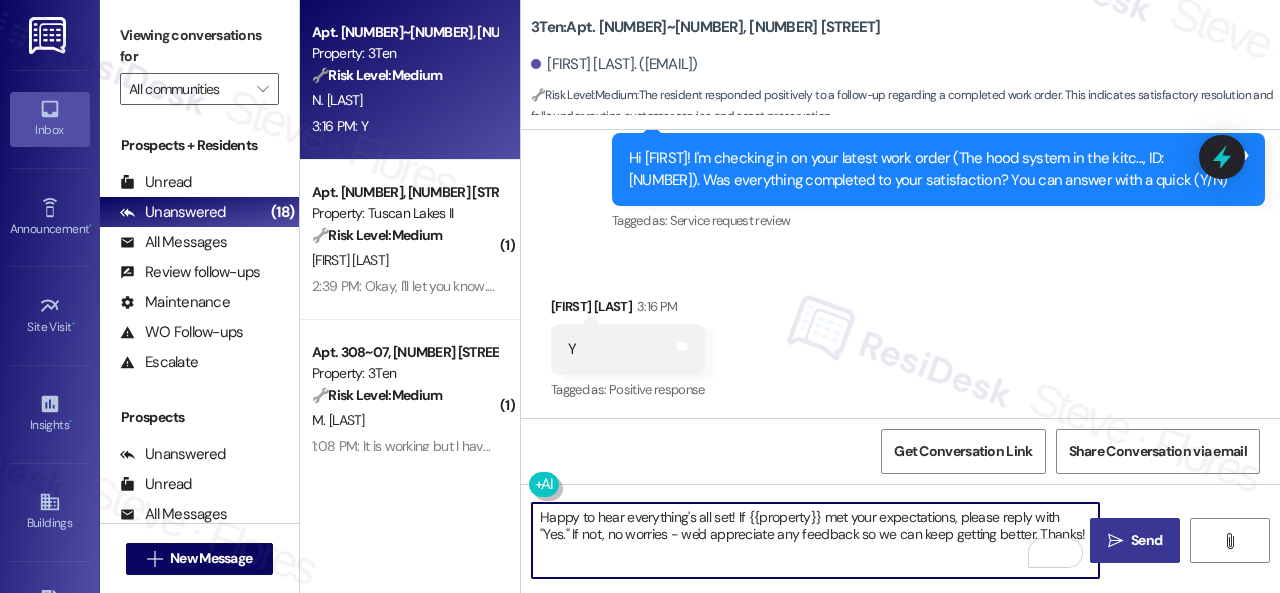 type on "Happy to hear everything's all set! If {{property}} met your expectations, please reply with "Yes." If not, no worries - we'd appreciate any feedback so we can keep getting better. Thanks!" 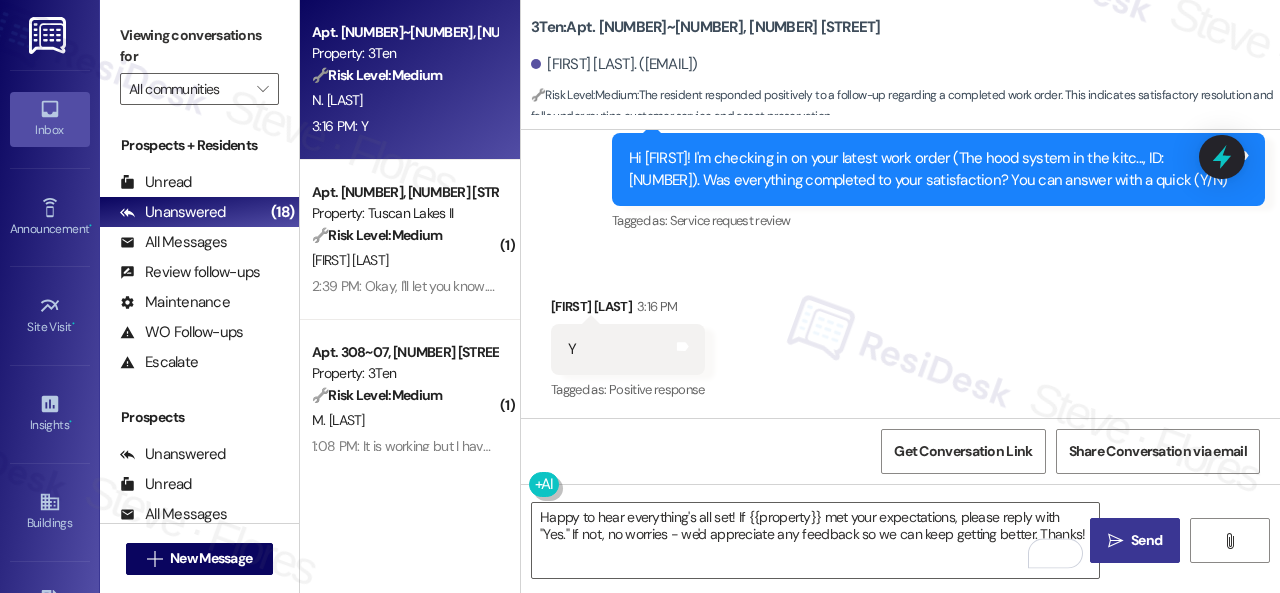 click on " Send" at bounding box center (1135, 540) 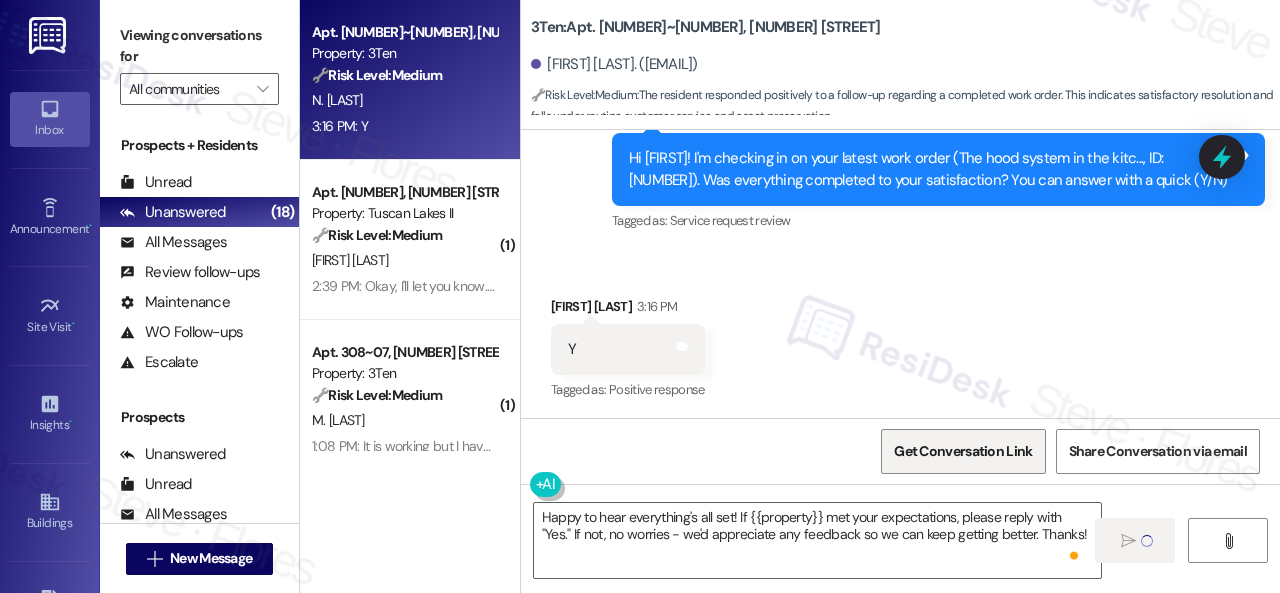 type 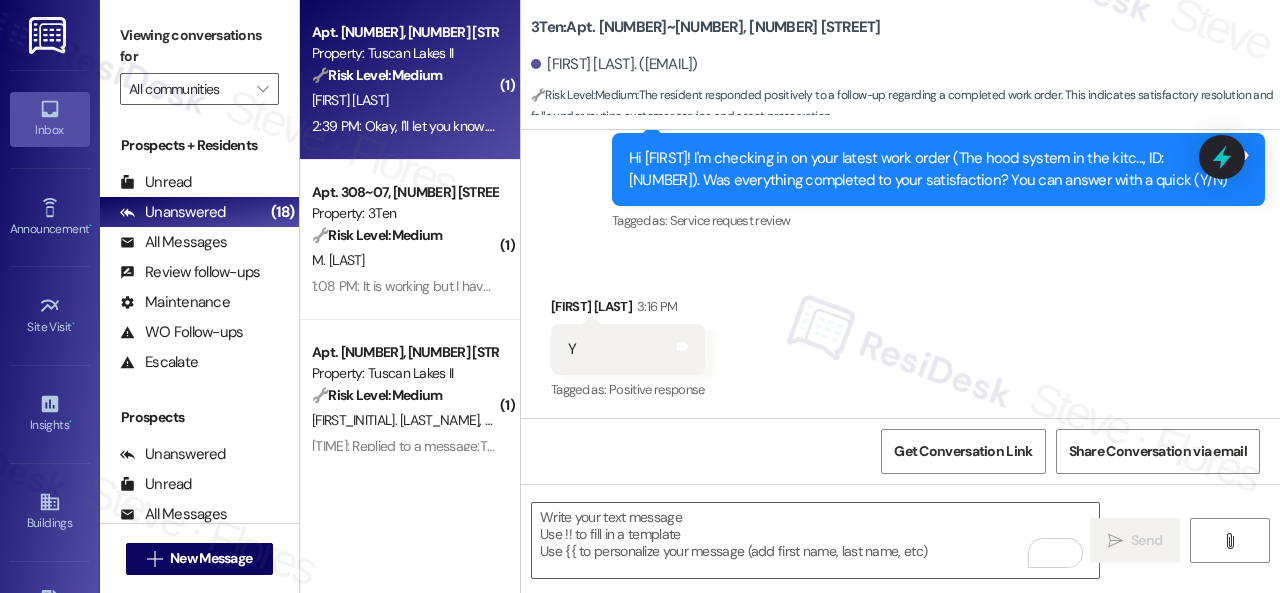click on "J. Davis" at bounding box center (404, 100) 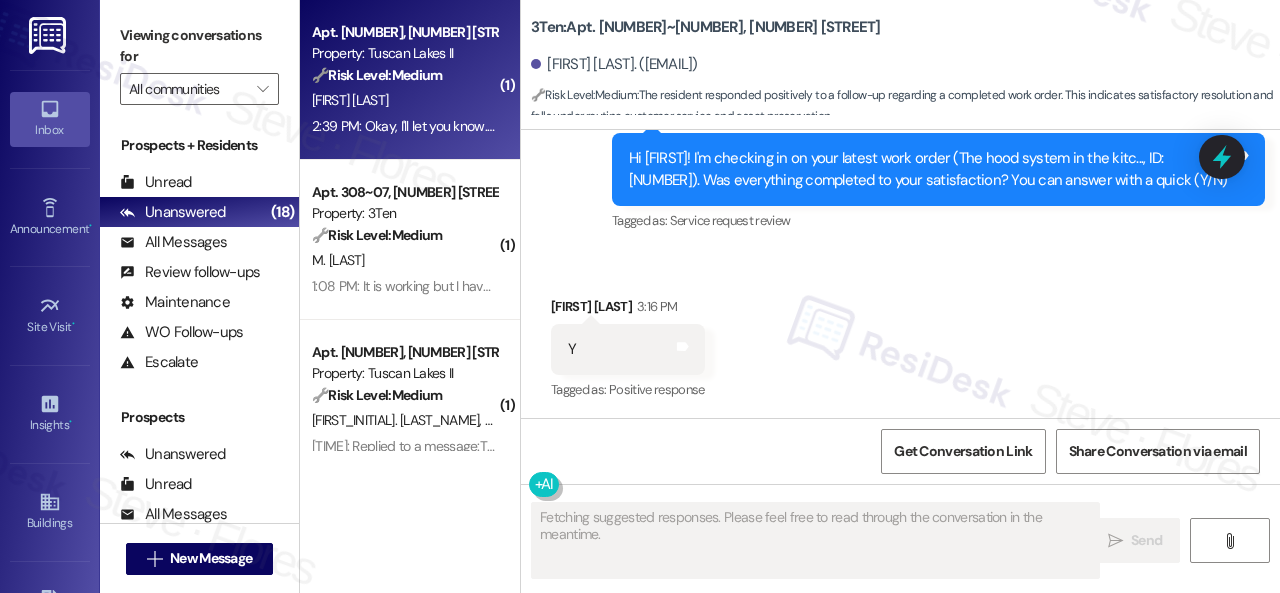 type on "Fetching suggested responses. Please feel free to read through the conversation in the meantime." 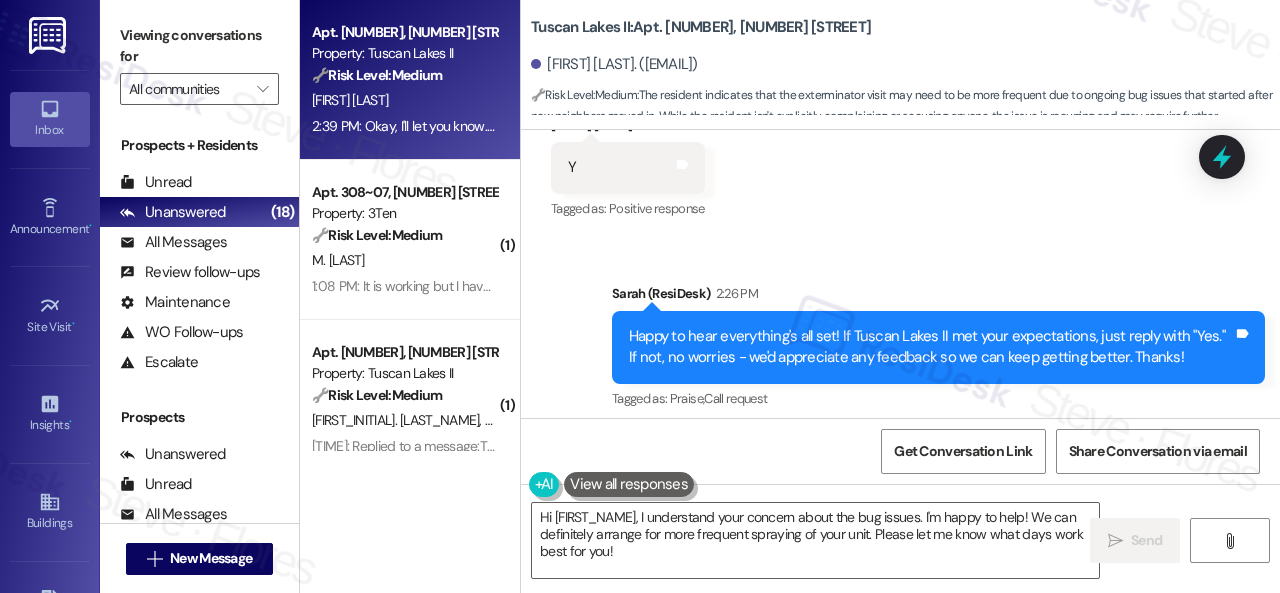 scroll, scrollTop: 17652, scrollLeft: 0, axis: vertical 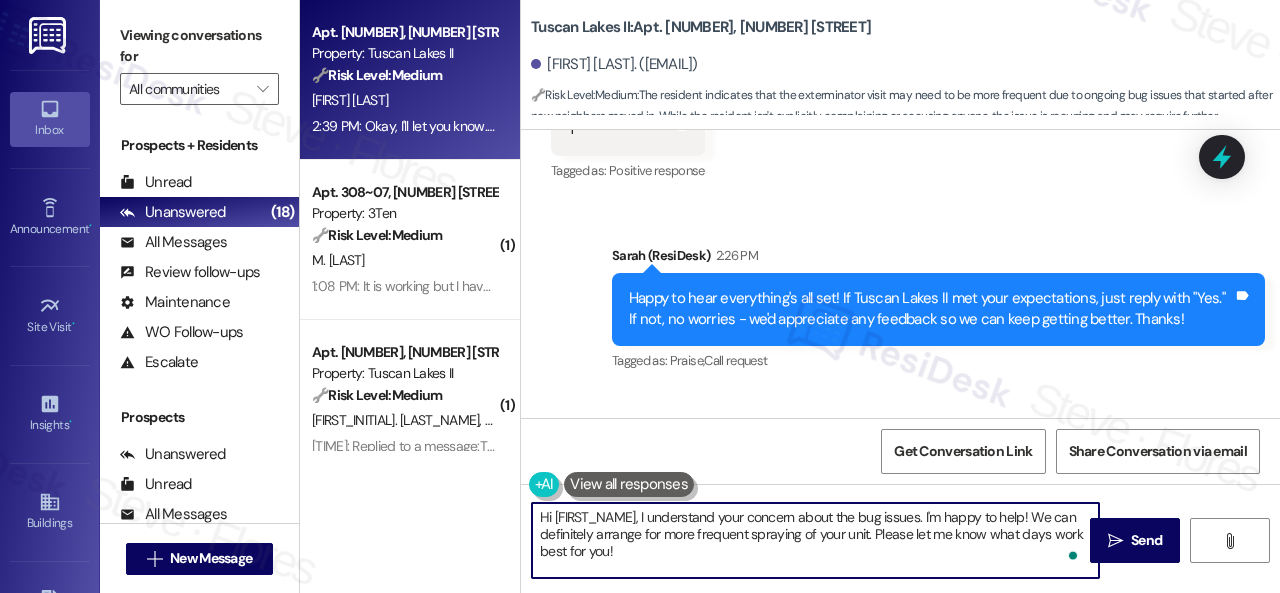 drag, startPoint x: 640, startPoint y: 518, endPoint x: 424, endPoint y: 511, distance: 216.1134 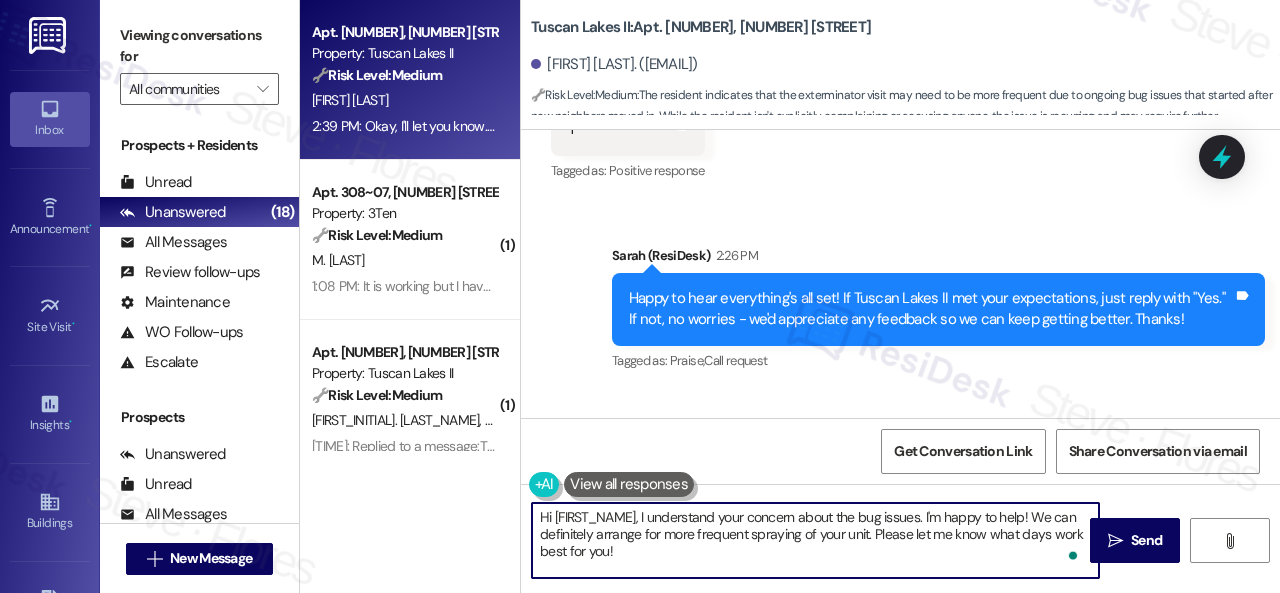 click on "Apt. 1206, 1805 S Egret Bay Blvd Property: Tuscan Lakes II 🔧  Risk Level:  Medium The resident indicates that the exterminator visit may need to be more frequent due to ongoing bug issues that started after new neighbors moved in. While the resident isn't explicitly complaining or accusing anyone, the issue is recurring and may require further investigation and preventative measures. This is a non-urgent quality-of-life concern. J. Davis 2:39 PM: Okay, I'll let you know. I wasn't home yesterday. I've had issues with bugs for a while now. I've never had any issues in the past. Just started after downstairs neighbors moved in. Not complaining or accusing anyone, it's probably just coincidental but exterminator will probably need to spray my unit more often...
Thanks! ( 1 ) Apt. 308~07, 310 Dickinson Rd Property: 3Ten 🔧  Risk Level:  Medium M. Reardon 1:08 PM: It is working but I have no faith it will continue to work since they were there less than 2 weeks ago and it never seems to get fixed ( 1 ) 🔧" at bounding box center [790, 296] 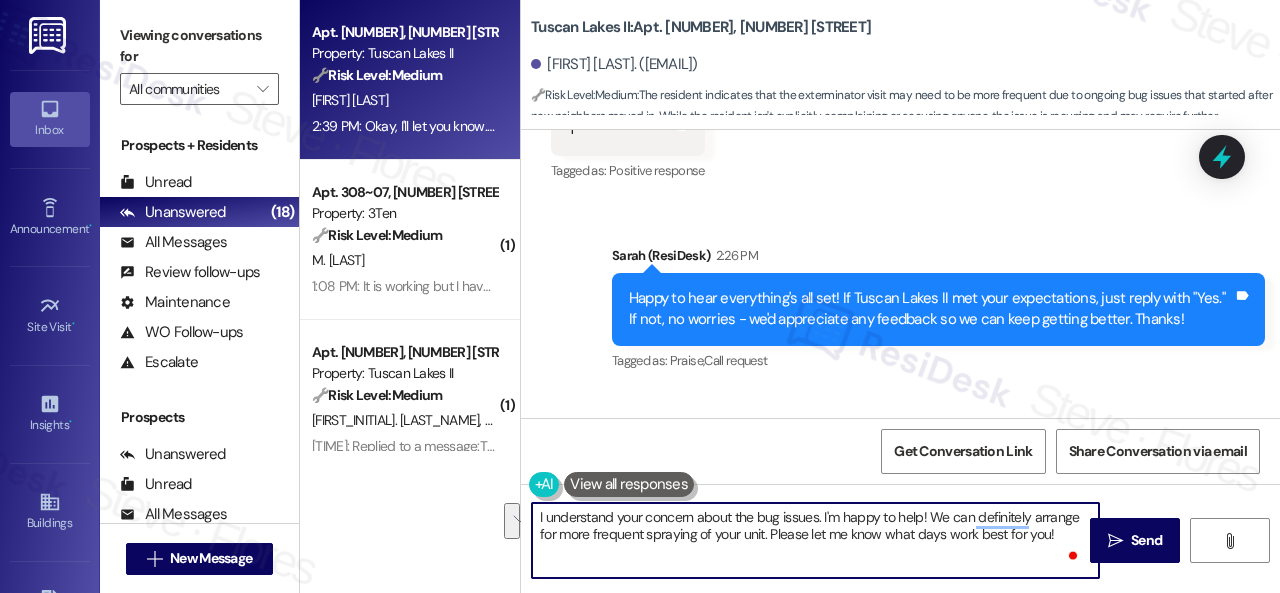 drag, startPoint x: 895, startPoint y: 514, endPoint x: 1059, endPoint y: 535, distance: 165.33905 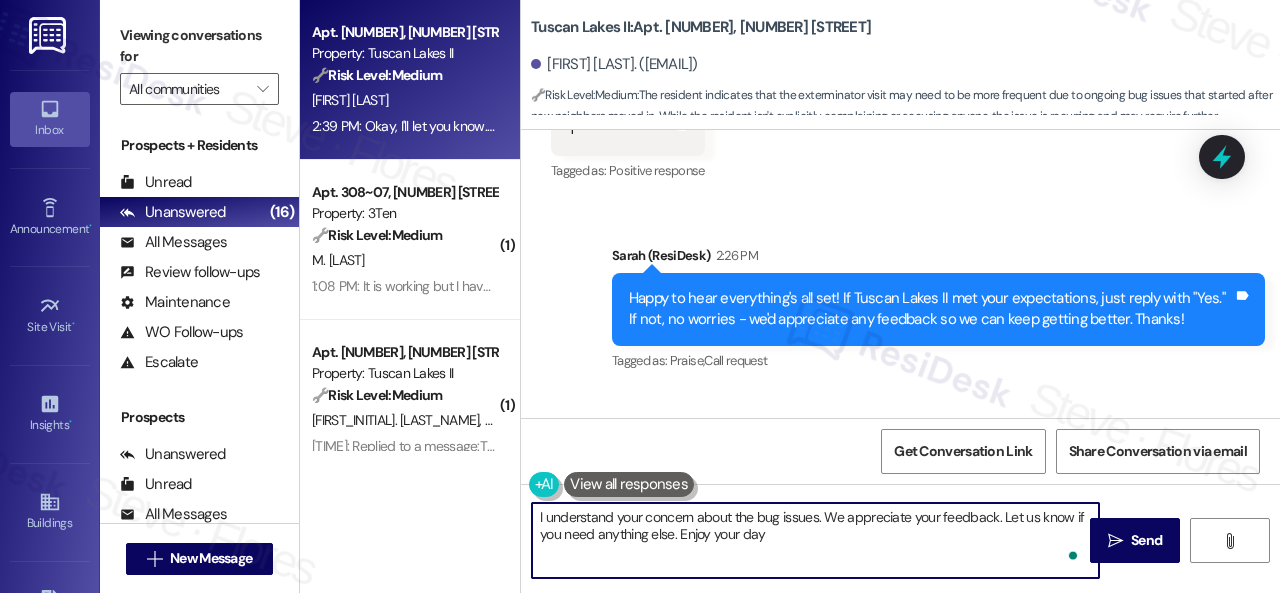 type on "I understand your concern about the bug issues. We appreciate your feedback. Let us know if you need anything else. Enjoy your day!" 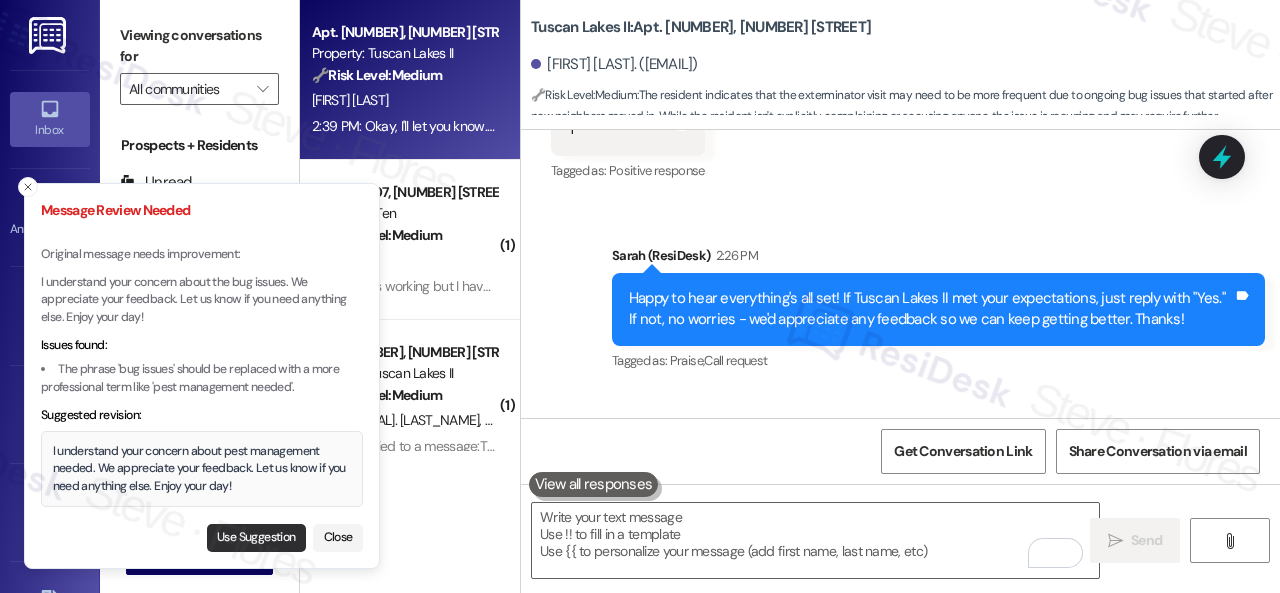 click on "Use Suggestion" at bounding box center [256, 538] 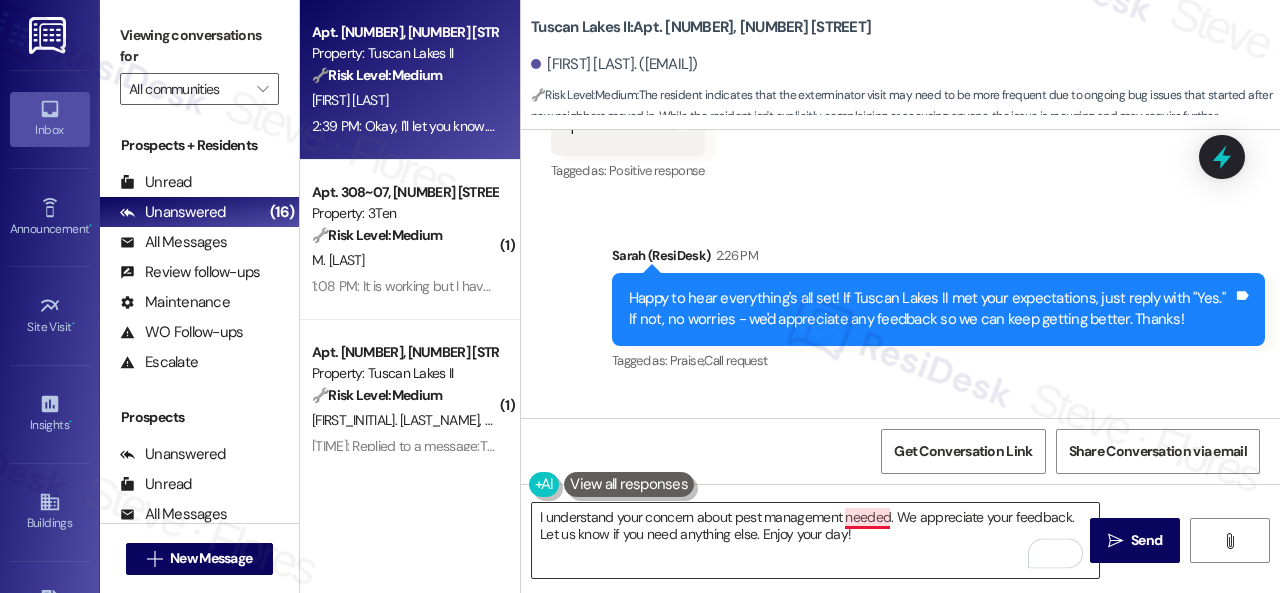 click on "I understand your concern about pest management needed. We appreciate your feedback. Let us know if you need anything else. Enjoy your day!" at bounding box center [815, 540] 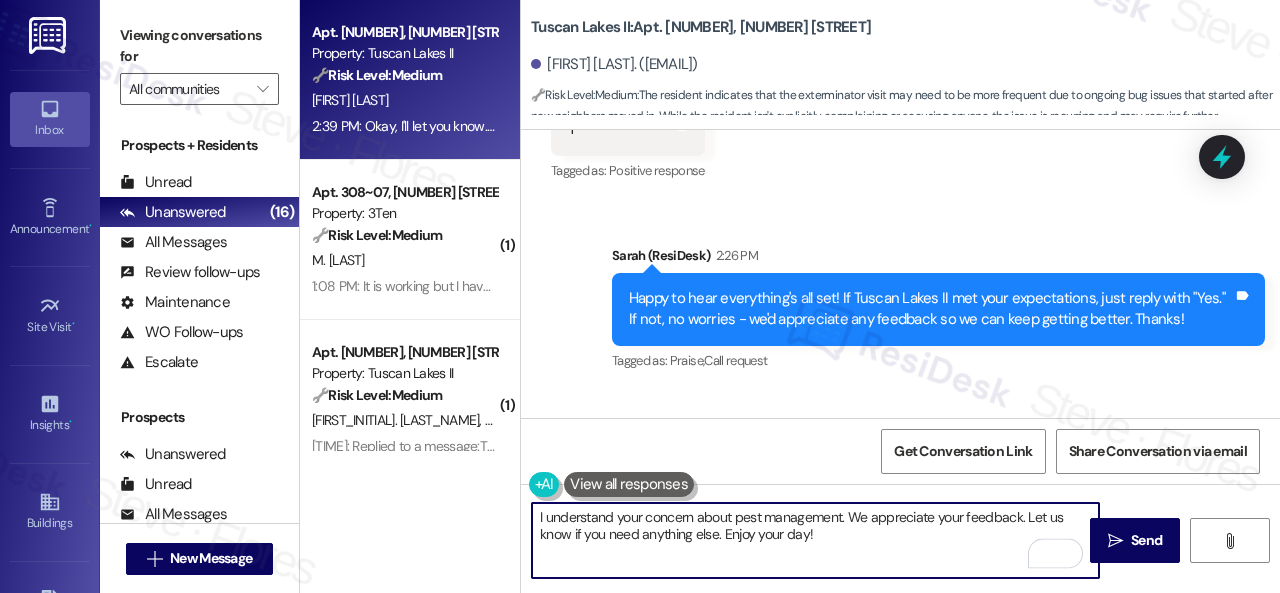 click on "I understand your concern about pest management. We appreciate your feedback. Let us know if you need anything else. Enjoy your day!" at bounding box center [815, 540] 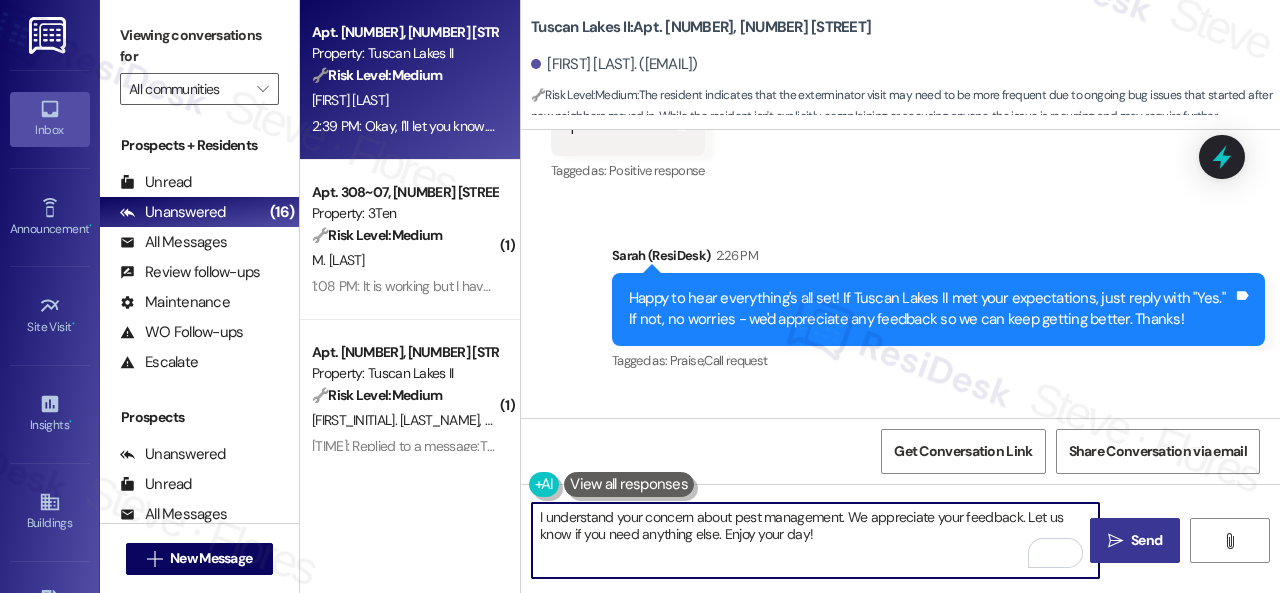 type on "I understand your concern about pest management. We appreciate your feedback. Let us know if you need anything else. Enjoy your day!" 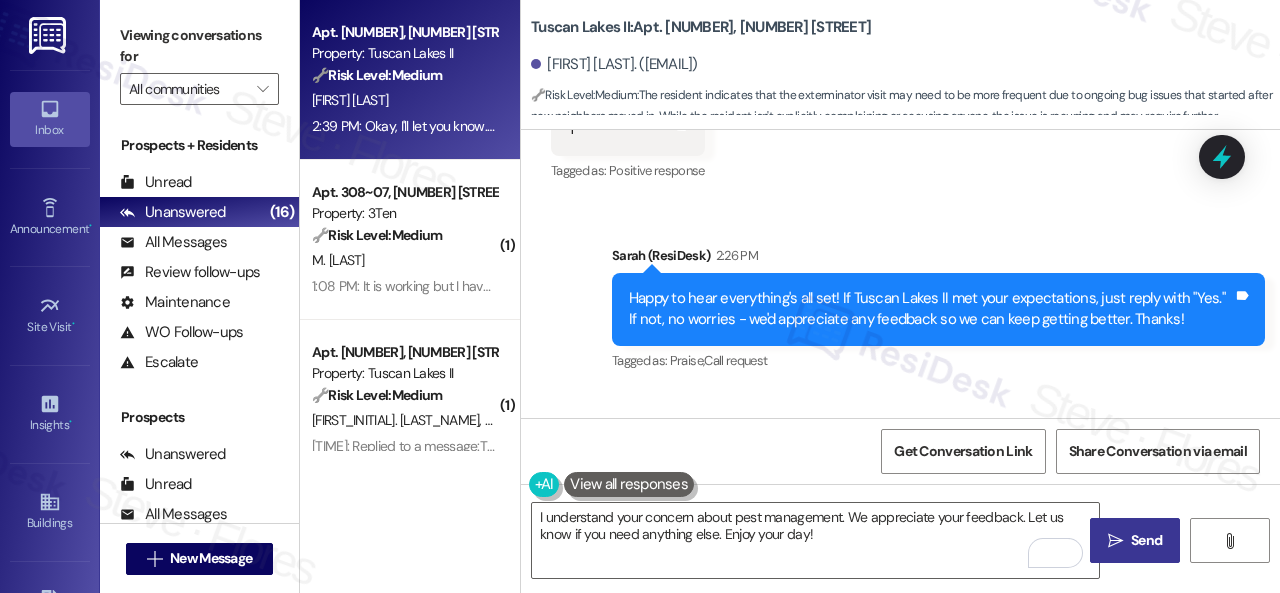 click on " Send" at bounding box center (1135, 540) 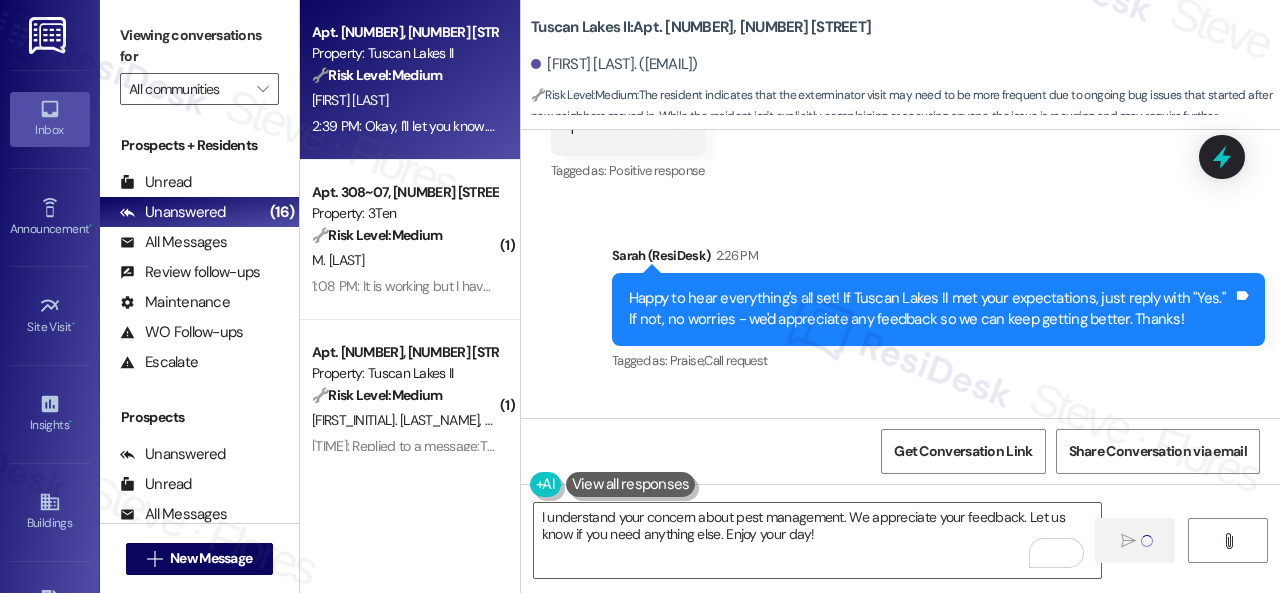 type 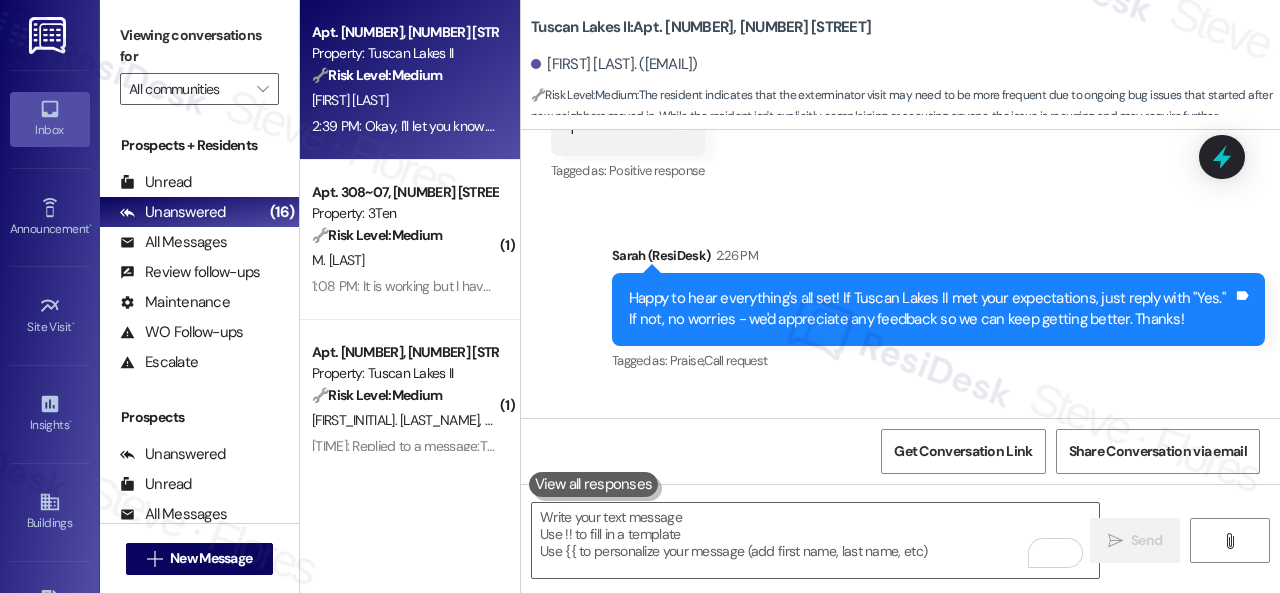 scroll, scrollTop: 18152, scrollLeft: 0, axis: vertical 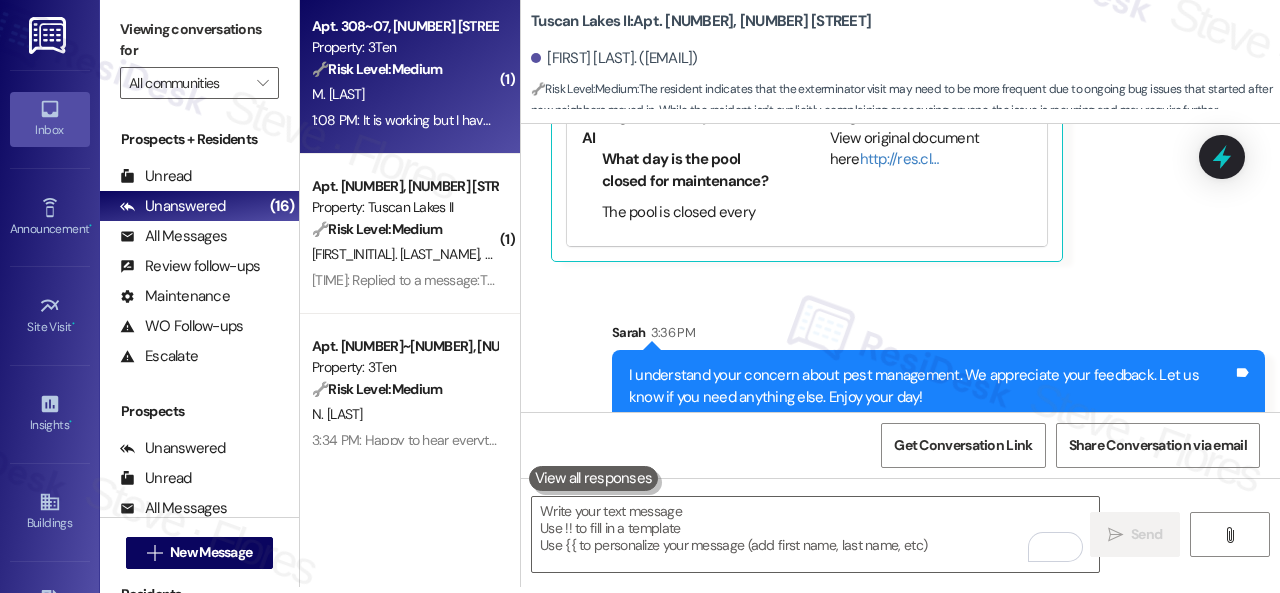 click on "[INITIALS]. [LAST_NAME]" at bounding box center [404, 94] 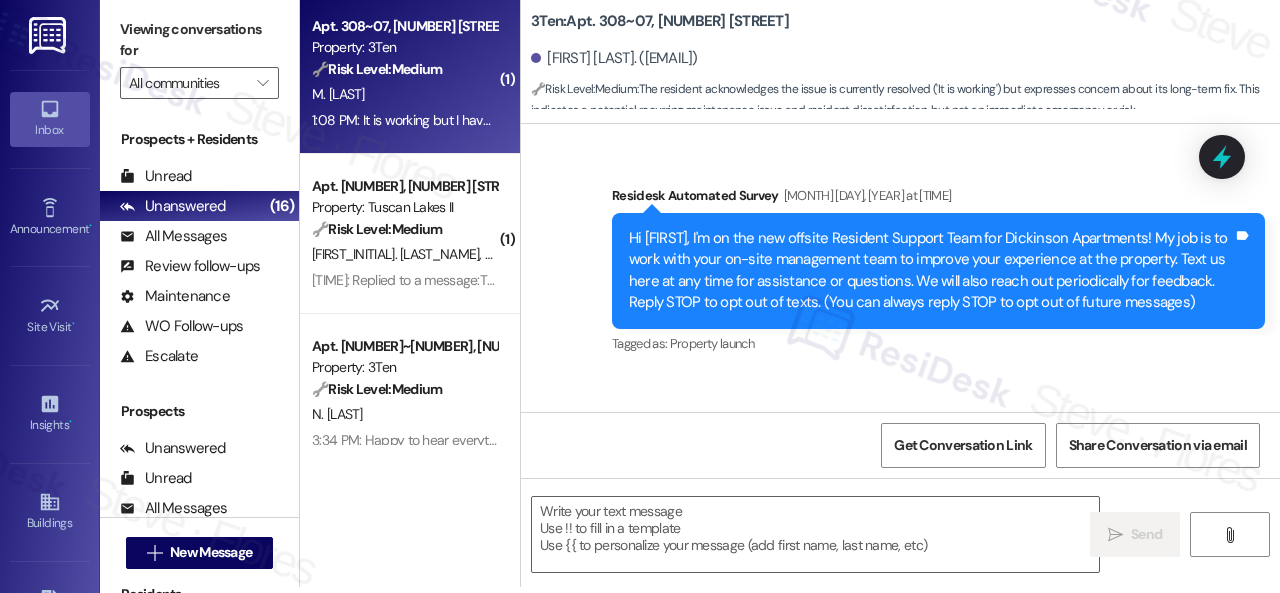scroll, scrollTop: 0, scrollLeft: 0, axis: both 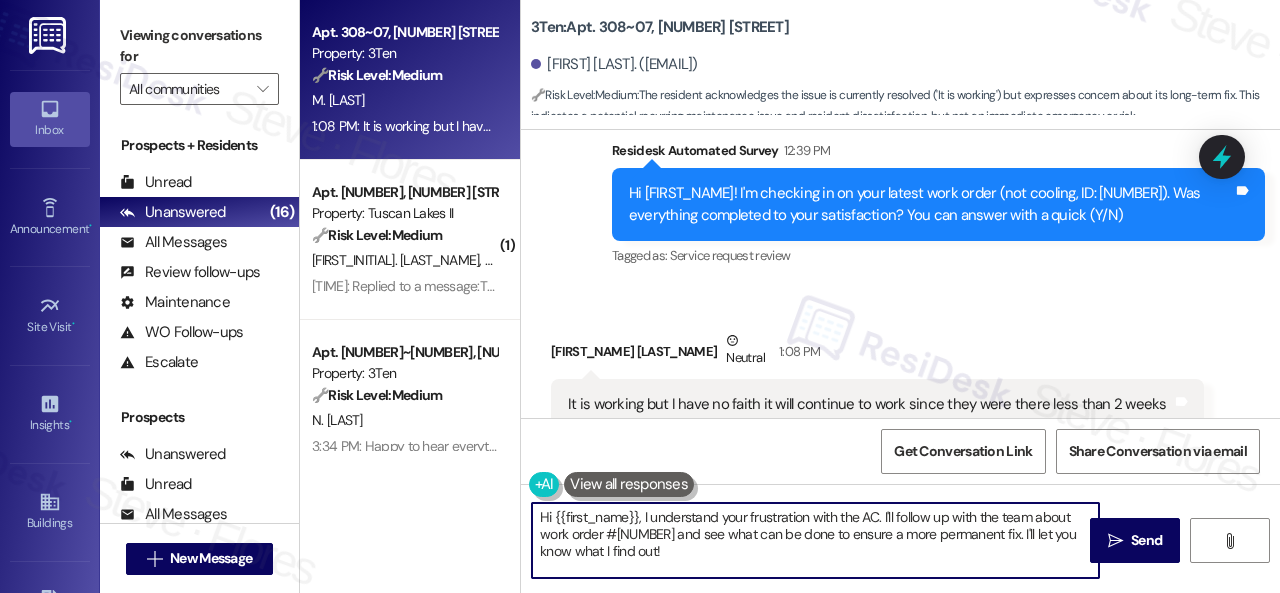 click on "Hi {{first_name}}, I understand your frustration with the AC. I'll follow up with the team about work order #292190 and see what can be done to ensure a more permanent fix. I'll let you know what I find out!" at bounding box center (815, 540) 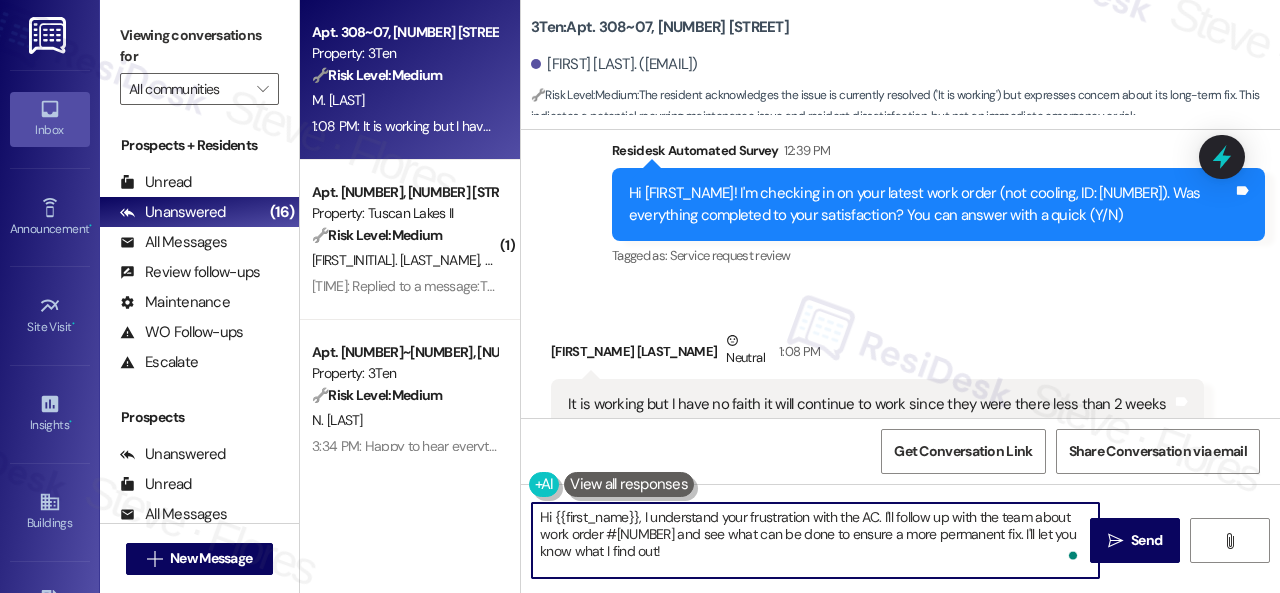 drag, startPoint x: 644, startPoint y: 515, endPoint x: 500, endPoint y: 493, distance: 145.67087 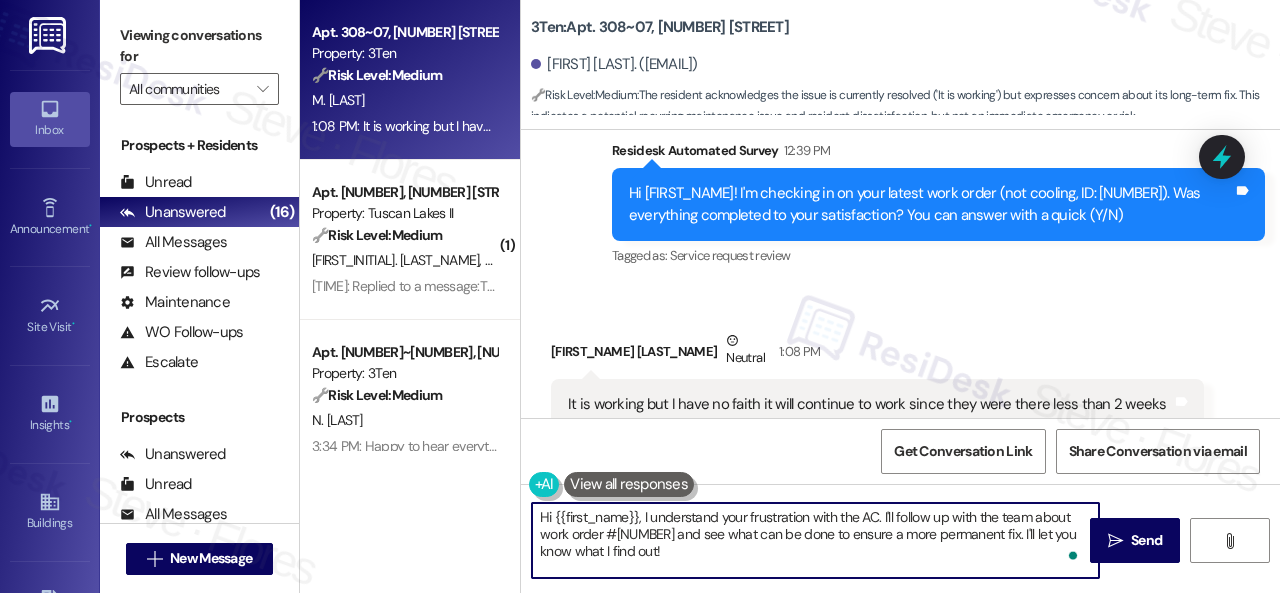click on "Apt. 308~07, 310 Dickinson Rd Property: 3Ten 🔧  Risk Level:  Medium The resident acknowledges the issue is currently resolved ('It is working') but expresses concern about its long-term fix. This indicates a potential recurring maintenance issue and resident dissatisfaction, but not an immediate emergency or risk. M. Reardon 1:08 PM: It is working but I have no faith it will continue to work since they were there less than 2 weeks ago and it never seems to get fixed 1:08 PM: It is working but I have no faith it will continue to work since they were there less than 2 weeks ago and it never seems to get fixed ( 1 ) Apt. 2905, 1805 S Egret Bay Blvd Property: Tuscan Lakes II 🔧  Risk Level:  Medium The resident reported an ant issue, which they addressed inside. The site team scheduled pest control for the exterior. This is a standard pest control request and follow-up, not an emergency or urgent issue. J. Hansard L. Hansard 12:55 PM: Replied to a message:Thank you 12:55 PM: Replied to a message:Thank you" at bounding box center (790, 296) 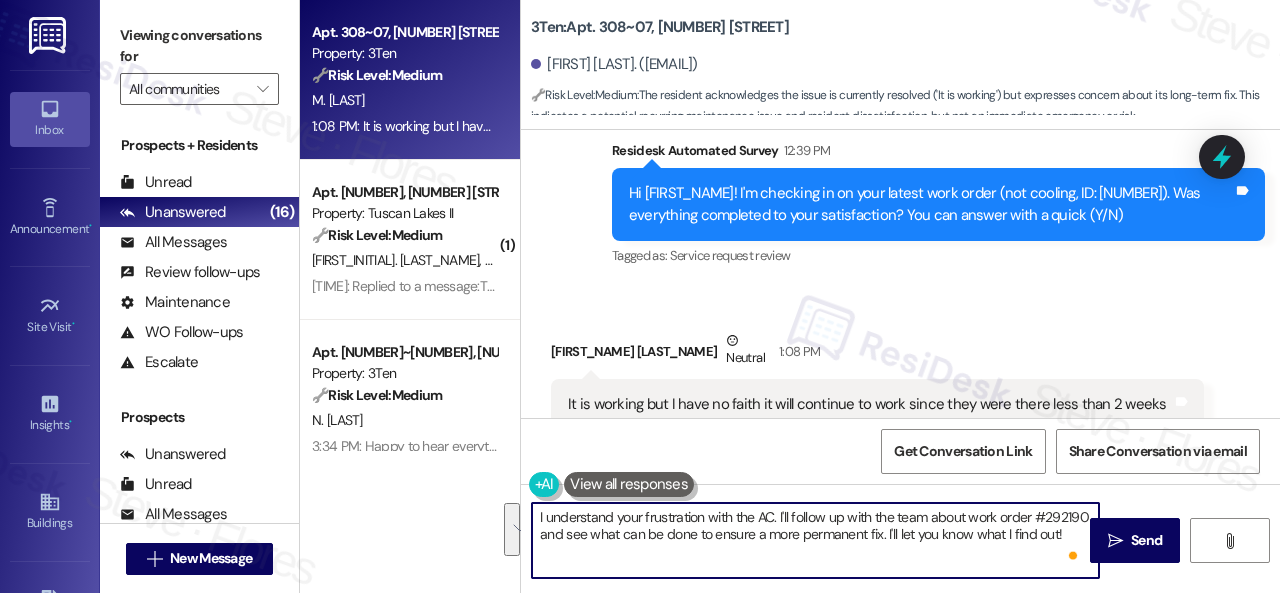 drag, startPoint x: 780, startPoint y: 515, endPoint x: 827, endPoint y: 578, distance: 78.60026 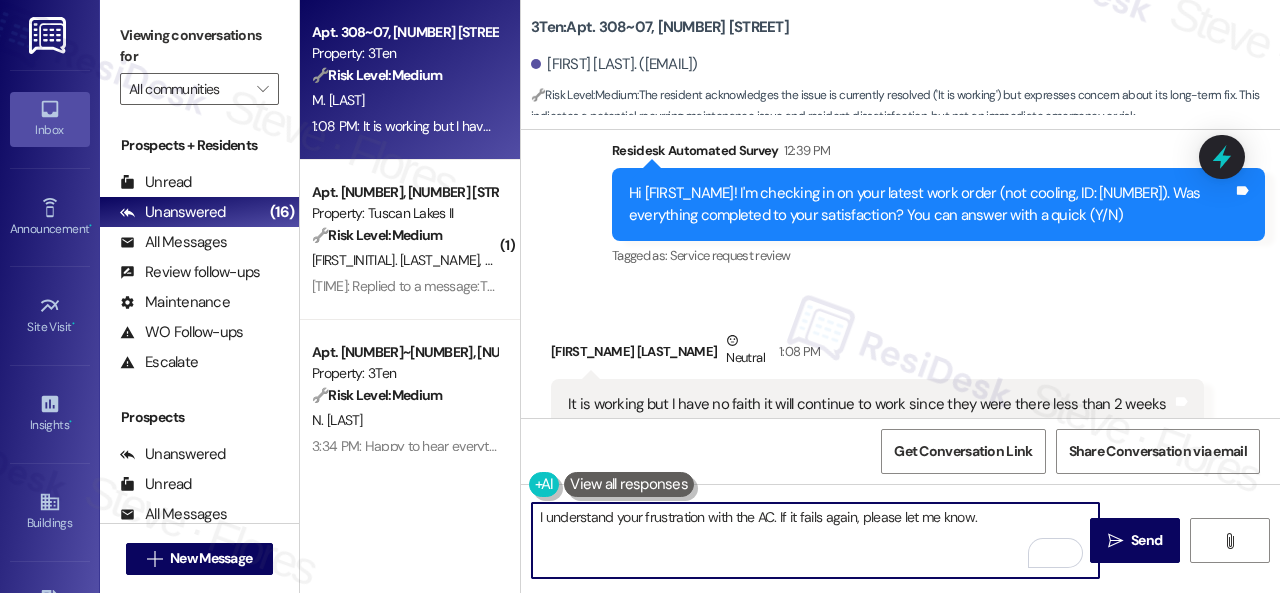 click on "I understand your frustration with the AC. If it fails again, please let me know." at bounding box center (815, 540) 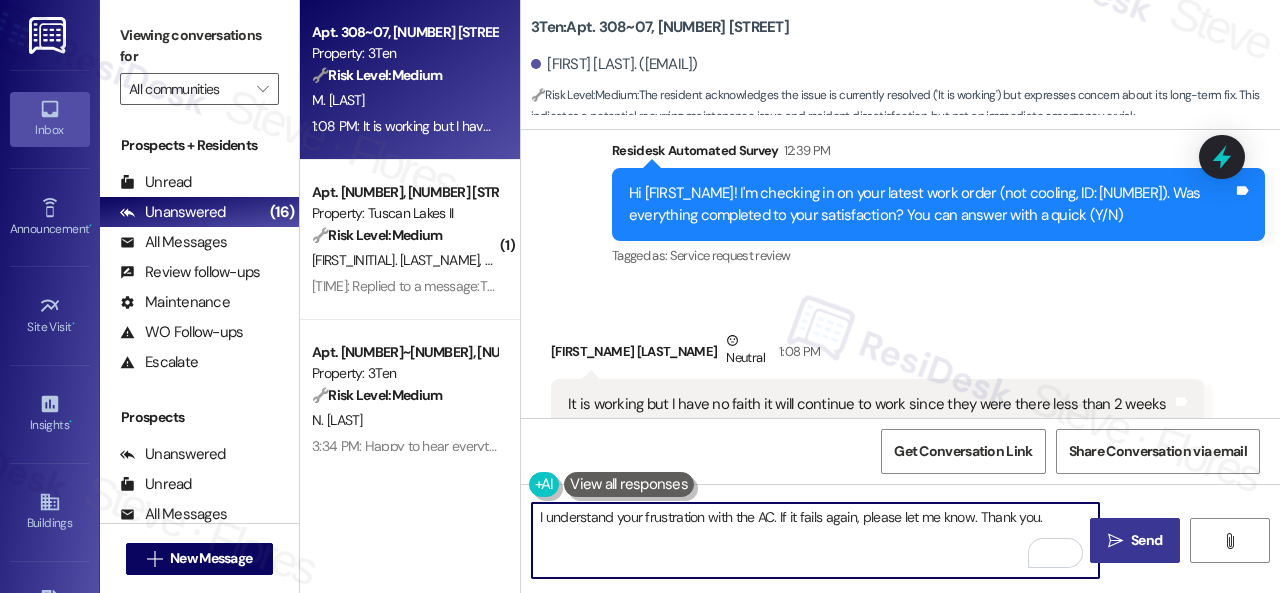 type on "I understand your frustration with the AC. If it fails again, please let me know. Thank you." 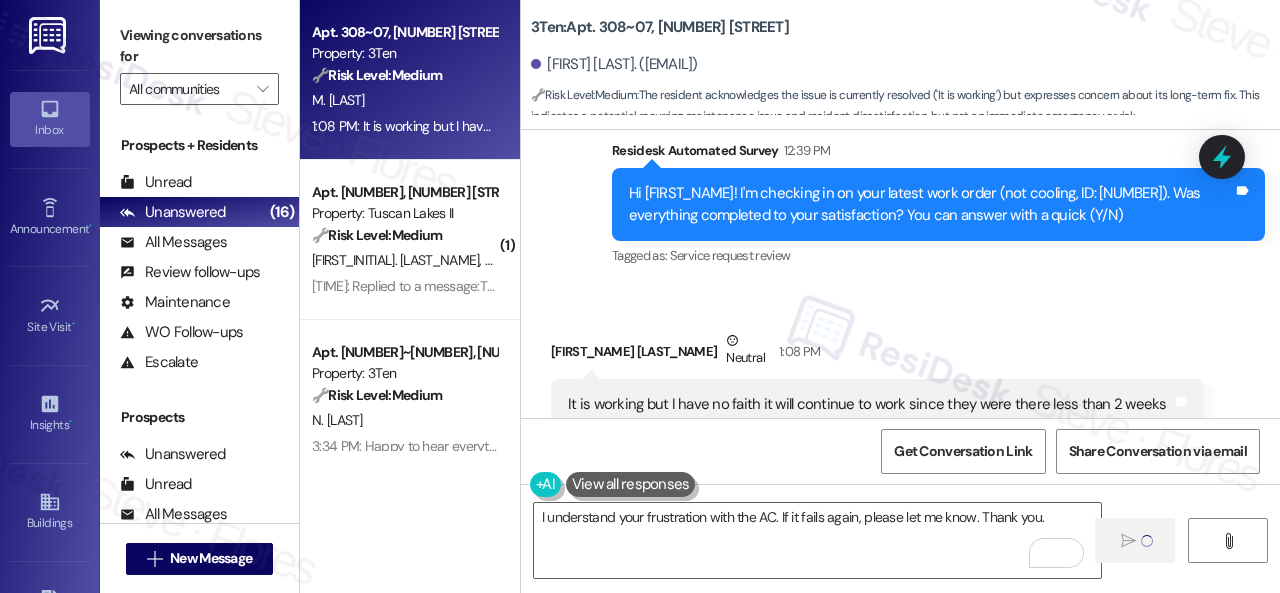 type 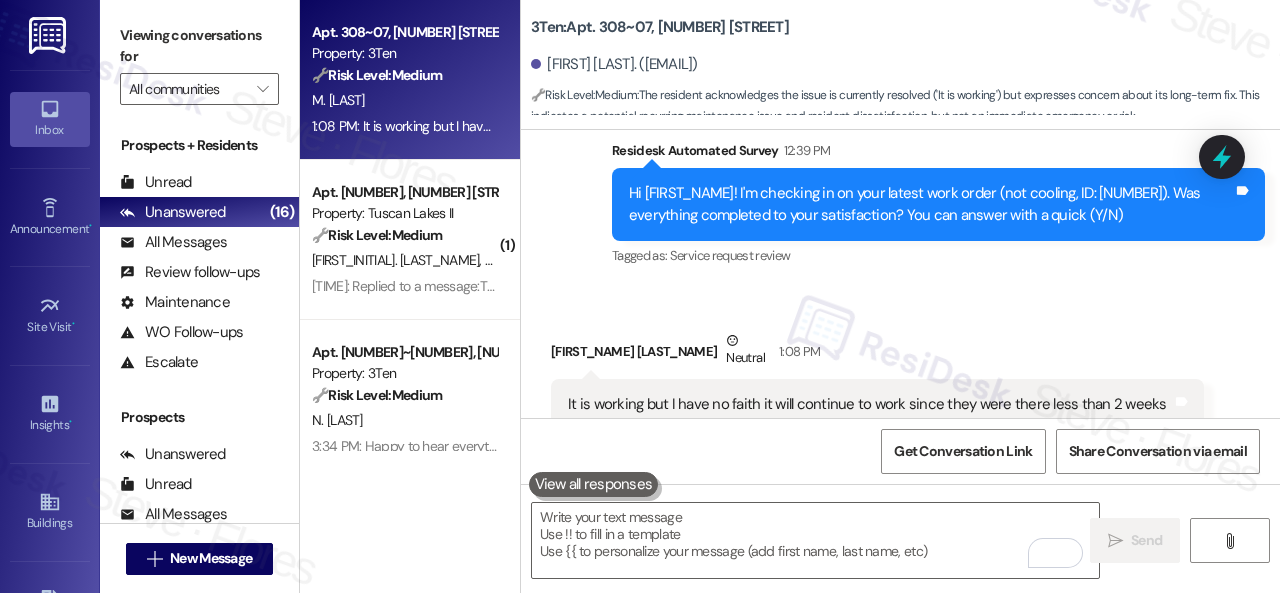 scroll, scrollTop: 23794, scrollLeft: 0, axis: vertical 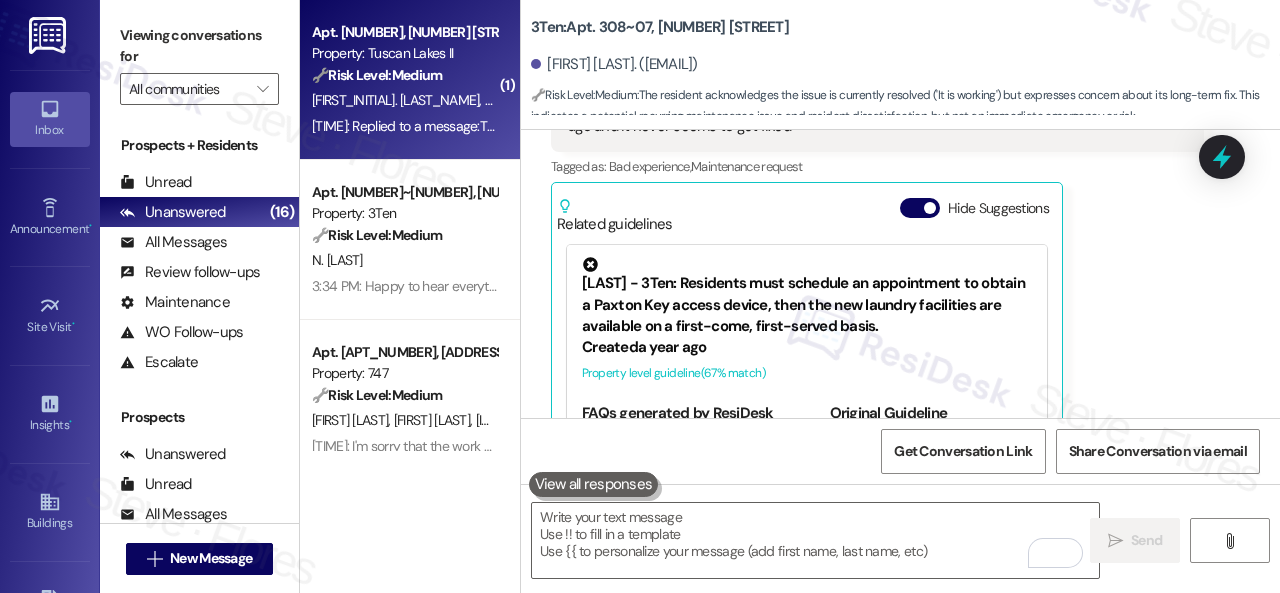 click on "12:55 PM: Replied to a message:Thank you 12:55 PM: Replied to a message:Thank you" at bounding box center (404, 126) 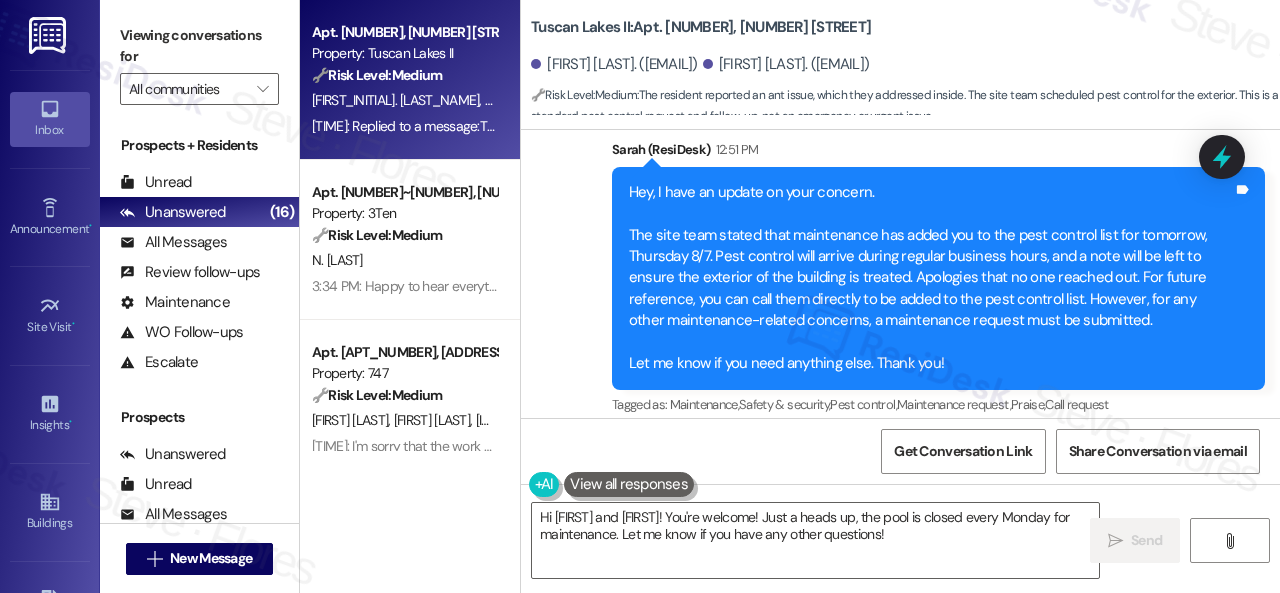 scroll, scrollTop: 9210, scrollLeft: 0, axis: vertical 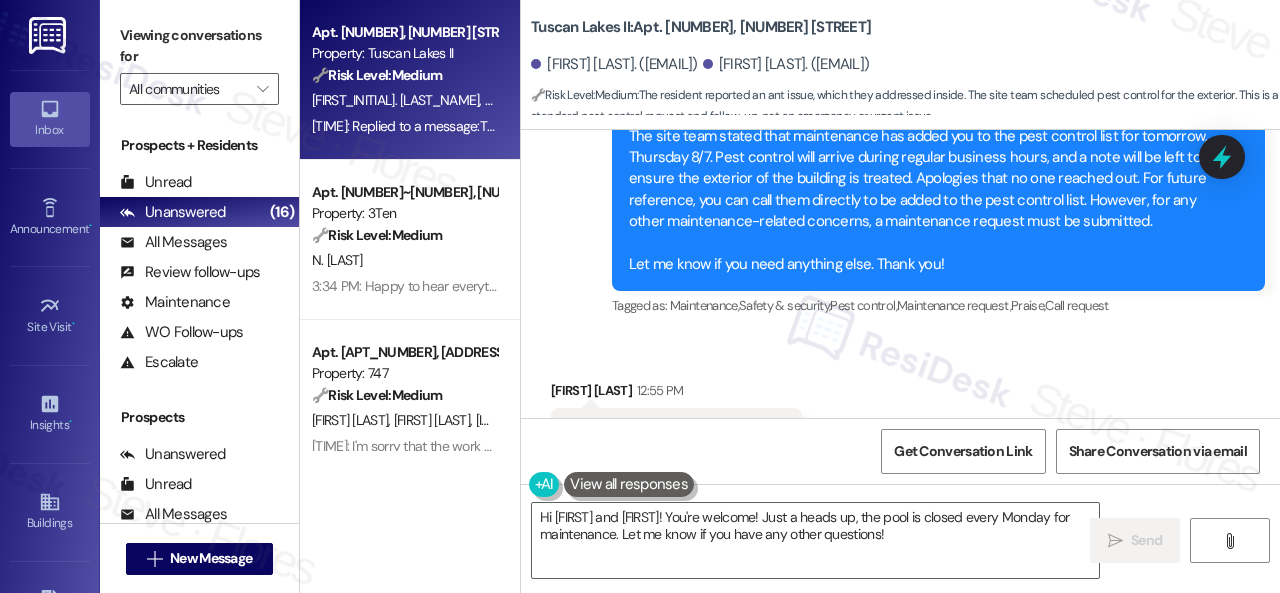 drag, startPoint x: 914, startPoint y: 539, endPoint x: 214, endPoint y: 422, distance: 709.7105 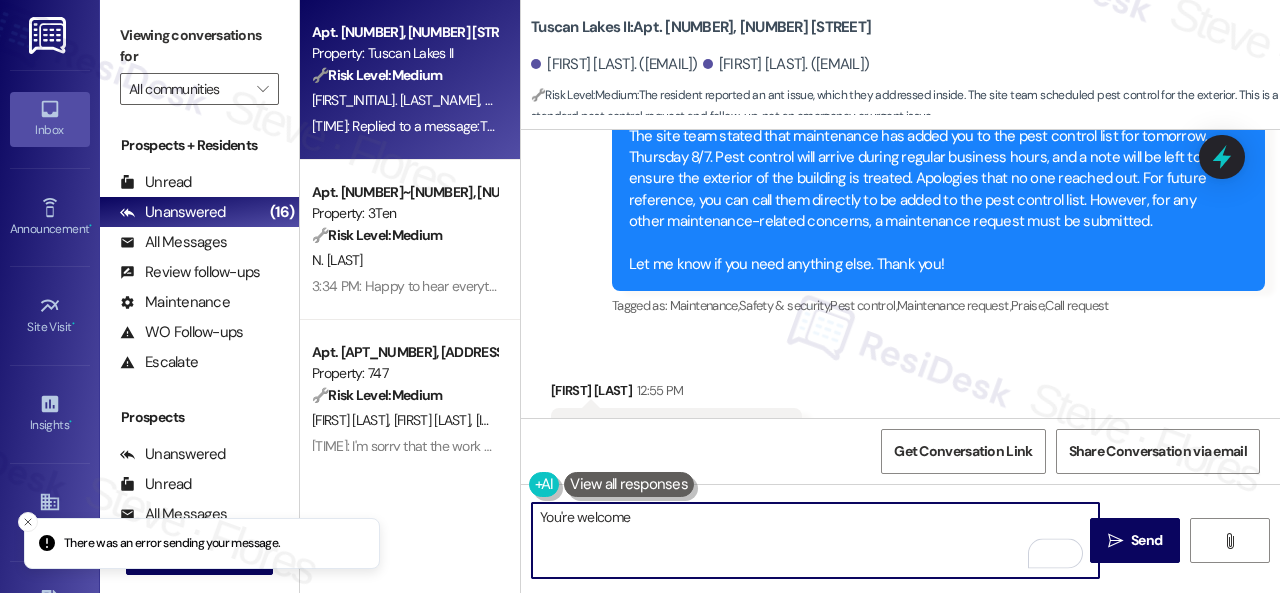 type on "You're welcome." 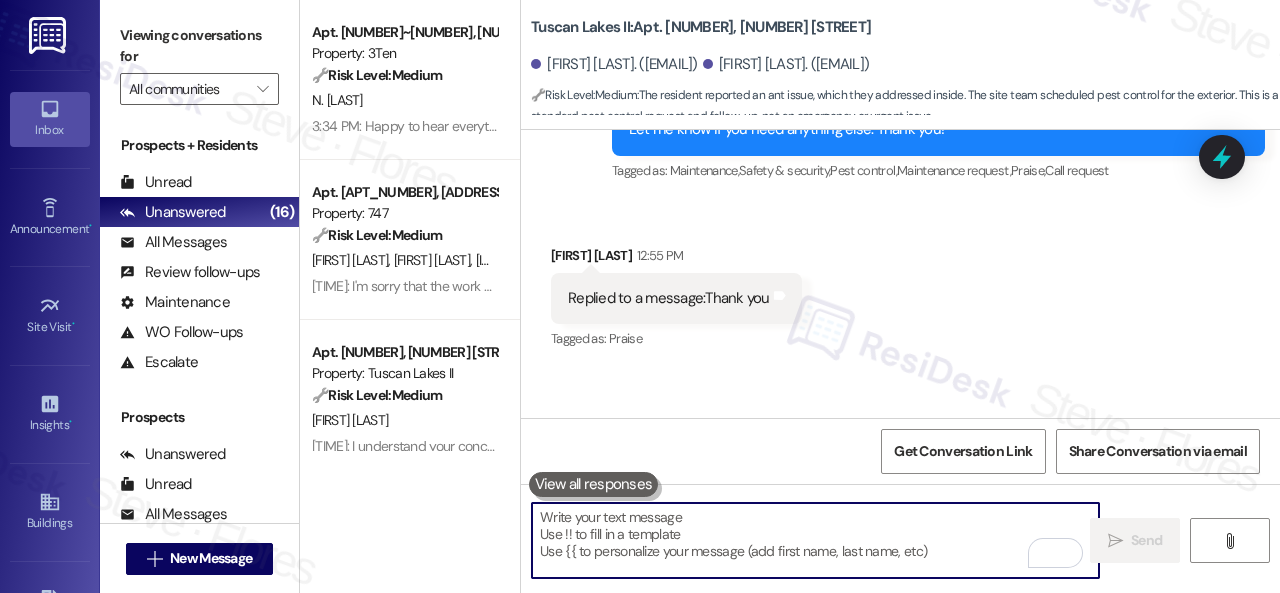 scroll, scrollTop: 9350, scrollLeft: 0, axis: vertical 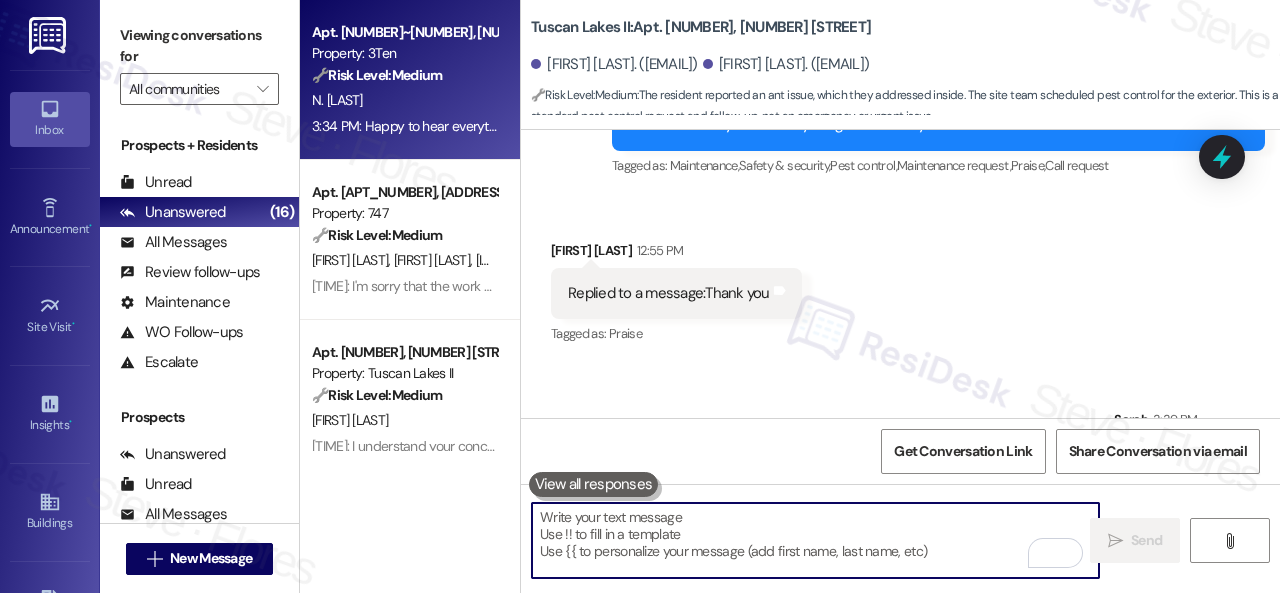type 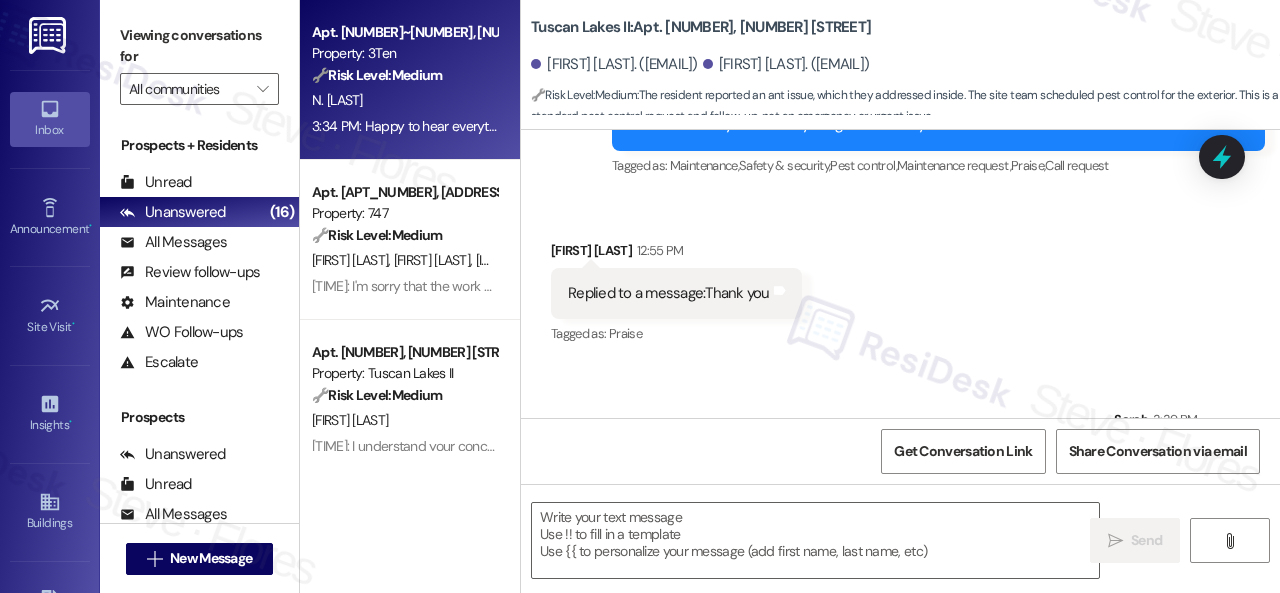 type on "Fetching suggested responses. Please feel free to read through the conversation in the meantime." 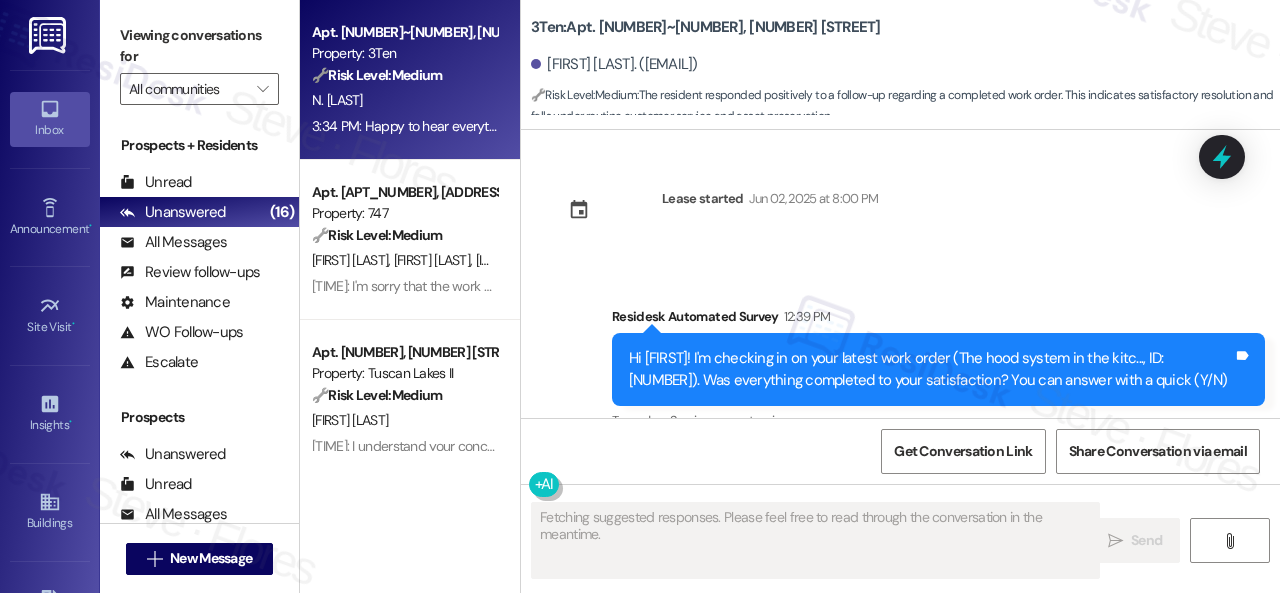 scroll, scrollTop: 4132, scrollLeft: 0, axis: vertical 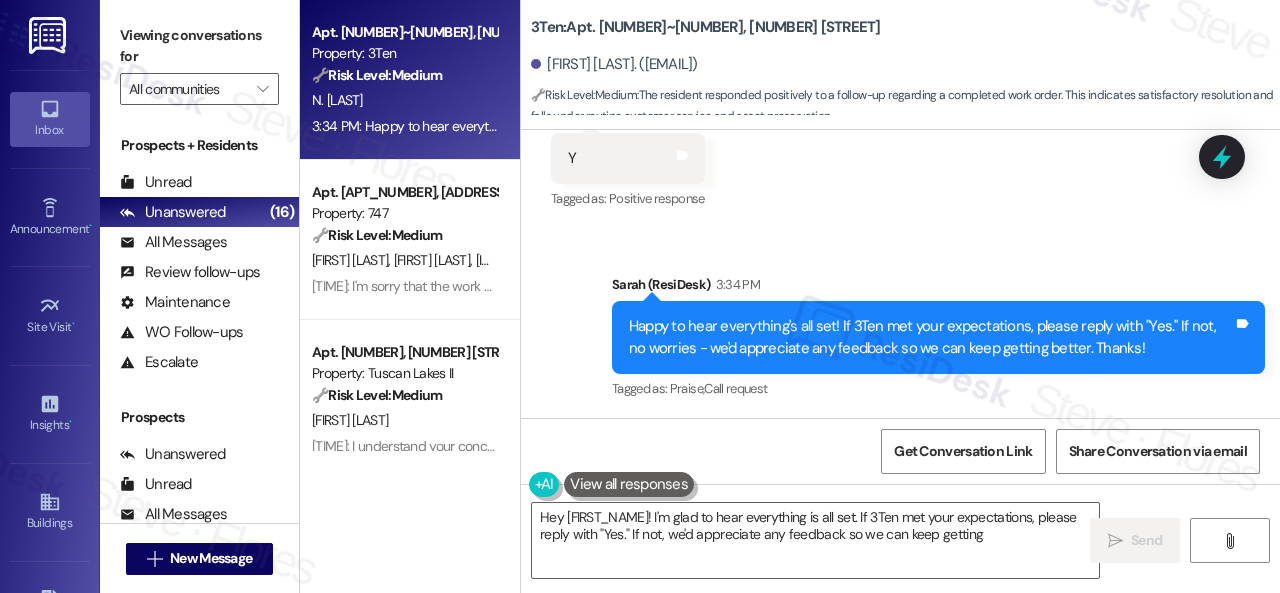 type on "Hey {{first_name}}! I'm glad to hear everything is all set. If 3Ten met your expectations, please reply with "Yes." If not, we'd appreciate any feedback so we can keep getting better!" 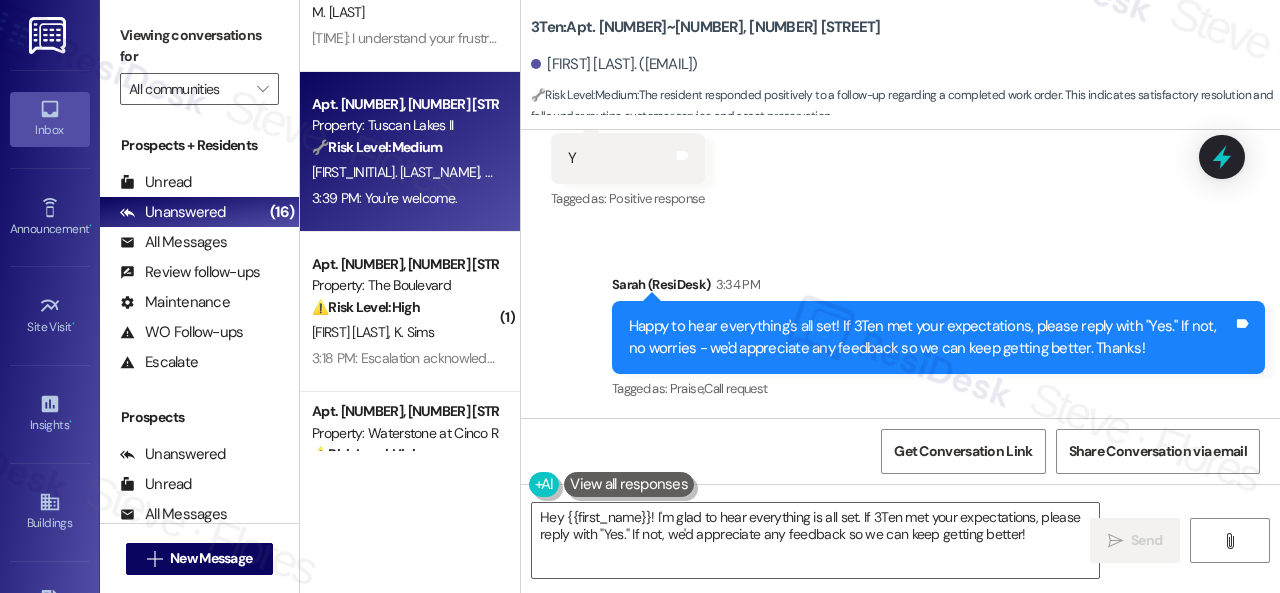 scroll, scrollTop: 600, scrollLeft: 0, axis: vertical 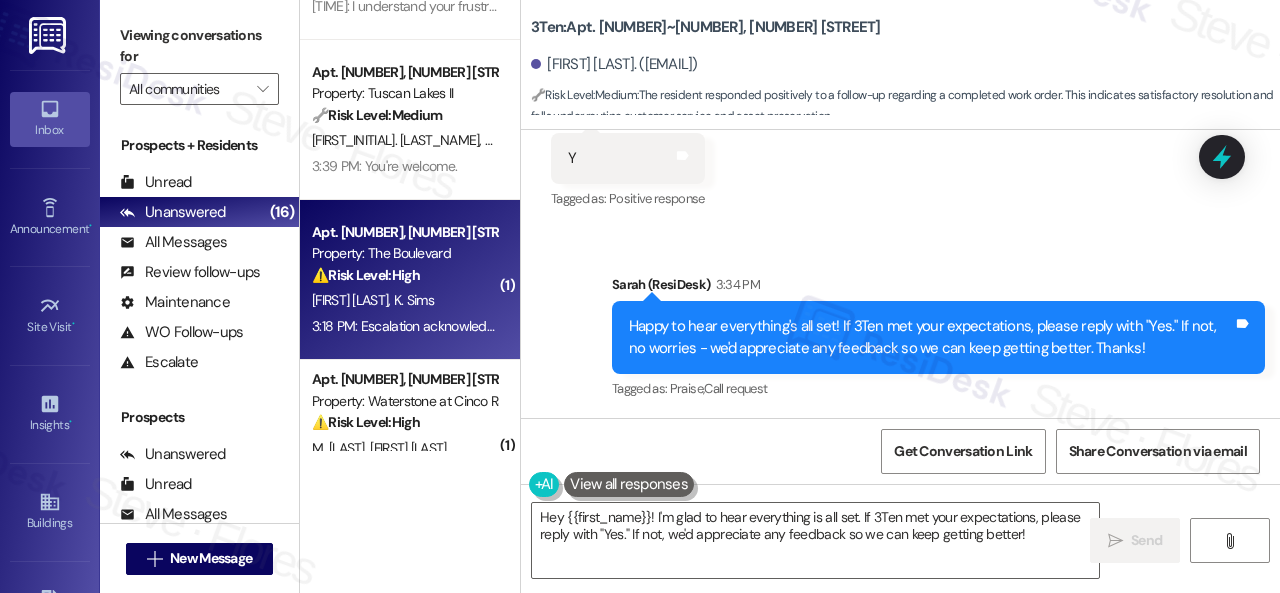 click on "A. Cox K. Sims" at bounding box center [404, 300] 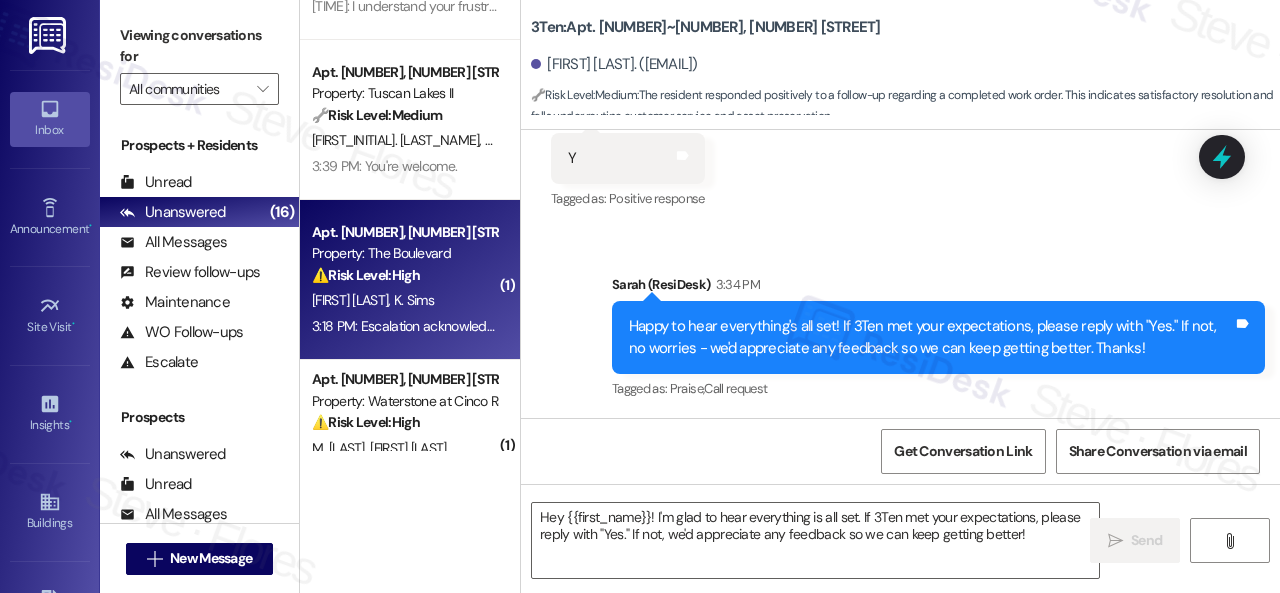 type on "Fetching suggested responses. Please feel free to read through the conversation in the meantime." 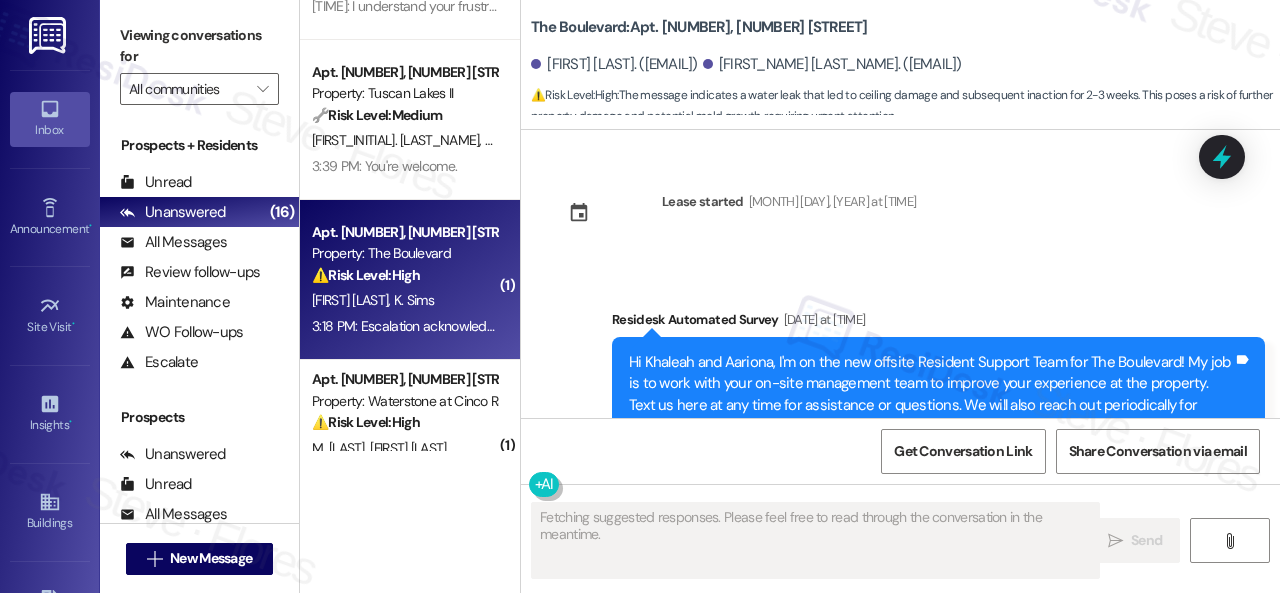 scroll, scrollTop: 7072, scrollLeft: 0, axis: vertical 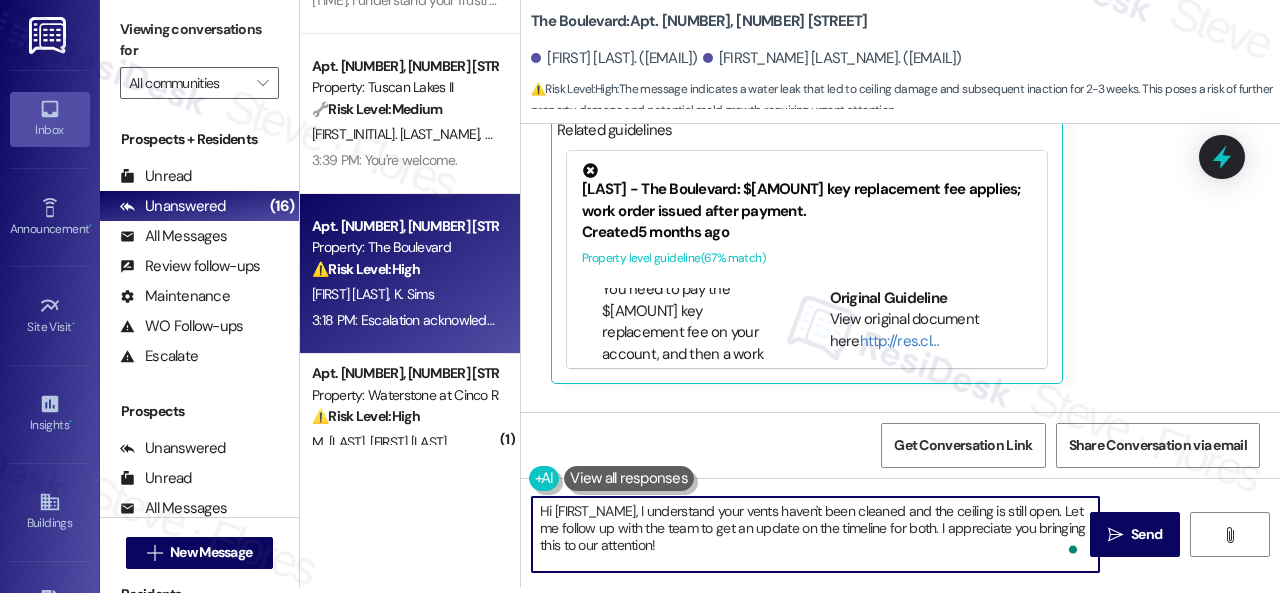 drag, startPoint x: 905, startPoint y: 510, endPoint x: 909, endPoint y: 540, distance: 30.265491 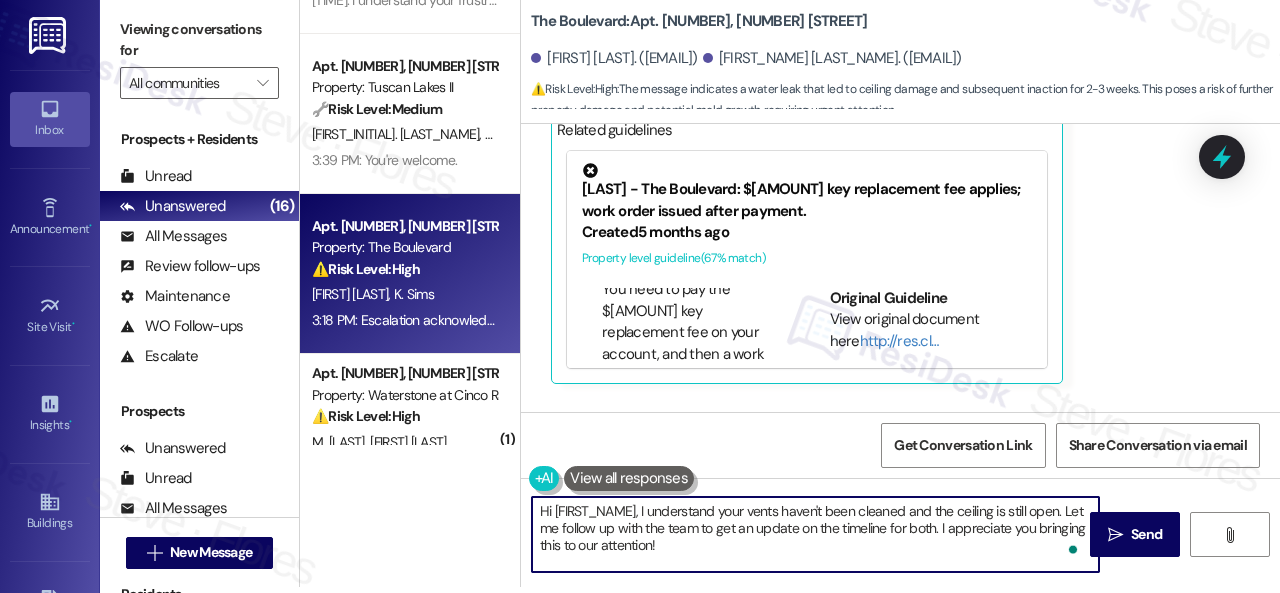 click on "Hi {{first_name}}, I understand your vents haven't been cleaned and the ceiling is still open. Let me follow up with the team to get an update on the timeline for both. I appreciate you bringing this to our attention!" at bounding box center [815, 534] 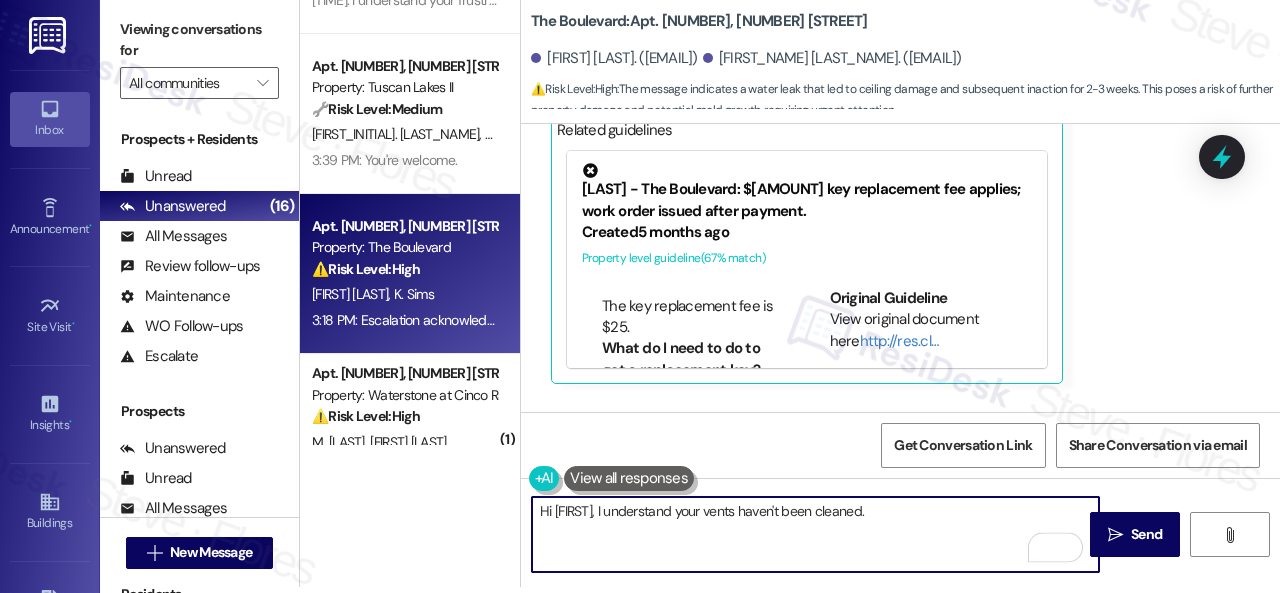 scroll, scrollTop: 0, scrollLeft: 0, axis: both 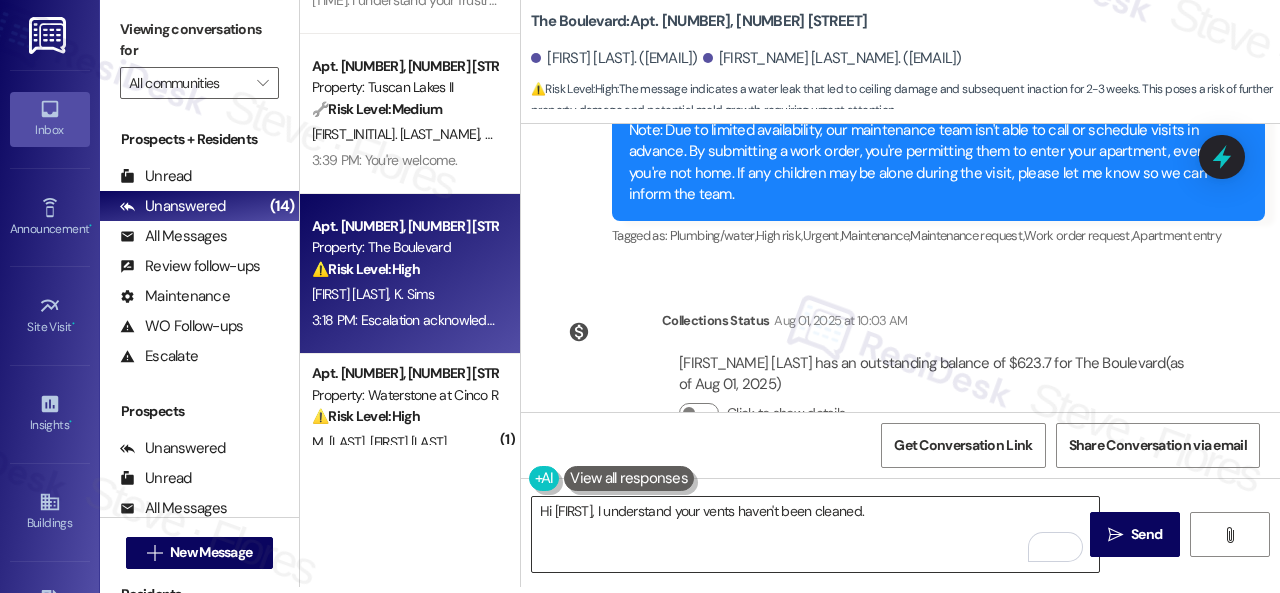 click on "Hi {{first_name}}, I understand your vents haven't been cleaned." at bounding box center (815, 534) 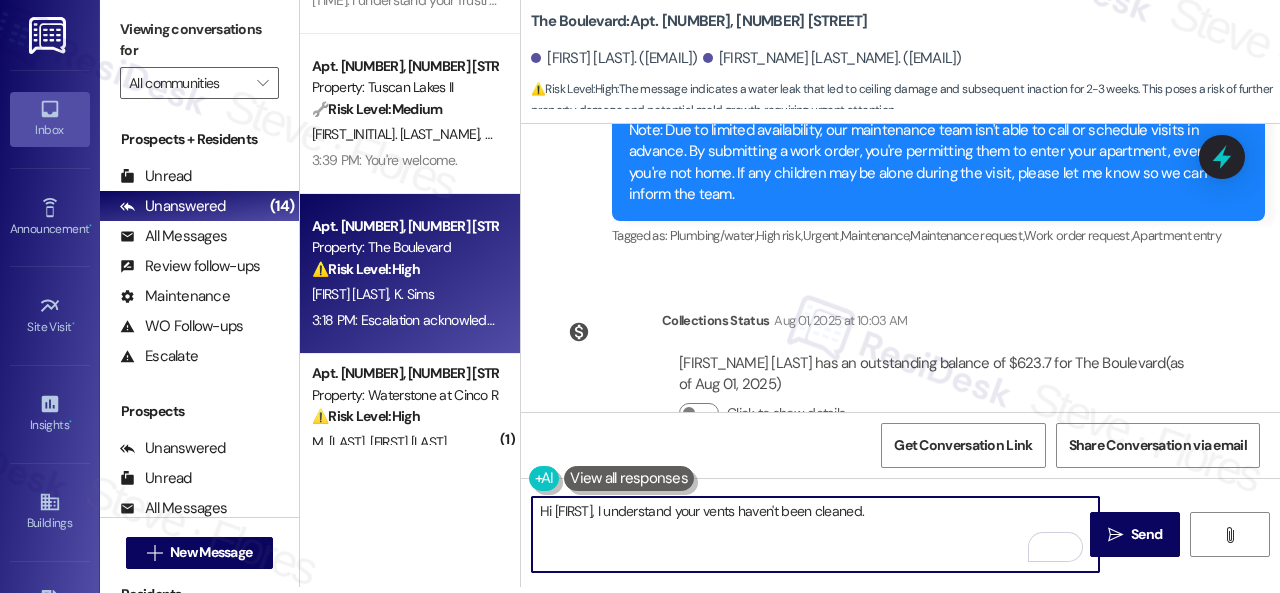 paste on "Do you have a maintenance request for the issue? If so, is the work order still open/active? If it is, please provide the work order number, and I'll gladly follow up with the site team immediately. Thank you!" 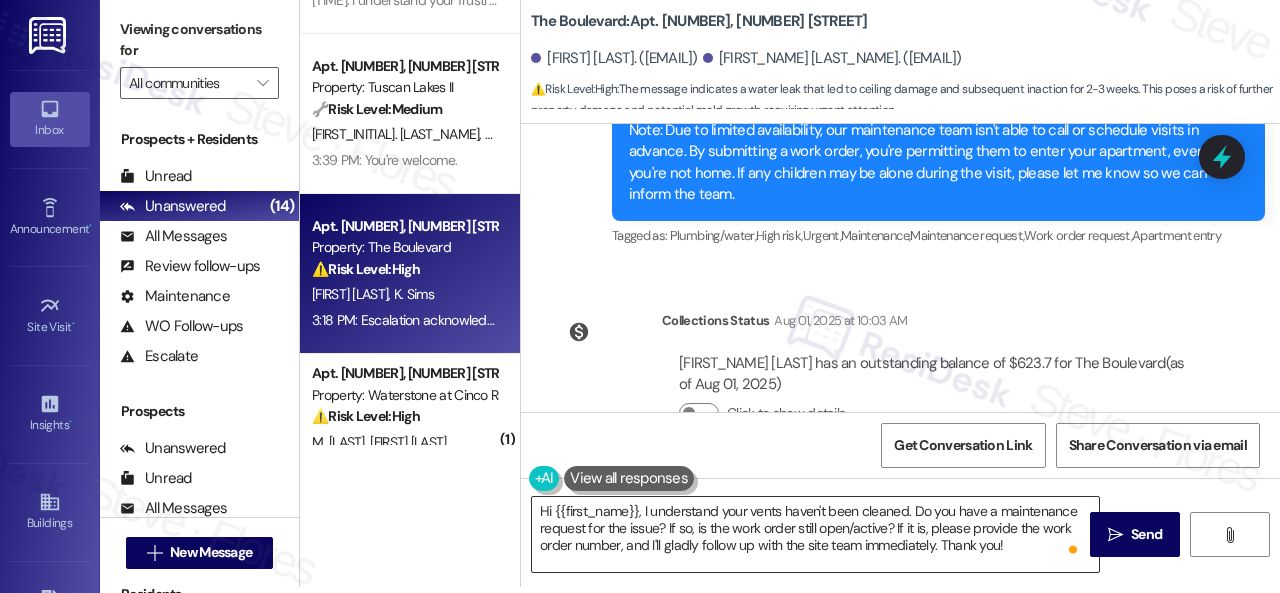 drag, startPoint x: 1126, startPoint y: 527, endPoint x: 704, endPoint y: 509, distance: 422.3837 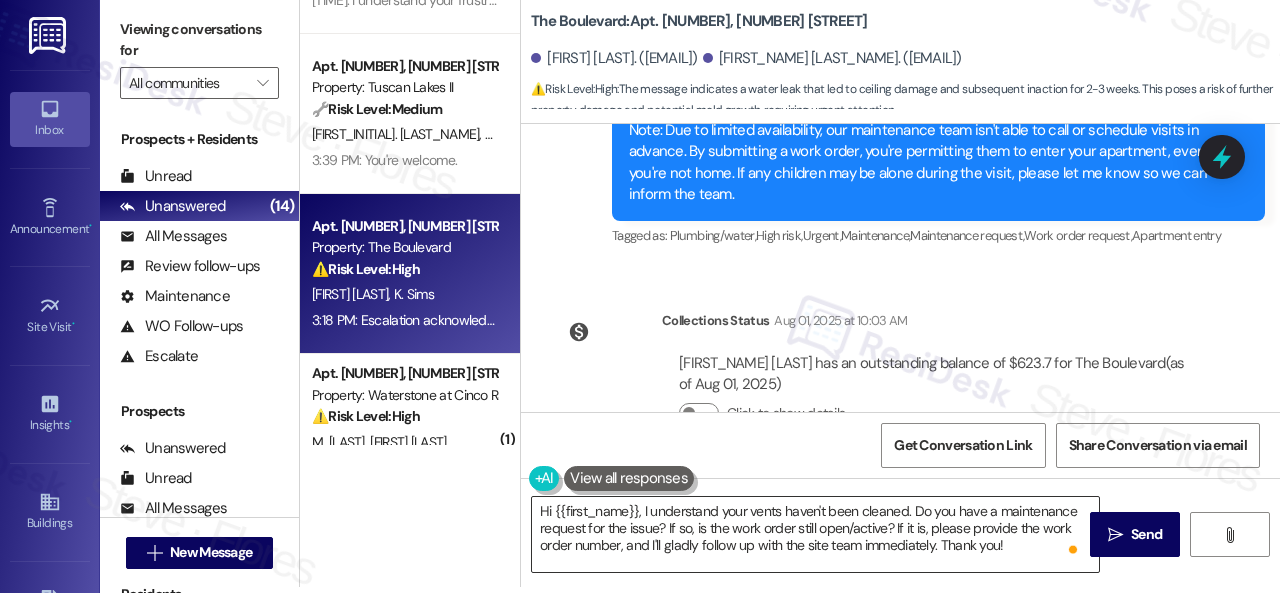 click on "Hi {{first_name}}, I understand your vents haven't been cleaned. Do you have a maintenance request for the issue? If so, is the work order still open/active? If it is, please provide the work order number, and I'll gladly follow up with the site team immediately. Thank you!  Send " at bounding box center (900, 553) 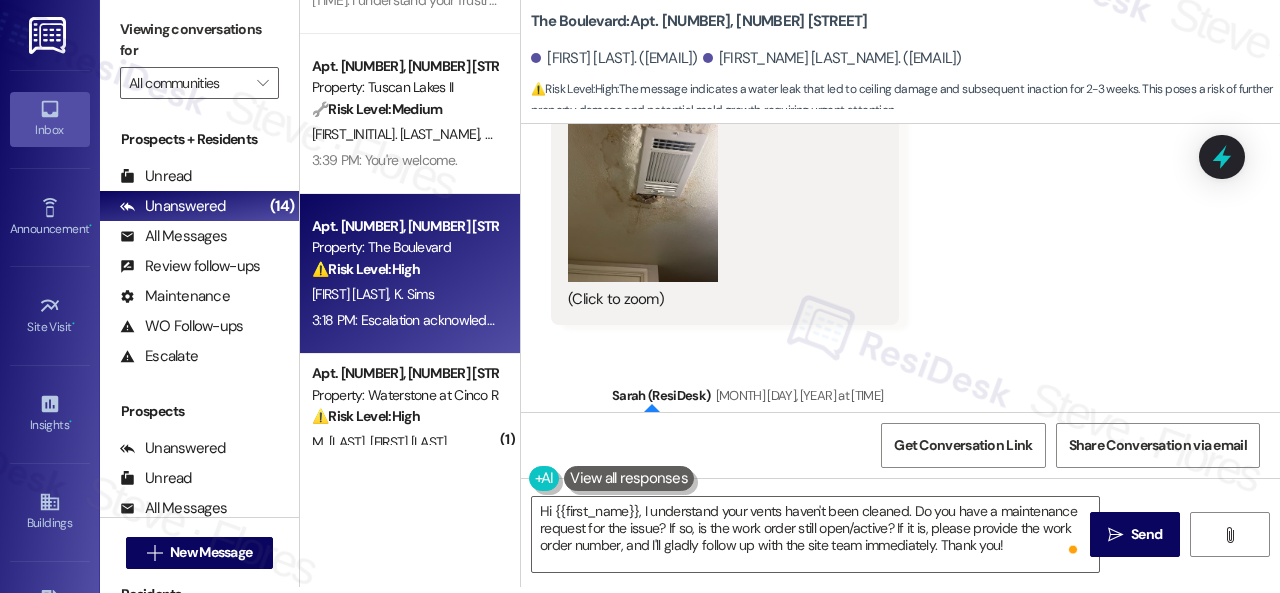scroll, scrollTop: 5672, scrollLeft: 0, axis: vertical 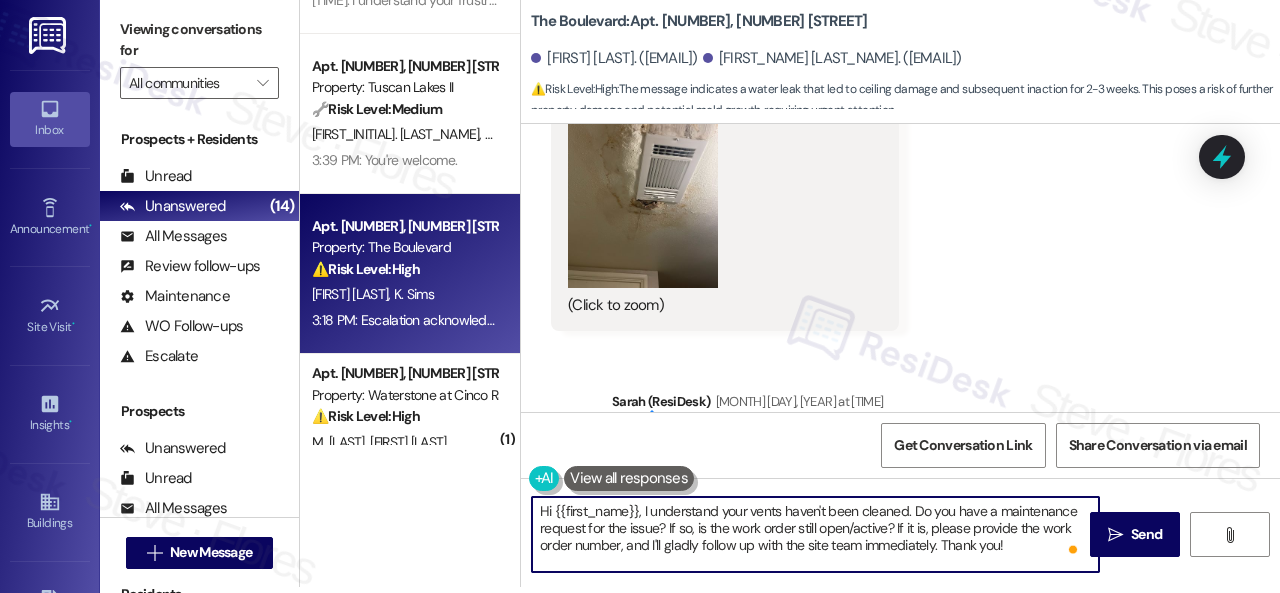 drag, startPoint x: 552, startPoint y: 508, endPoint x: 637, endPoint y: 506, distance: 85.02353 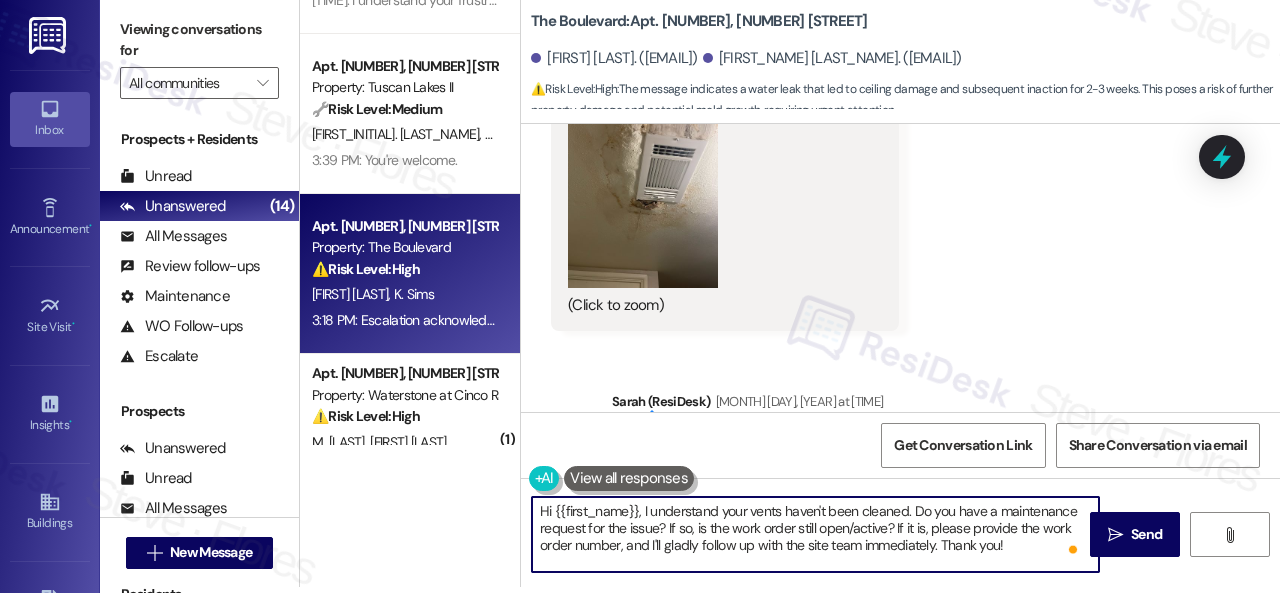 click on "Hi {{first_name}}, I understand your vents haven't been cleaned. Do you have a maintenance request for the issue? If so, is the work order still open/active? If it is, please provide the work order number, and I'll gladly follow up with the site team immediately. Thank you!" at bounding box center [815, 534] 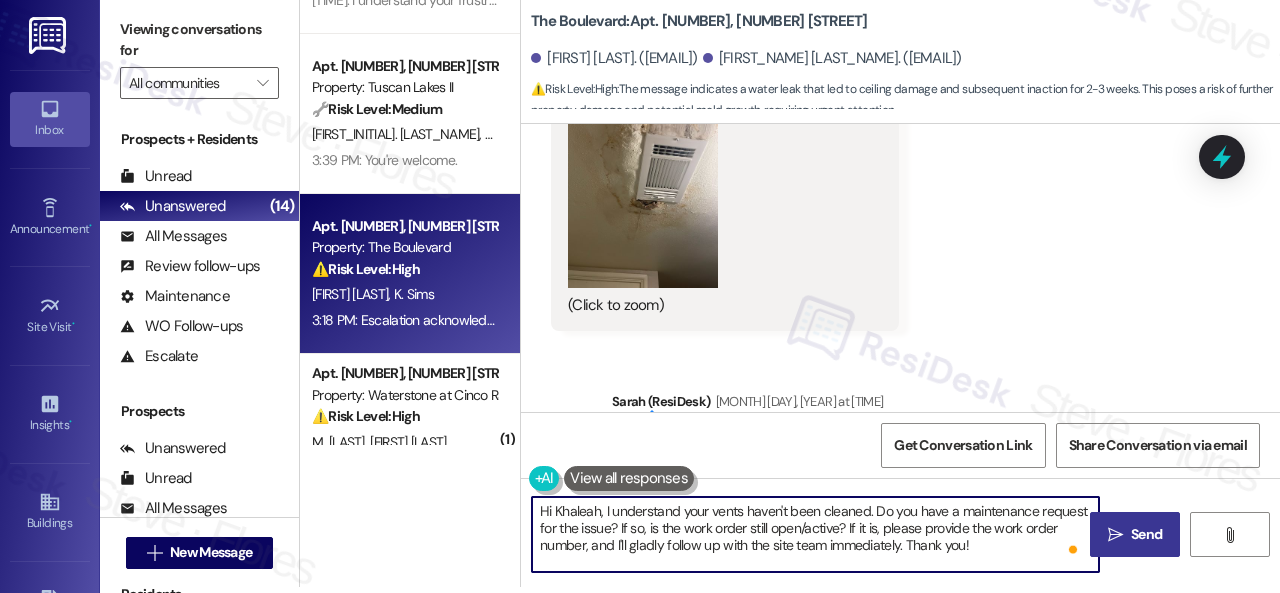 type on "Hi Khaleah, I understand your vents haven't been cleaned. Do you have a maintenance request for the issue? If so, is the work order still open/active? If it is, please provide the work order number, and I'll gladly follow up with the site team immediately. Thank you!" 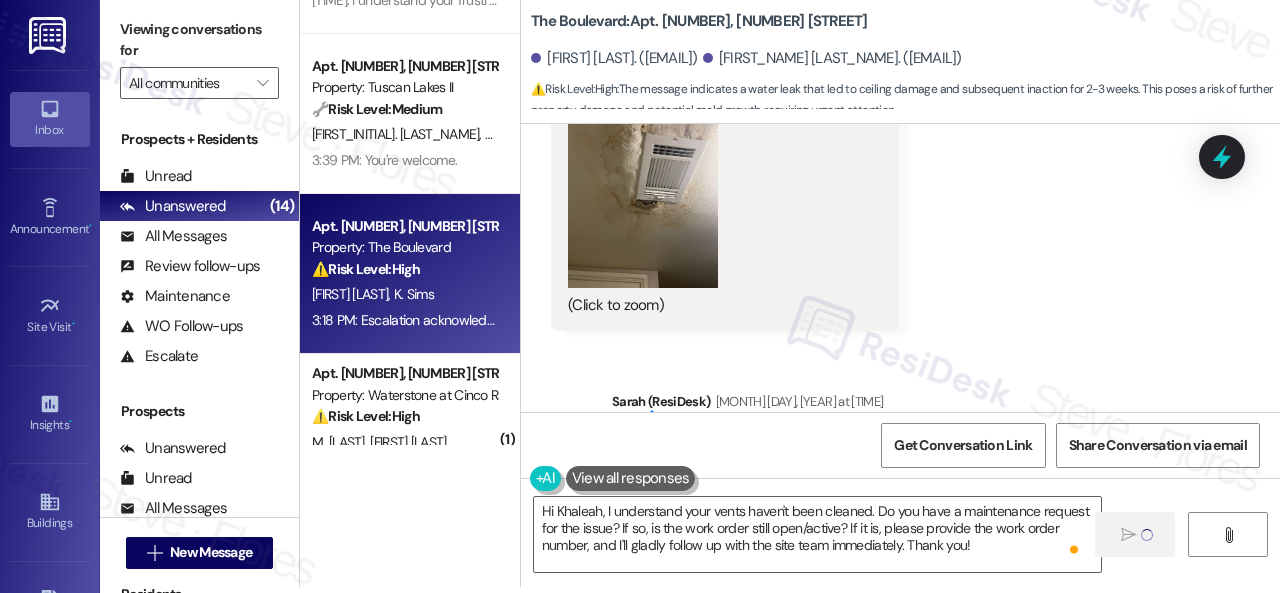 type 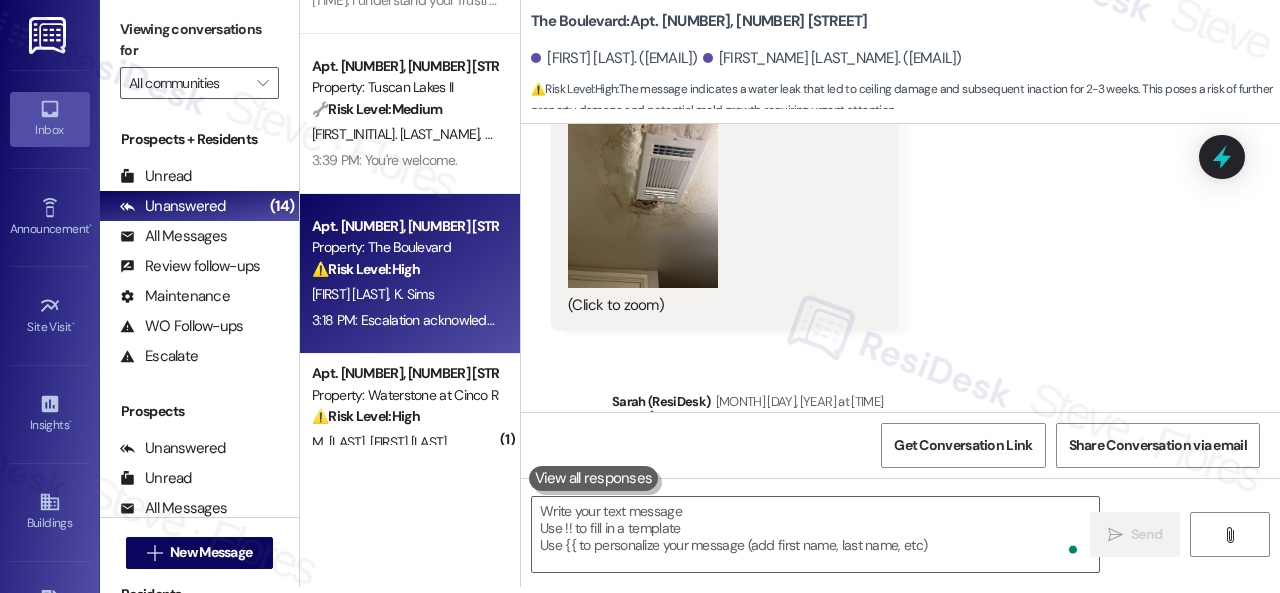 scroll, scrollTop: 0, scrollLeft: 0, axis: both 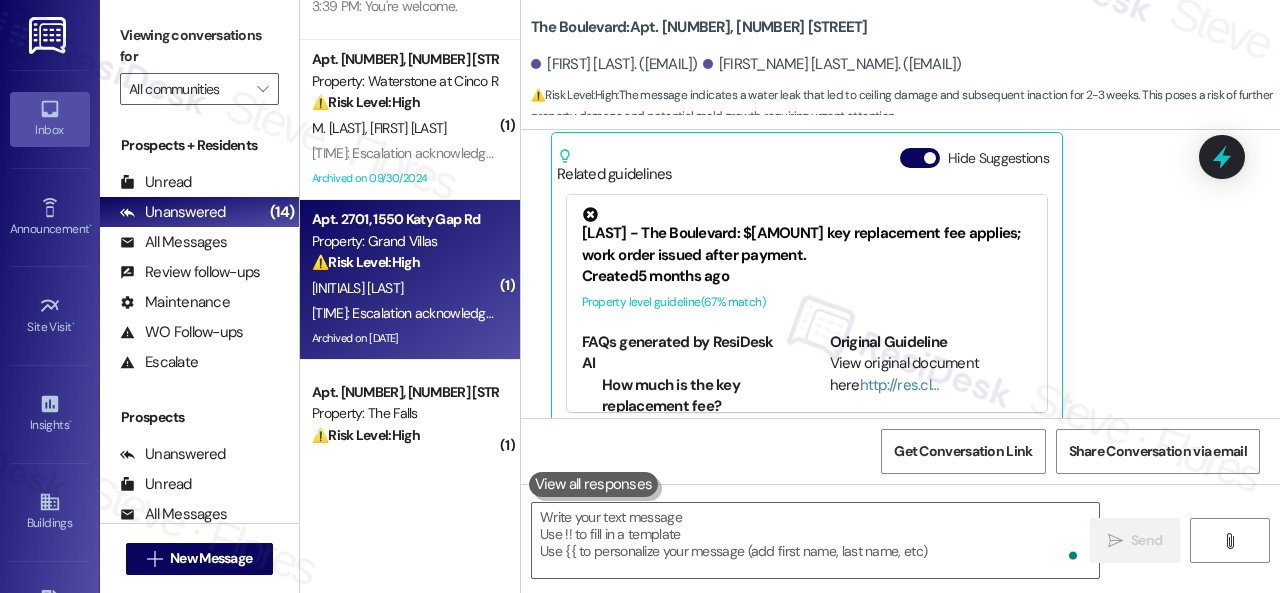 click on "⚠️  Risk Level:  High The resident indicates their rent will be late and they are awaiting an update from the state, indicating potential financial difficulty. This requires monitoring and potential action to mitigate financial risk." at bounding box center (404, 262) 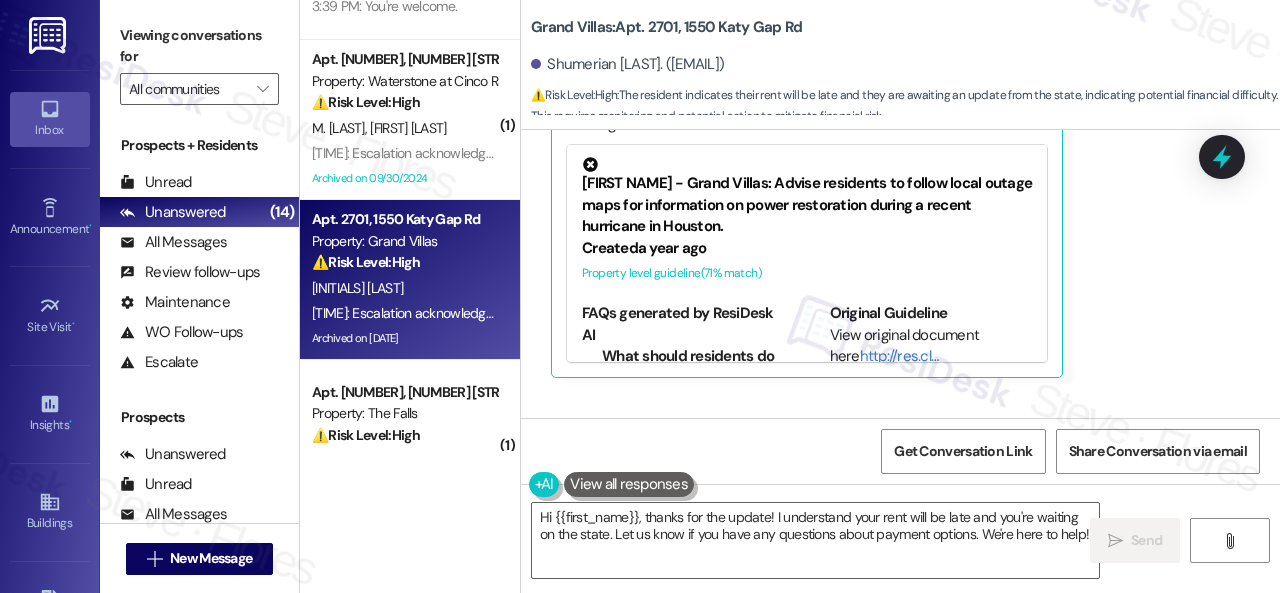 scroll, scrollTop: 14960, scrollLeft: 0, axis: vertical 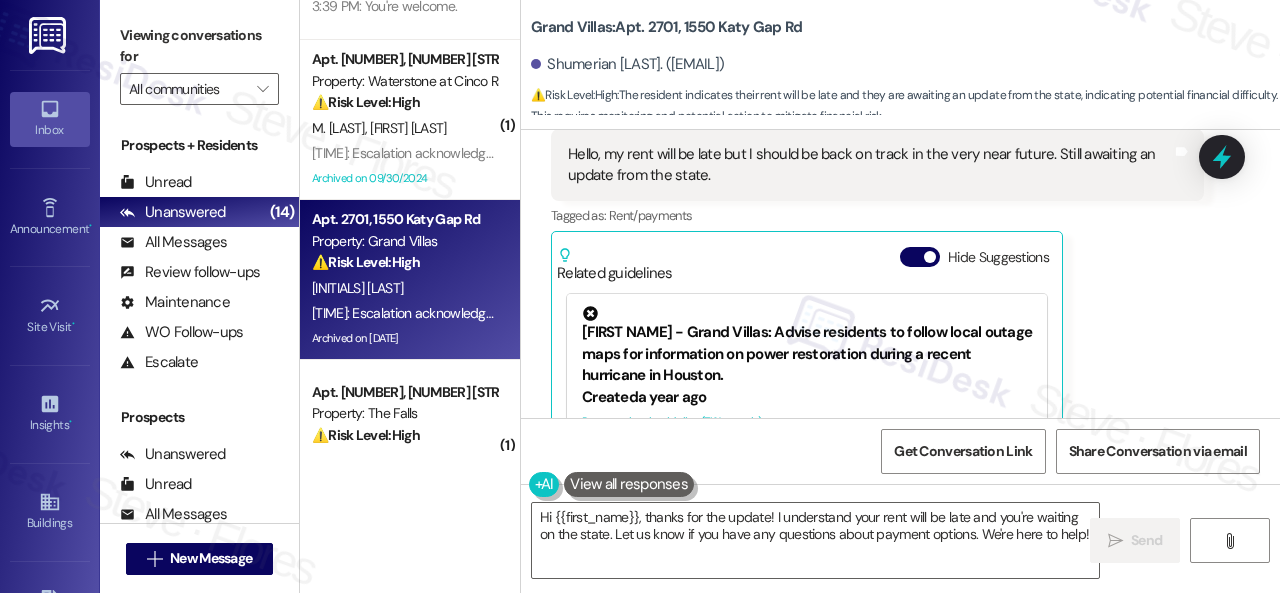 click on "Received via SMS Shumerian Curtis 3:04 PM Hello, my rent will be late but I should be back on track in the very near future. Still awaiting an update from the state.  Tags and notes Tagged as:   Rent/payments Click to highlight conversations about Rent/payments  Related guidelines Hide Suggestions Nolan - Grand Villas: Advise residents to follow local outage maps for information on power restoration during a recent hurricane in Houston. Created  a year ago Property level guideline  ( 71 % match) FAQs generated by ResiDesk AI What should residents do to learn more about when their power will be restored? Residents should follow the local outage maps to learn more about when their power will be restored through the City/County. How can residents find information about power outages in their area? Residents should follow the local outage maps to learn more about power outages in their area. Who should residents contact regarding power outages? Original Guideline View original document here  http://res.cl…  (" at bounding box center (877, 314) 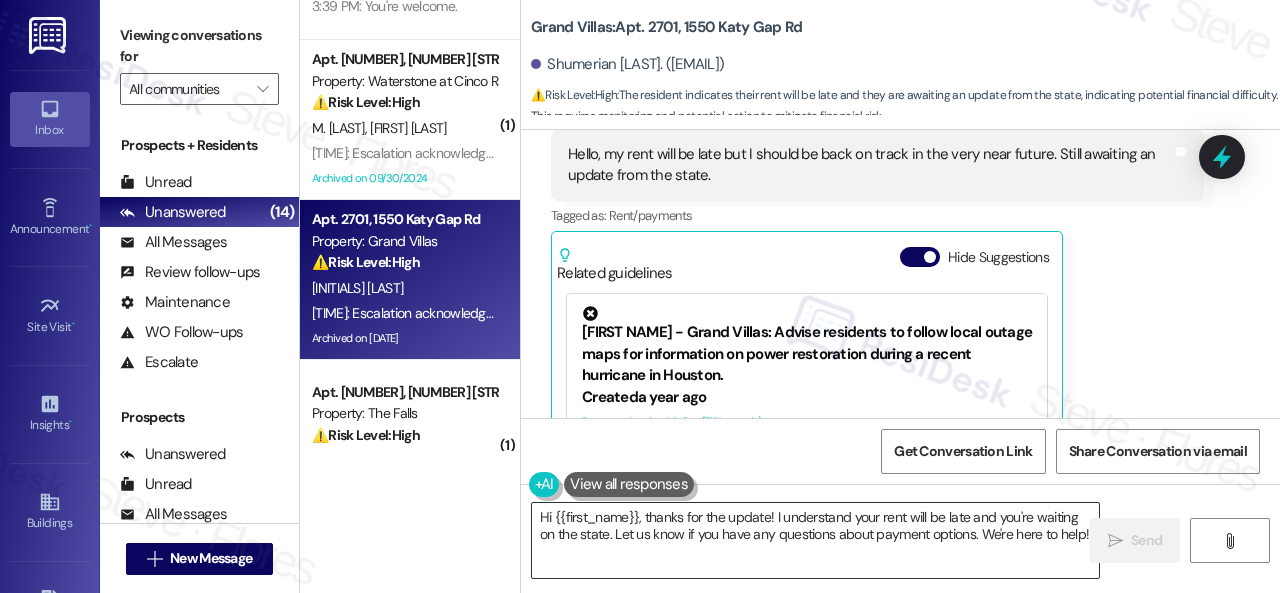 click on "Hi {{first_name}}, thanks for the update! I understand your rent will be late and you're waiting on the state. Let us know if you have any questions about payment options. We're here to help!" at bounding box center [815, 540] 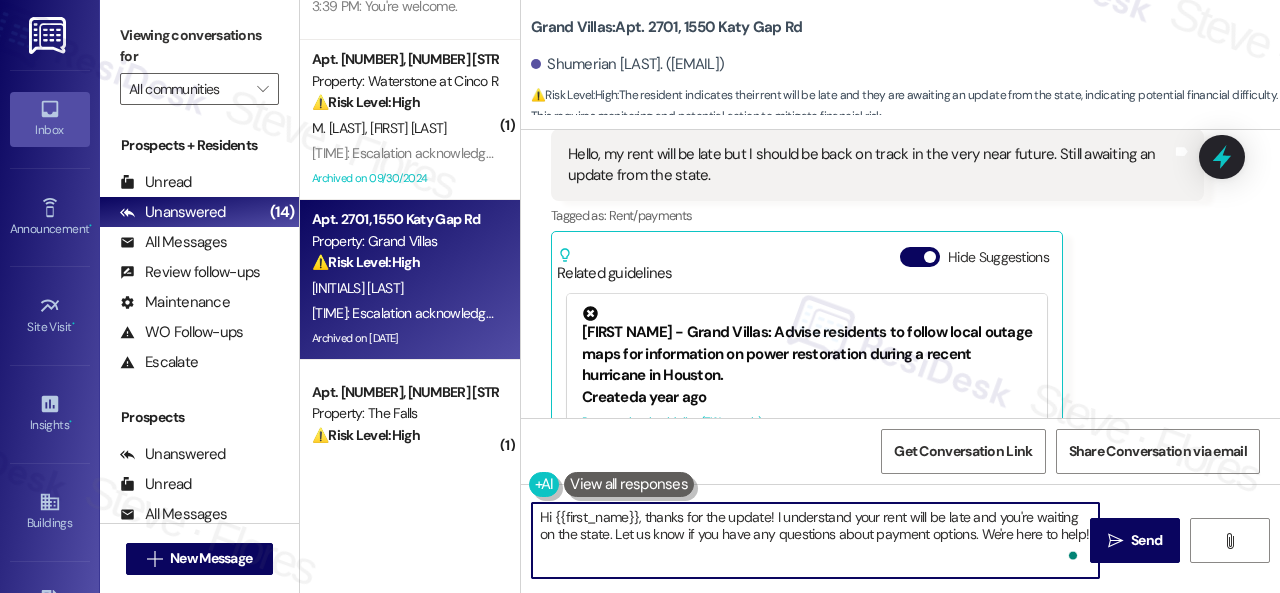 paste on "Thanks for updating us on your payment plan, {{first_name}}! We appreciate you letting us know. Please don't hesitate to reach out if you need anything else" 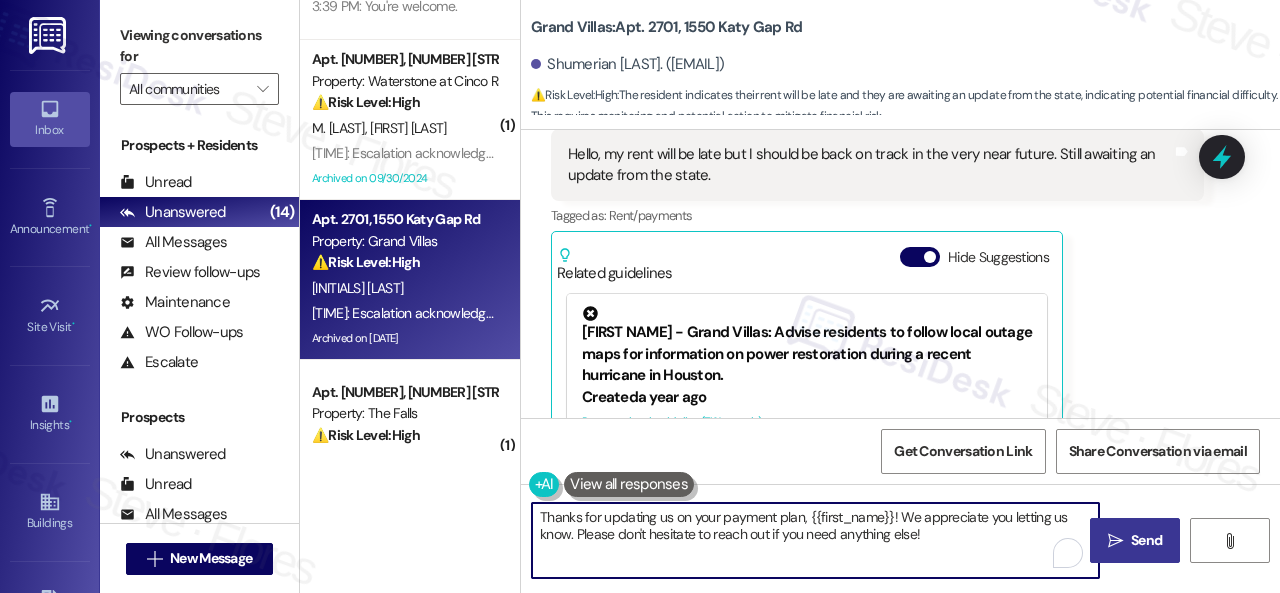 type on "Thanks for updating us on your payment plan, {{first_name}}! We appreciate you letting us know. Please don't hesitate to reach out if you need anything else!" 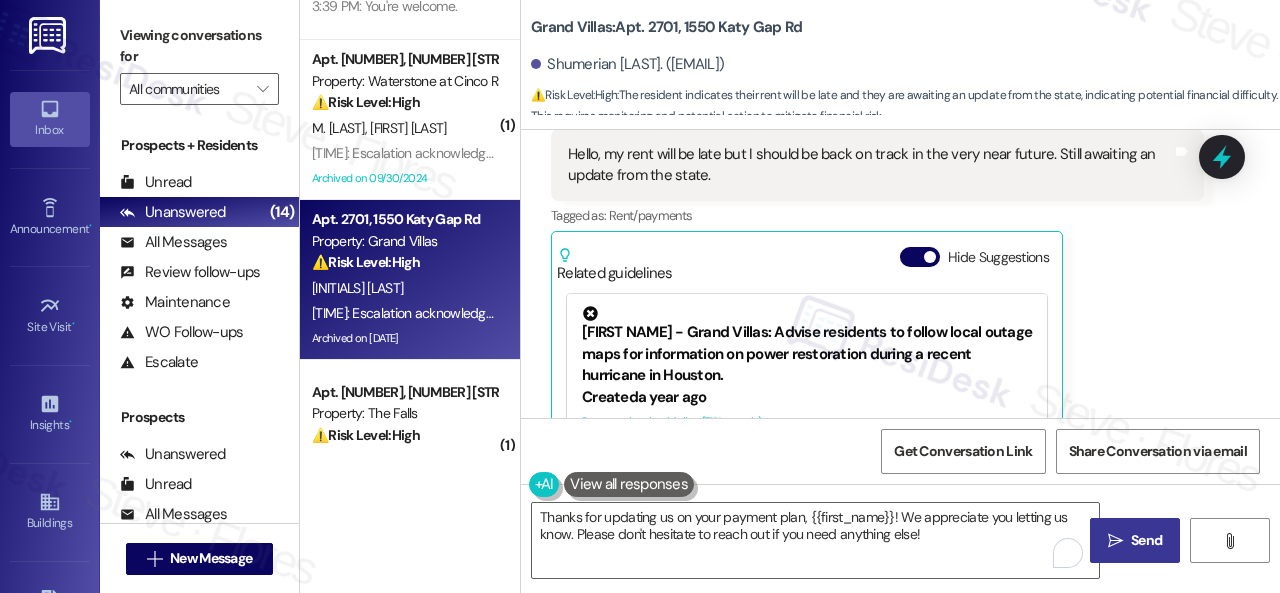 click on "Send" at bounding box center (1146, 540) 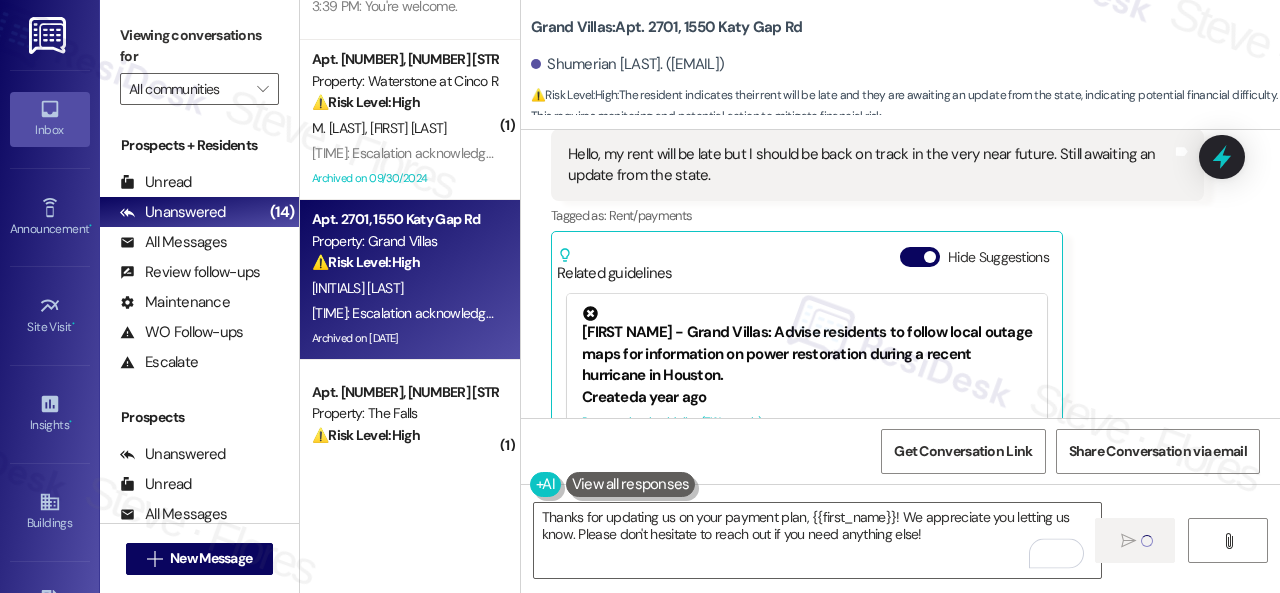 type 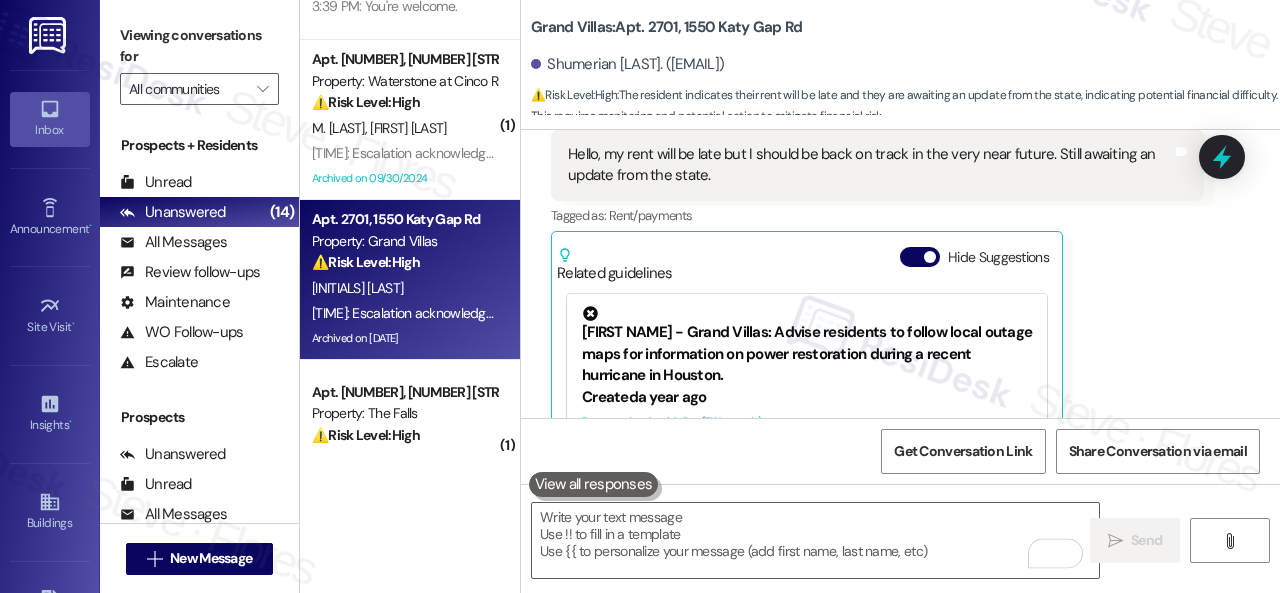 scroll, scrollTop: 15122, scrollLeft: 0, axis: vertical 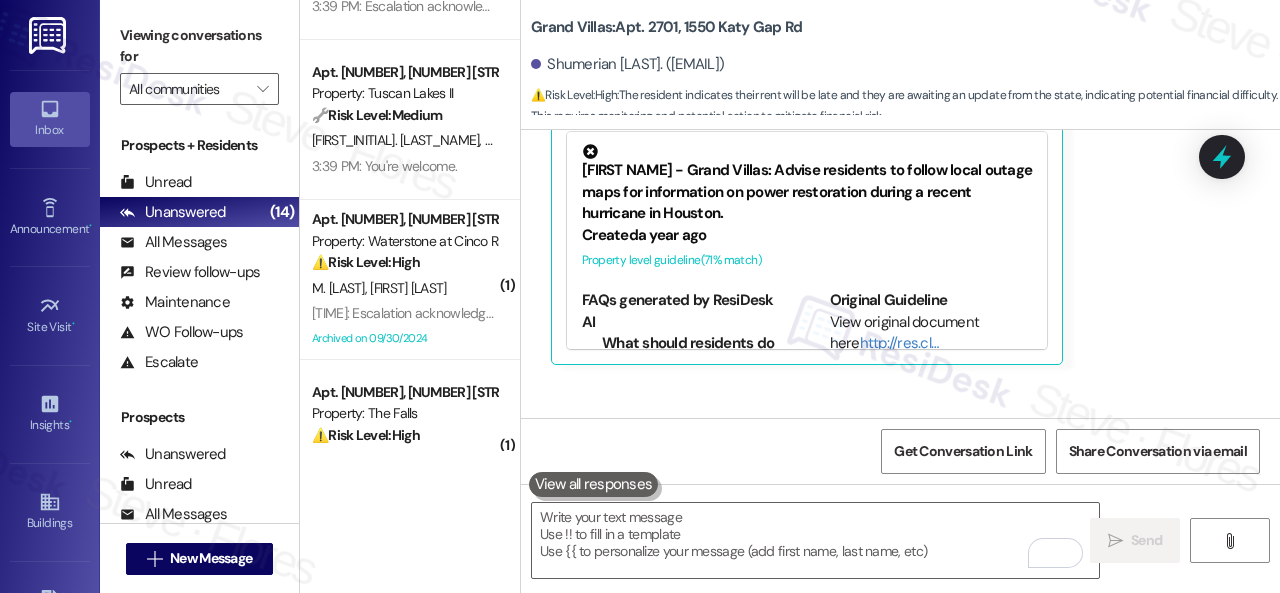 click on "Get Conversation Link Share Conversation via email" at bounding box center [900, 451] 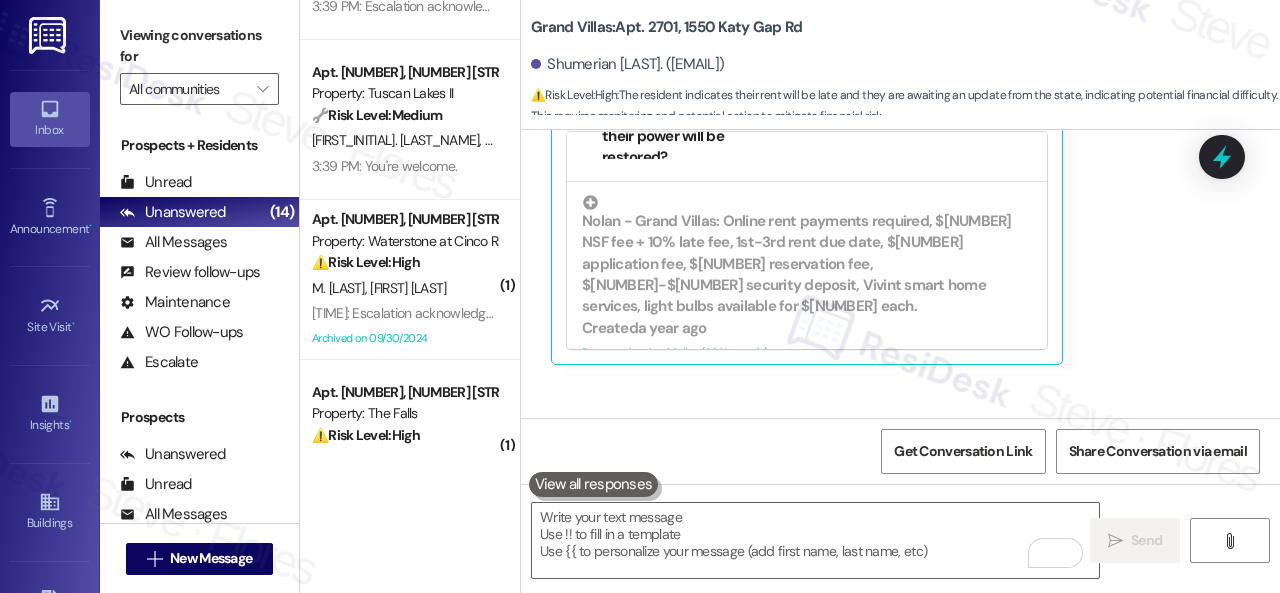 scroll, scrollTop: 427, scrollLeft: 0, axis: vertical 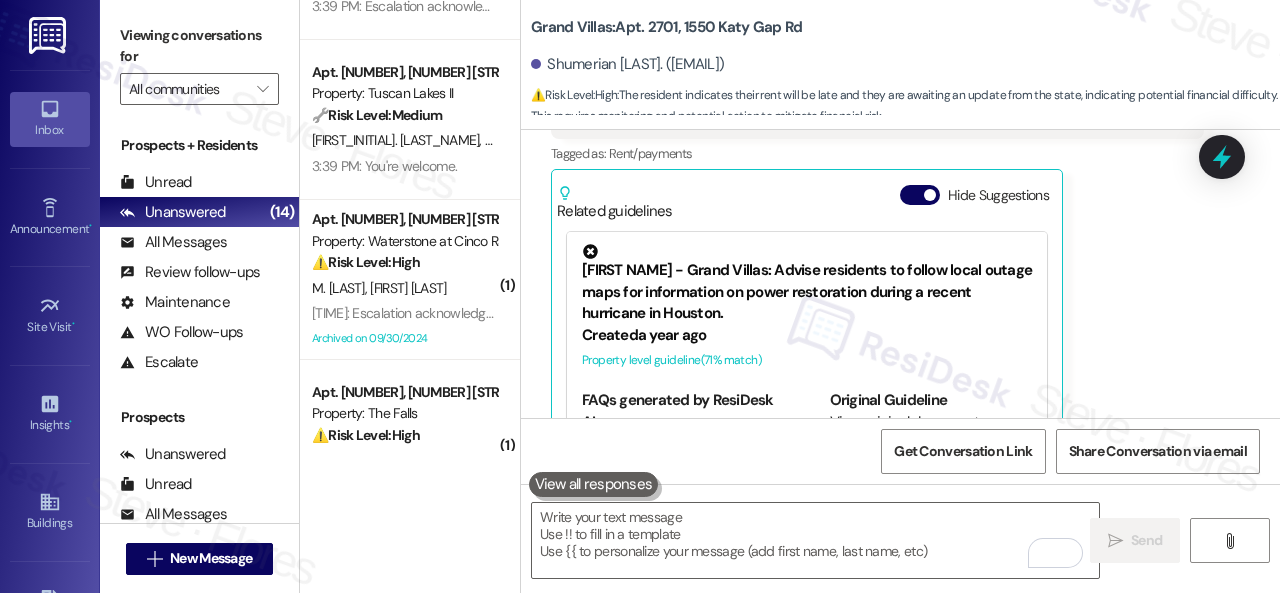 click on "Get Conversation Link Share Conversation via email" at bounding box center [900, 451] 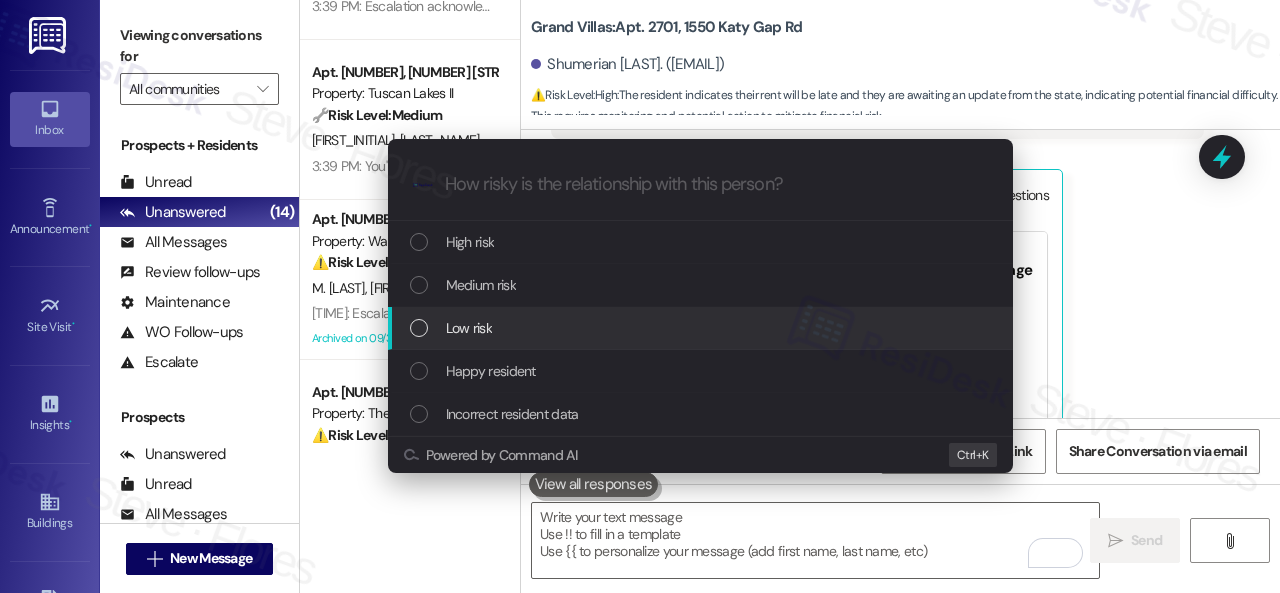 click on "Low risk" at bounding box center (469, 328) 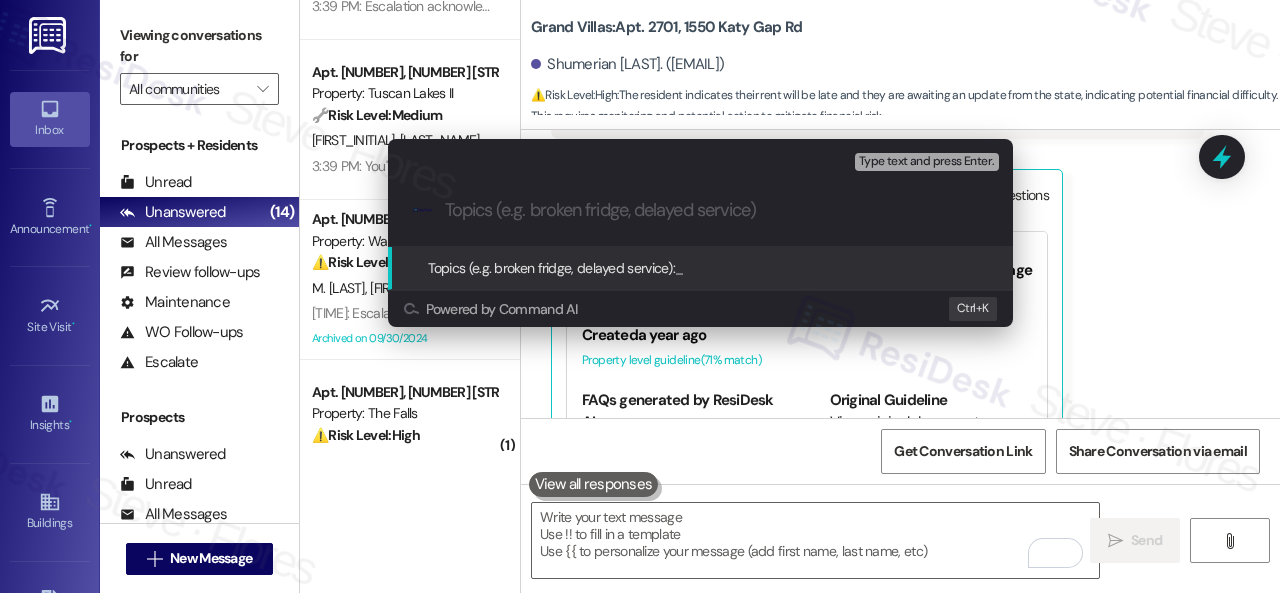 paste on "Late payment notice." 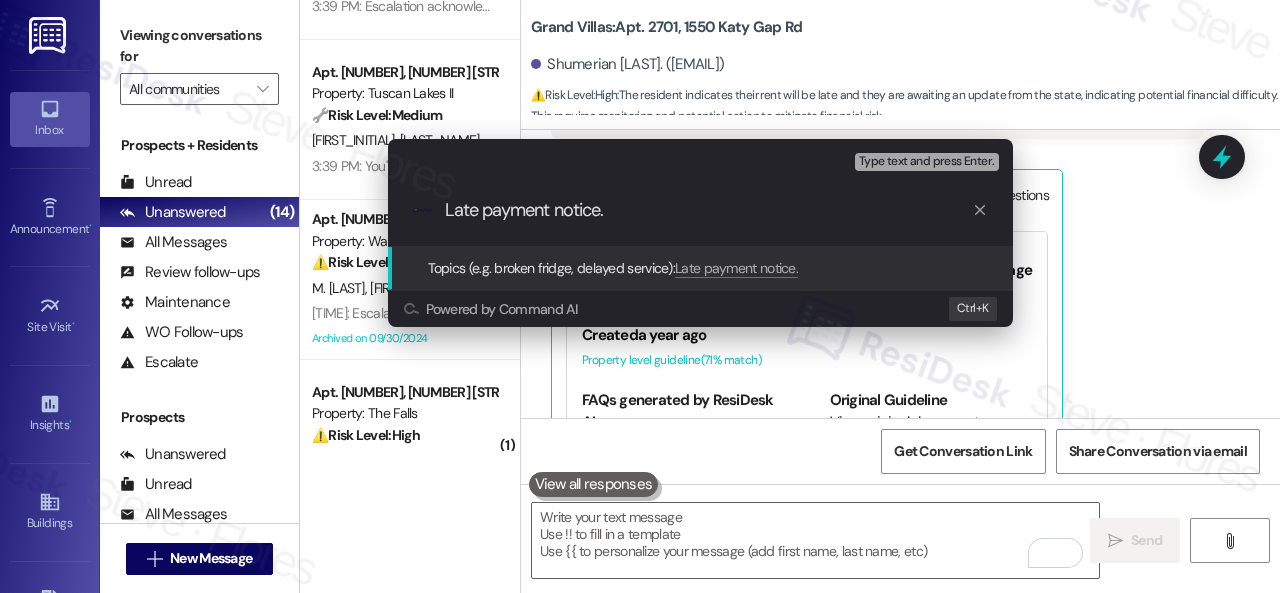 type 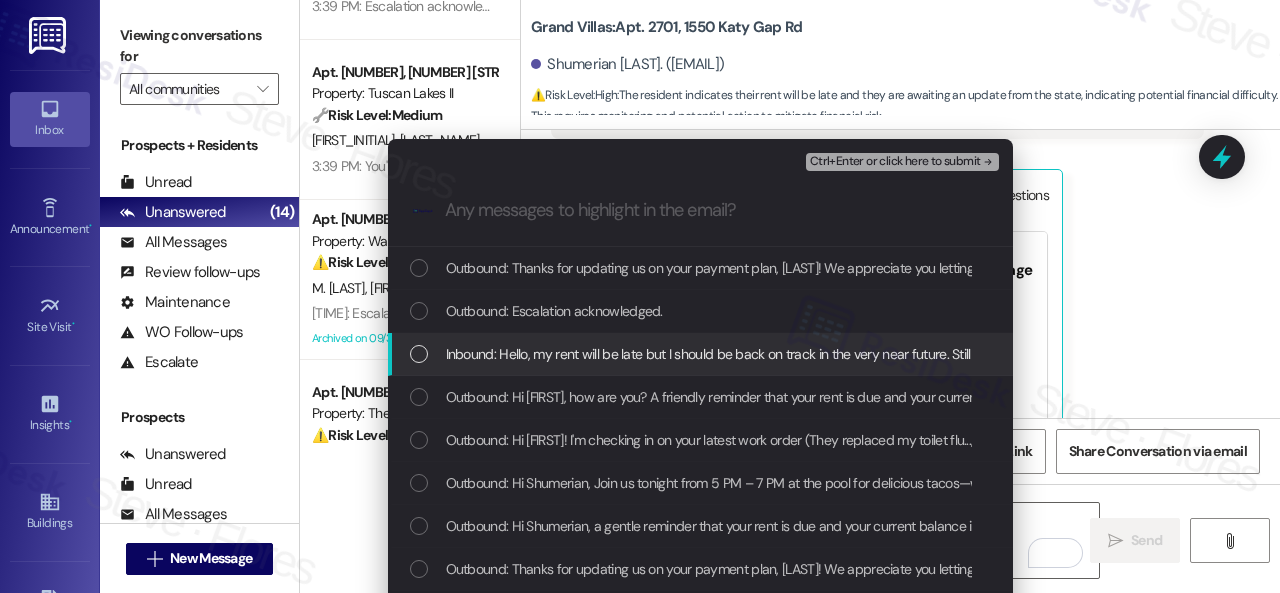 click on "Inbound: Hello, my rent will be late but I should be back on track in the very near future. Still awaiting an update from the state." at bounding box center [810, 354] 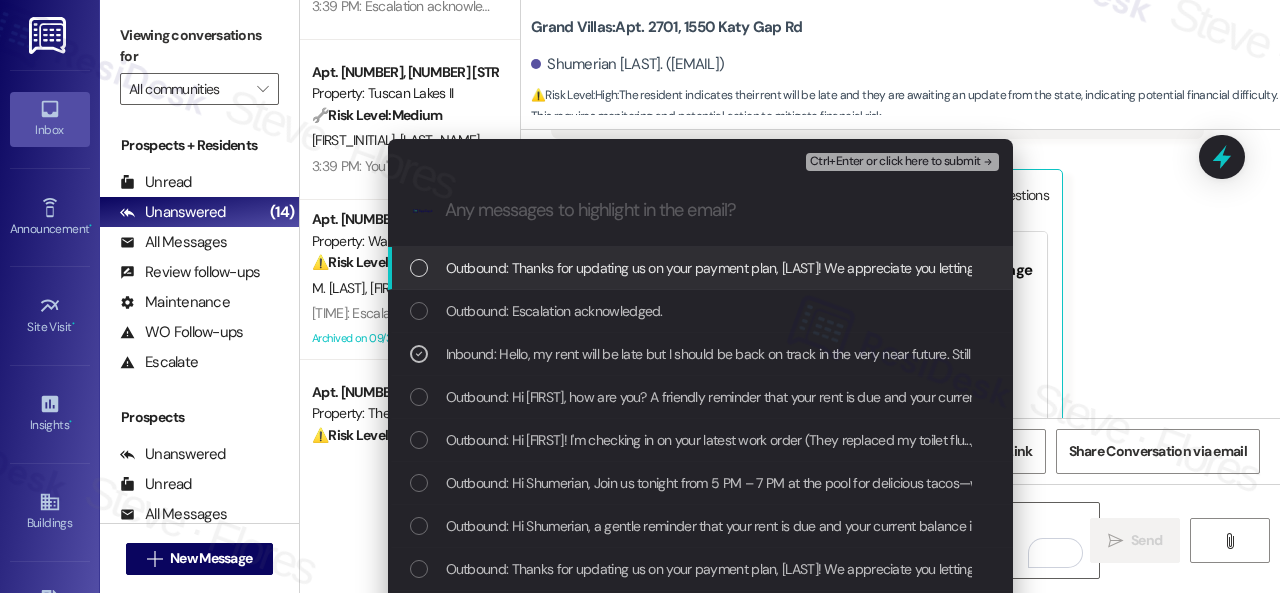 click on "Ctrl+Enter or click here to submit" at bounding box center (895, 162) 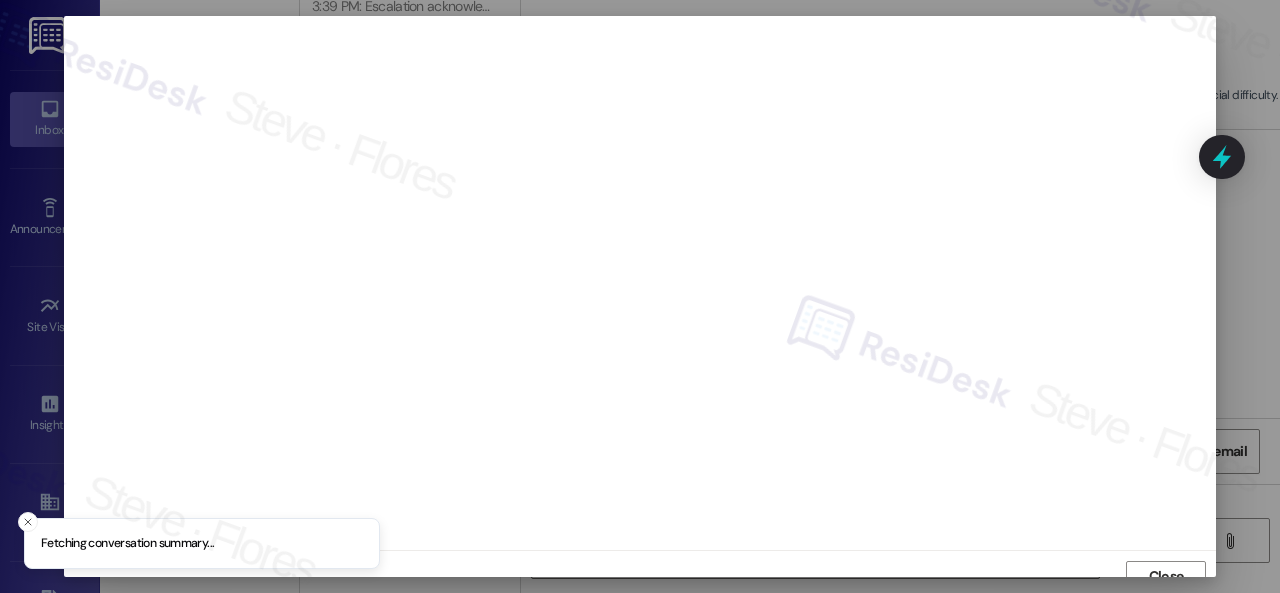 scroll, scrollTop: 15, scrollLeft: 0, axis: vertical 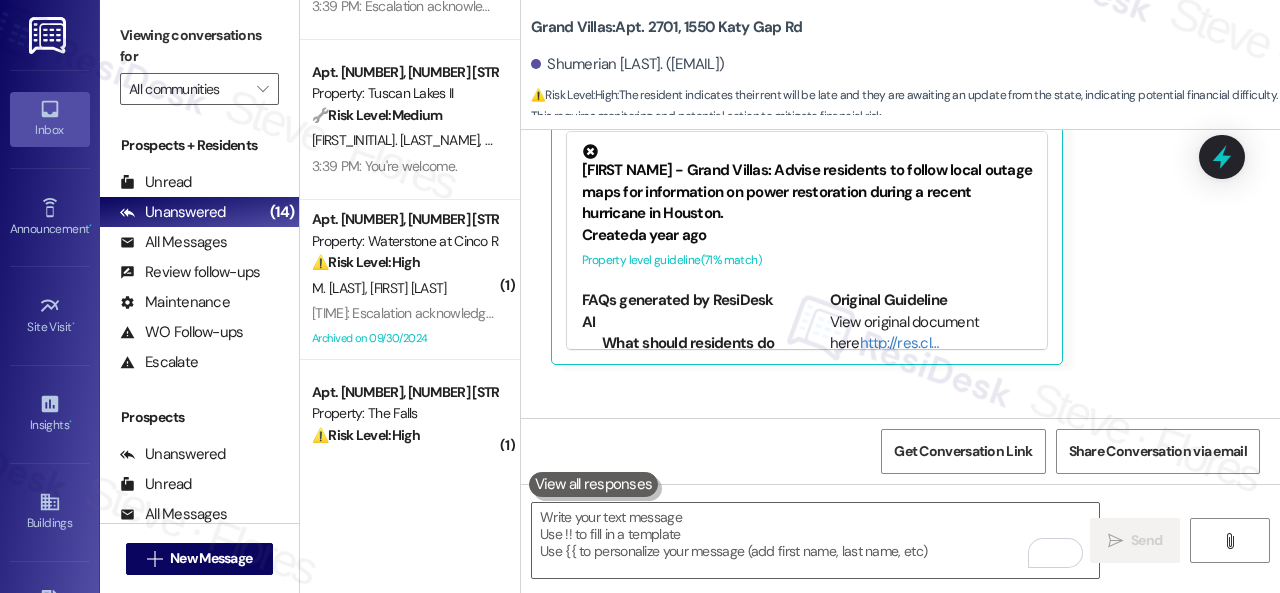 click on "Apt. 2701, 1550 Katy Gap Rd Property: Grand Villas ⚠️  Risk Level:  High The resident indicates their rent will be late and they are awaiting an update from the state, indicating potential financial difficulty. This requires monitoring and potential action to mitigate financial risk. S. Curtis 3:42 PM: Thanks for updating us on your payment plan, Shumerian! We appreciate you letting us know. Please don't hesitate to reach out if you need anything else! 3:42 PM: Thanks for updating us on your payment plan, Shumerian! We appreciate you letting us know. Please don't hesitate to reach out if you need anything else! Archived on 07/25/2024 Apt. 308~07, 310 Dickinson Rd Property: 3Ten 🔧  Risk Level:  Medium The resident acknowledges the issue is currently resolved ('It is working') but expresses concern about its long-term fix. This indicates a potential recurring maintenance issue and resident dissatisfaction, but not an immediate emergency or risk. M. Reardon ( 1 ) Apt. 4623PB, 4460 Mountain Laurel Road ( 1" at bounding box center (410, 296) 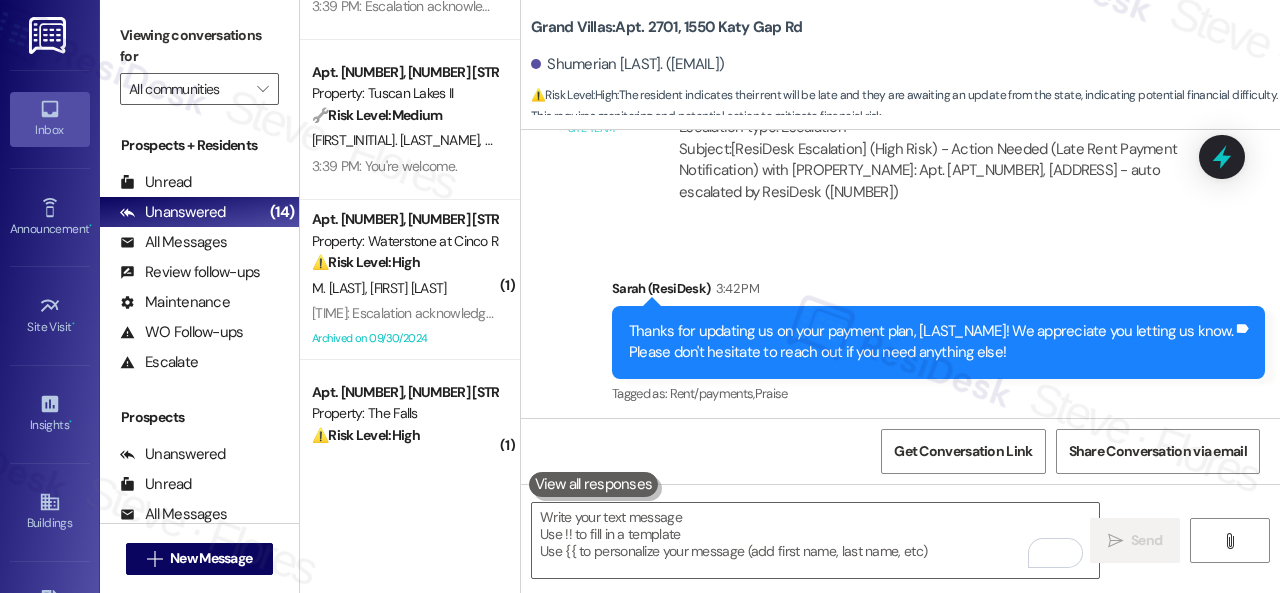 scroll, scrollTop: 15751, scrollLeft: 0, axis: vertical 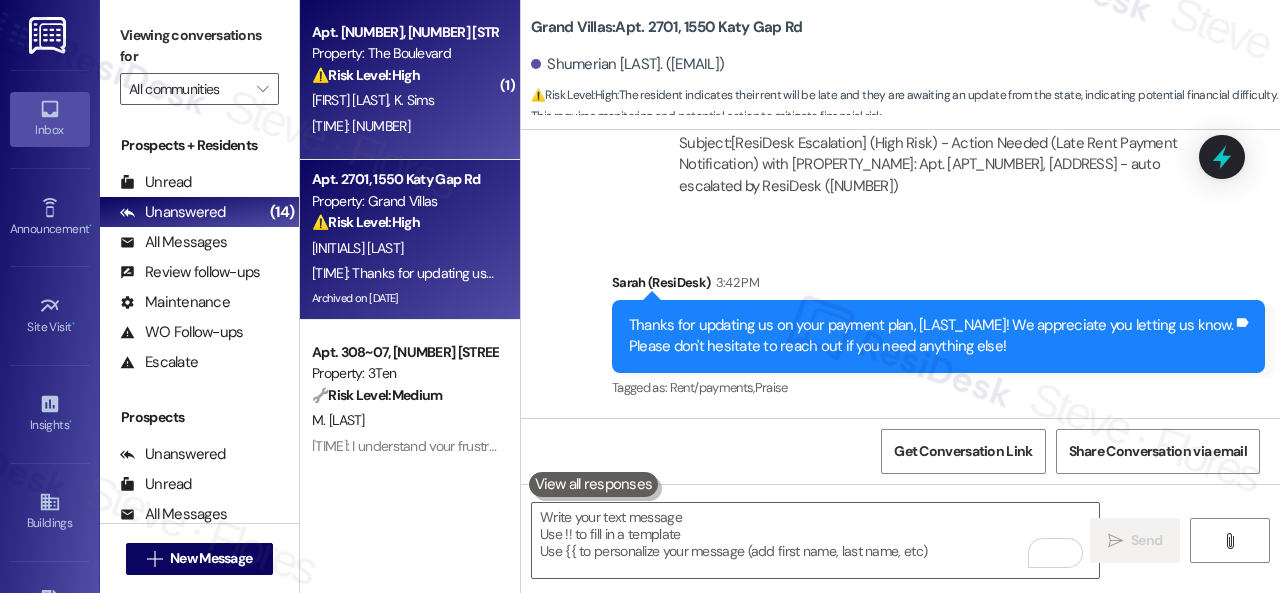 click on "[INITIAL]. [INITIAL]. [INITIAL]. [INITIAL]." at bounding box center (404, 100) 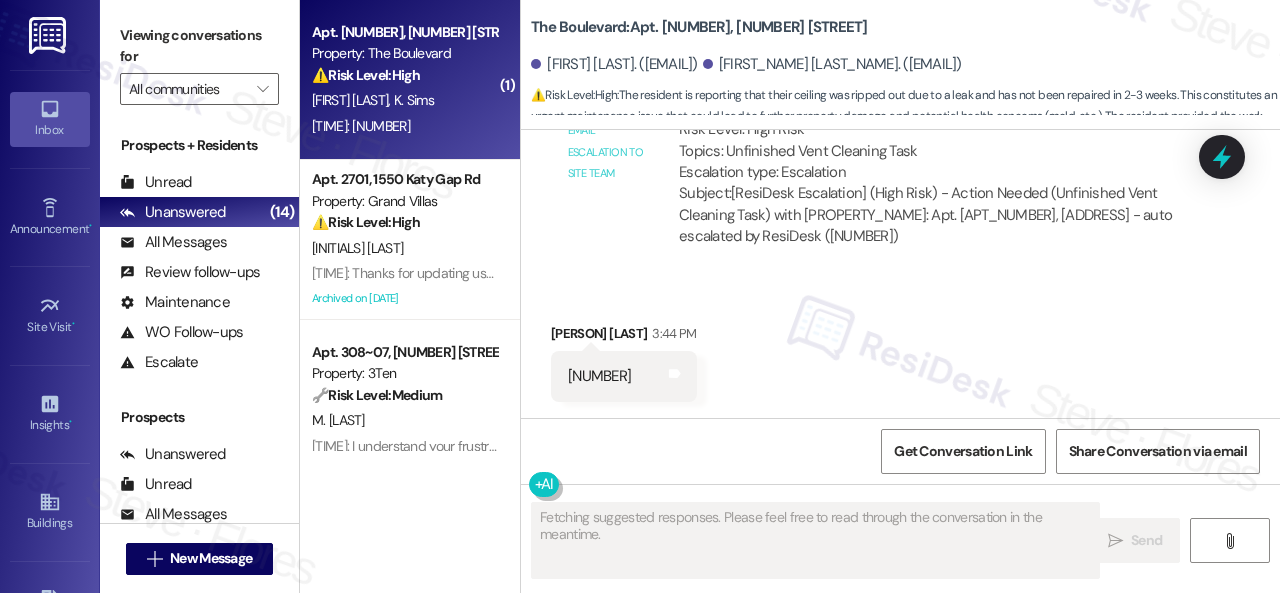 scroll, scrollTop: 7593, scrollLeft: 0, axis: vertical 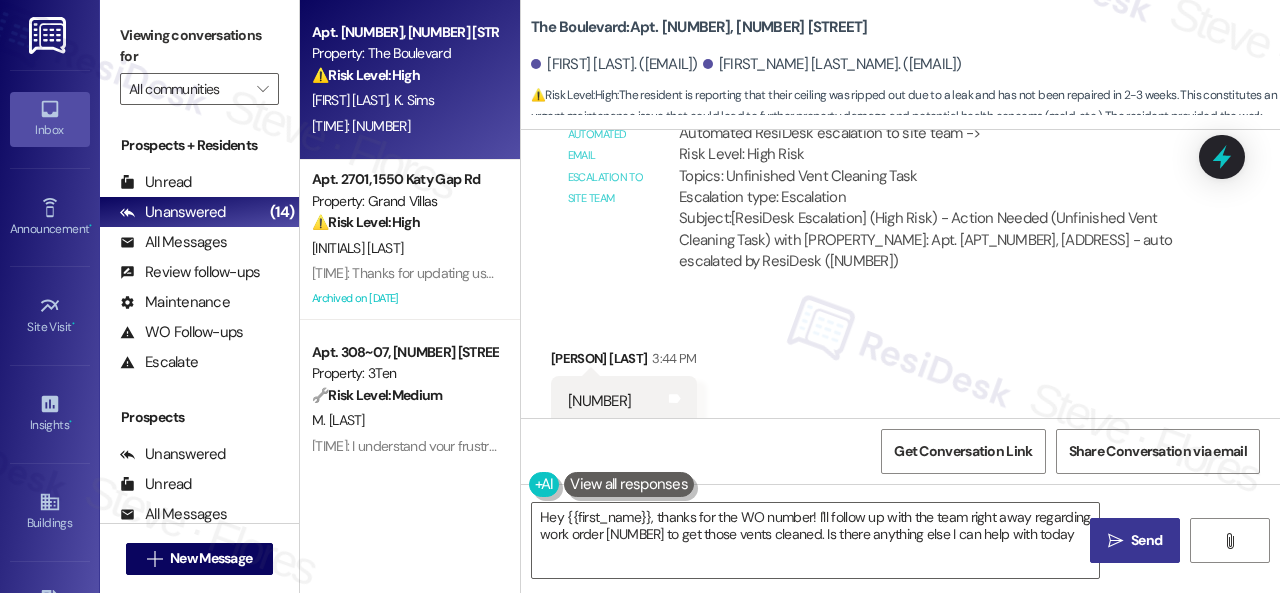 type on "Hey {{first_name}}, thanks for the WO number! I'll follow up with the team right away regarding work order 290327 to get those vents cleaned. Is there anything else I can help with today?" 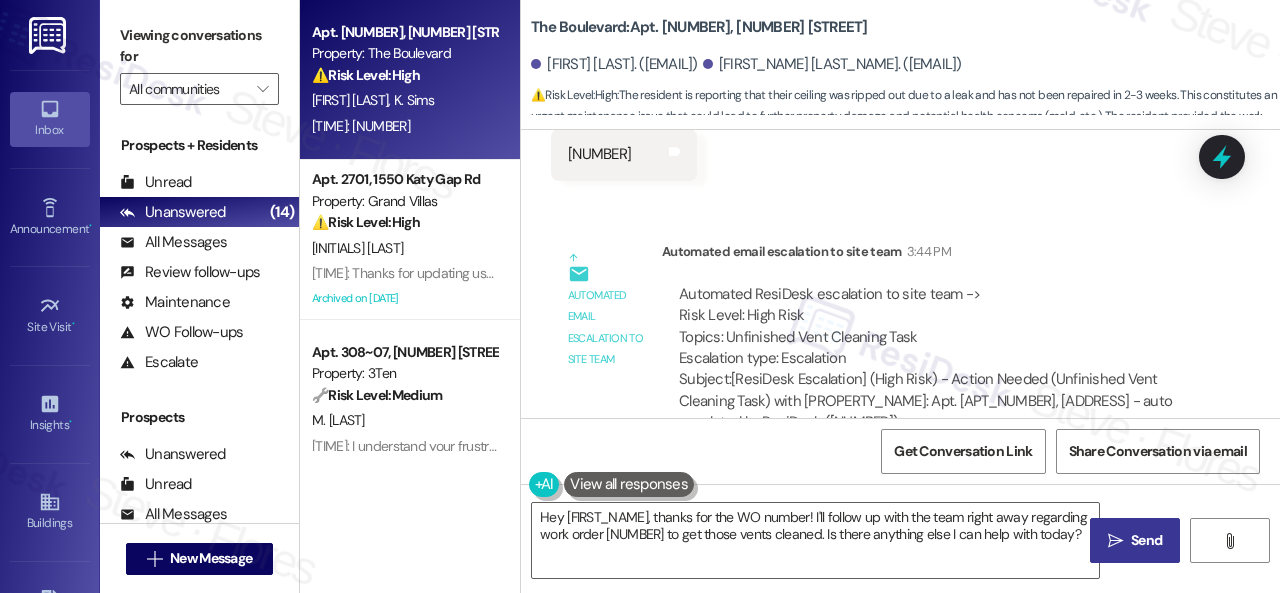 scroll, scrollTop: 7193, scrollLeft: 0, axis: vertical 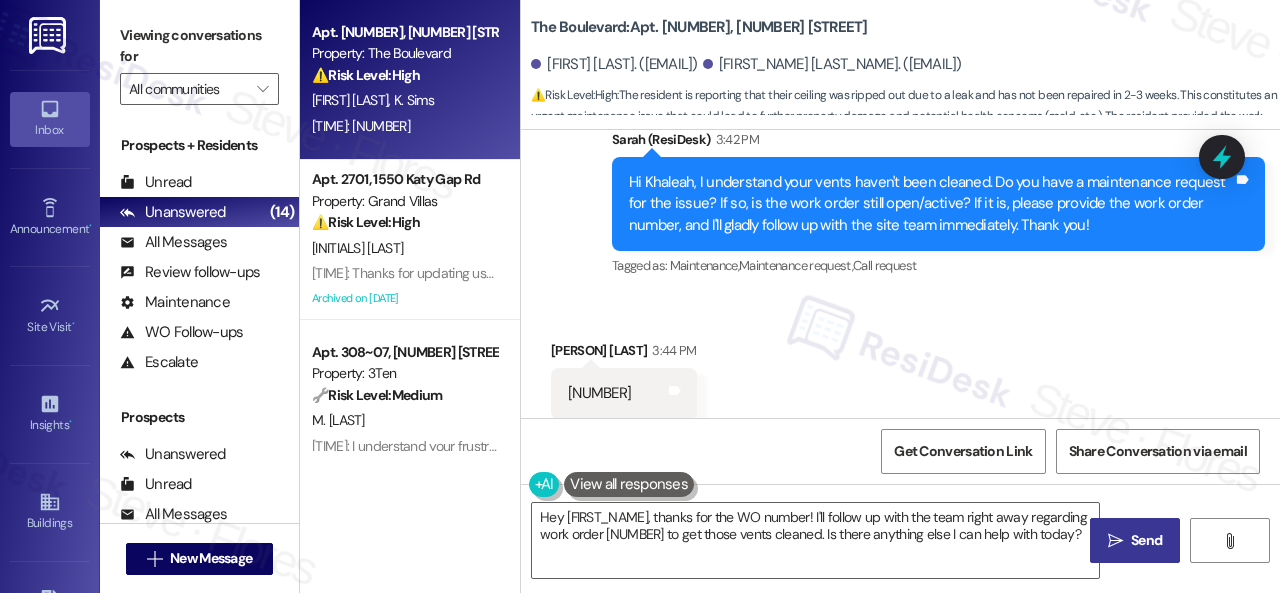 click on "290327" at bounding box center (599, 393) 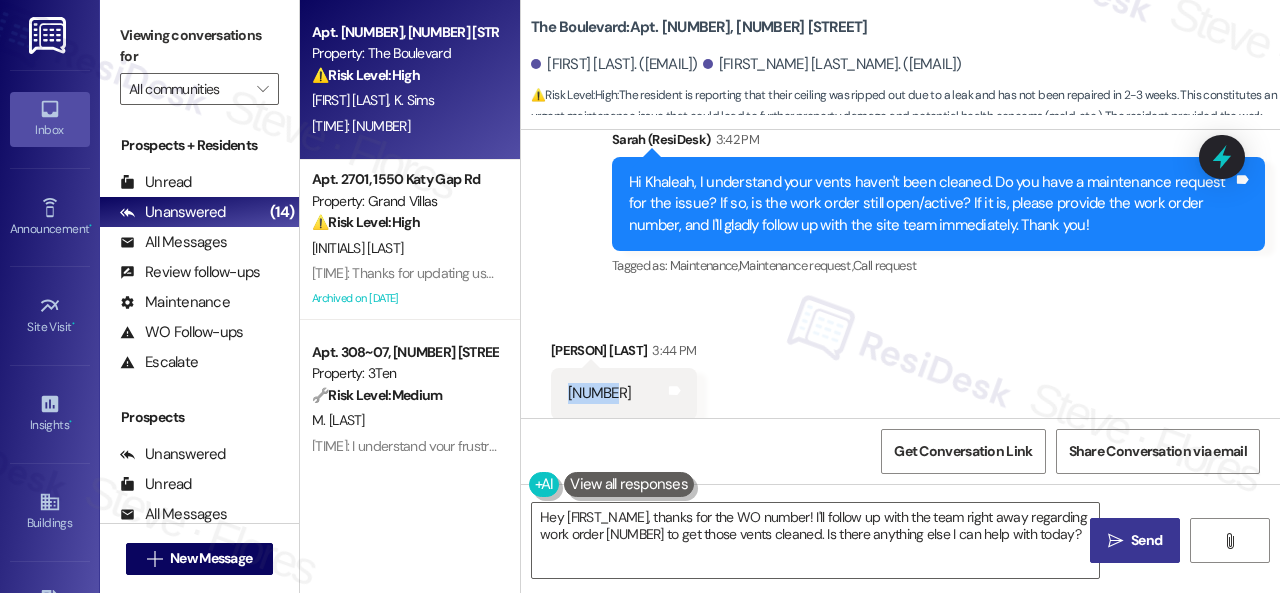 click on "290327" at bounding box center (599, 393) 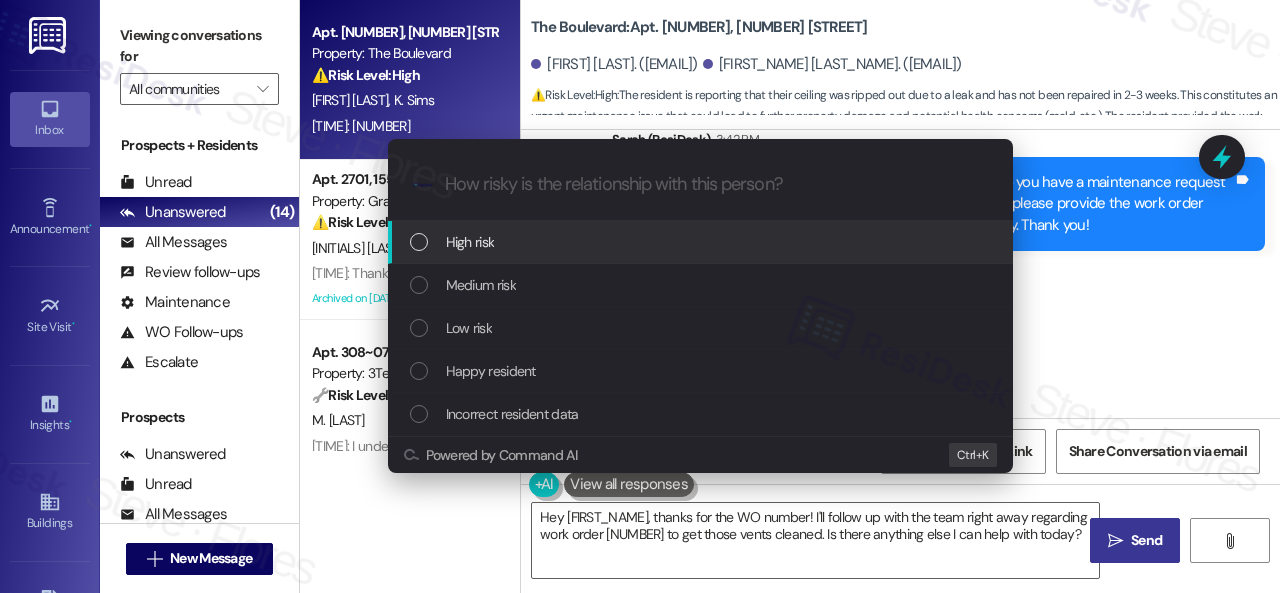 click on "High risk" at bounding box center [470, 242] 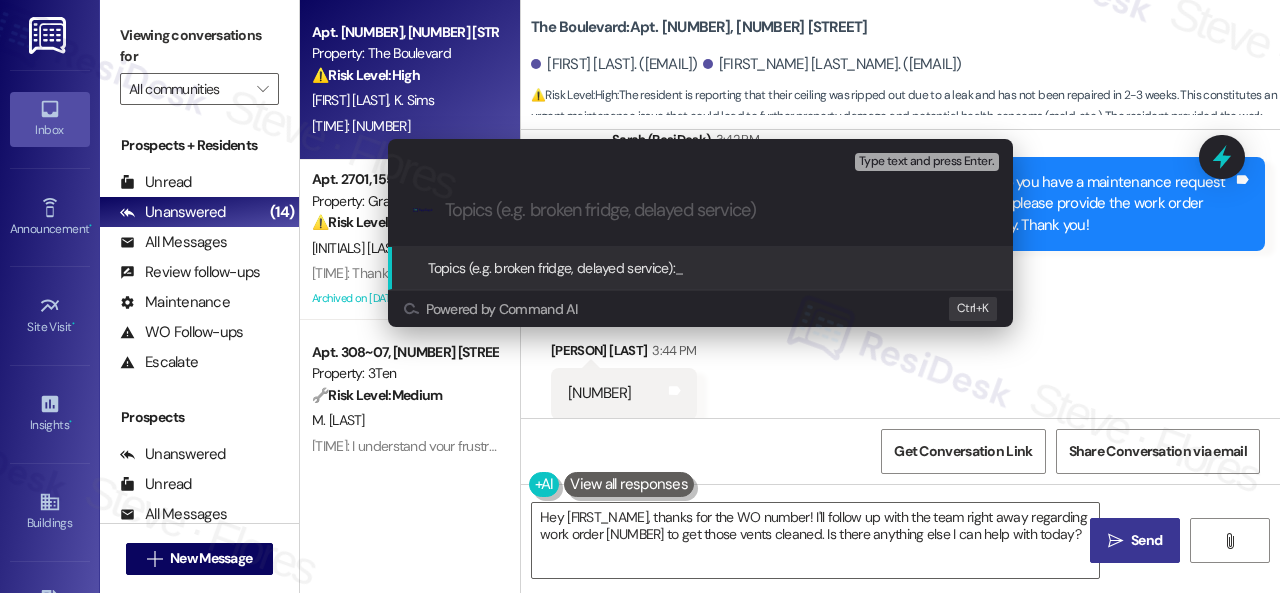 paste on "Follow-up on work order 290327" 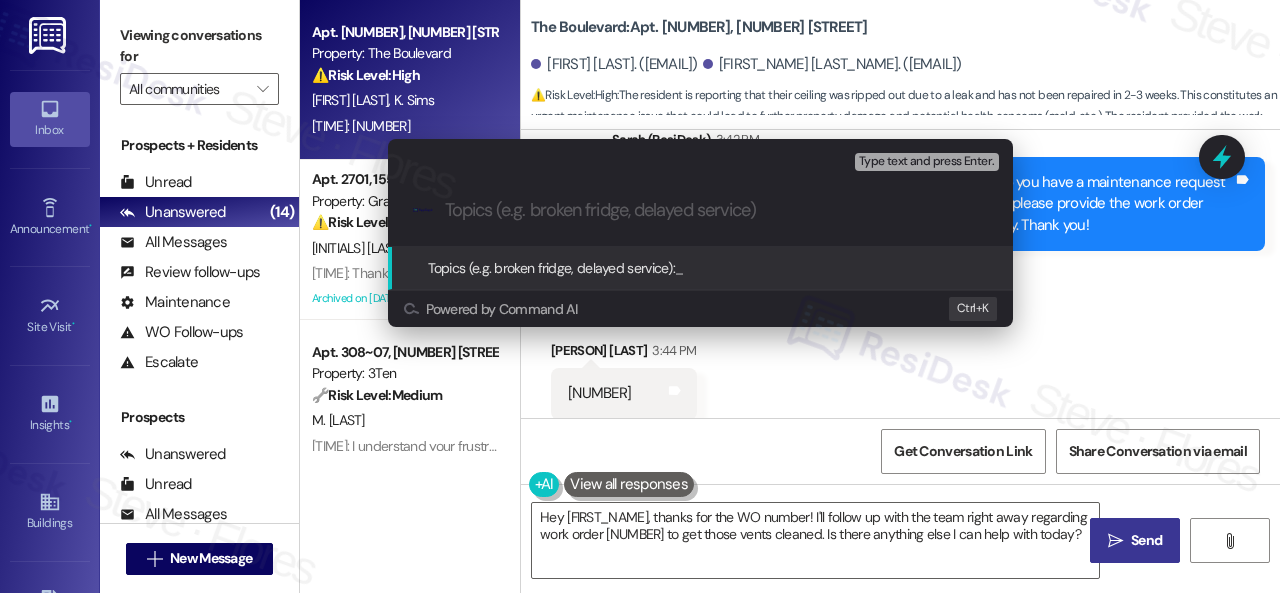 type on "Follow-up on work order 290327" 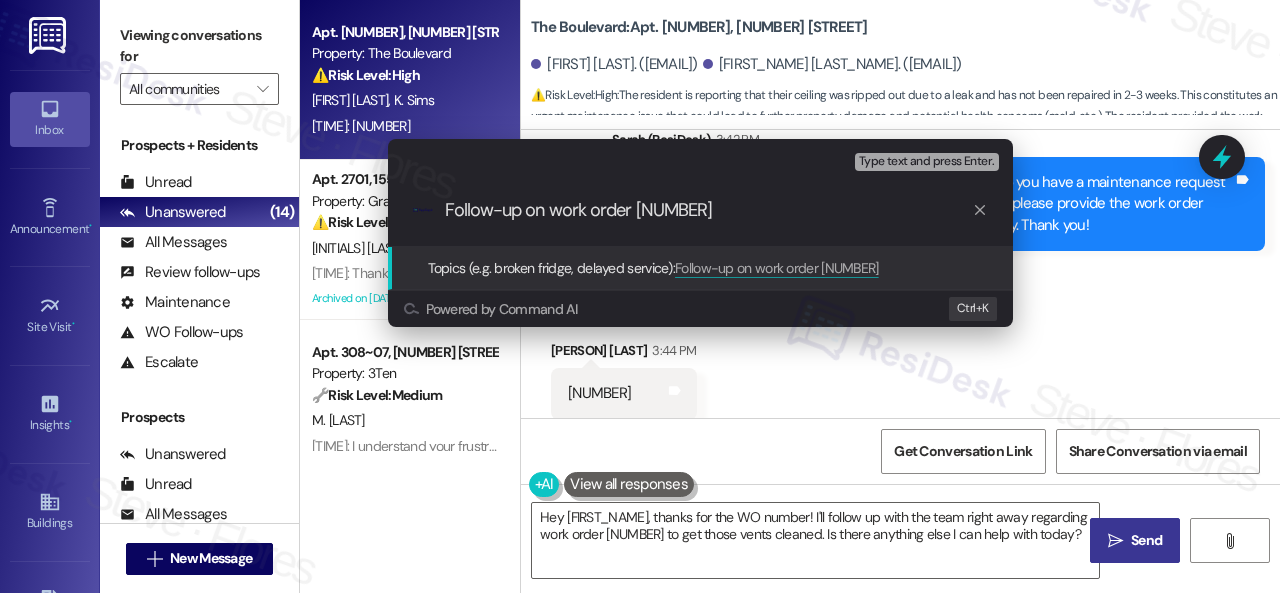 type 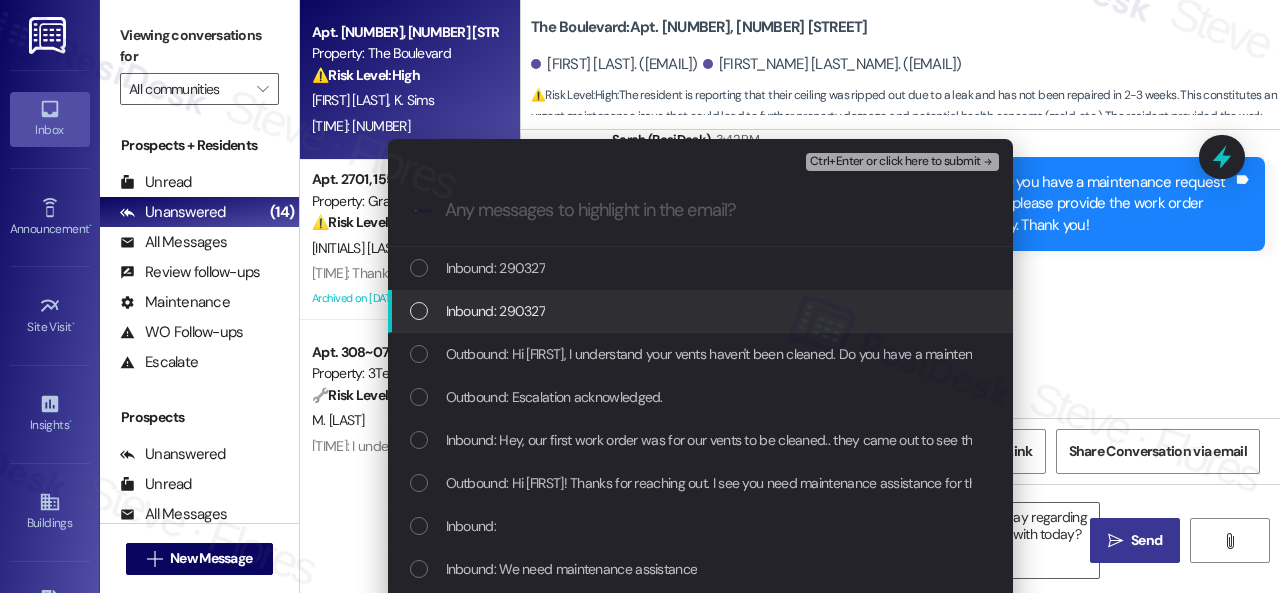 click on "Inbound: 290327" at bounding box center (496, 311) 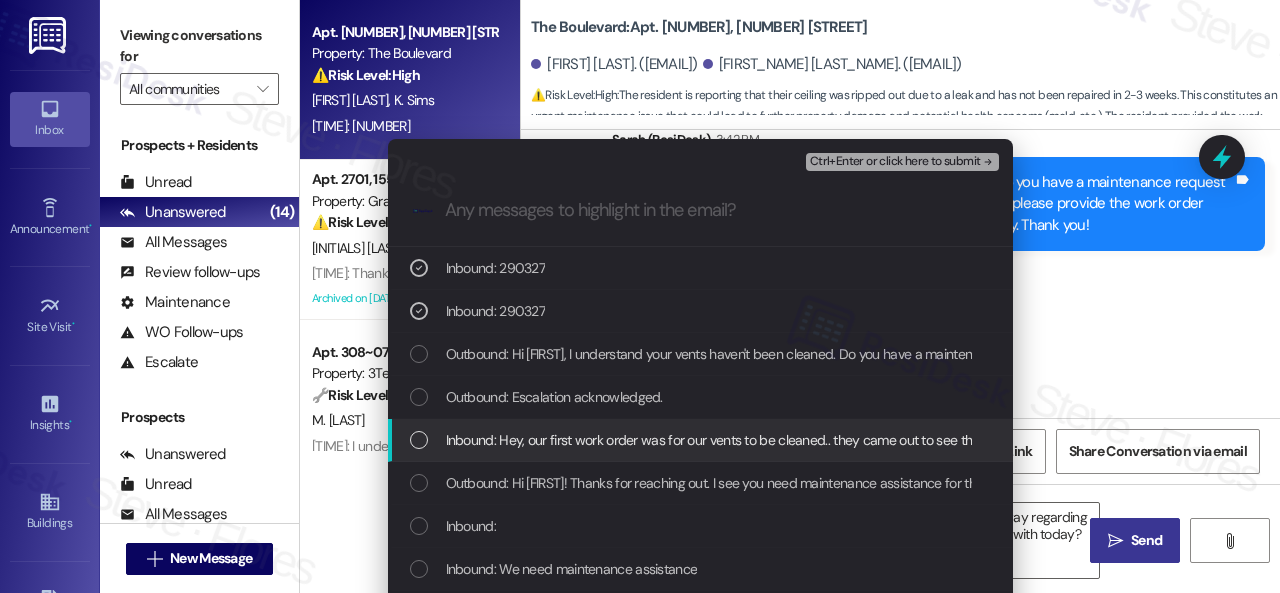 click on "Inbound: Hey, our first work order was for our vents to be cleaned.. they came out to see the vents then saw our ceiling was leaking so they just ripped out the ceiling instead.. it's been about 2-3weeks and they still haven't cleaned our vents" at bounding box center [1137, 440] 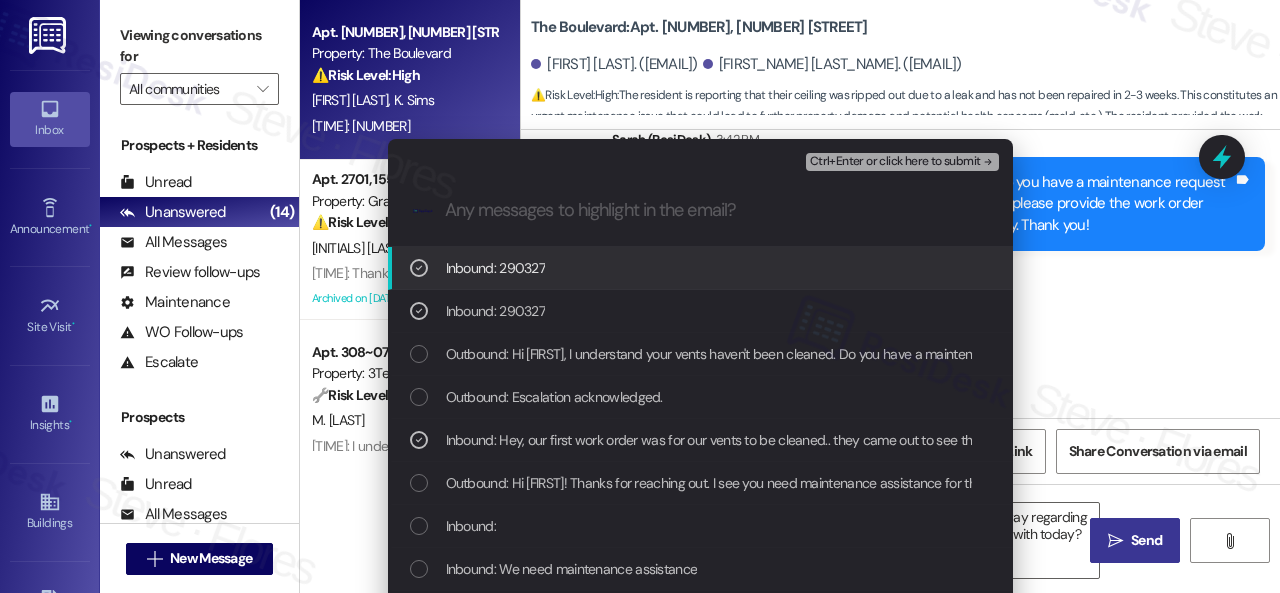 click on "Ctrl+Enter or click here to submit" at bounding box center (895, 162) 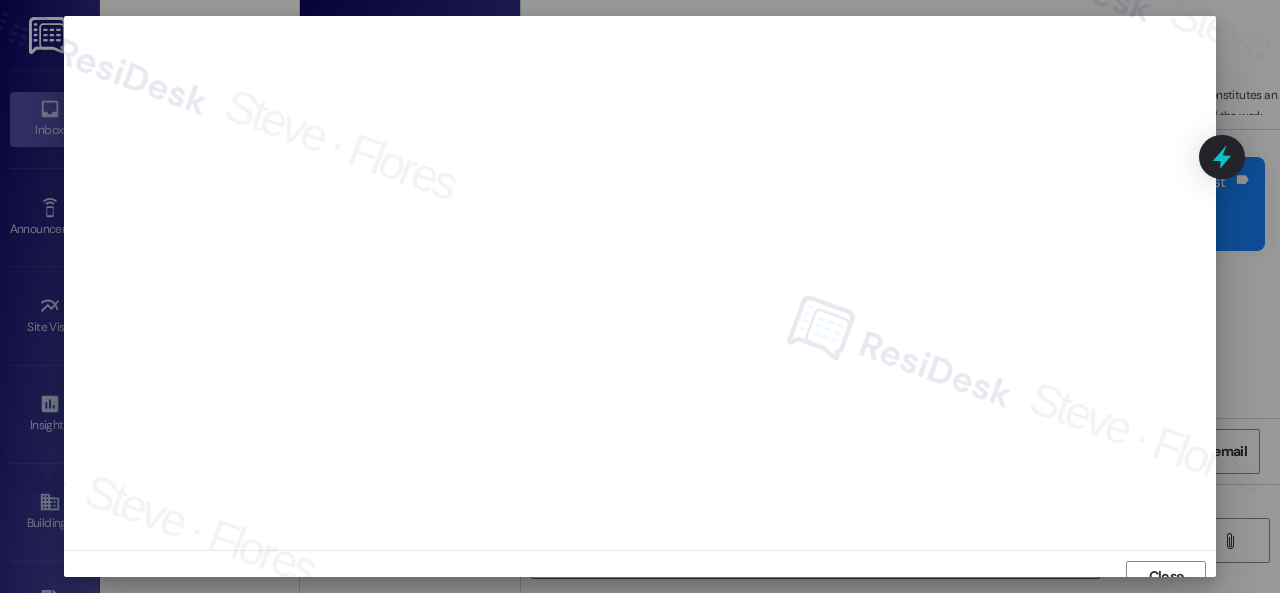 scroll, scrollTop: 15, scrollLeft: 0, axis: vertical 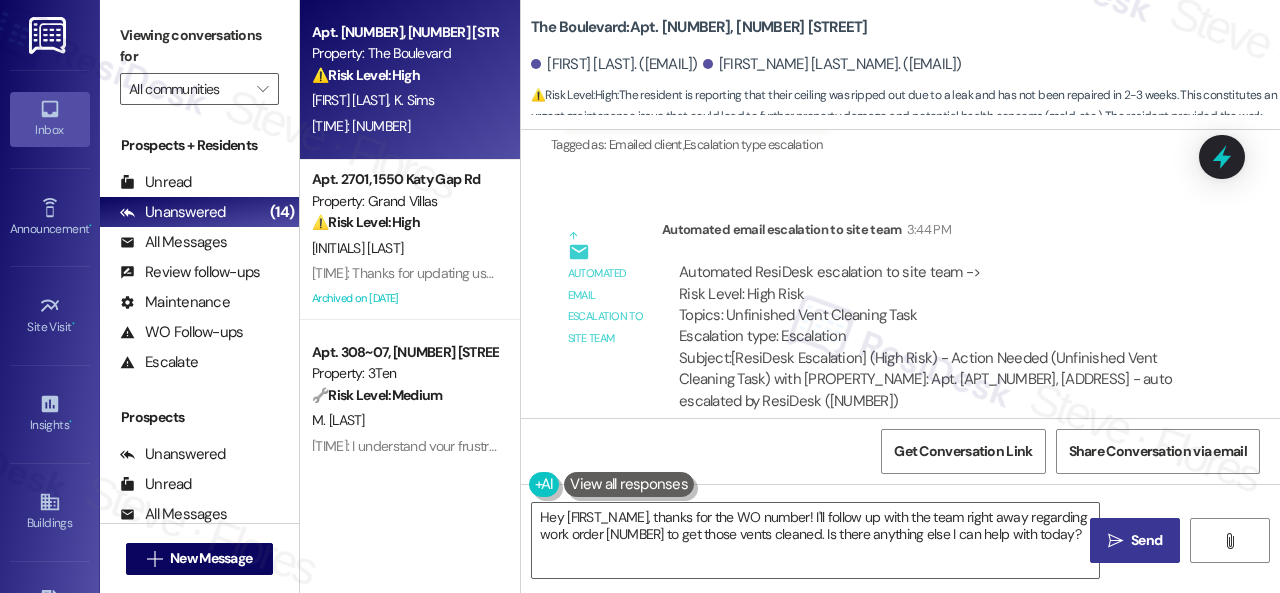 click on "Automated ResiDesk escalation to site team ->
Risk Level: High Risk
Topics: Unfinished Vent Cleaning Task
Escalation type: Escalation" at bounding box center [933, 305] 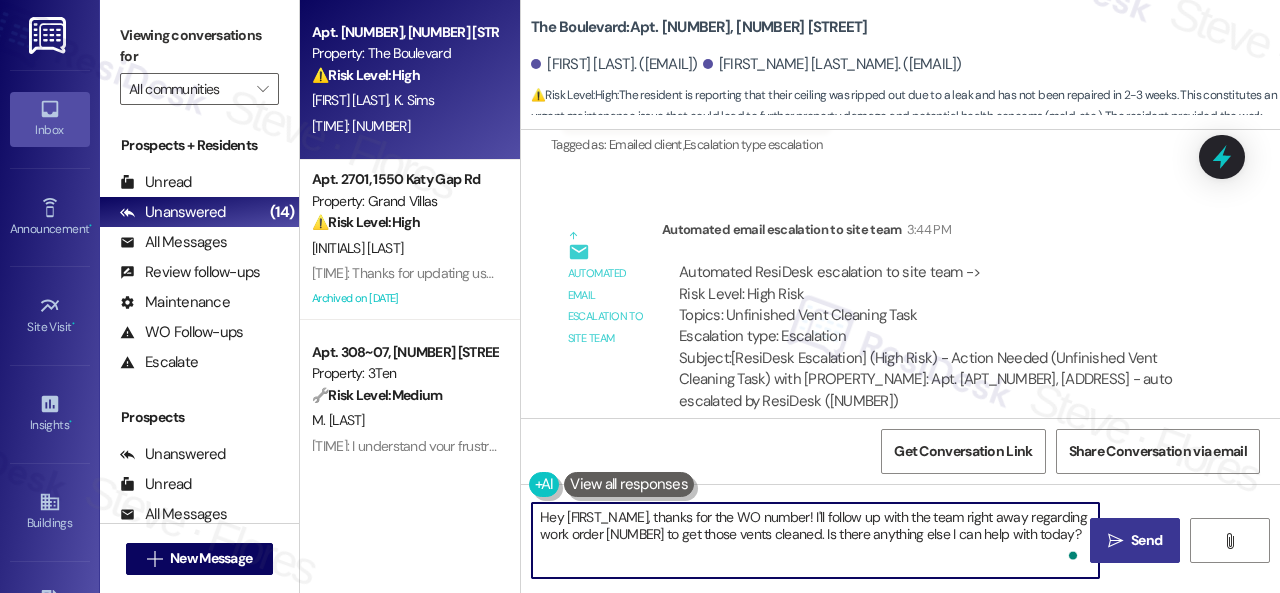 drag, startPoint x: 1080, startPoint y: 541, endPoint x: 390, endPoint y: 475, distance: 693.14935 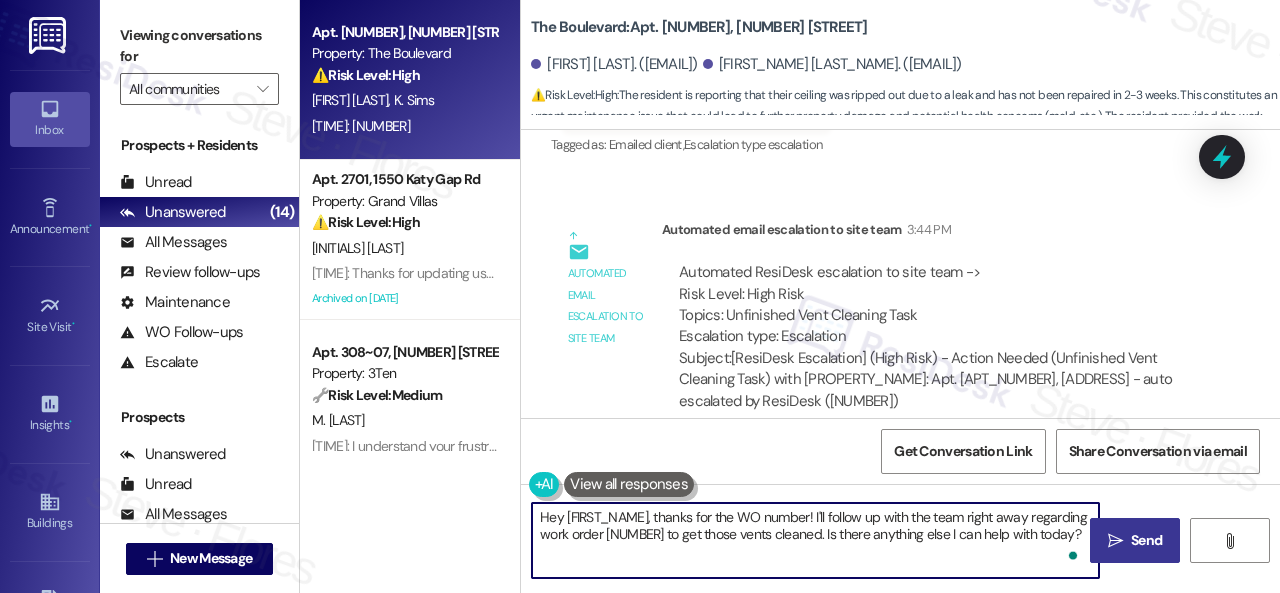 click on "Apt. 4821, 4800 Skyline Dr Property: The Boulevard ⚠️  Risk Level:  High The resident is reporting that their ceiling was ripped out due to a leak and has not been repaired in 2-3 weeks. This constitutes an urgent maintenance issue that could lead to further property damage and potential health concerns (mold, etc.). The resident provided the work order number, indicating the issue is known but unresolved. A. Cox K. Sims 3:44 PM: 290327 3:44 PM: 290327 Apt. 2701, 1550 Katy Gap Rd Property: Grand Villas ⚠️  Risk Level:  High The resident indicates their rent will be late and they are awaiting an update from the state, indicating potential financial difficulty. This requires monitoring and potential action to mitigate financial risk. S. Curtis 3:42 PM: Thanks for updating us on your payment plan, Shumerian! We appreciate you letting us know. Please don't hesitate to reach out if you need anything else! Archived on 07/25/2024 Apt. 308~07, 310 Dickinson Rd Property: 3Ten 🔧  Risk Level:  Medium ( 1 )" at bounding box center [790, 296] 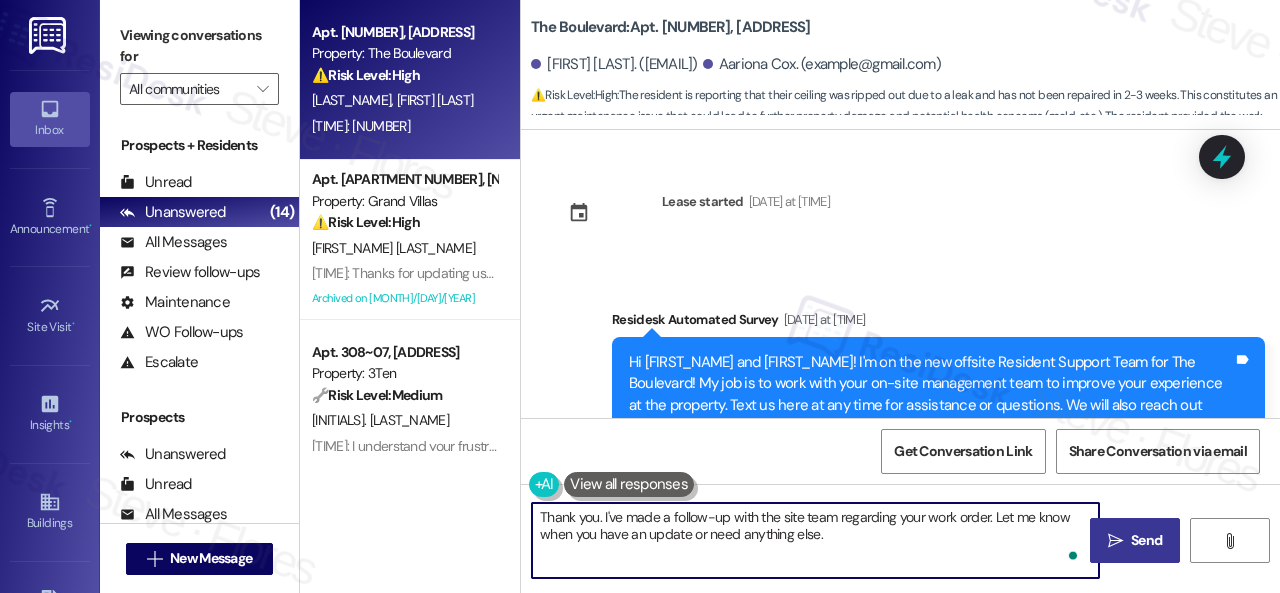 type on "Thank you. I've made a follow-up with the site team regarding your work order. Let me know when you have an update or need anything else." 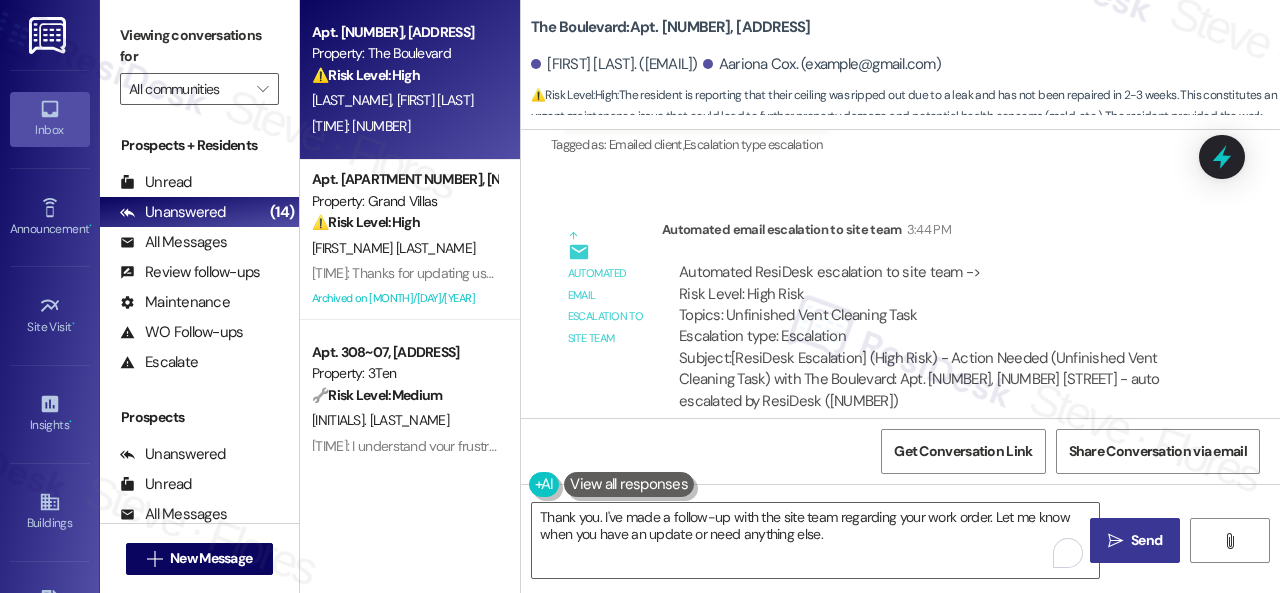 click on "Send" at bounding box center (1146, 540) 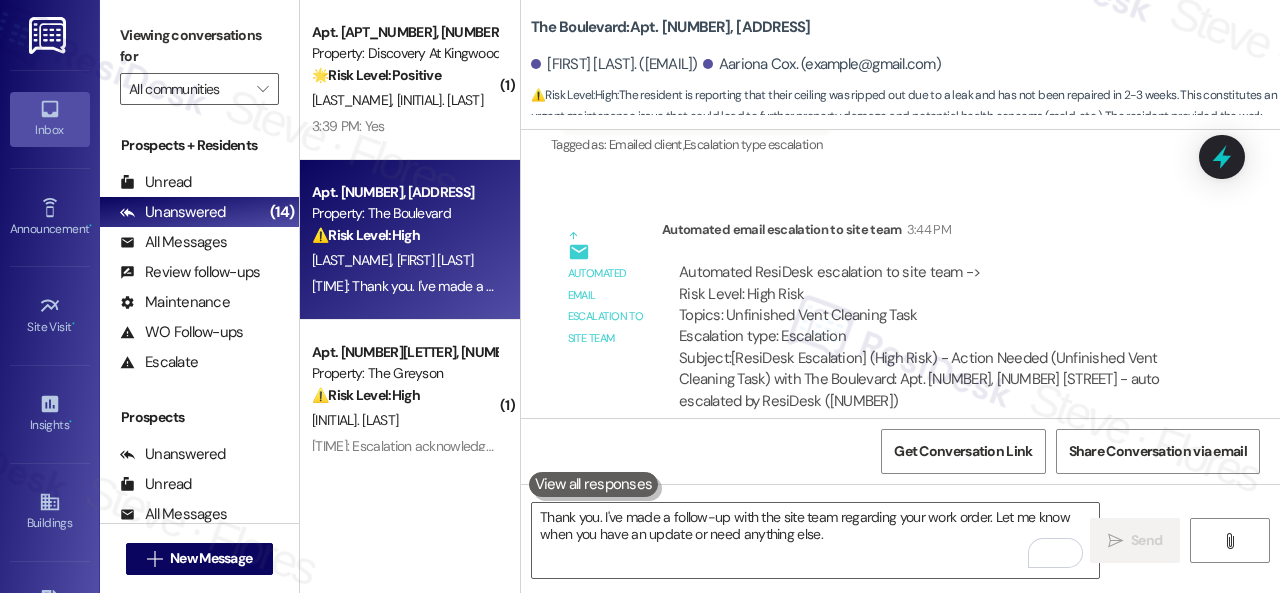 drag, startPoint x: 440, startPoint y: 123, endPoint x: 608, endPoint y: 213, distance: 190.58856 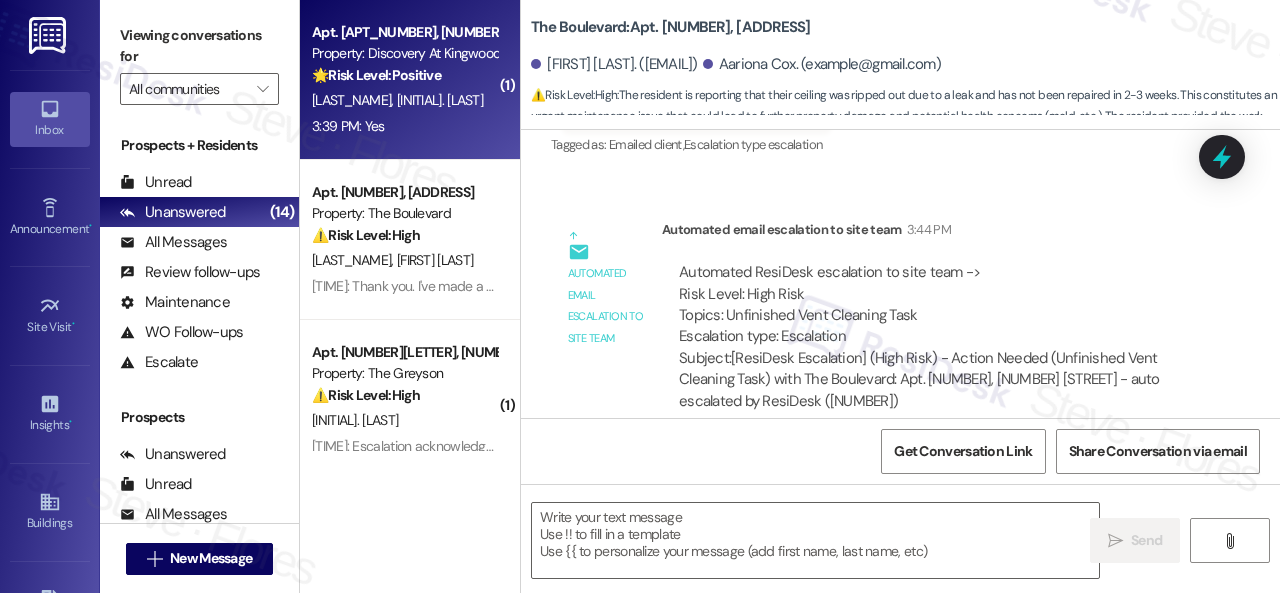 type on "Fetching suggested responses. Please feel free to read through the conversation in the meantime." 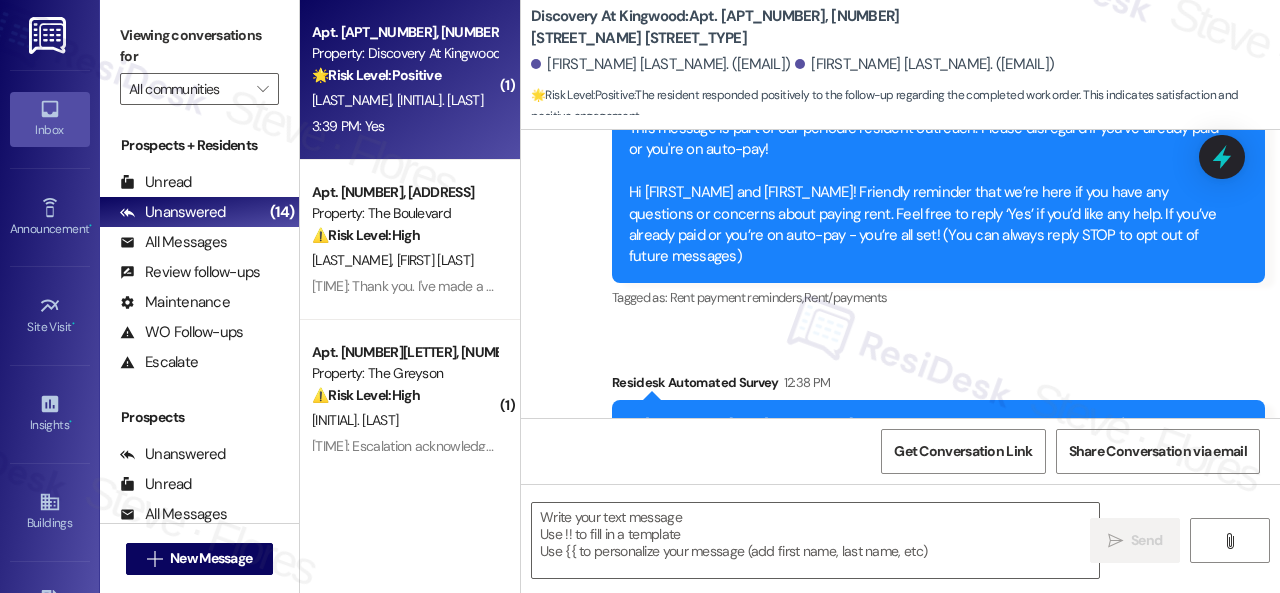 type on "Fetching suggested responses. Please feel free to read through the conversation in the meantime." 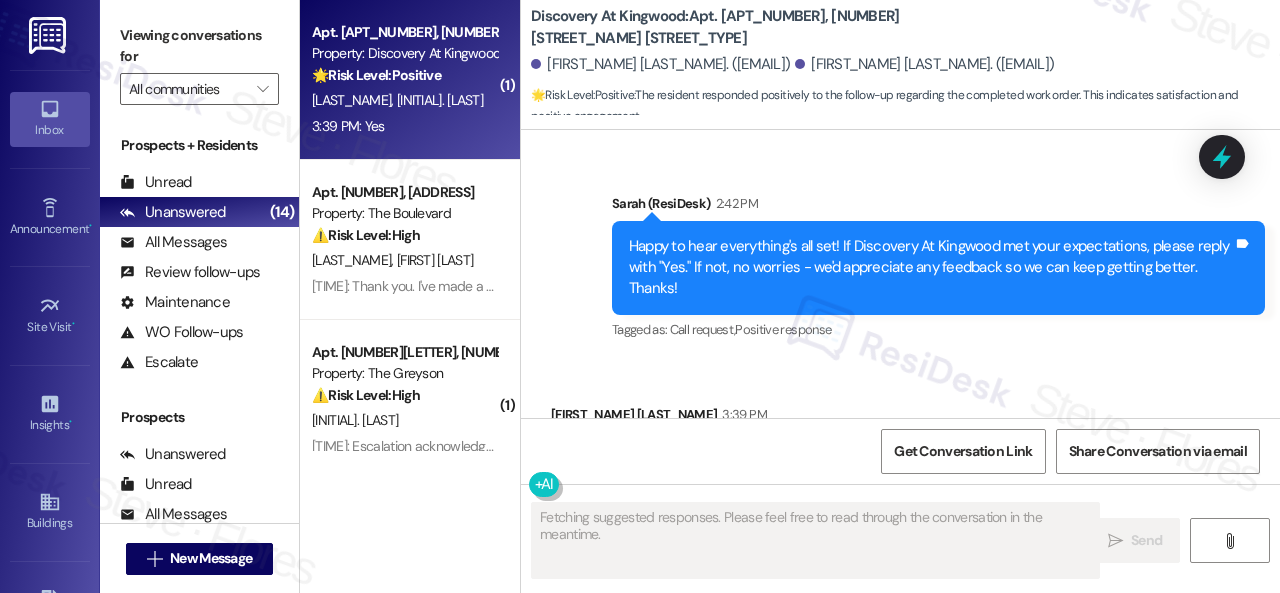 scroll, scrollTop: 860, scrollLeft: 0, axis: vertical 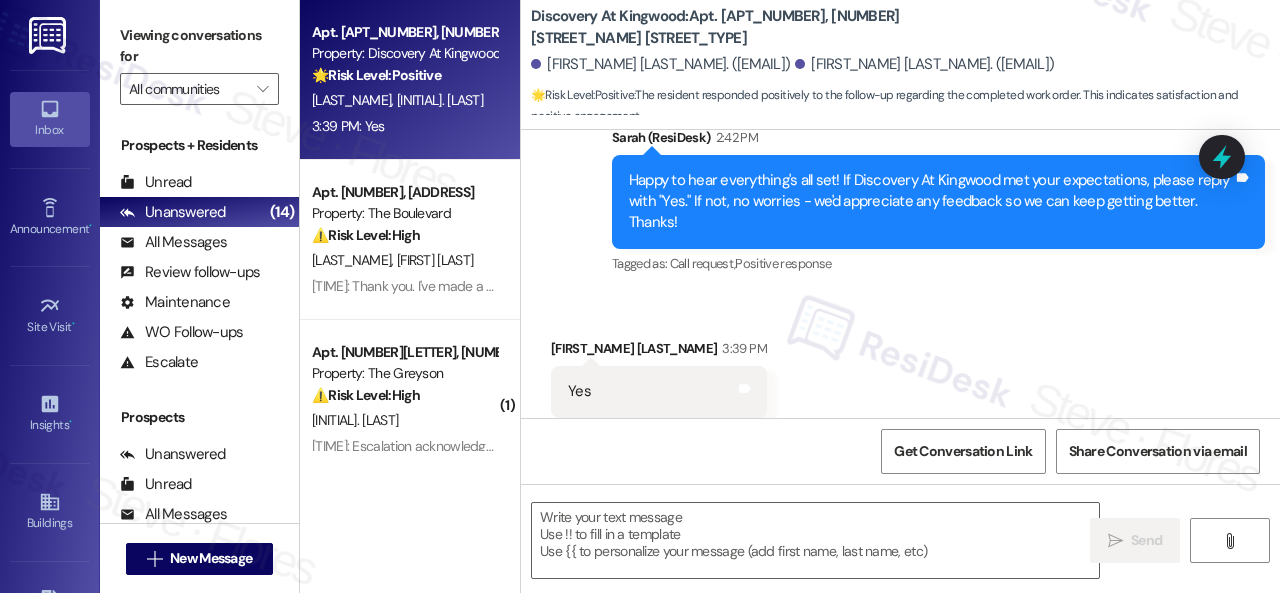 click on "Received via SMS [LAST_NAME] [LAST_NAME] [TIME] Yes Tags and notes Tagged as: Positive response Click to highlight conversations about Positive response" at bounding box center [900, 377] 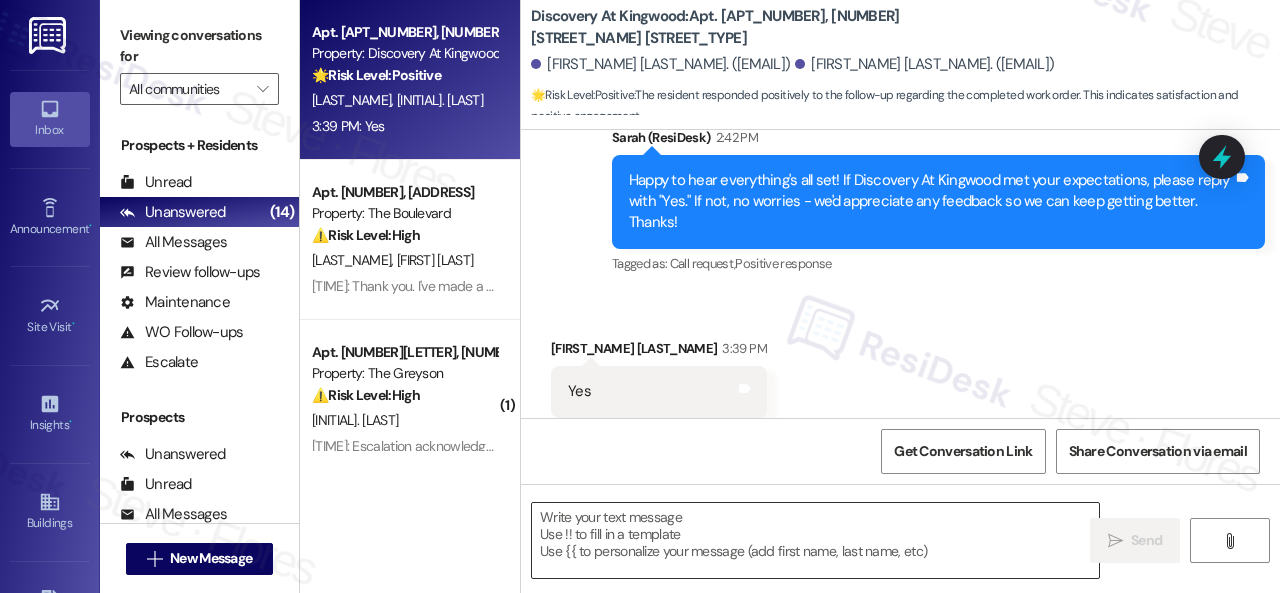 click at bounding box center (815, 540) 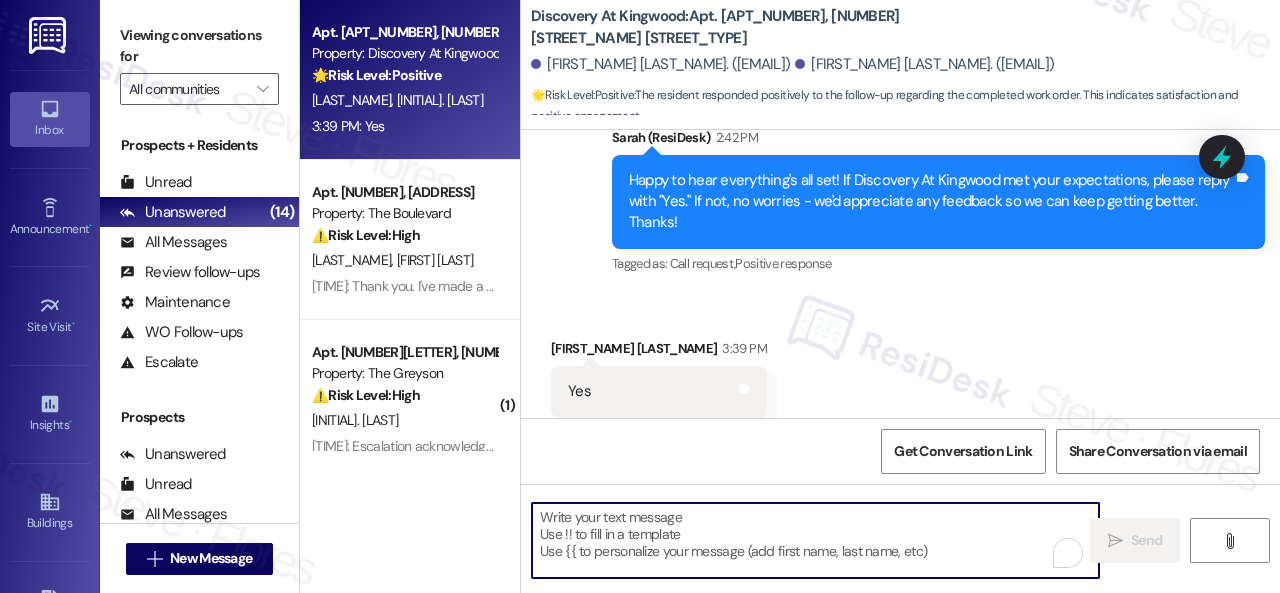 paste on "I'm glad you are satisfied with your home. Have you written a review for us before? If not, can I ask a quick favor? Would you mind writing one for us? I'll give you the link if you are willing.
If you've already done it or couldn't this time, no worries at all—no action is required. Thanks!" 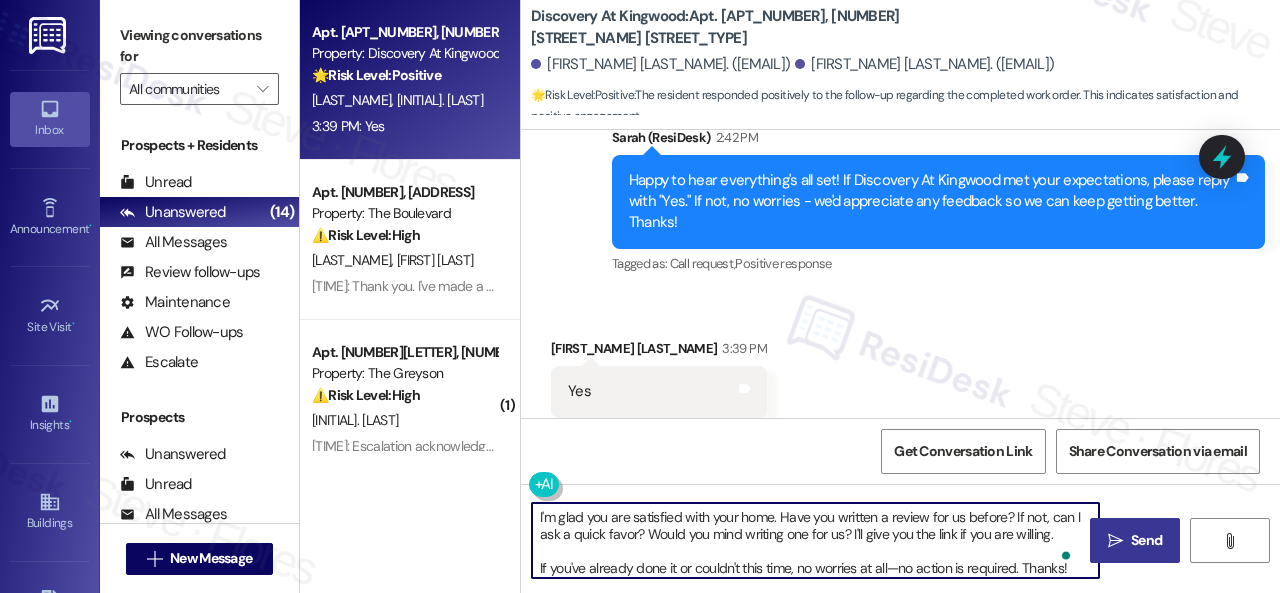 type on "I'm glad you are satisfied with your home. Have you written a review for us before? If not, can I ask a quick favor? Would you mind writing one for us? I'll give you the link if you are willing.
If you've already done it or couldn't this time, no worries at all—no action is required. Thanks!" 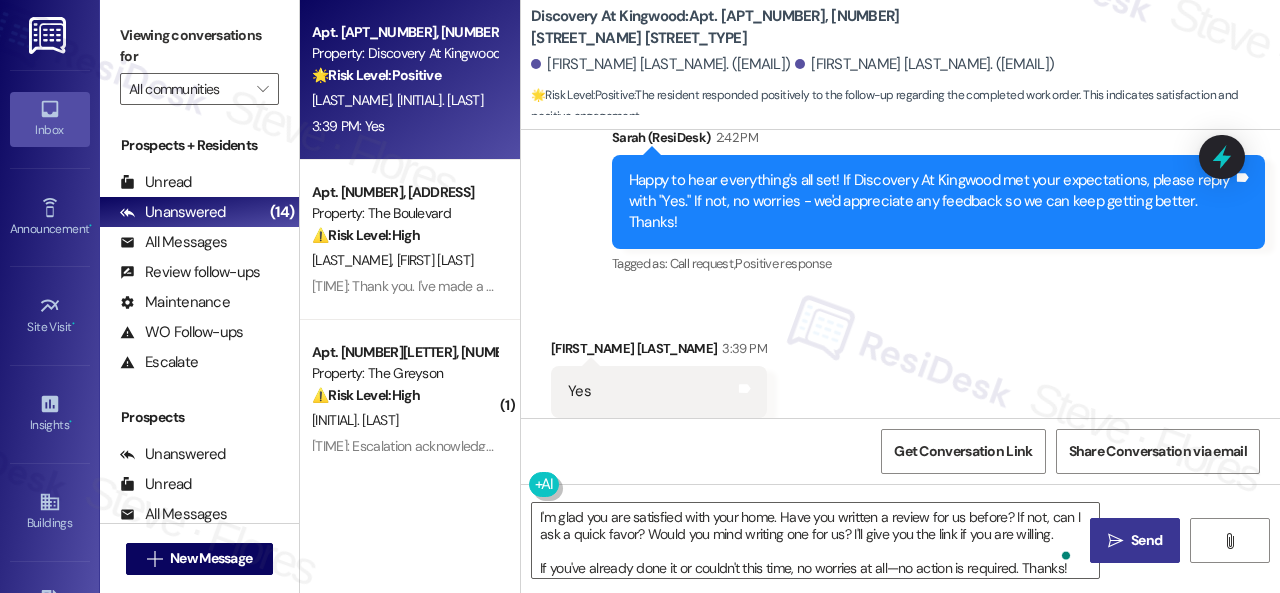 click on "" at bounding box center (1115, 541) 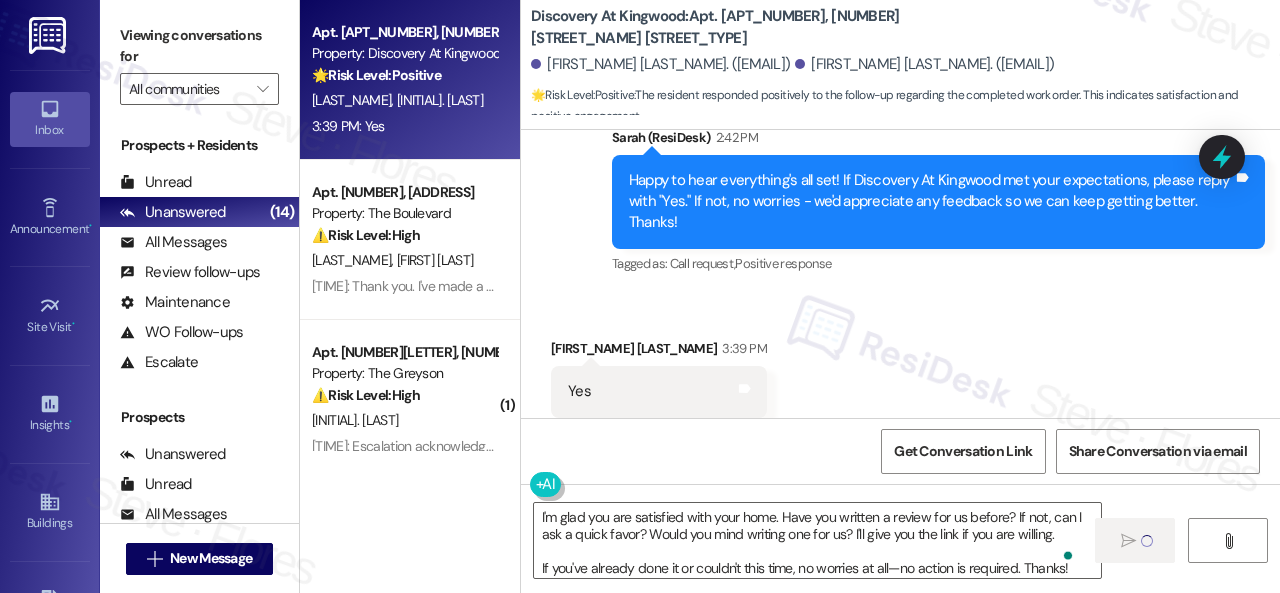 type 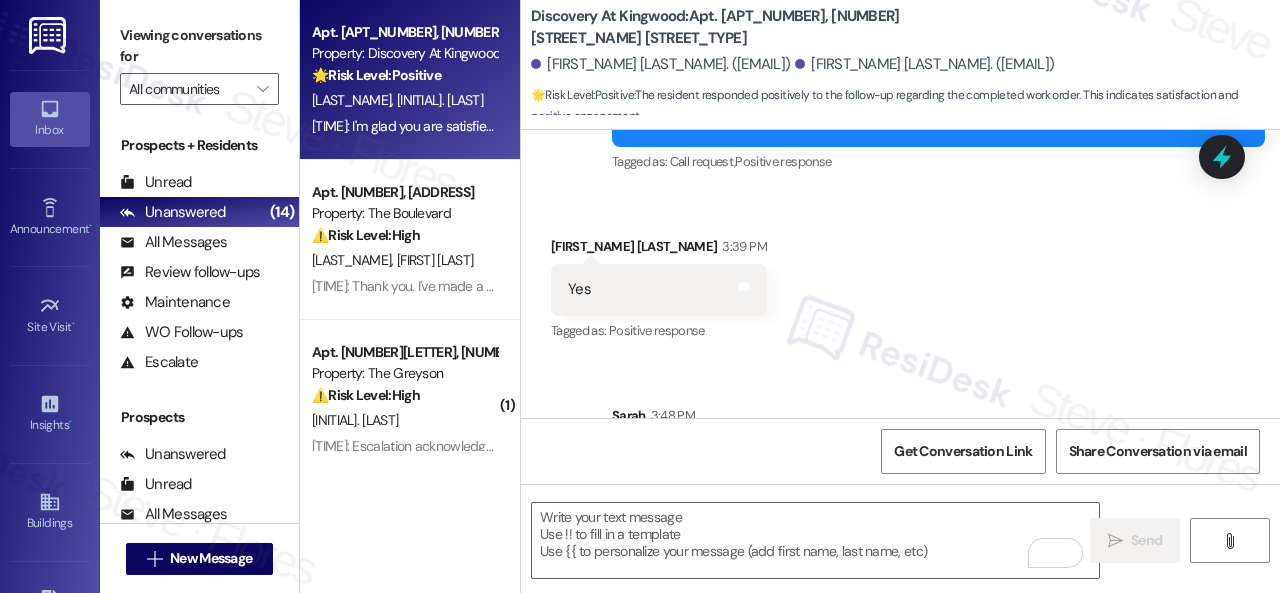 scroll, scrollTop: 1066, scrollLeft: 0, axis: vertical 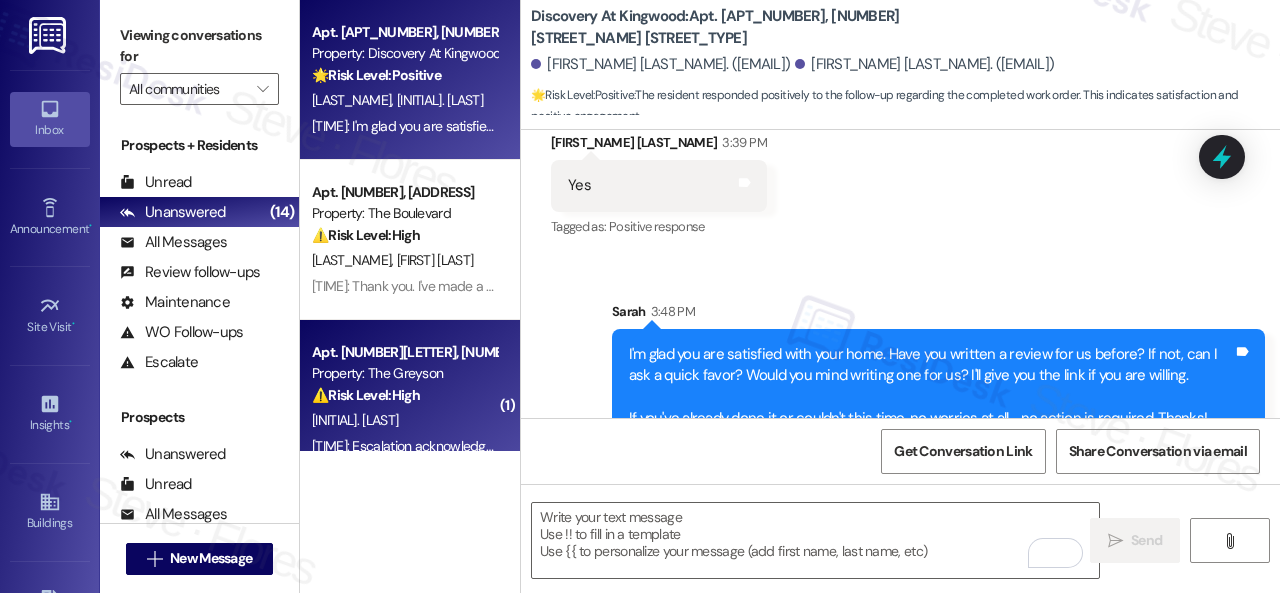 click on "[INITIAL]. [LAST]" at bounding box center (404, 420) 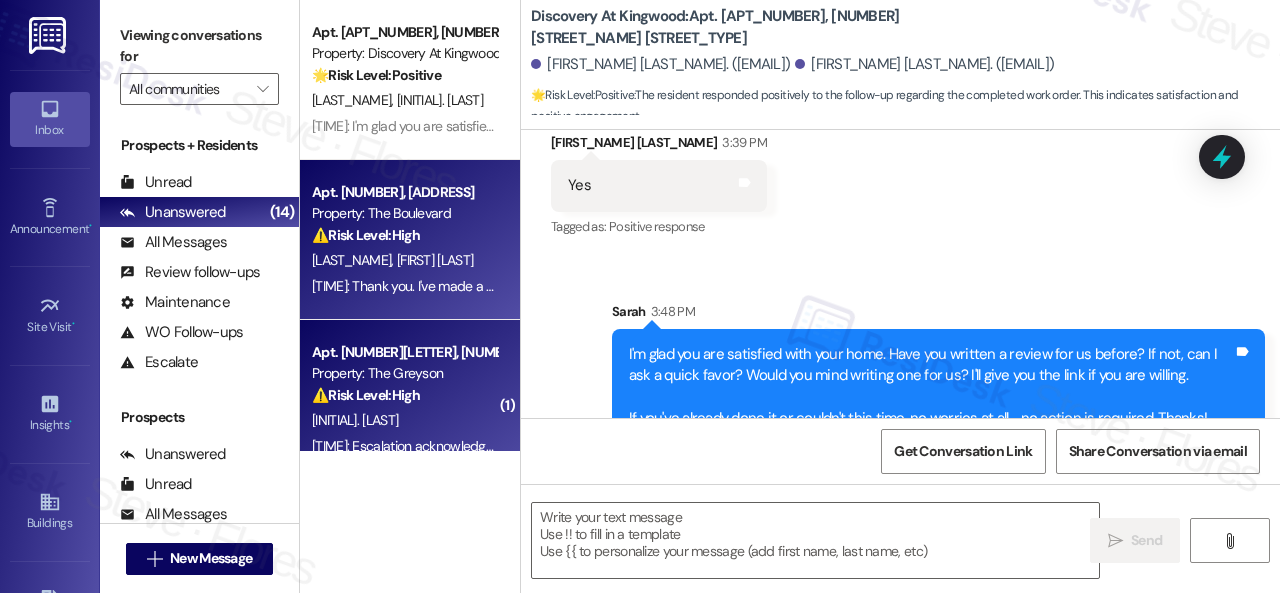type on "Fetching suggested responses. Please feel free to read through the conversation in the meantime." 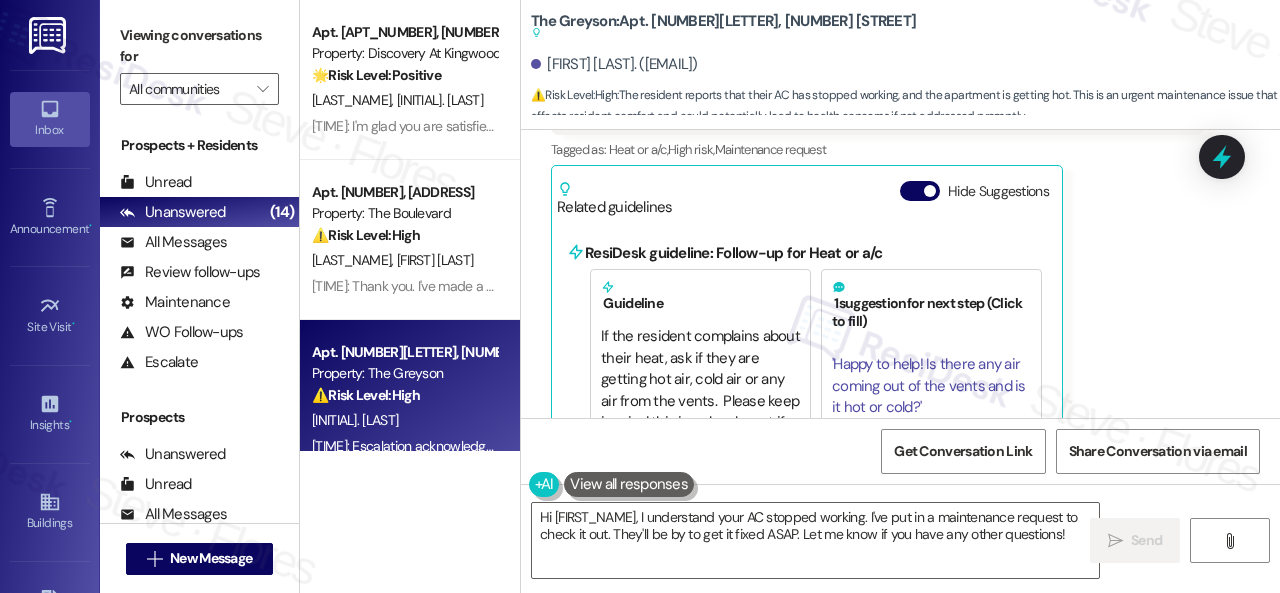 scroll, scrollTop: 400, scrollLeft: 0, axis: vertical 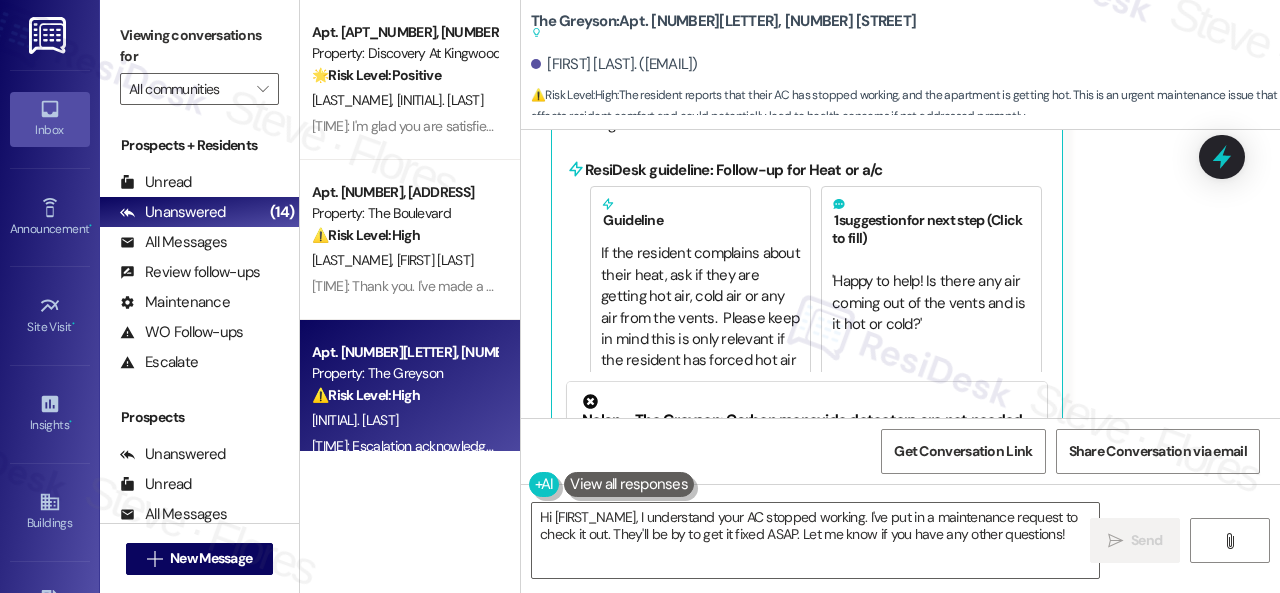 click on "Elizabeth Martinez   Neutral 3:29 PM Hi this is Elizabeth resident at the Grayson 4623 pepper berry ln  Hilliard oh texting you to see if anyone could check out our AC because it has stopped working this morning and the apartment is getting hot Tags and notes Tagged as:   Heat or a/c ,  Click to highlight conversations about Heat or a/c High risk ,  Click to highlight conversations about High risk Maintenance request Click to highlight conversations about Maintenance request  Related guidelines Hide Suggestions ResiDesk guideline: Follow-up for Heat or a/c   Guideline If the resident complains about their heat, ask if they are getting hot air, cold air or any air from the vents.  Please keep in mind this is only relevant if the resident has forced hot air produced by a furnace.   1  suggestion  for next step (Click to fill) ' Happy to help! Is there any air coming out of the vents and is it hot or cold? ' Click to use this message in your reply Created  10 months ago Property level guideline  ( 73 % match)  (" at bounding box center [877, 262] 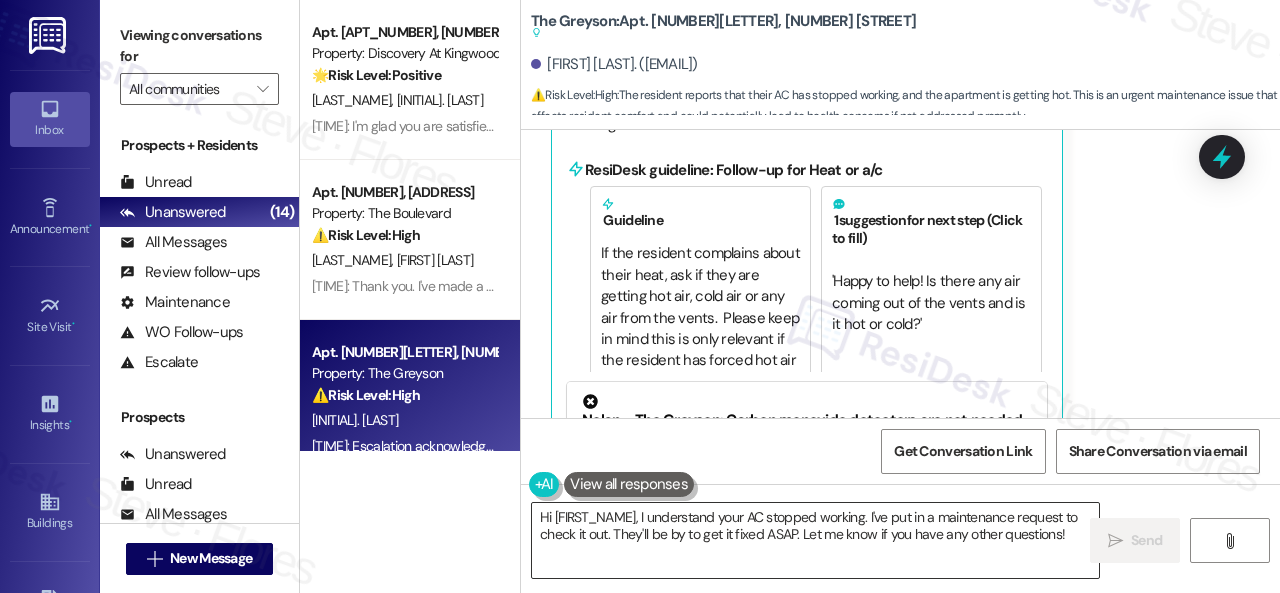 click on "Hi [FIRST_NAME], I understand your AC stopped working. I've put in a maintenance request to check it out. They'll be by to get it fixed ASAP. Let me know if you have any other questions!" at bounding box center [815, 540] 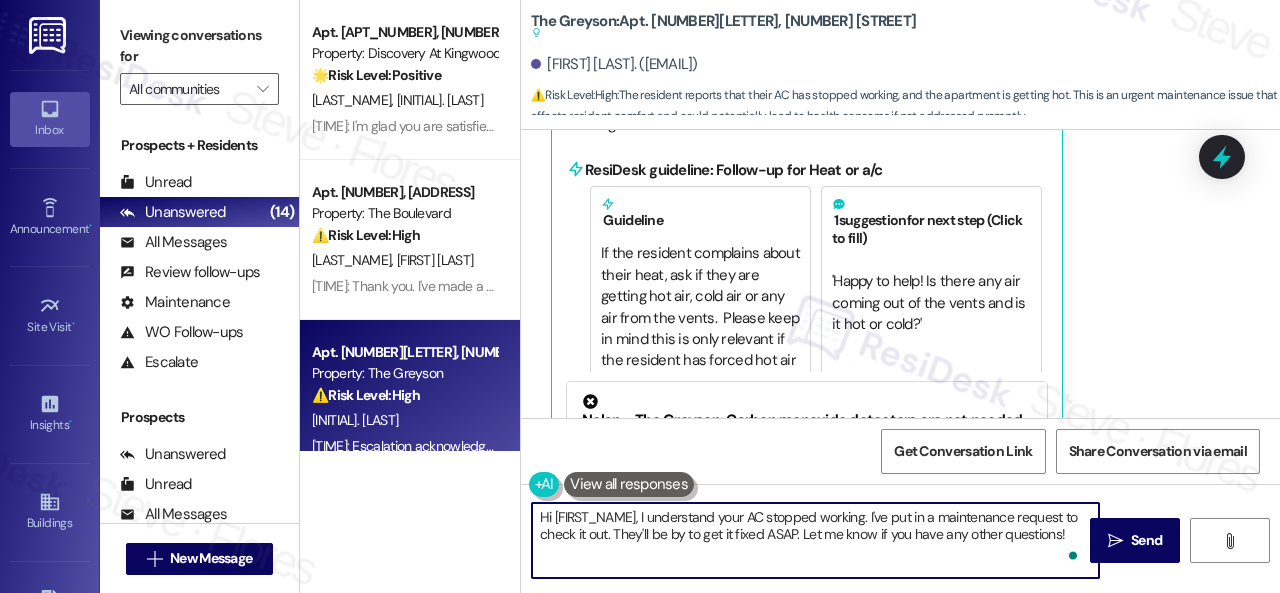 paste on "ello [FIRST_NAME]! I'm sorry to hear about the AC issue. We apologize for any inconvenience this may have caused. Is there a work order for the issue already? If so, may I have the work order number so I can follow up with the site team? If not, I'll be happy to submit a work order on your behalf. Is your AC running but not blowing cold air, or is it not turning on at all? Any specific details or photos would be helpful.
Note: Due to limited availability, our maintenance team isn't able to call or schedule visits in advance. By submitting a work order, you're permitting them to enter your apartment, even if you're not home. If any children may be alone during the visit, please let me know so we can inform the team." 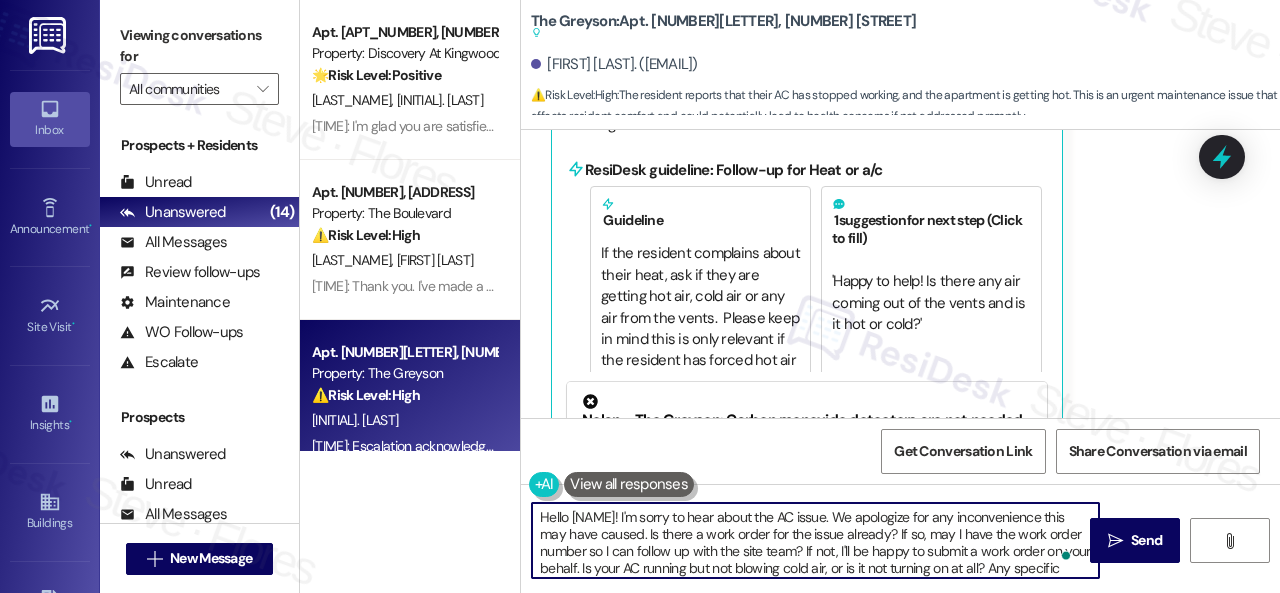 scroll, scrollTop: 102, scrollLeft: 0, axis: vertical 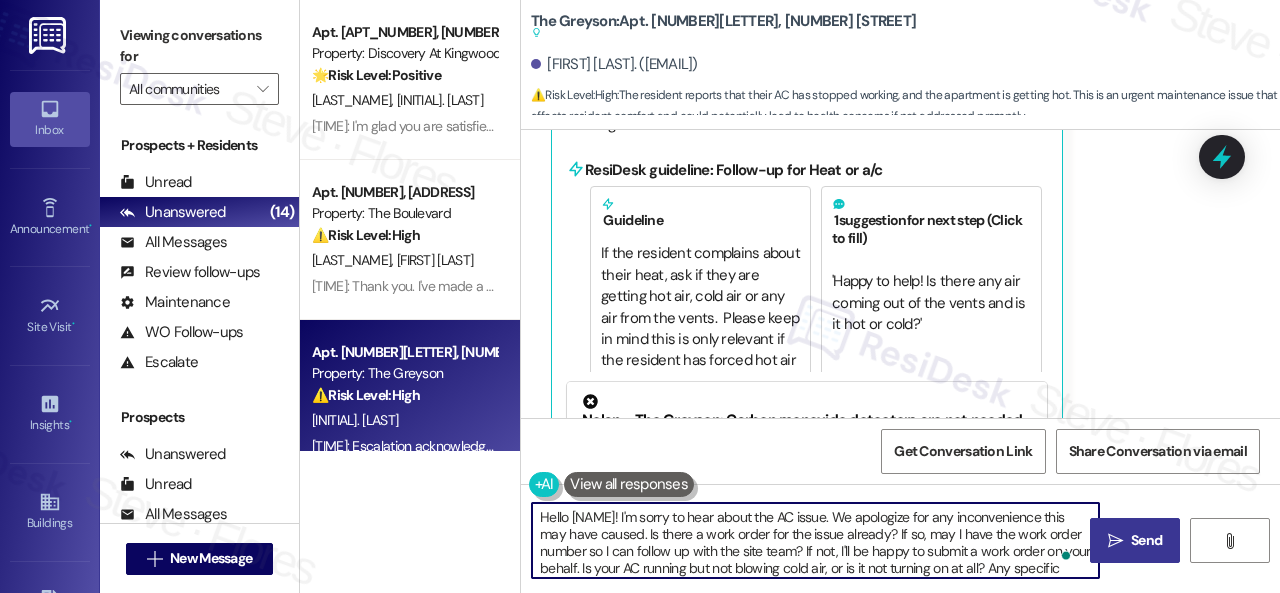 type on "Hello {{first_name}}! I'm sorry to hear about the AC issue. We apologize for any inconvenience this may have caused. Is there a work order for the issue already? If so, may I have the work order number so I can follow up with the site team? If not, I'll be happy to submit a work order on your behalf. Is your AC running but not blowing cold air, or is it not turning on at all? Any specific details or photos would be helpful.
Note: Due to limited availability, our maintenance team isn't able to call or schedule visits in advance. By submitting a work order, you're permitting them to enter your apartment, even if you're not home. If any children may be alone during the visit, please let me know so we can inform the team." 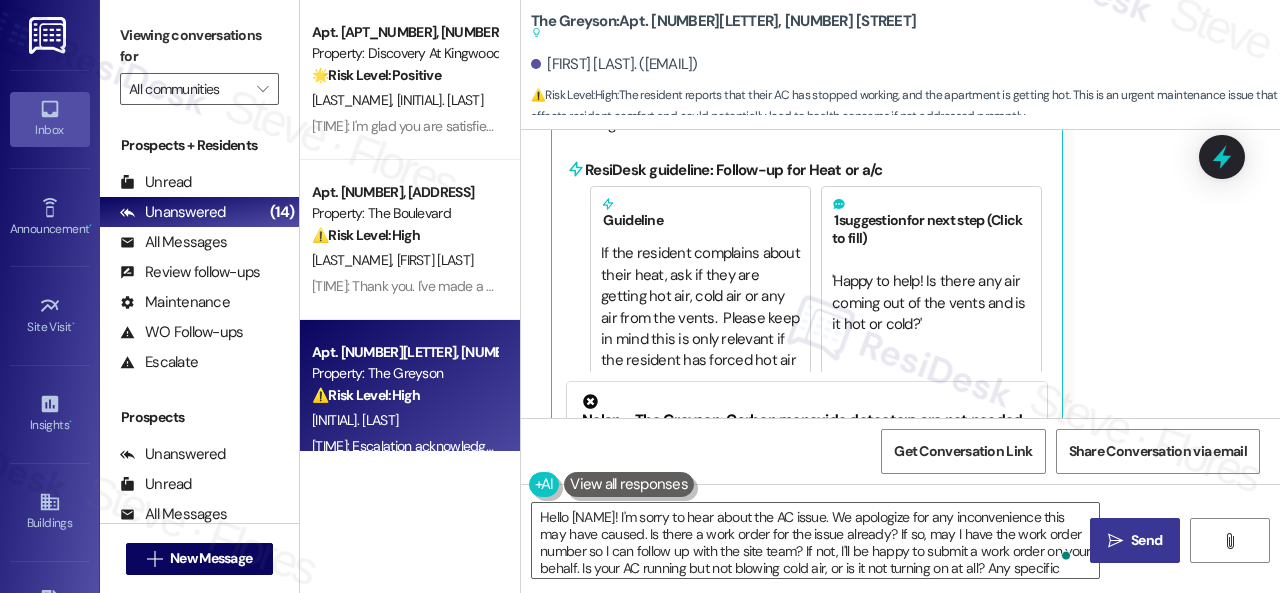 click on "Send" at bounding box center [1146, 540] 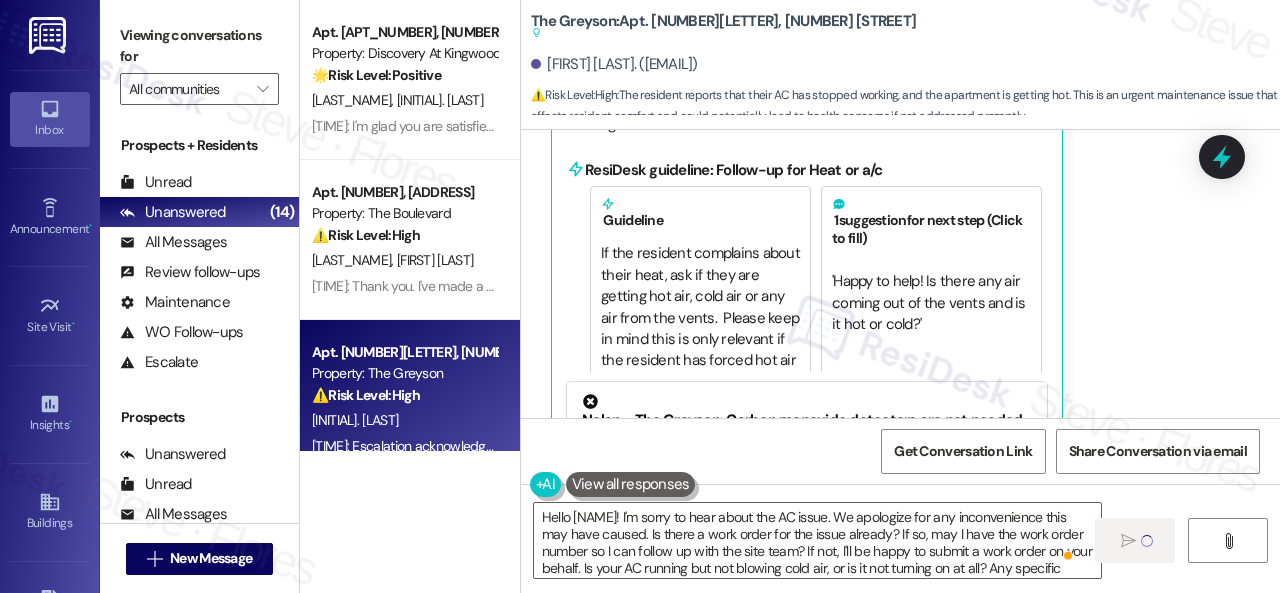 type 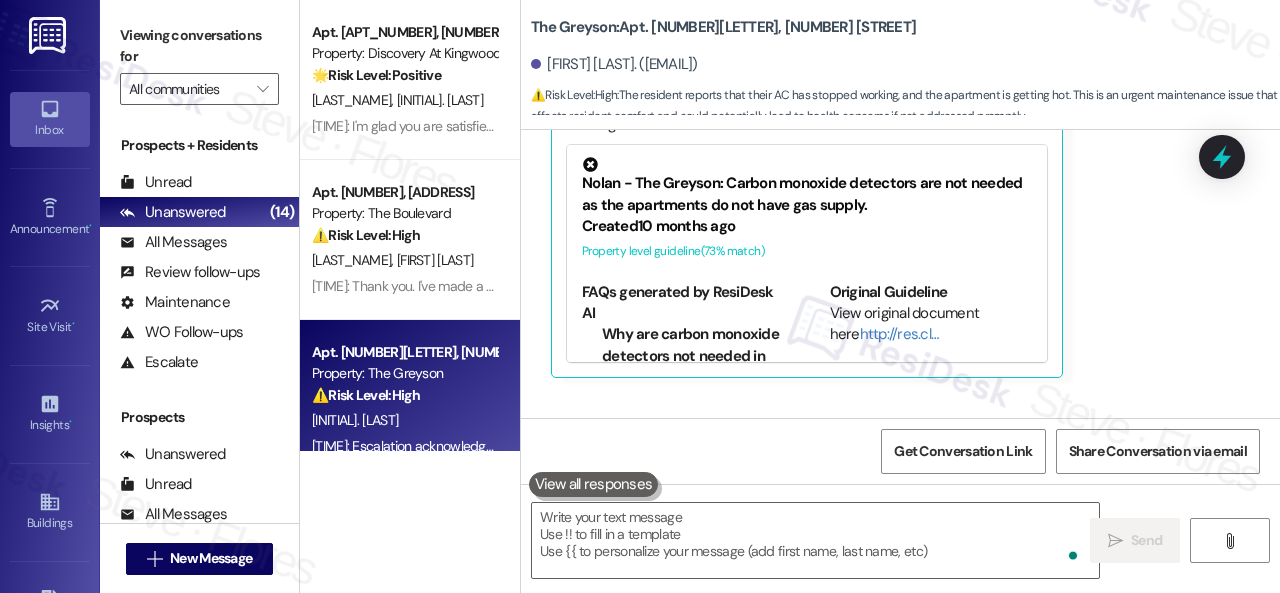 scroll, scrollTop: 374, scrollLeft: 0, axis: vertical 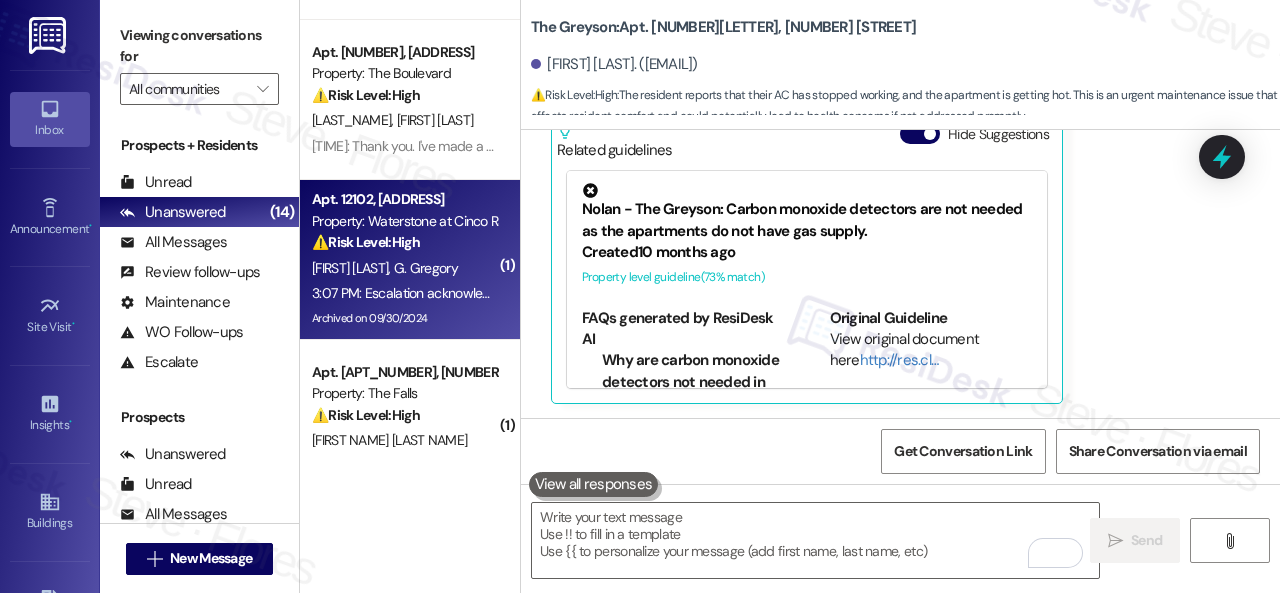 click on "M. Gregory G. Gregory" at bounding box center [404, 268] 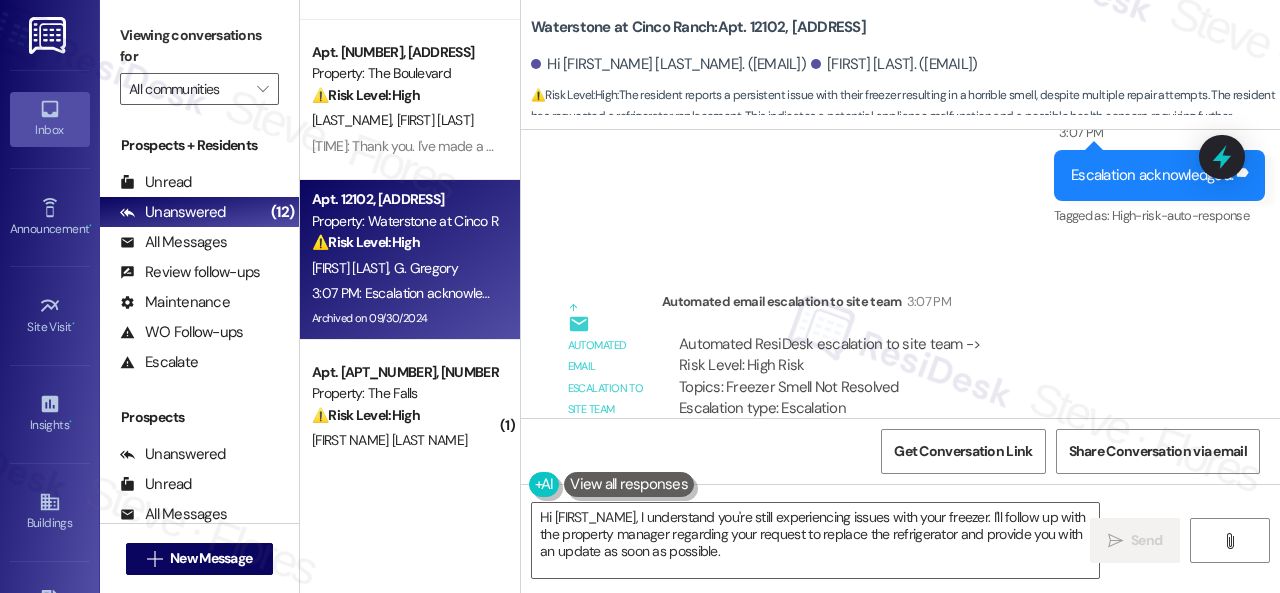 scroll, scrollTop: 17241, scrollLeft: 0, axis: vertical 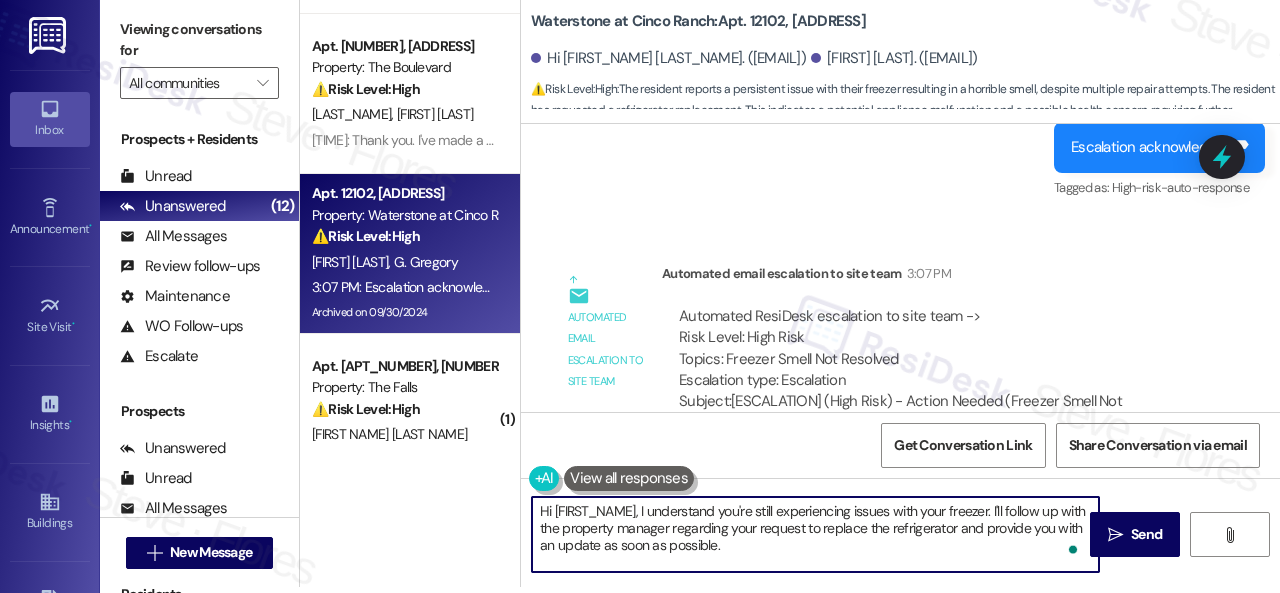 drag, startPoint x: 642, startPoint y: 508, endPoint x: 496, endPoint y: 508, distance: 146 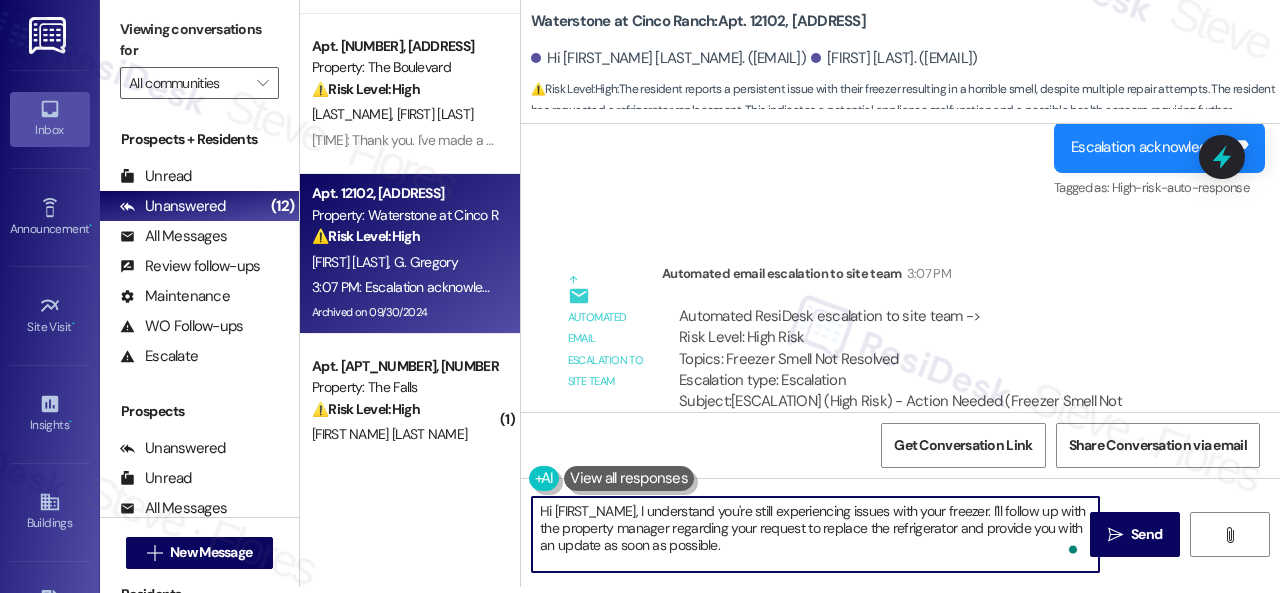 click on "Apt. 4623PB, 4460 Mountain Laurel Road Property: The Greyson ⚠️  Risk Level:  High The resident reports that their AC has stopped working, and the apartment is getting hot. This is an urgent maintenance issue that affects resident comfort and could potentially lead to health concerns if not addressed promptly. E. Martinez Apt. 525, 150 Northpark Plaza Drive Property: Discovery At Kingwood 🌟  Risk Level:  Positive The resident responded positively to the follow-up regarding the completed work order. This indicates satisfaction and positive engagement. S. White C. Glover 3:48 PM: I'm glad you are satisfied with your home. Have you written a review for us before? If not, can I ask a quick favor? Would you mind writing one for us? I'll give you the link if you are willing.
If you've already done it or couldn't this time, no worries at all—no action is required. Thanks! Apt. 4821, 4800 Skyline Dr Property: The Boulevard ⚠️  Risk Level:  High A. Cox K. Sims Apt. 12102, 6855 S Mason Rd ⚠️ High ( 1" at bounding box center [790, 290] 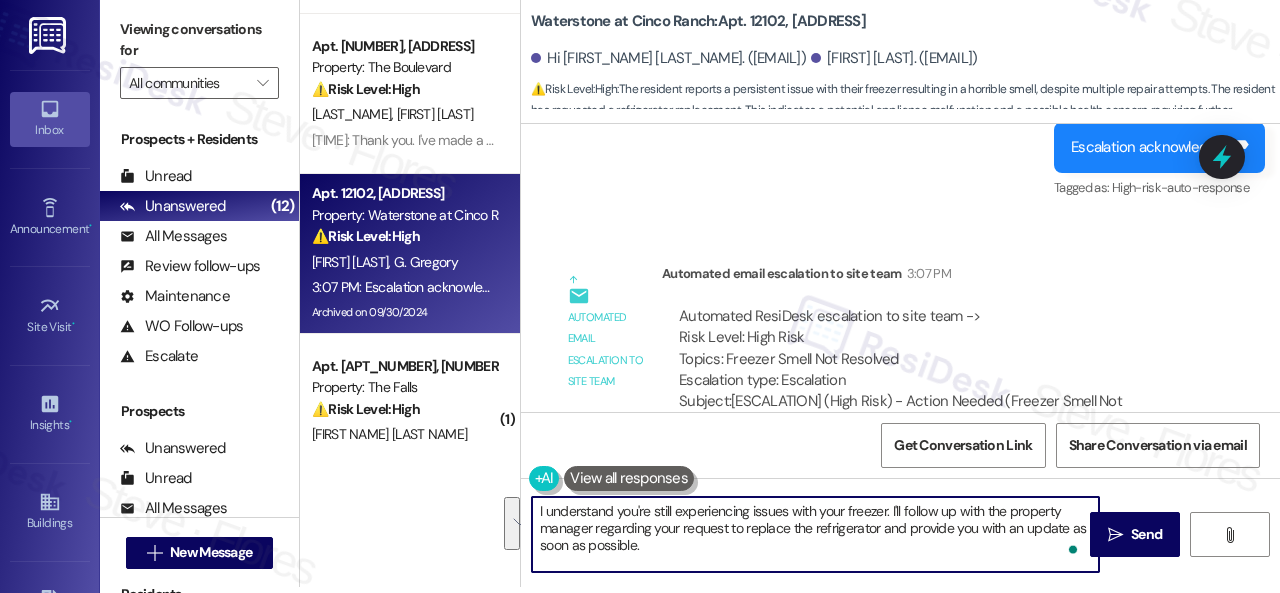 drag, startPoint x: 886, startPoint y: 511, endPoint x: 897, endPoint y: 547, distance: 37.64306 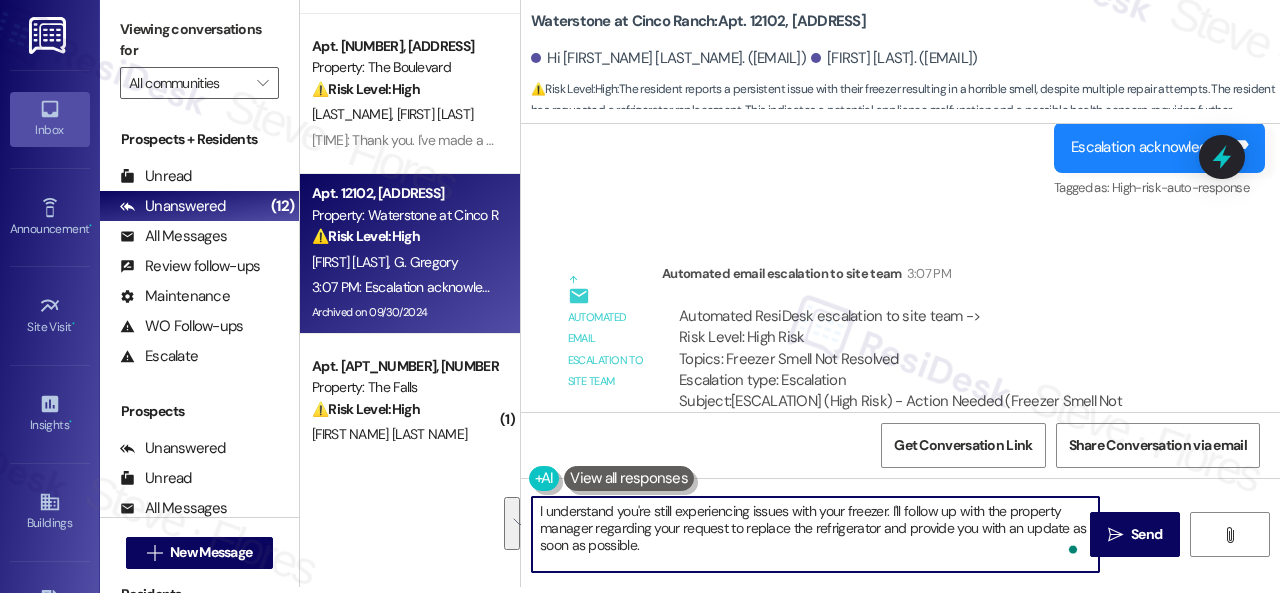 click on "I understand you're still experiencing issues with your freezer. I'll follow up with the property manager regarding your request to replace the refrigerator and provide you with an update as soon as possible." at bounding box center [815, 534] 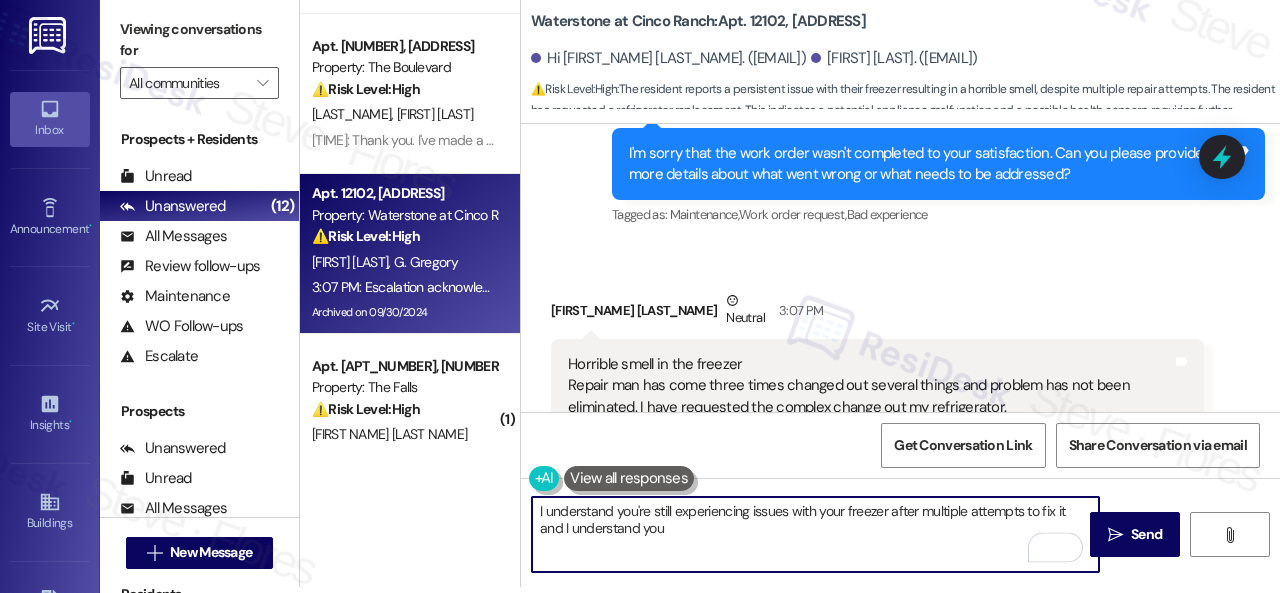 scroll, scrollTop: 16541, scrollLeft: 0, axis: vertical 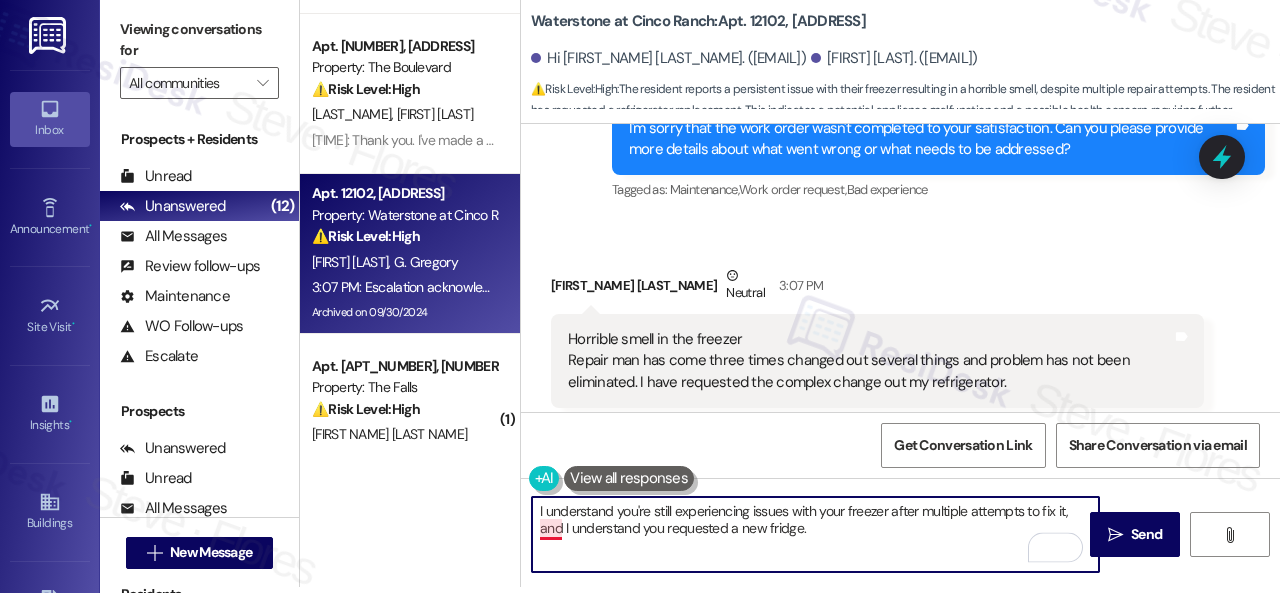 click on "I understand you're still experiencing issues with your freezer after multiple attempts to fix it and I understand you requested a new fridge." at bounding box center (815, 534) 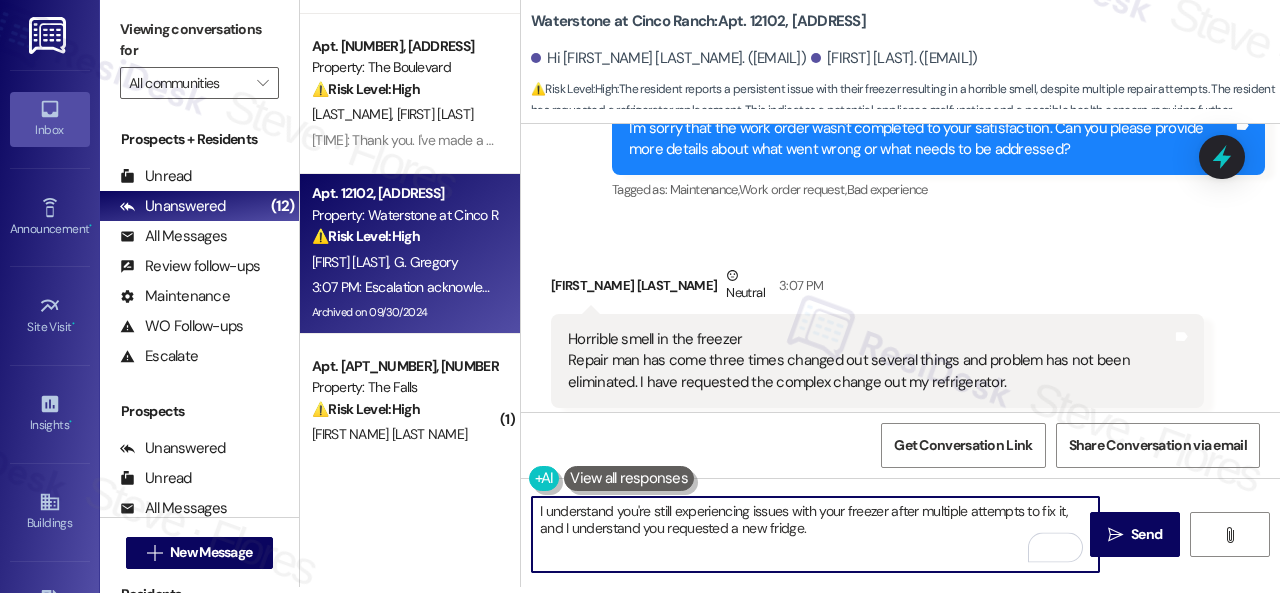 click on "I understand you're still experiencing issues with your freezer after multiple attempts to fix it, and I understand you requested a new fridge." at bounding box center (815, 534) 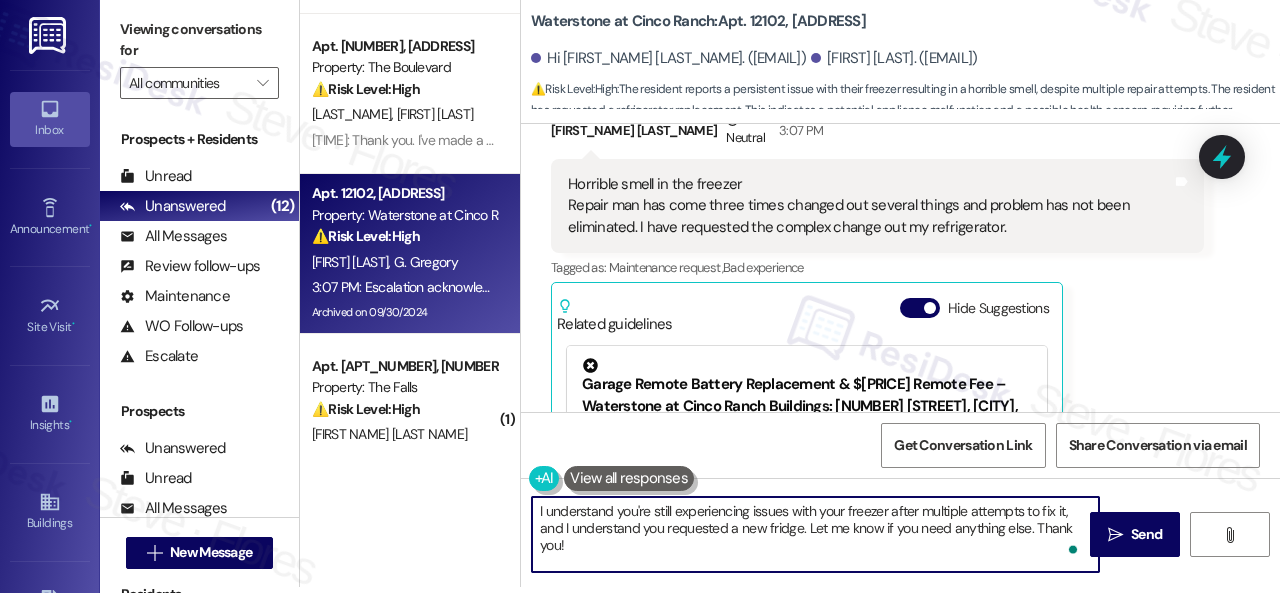 scroll, scrollTop: 16741, scrollLeft: 0, axis: vertical 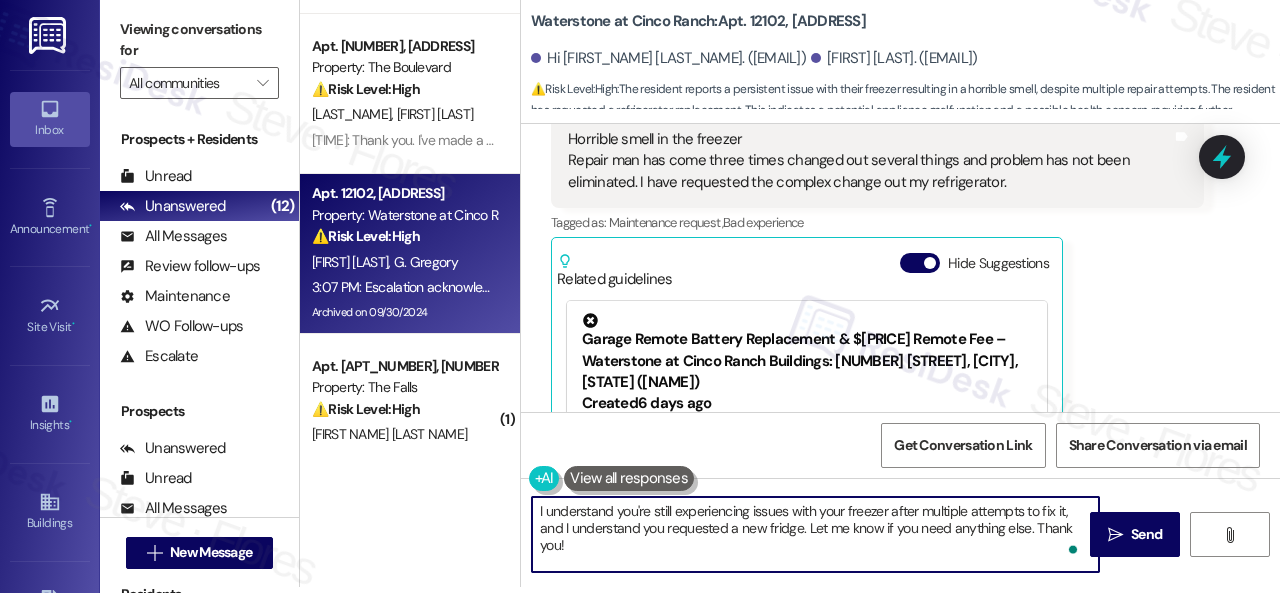 drag, startPoint x: 660, startPoint y: 524, endPoint x: 708, endPoint y: 531, distance: 48.507732 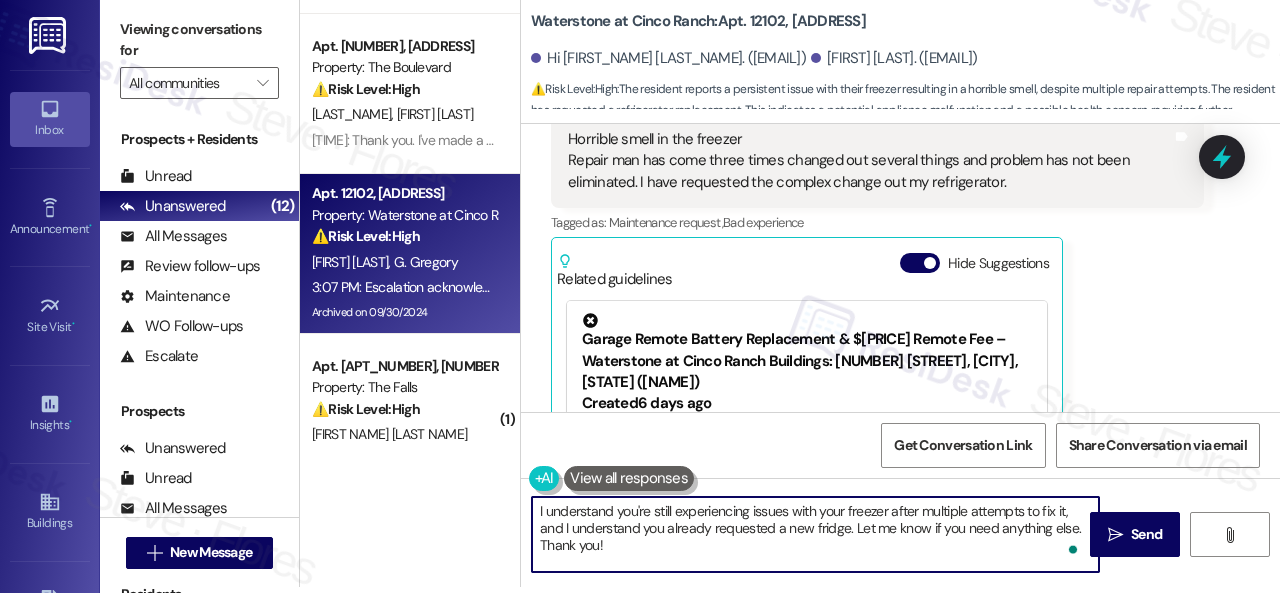 click on "I understand you're still experiencing issues with your freezer after multiple attempts to fix it, and I understand you already requested a new fridge. Let me know if you need anything else. Thank you!" at bounding box center (815, 534) 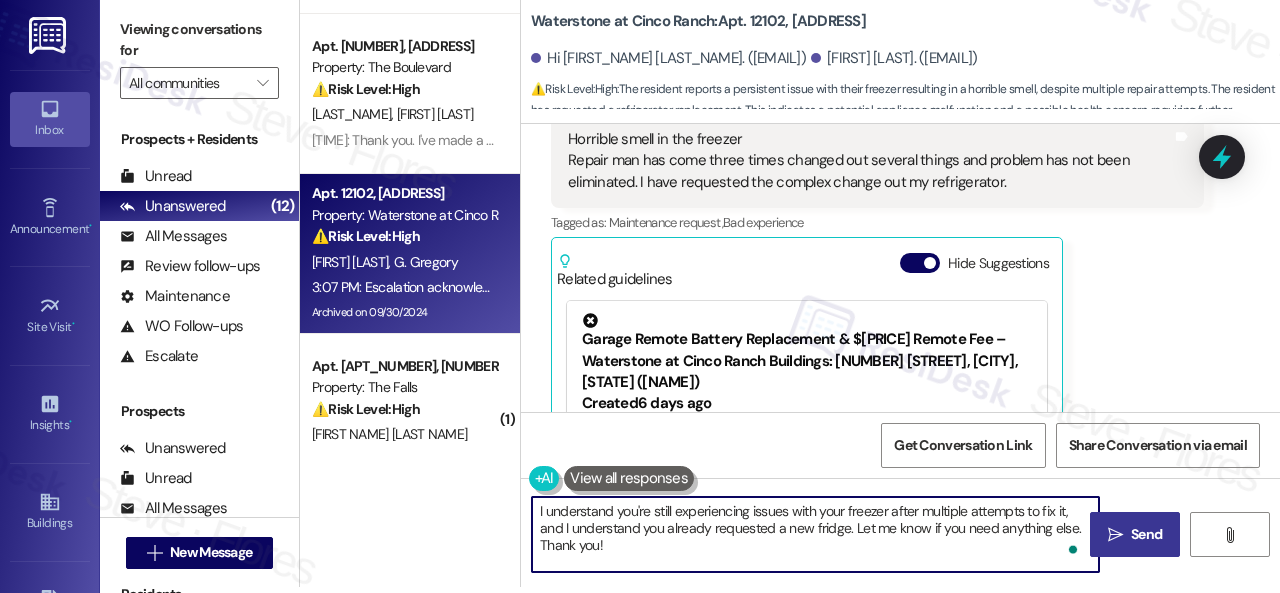 type on "I understand you're still experiencing issues with your freezer after multiple attempts to fix it, and I understand you already requested a new fridge. Let me know if you need anything else. Thank you!" 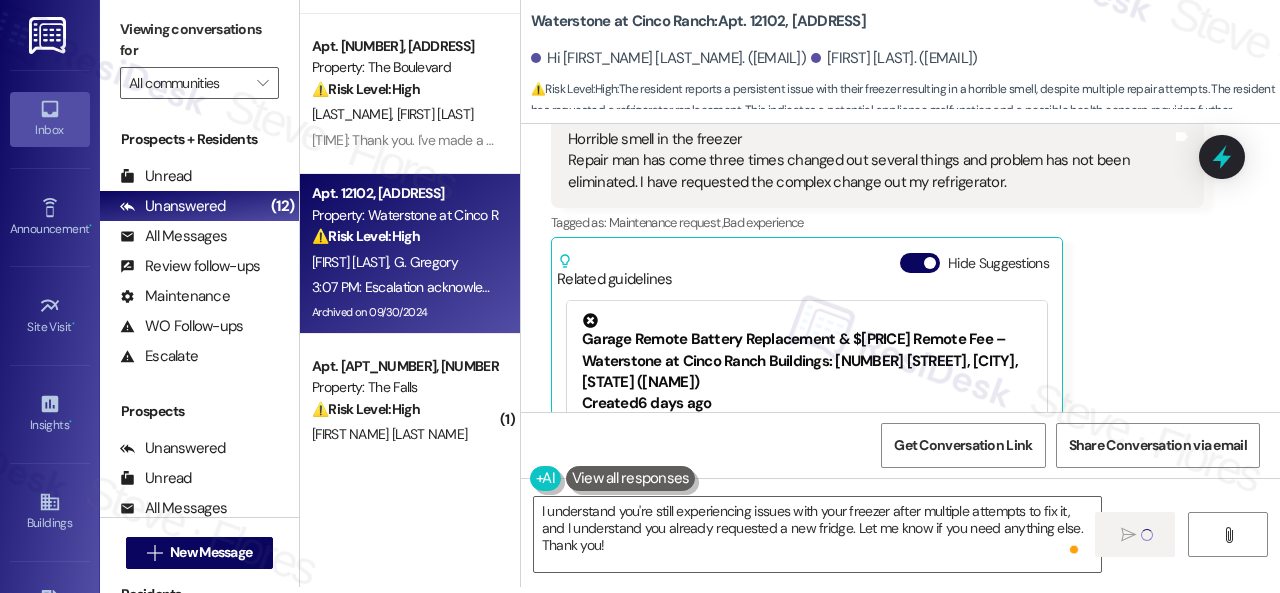type 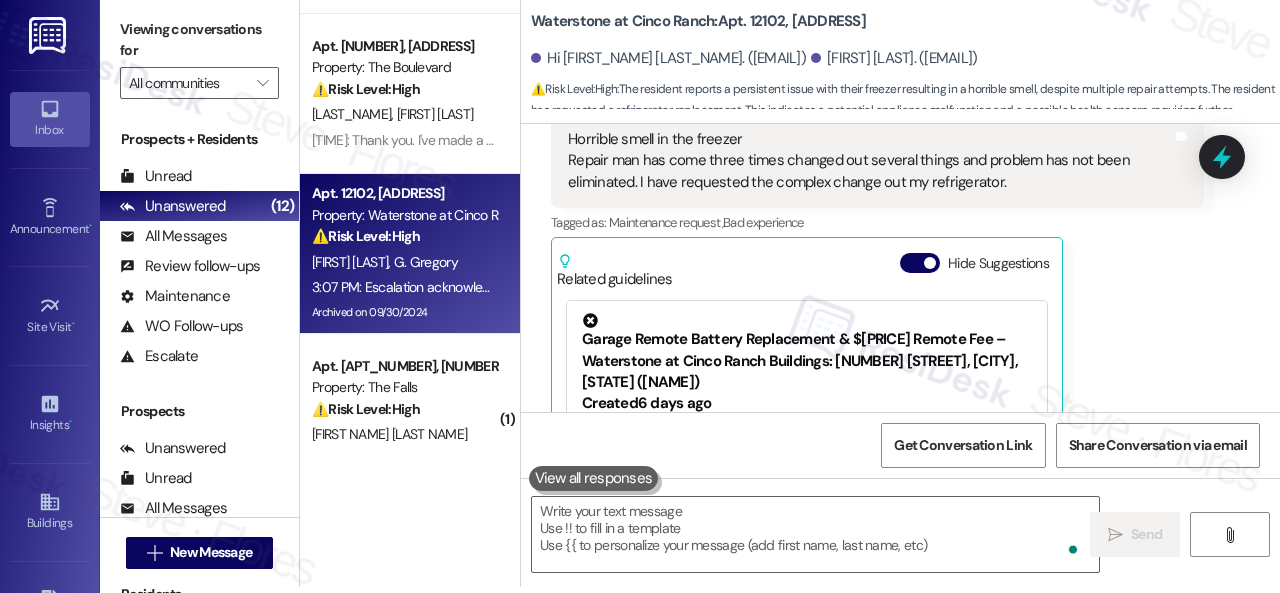 scroll, scrollTop: 0, scrollLeft: 0, axis: both 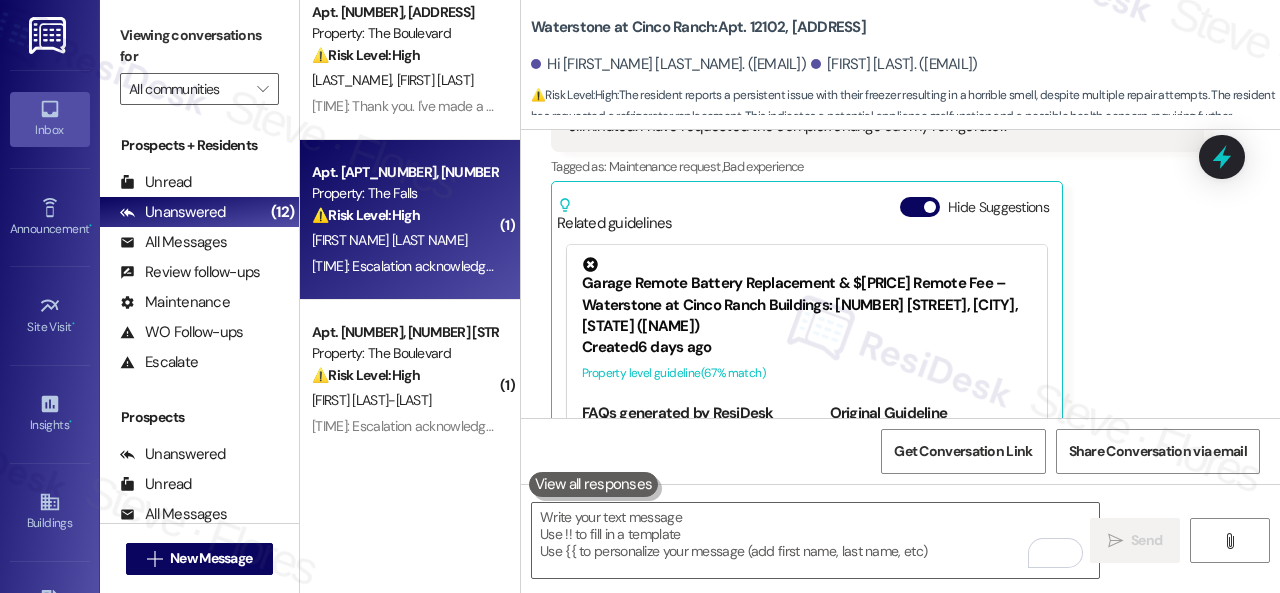 click on "D. Caffey" at bounding box center (404, 240) 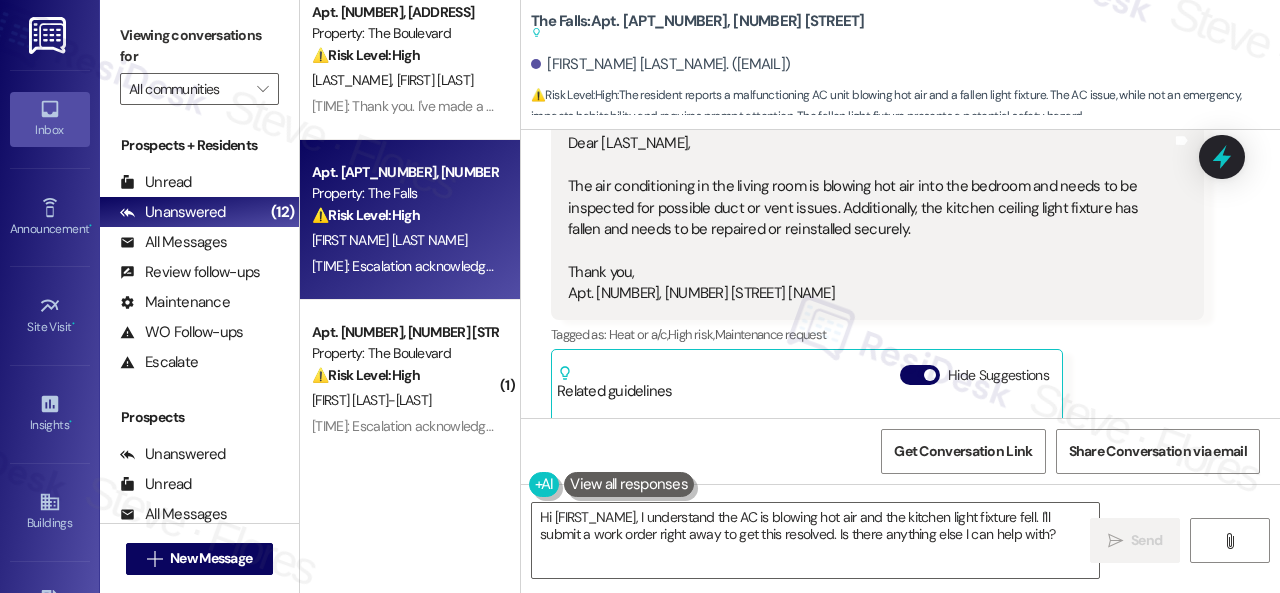 scroll, scrollTop: 2870, scrollLeft: 0, axis: vertical 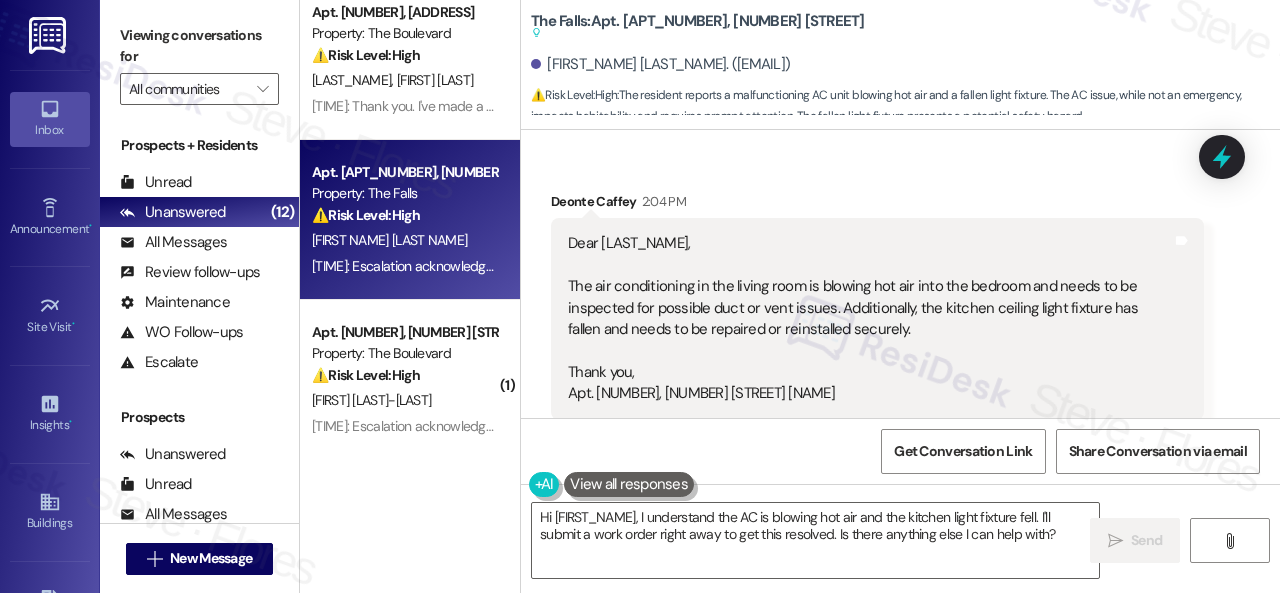 click on "Received via SMS Deonte Caffey 2:04 PM Dear Sarah,
The air conditioning in the living room is blowing hot air into the bedroom and needs to be inspected for possible duct or vent issues. Additionally, the kitchen ceiling light fixture has fallen and needs to be repaired or reinstalled securely.
Thank you,
Deonte Caffey unit 3119
Tags and notes Tagged as:   Heat or a/c ,  Click to highlight conversations about Heat or a/c High risk ,  Click to highlight conversations about High risk Maintenance request Click to highlight conversations about Maintenance request  Related guidelines Hide Suggestions ResiDesk guideline: Follow-up for Heat or a/c   Guideline If the resident complains about their heat, ask if they are getting hot air, cold air or any air from the vents.  Please keep in mind this is only relevant if the resident has forced hot air produced by a furnace.   1  suggestion  for next step (Click to fill) ' Happy to help! Is there any air coming out of the vents and is it hot or cold? '  ( 71" at bounding box center [877, 587] 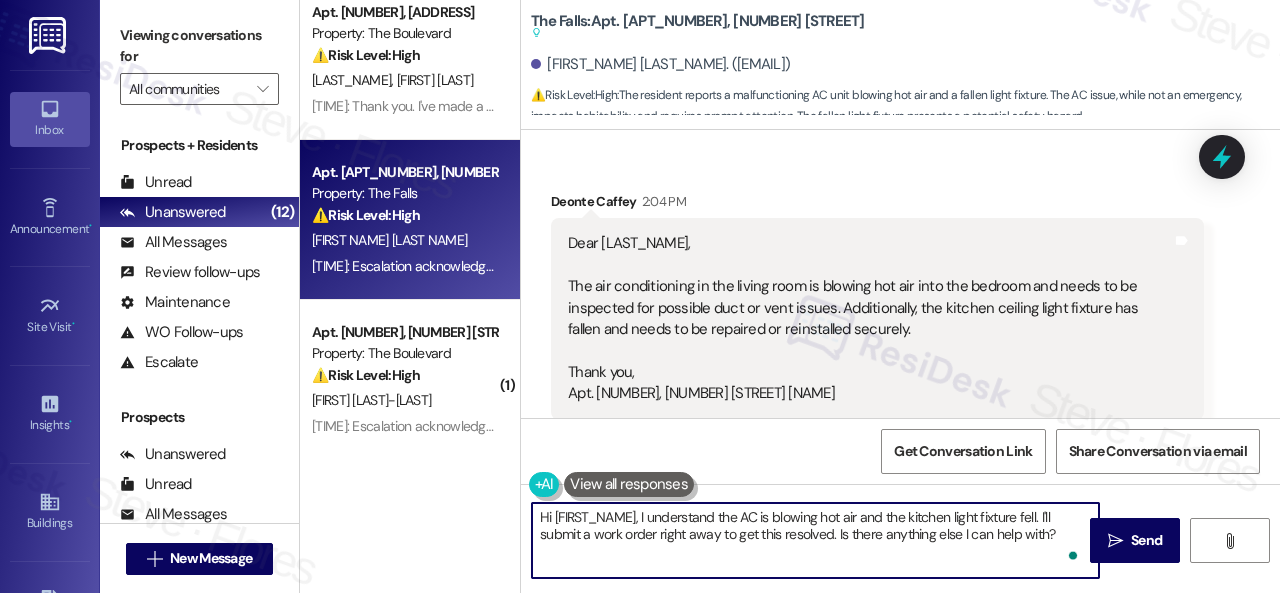 drag, startPoint x: 1043, startPoint y: 515, endPoint x: 1061, endPoint y: 553, distance: 42.047592 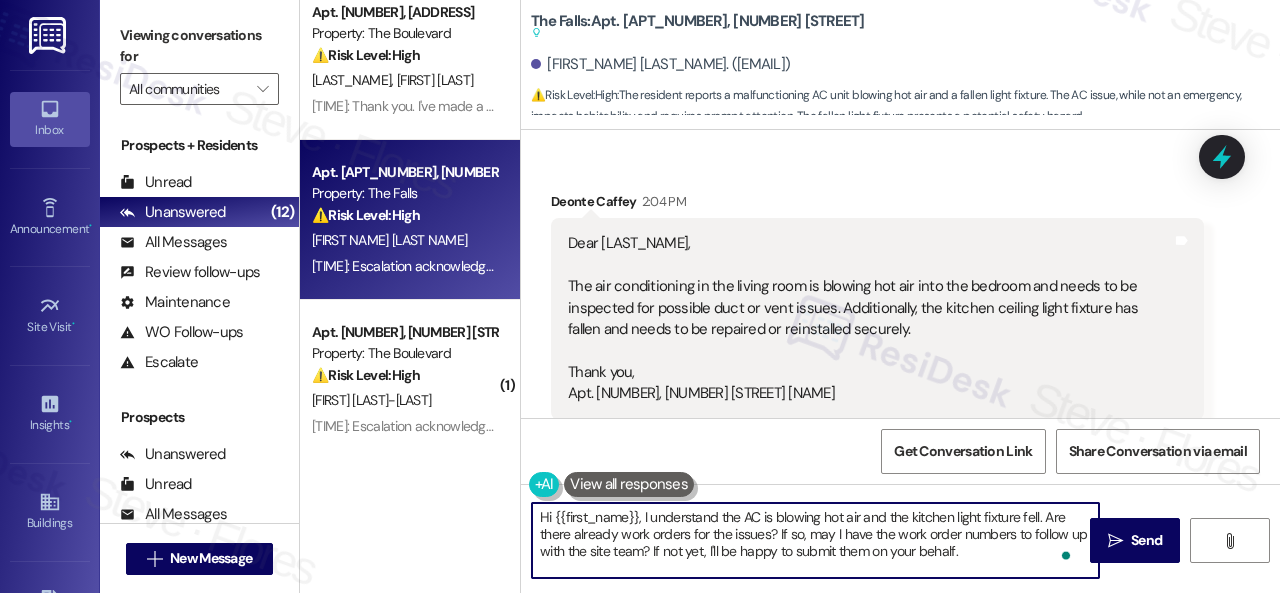scroll, scrollTop: 68, scrollLeft: 0, axis: vertical 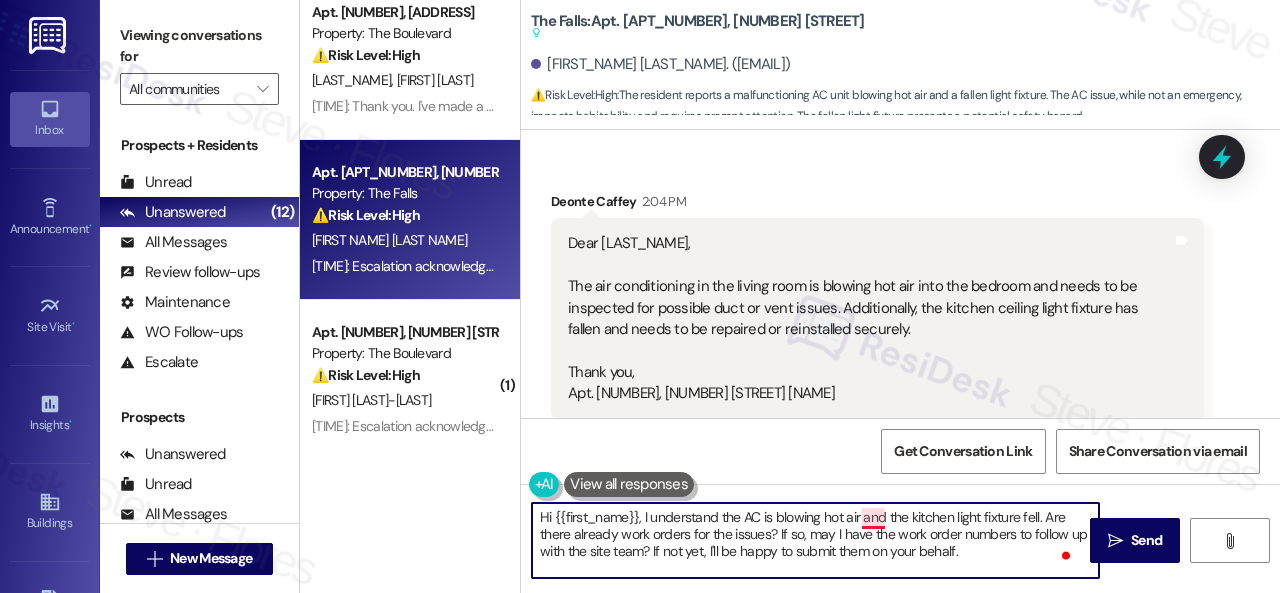 click on "Hi {{first_name}}, I understand the AC is blowing hot air and the kitchen light fixture fell. Are there already work orders for the issues? If so, may I have the work order numbers to follow up with the site team? If not yet, I'll be happy to submit them on your behalf.
Note: Due to limited availability, our maintenance team isn't able to call or schedule visits in advance. By submitting a work order, you're permitting them to enter your apartment, even if you're not home. If any children may be alone during the visit, please let me know so we can inform the team." at bounding box center (815, 540) 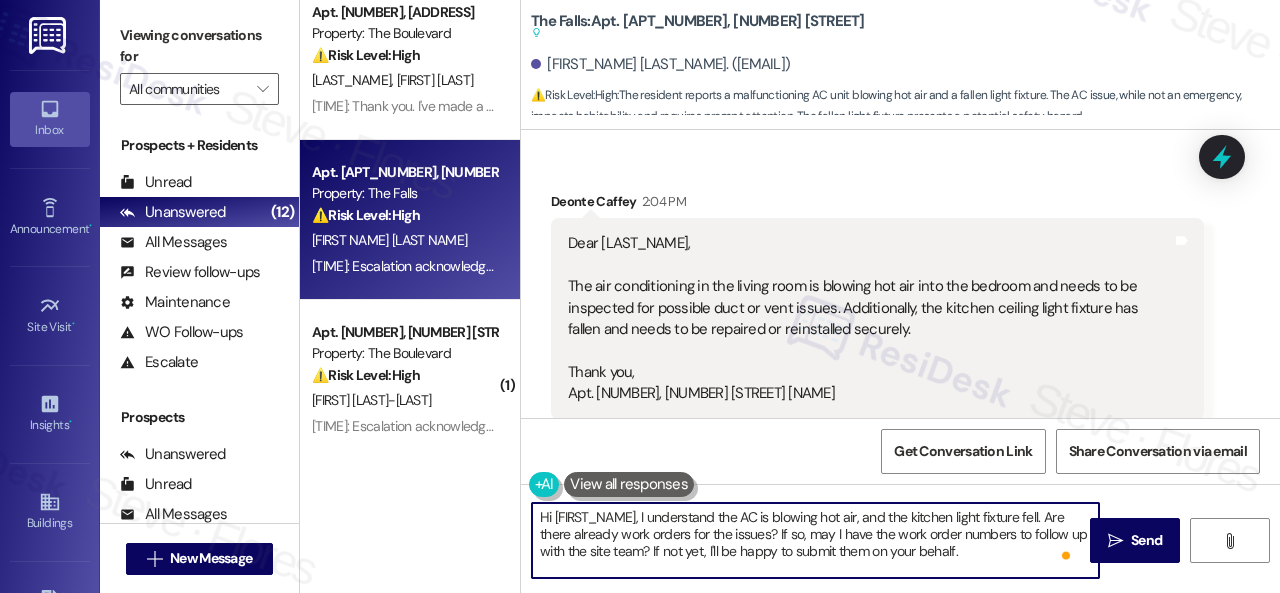 scroll, scrollTop: 38, scrollLeft: 0, axis: vertical 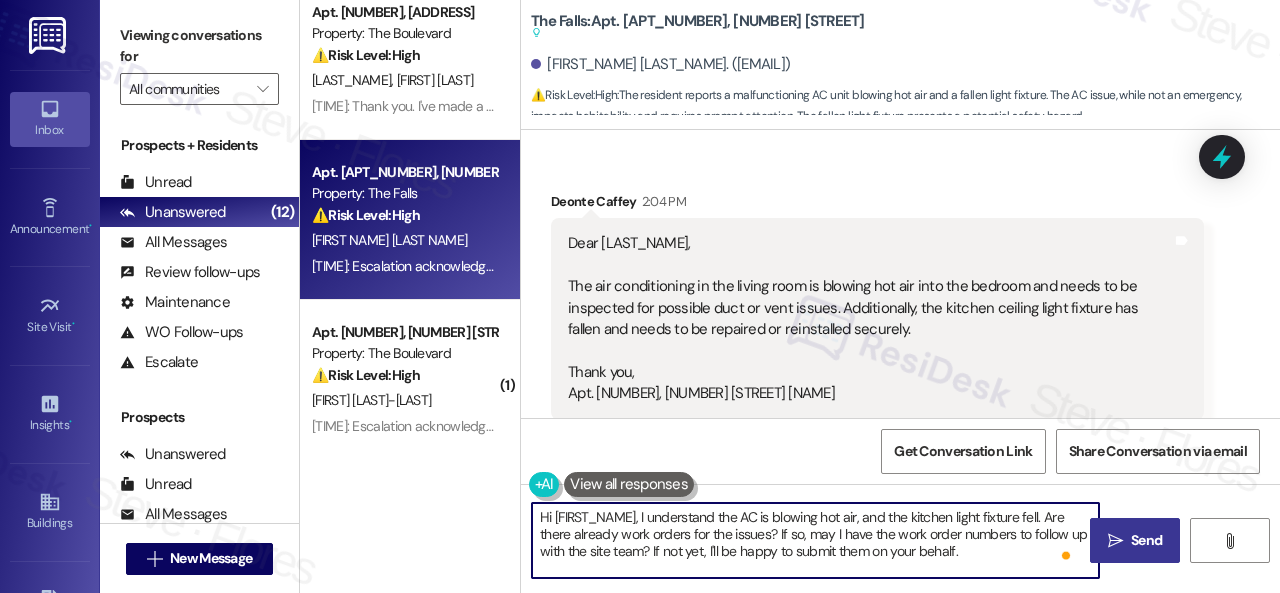 type on "Hi {{first_name}}, I understand the AC is blowing hot air, and the kitchen light fixture fell. Are there already work orders for the issues? If so, may I have the work order numbers to follow up with the site team? If not yet, I'll be happy to submit them on your behalf.
Note: Due to limited availability, our maintenance team isn't able to call or schedule visits in advance. By submitting a work order, you're permitting them to enter your apartment, even if you're not home. If any children may be alone during the visit, please let me know so we can inform the team." 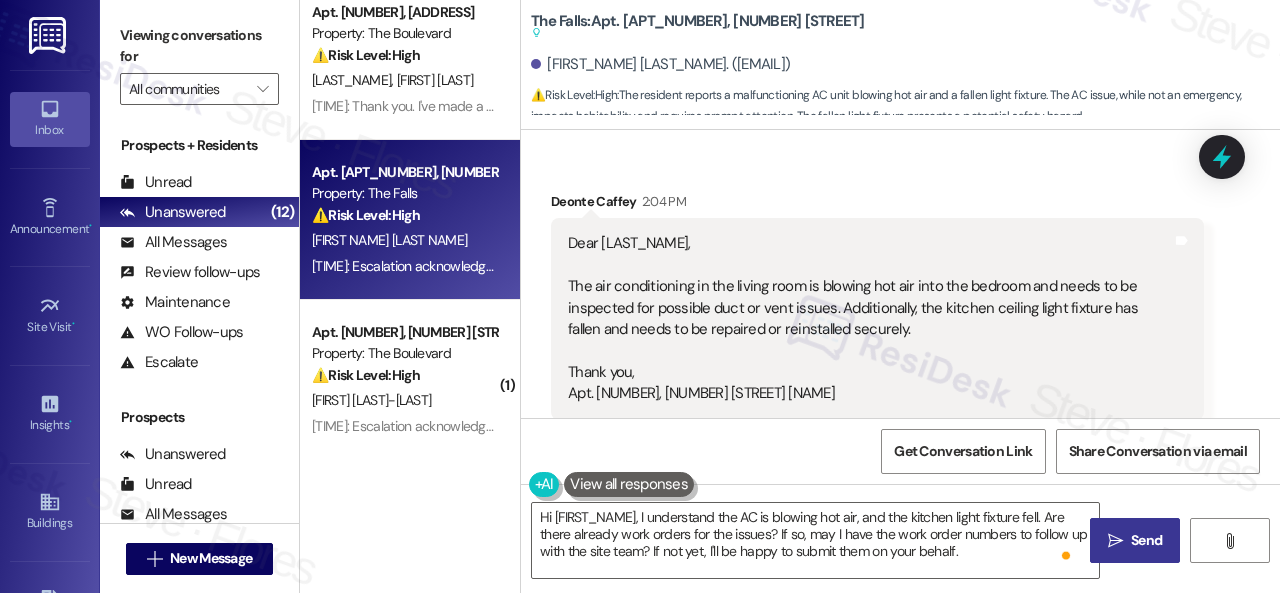 click on "Send" at bounding box center (1146, 540) 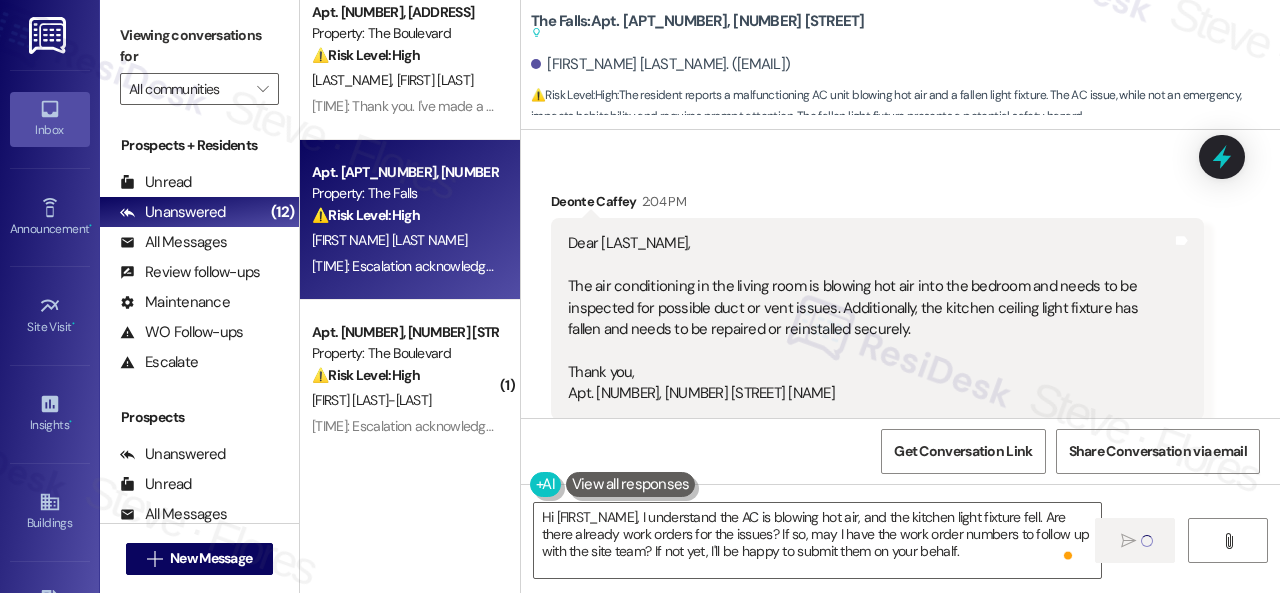 type 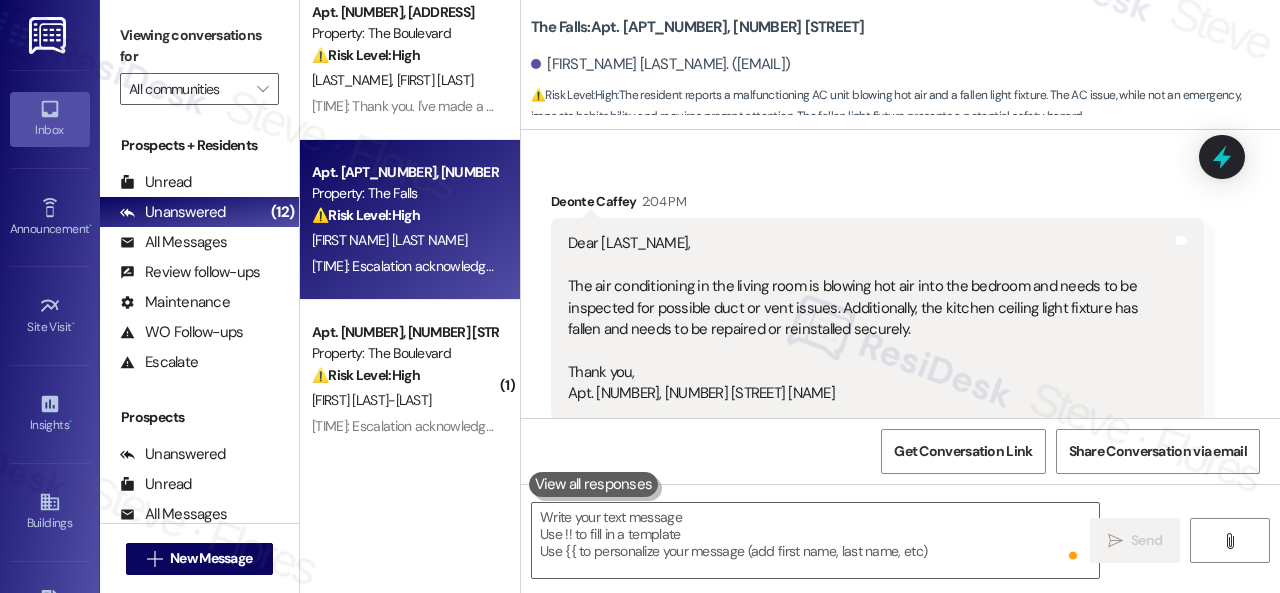 scroll, scrollTop: 3233, scrollLeft: 0, axis: vertical 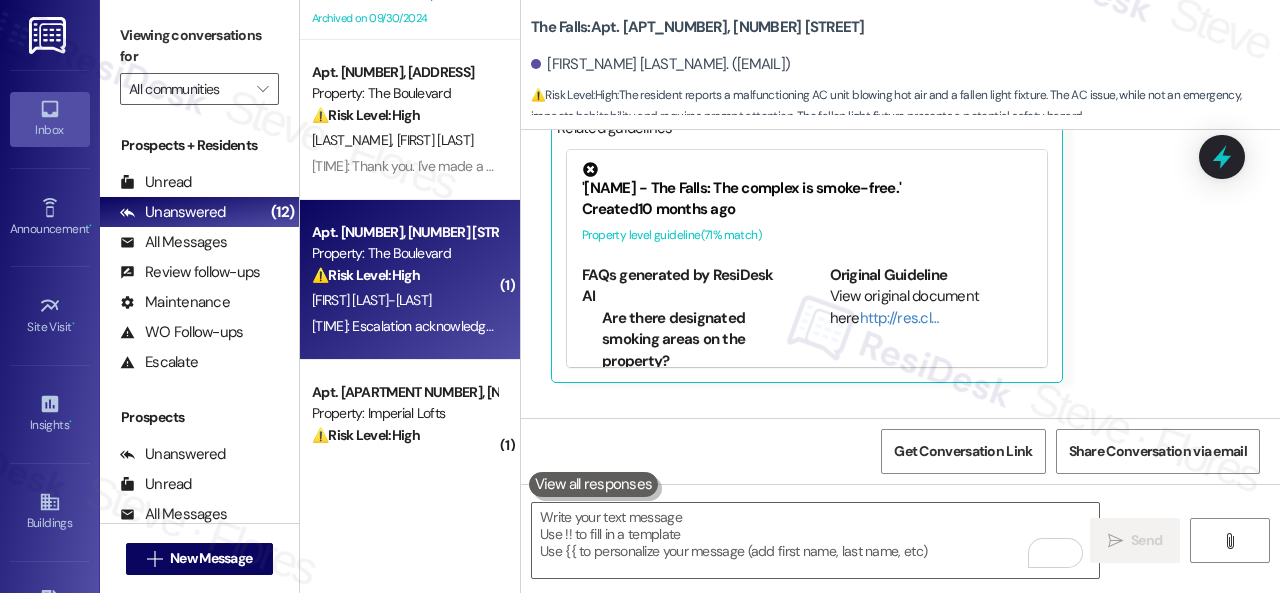 click on "M. Mendez-Sanchez" at bounding box center (404, 300) 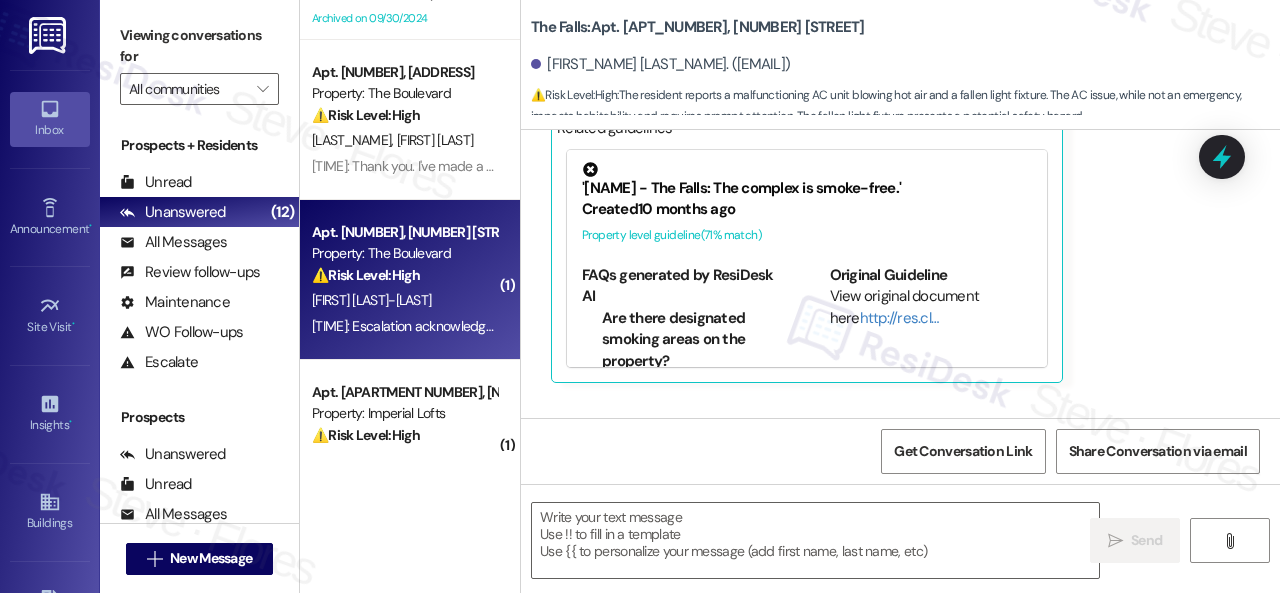 type on "Fetching suggested responses. Please feel free to read through the conversation in the meantime." 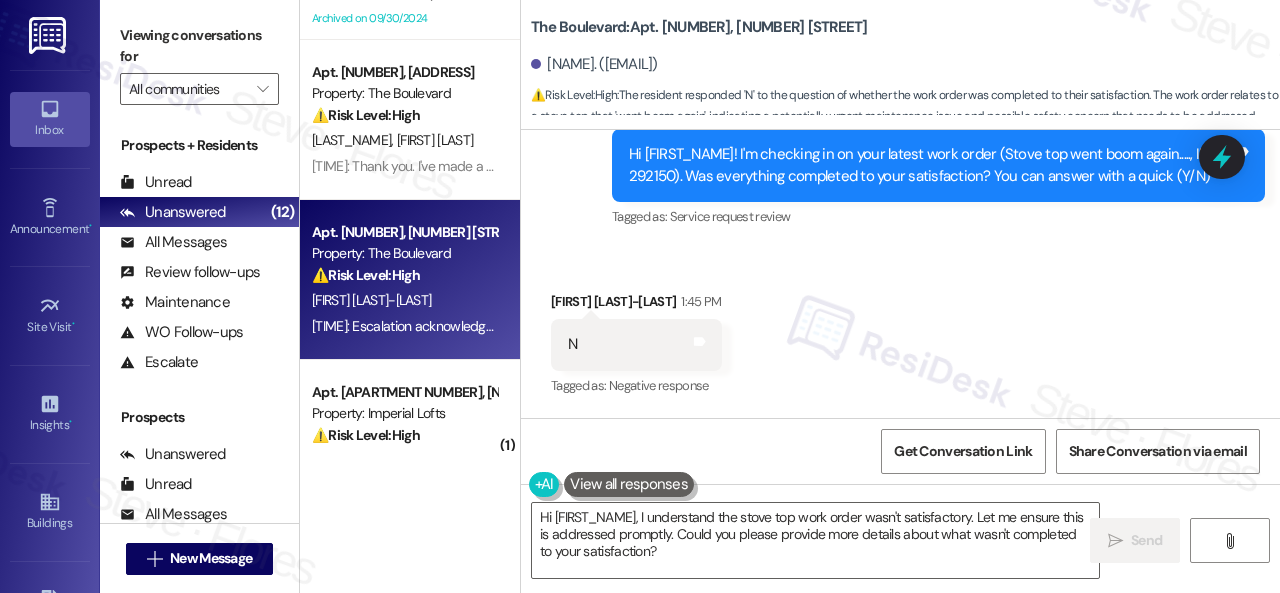 scroll, scrollTop: 2946, scrollLeft: 0, axis: vertical 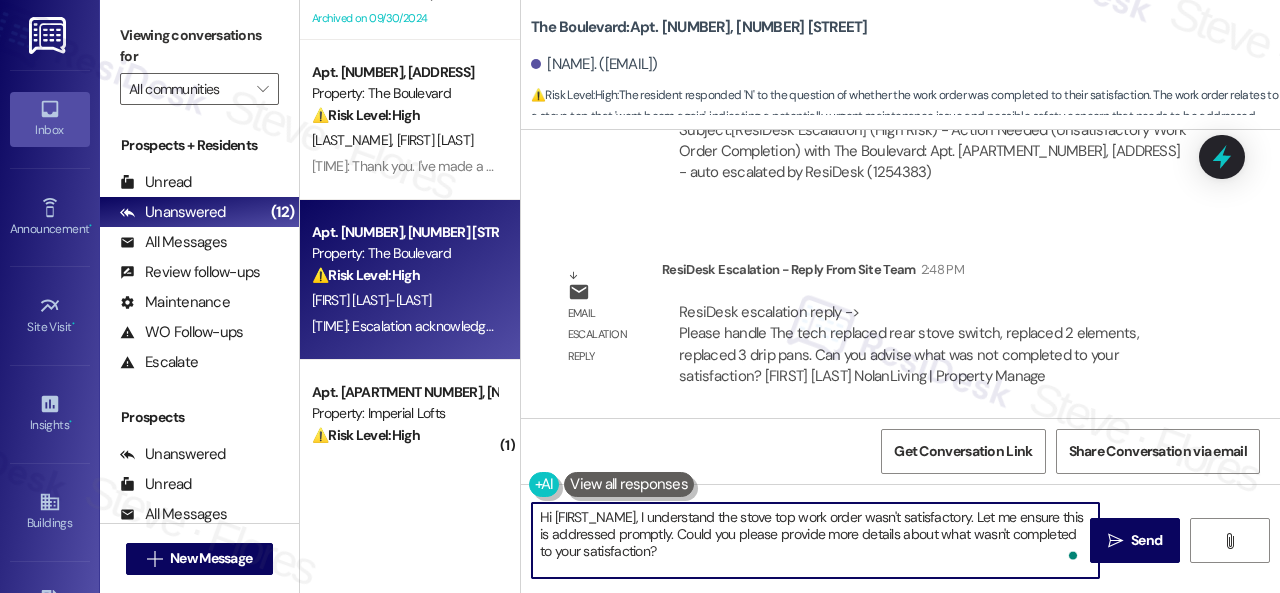 drag, startPoint x: 976, startPoint y: 520, endPoint x: 982, endPoint y: 571, distance: 51.351727 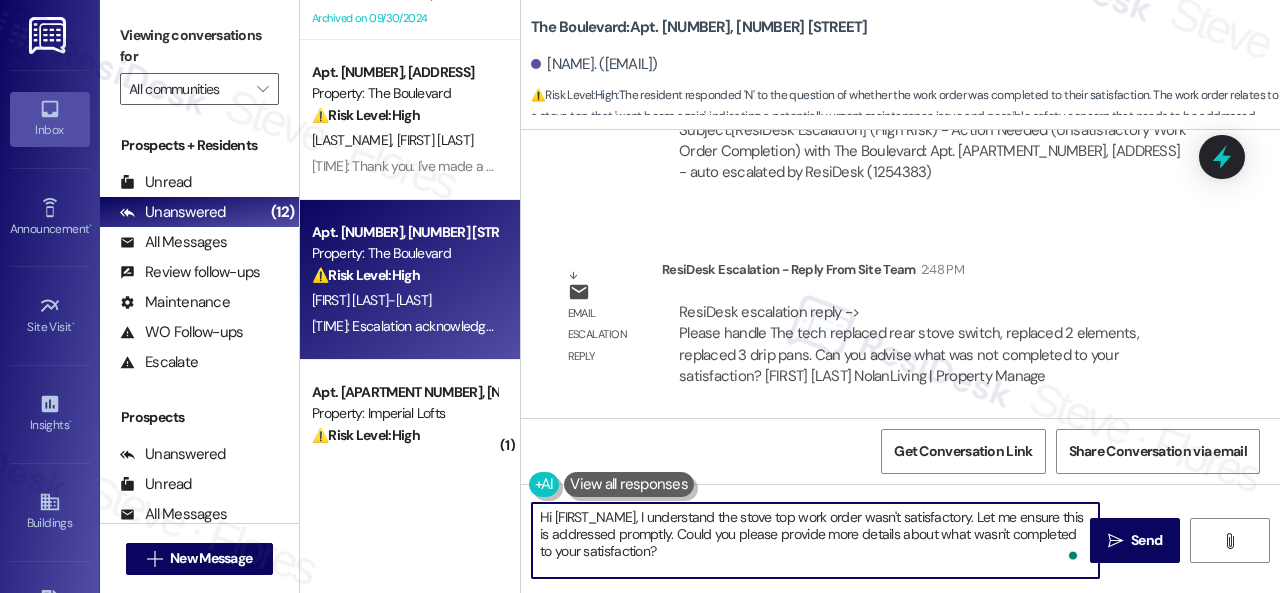 click on "Hi {{first_name}}, I understand the stove top work order wasn't satisfactory. Let me ensure this is addressed promptly. Could you please provide more details about what wasn't completed to your satisfaction?" at bounding box center [815, 540] 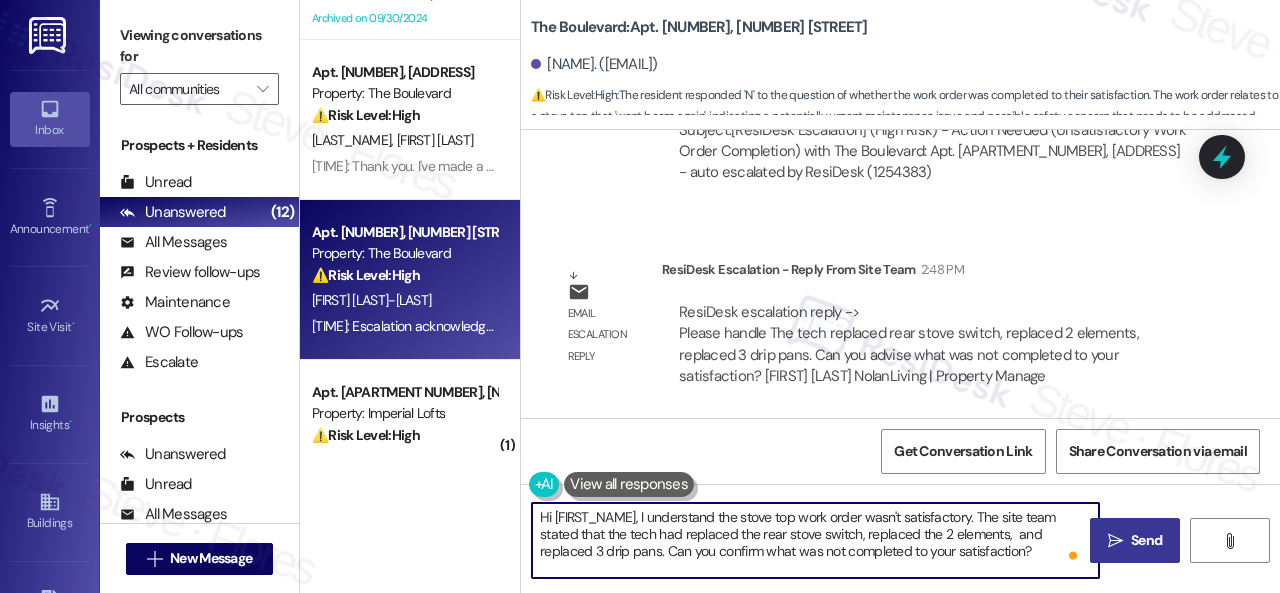 type on "Hi {{first_name}}, I understand the stove top work order wasn't satisfactory. The site team stated that the tech had replaced the rear stove switch, replaced the 2 elements,  and replaced 3 drip pans. Can you confirm what was not completed to your satisfaction?" 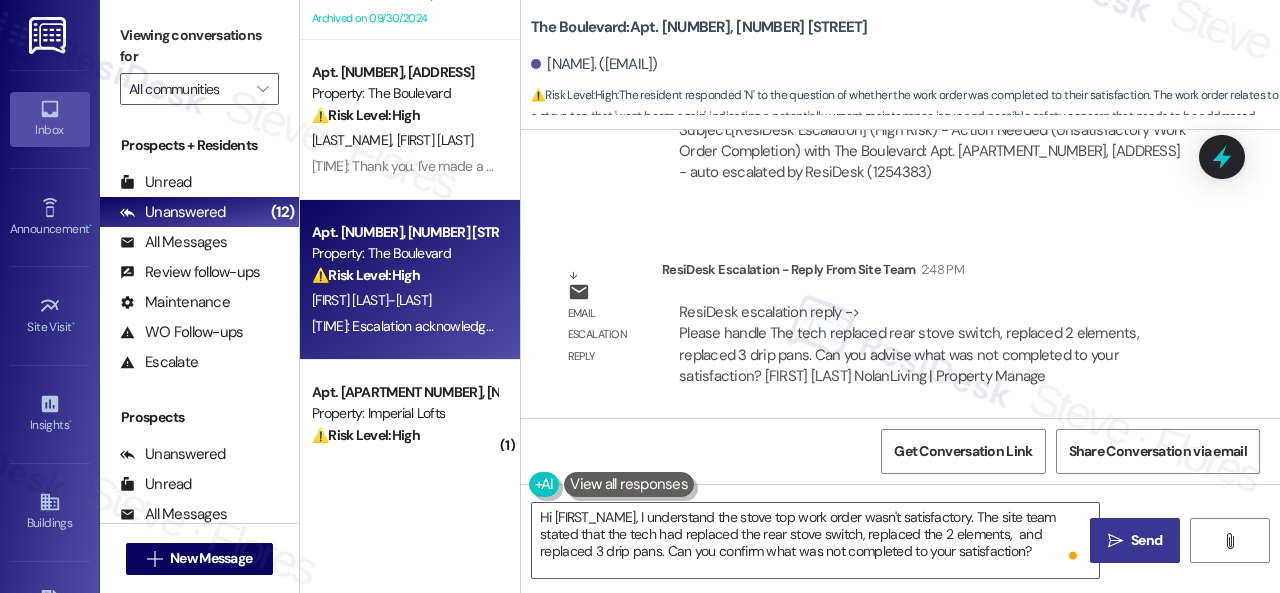 click on " Send" at bounding box center [1135, 540] 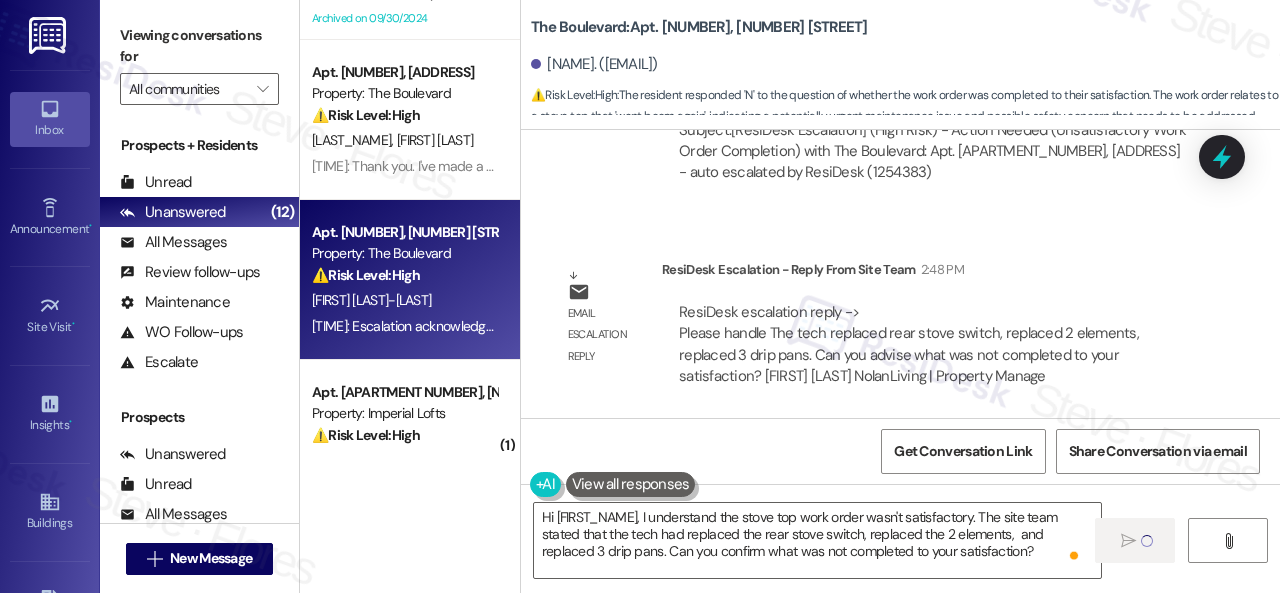 type 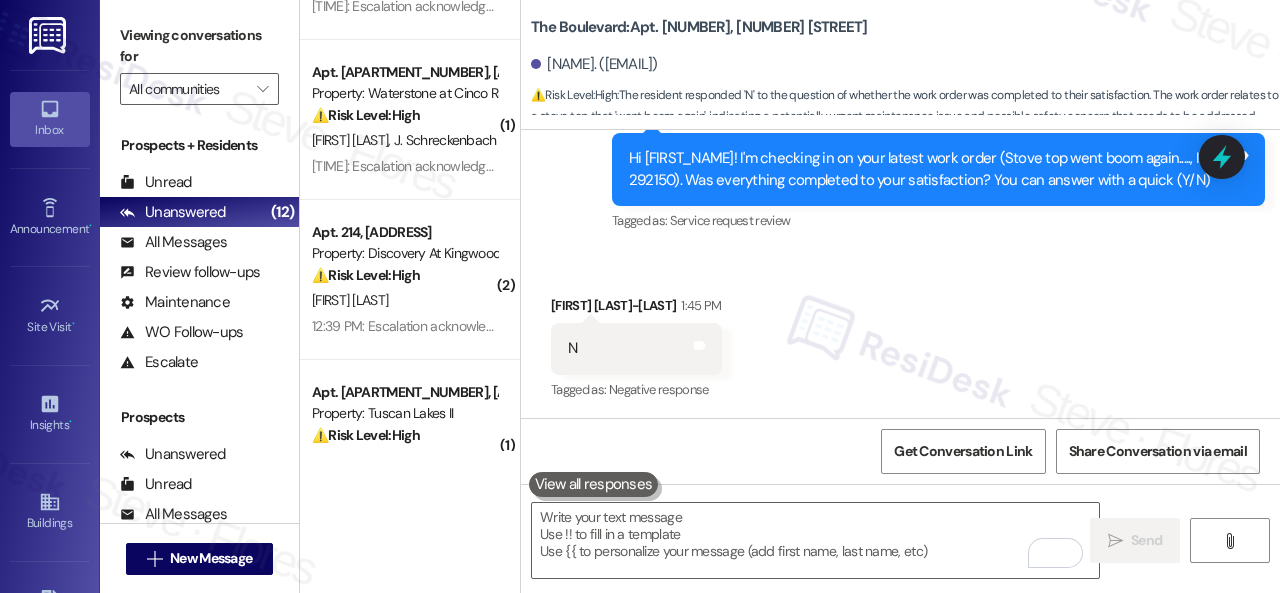 scroll, scrollTop: 3346, scrollLeft: 0, axis: vertical 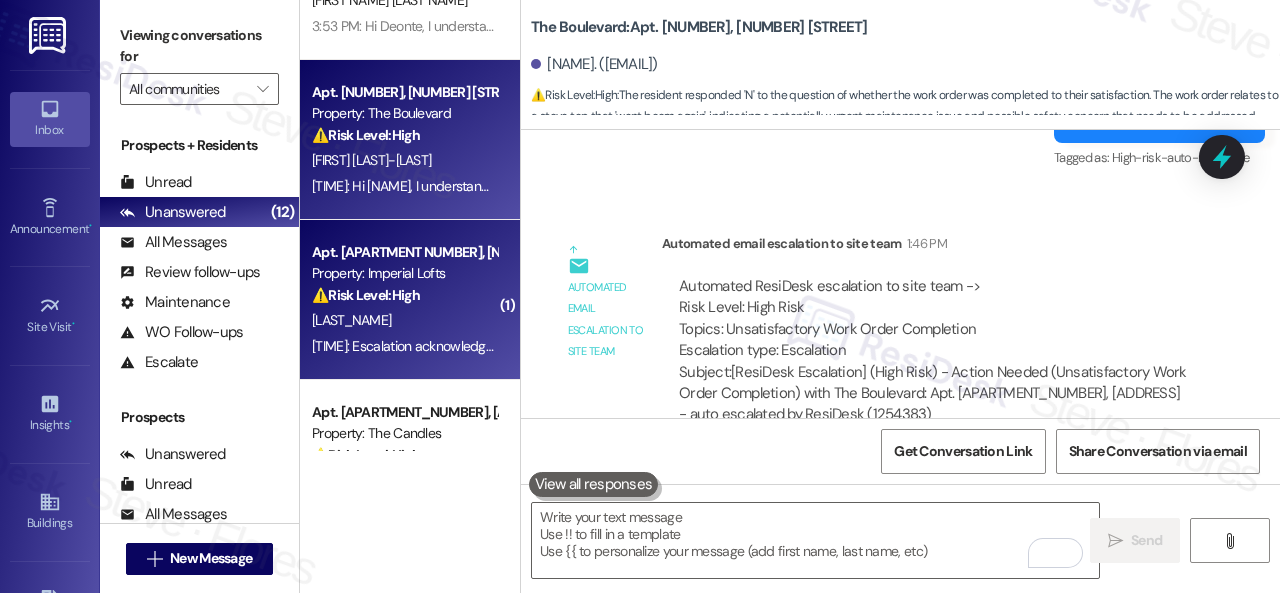 click on "⚠️  Risk Level:  High The resident is experiencing significant inconvenience due to a prolonged elevator outage (6 weeks, 4th floor) and a malfunctioning garage door, impacting their ability to leave their apartment and causing health-related concerns. While the property claims to be addressing the issues, the lack of resolution and the resident's increasing frustration, combined with health issues, warrants a Tier 2 escalation to ensure timely action and communication." at bounding box center (404, 295) 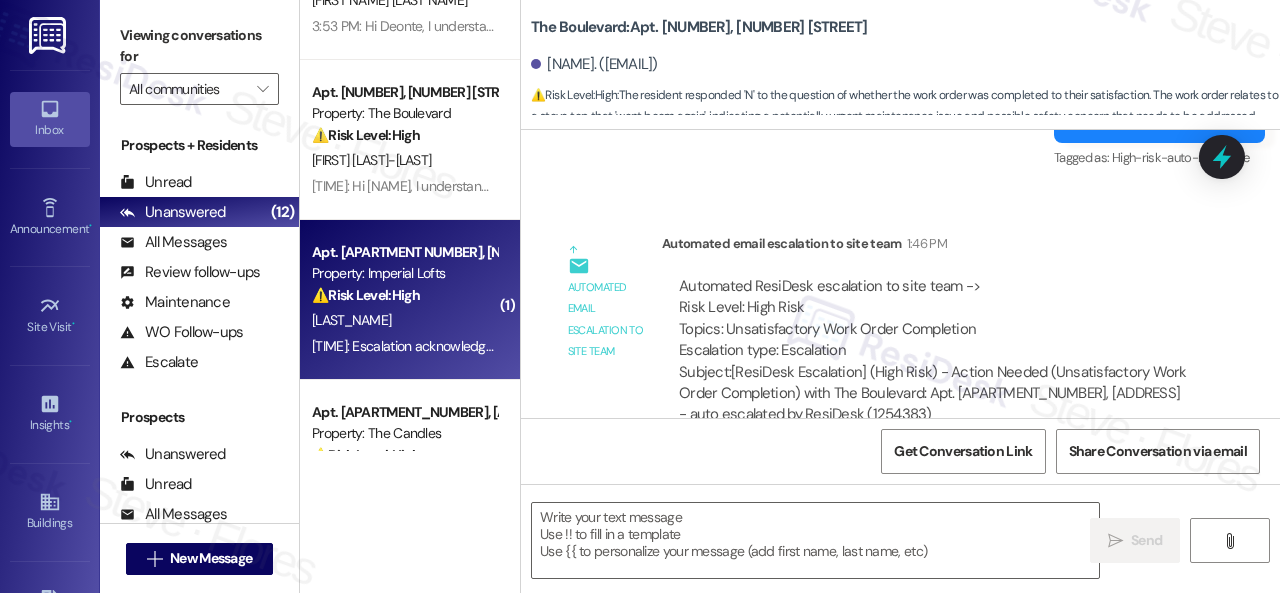 type on "Fetching suggested responses. Please feel free to read through the conversation in the meantime." 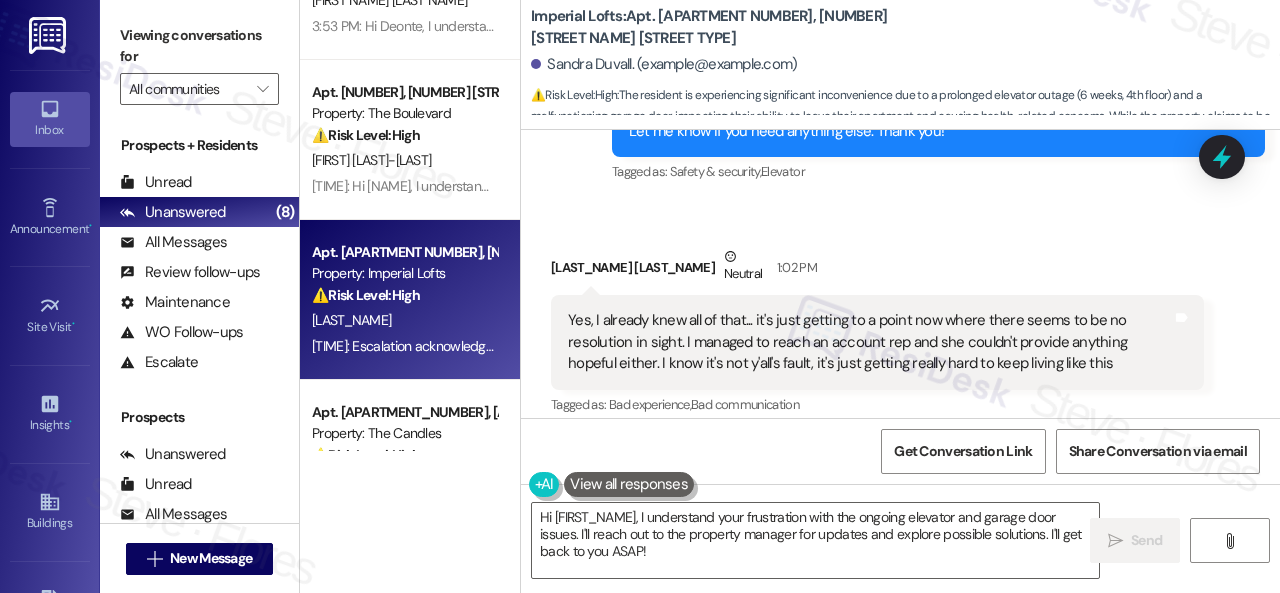 scroll, scrollTop: 9792, scrollLeft: 0, axis: vertical 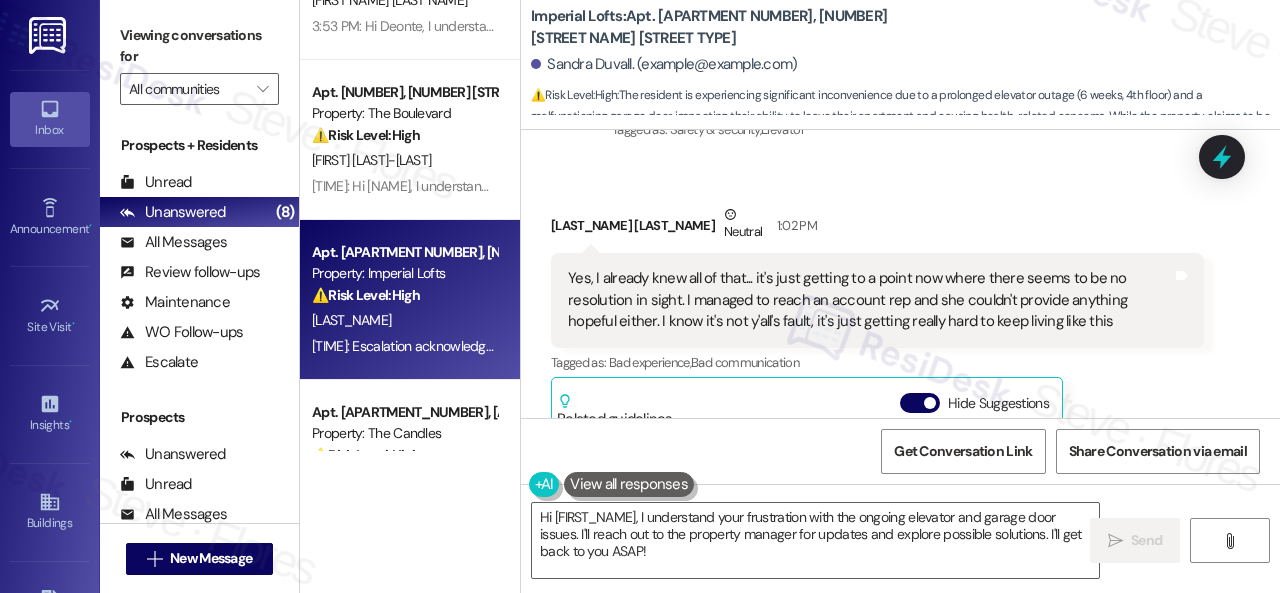 click on "Imperial Lofts:  Apt. 2401, 2 Stadium Dr" at bounding box center [731, 27] 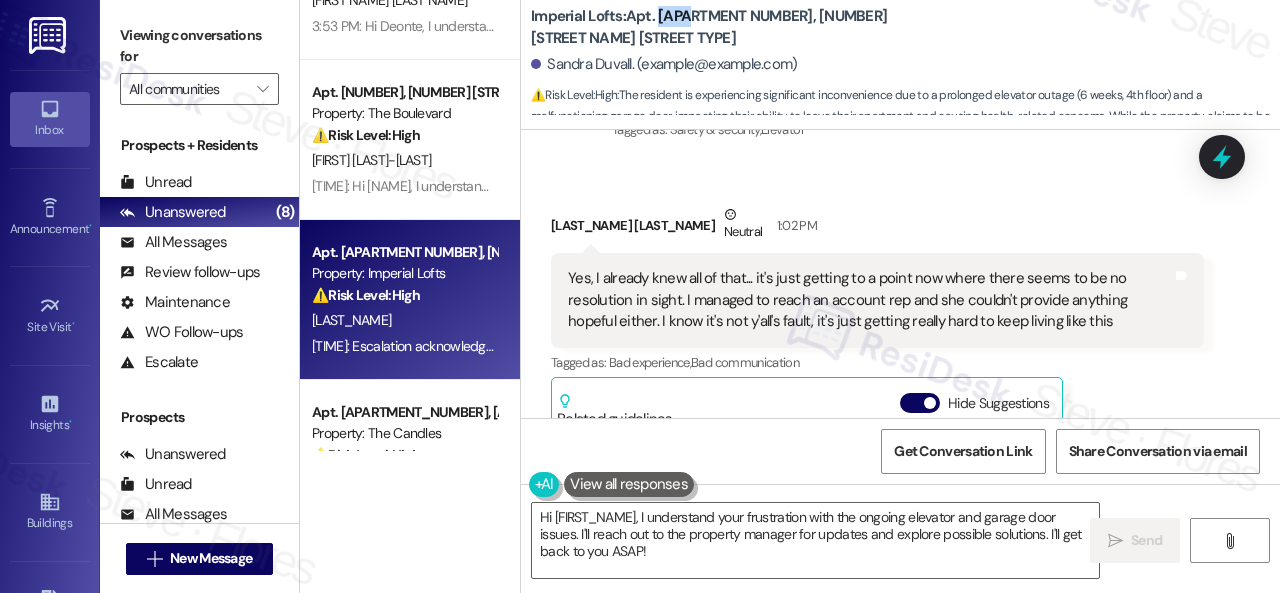 click on "Imperial Lofts:  Apt. 2401, 2 Stadium Dr" at bounding box center (731, 27) 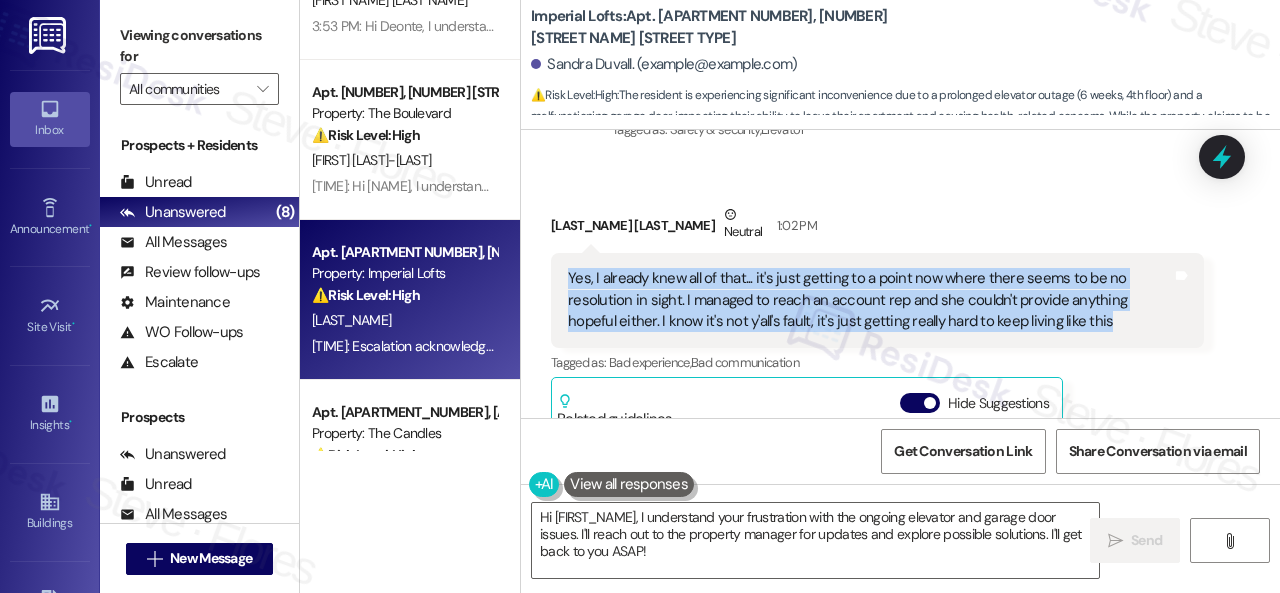 drag, startPoint x: 564, startPoint y: 207, endPoint x: 1109, endPoint y: 253, distance: 546.93787 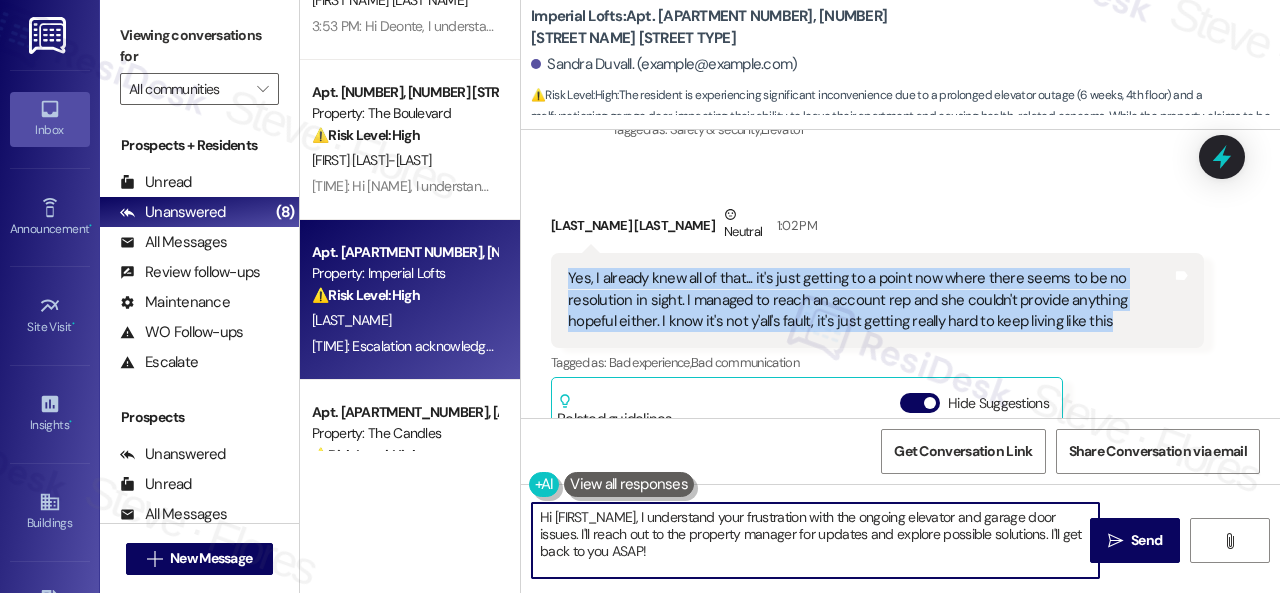 drag, startPoint x: 660, startPoint y: 551, endPoint x: 420, endPoint y: 504, distance: 244.55879 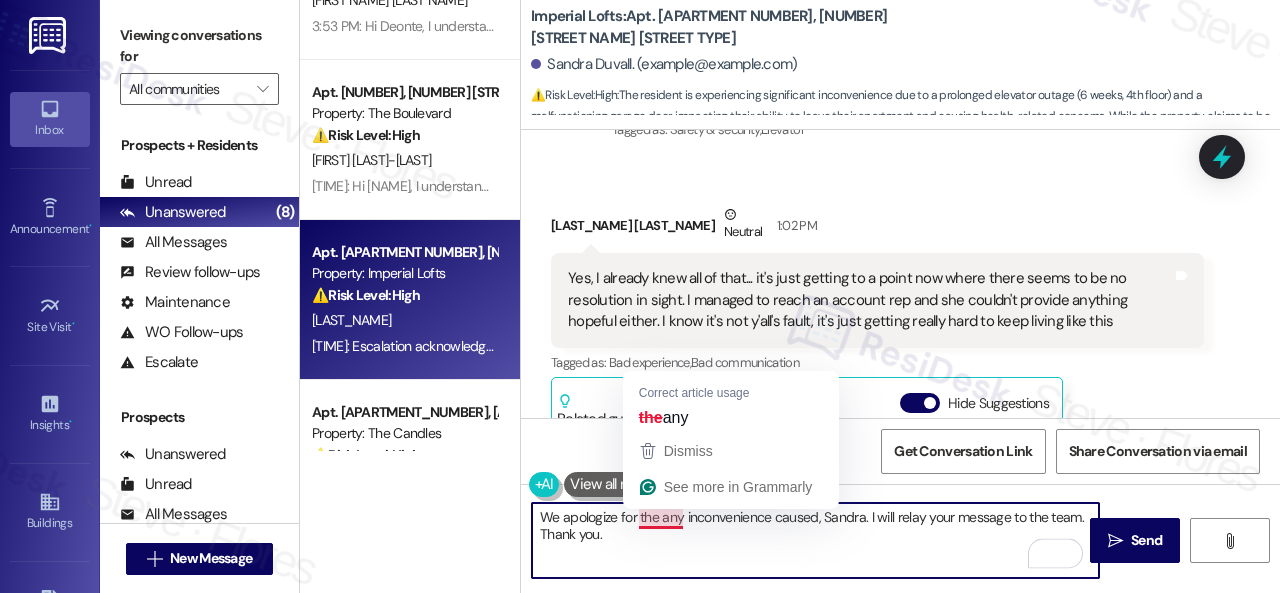click on "We apologize for the any inconvenience caused, Sandra. I will relay your message to the team. Thank you." at bounding box center [815, 540] 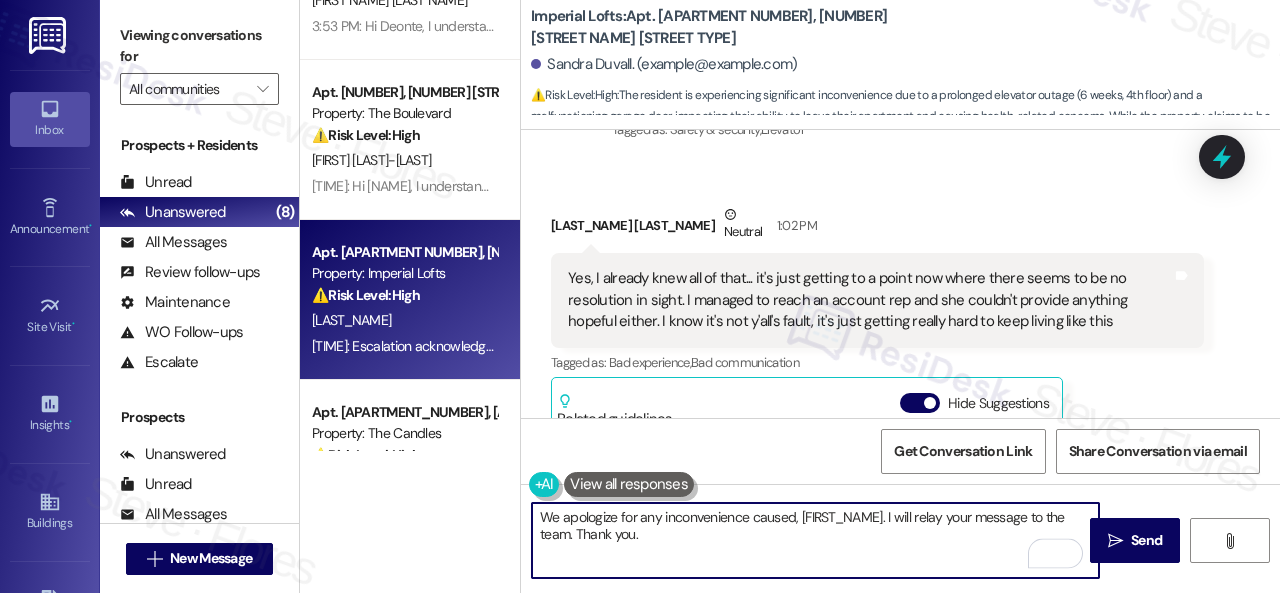 click on "We apologize for any inconvenience caused, Sandra. I will relay your message to the team. Thank you." at bounding box center [815, 540] 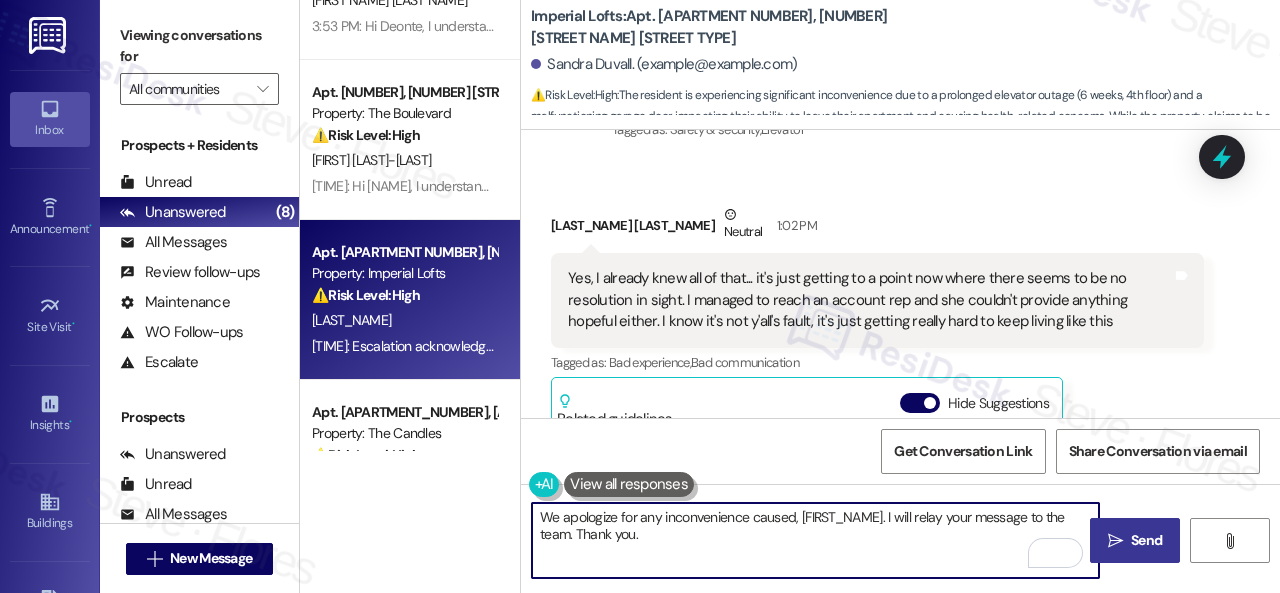 type on "We apologize for any inconvenience caused, Sandra. I will relay your message to the team. Thank you." 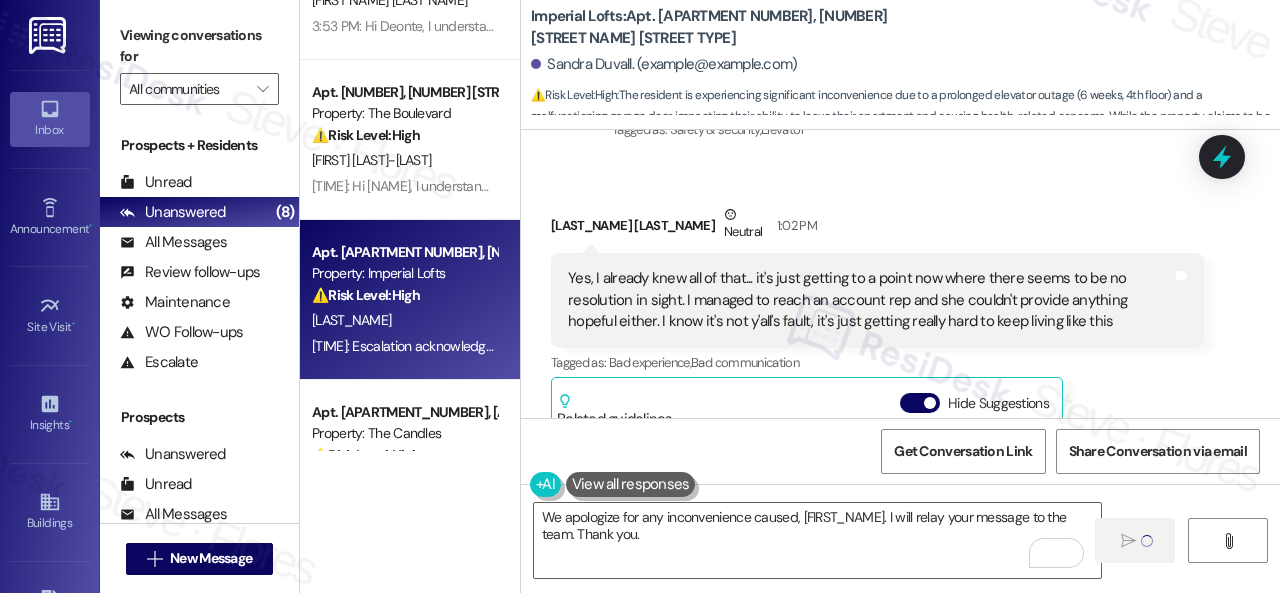 type 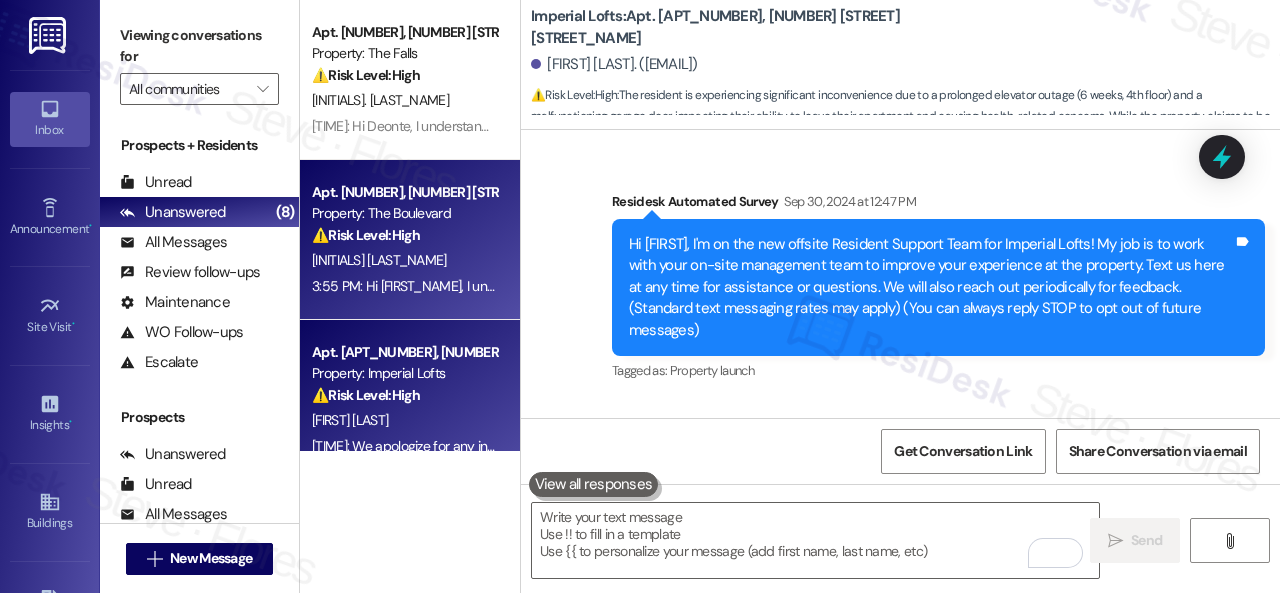 scroll, scrollTop: 0, scrollLeft: 0, axis: both 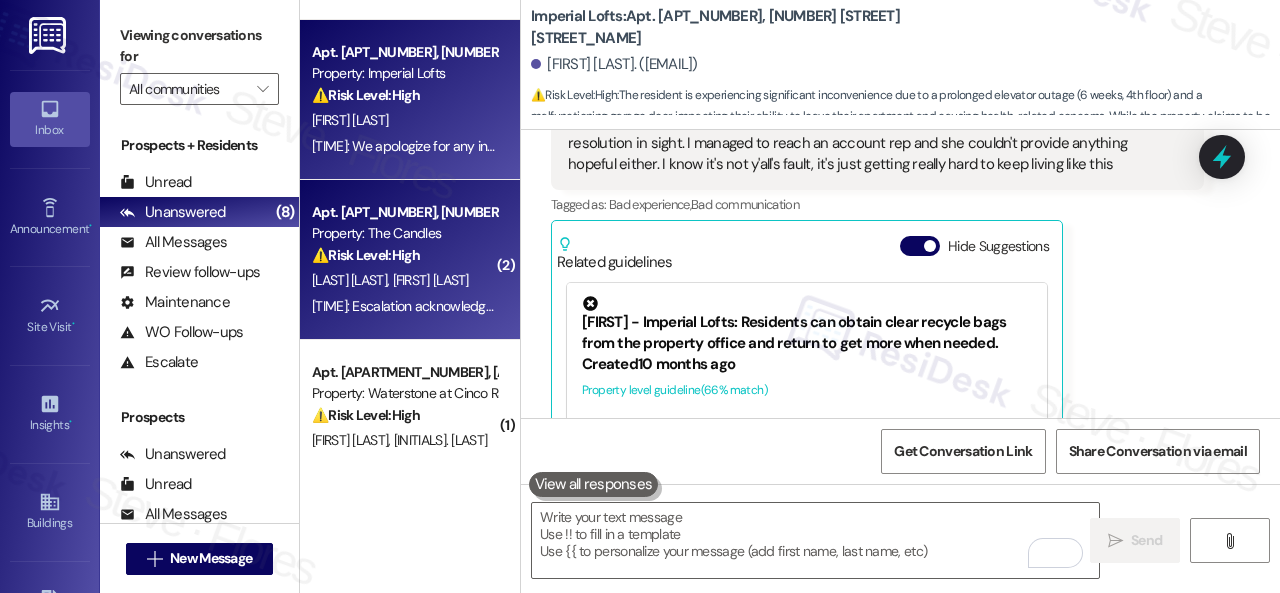 click on "⚠️  Risk Level:  High The resident indicated that the work order was not completed to their satisfaction. This requires further investigation and potential follow-up maintenance, indicating an unresolved issue." at bounding box center [404, 255] 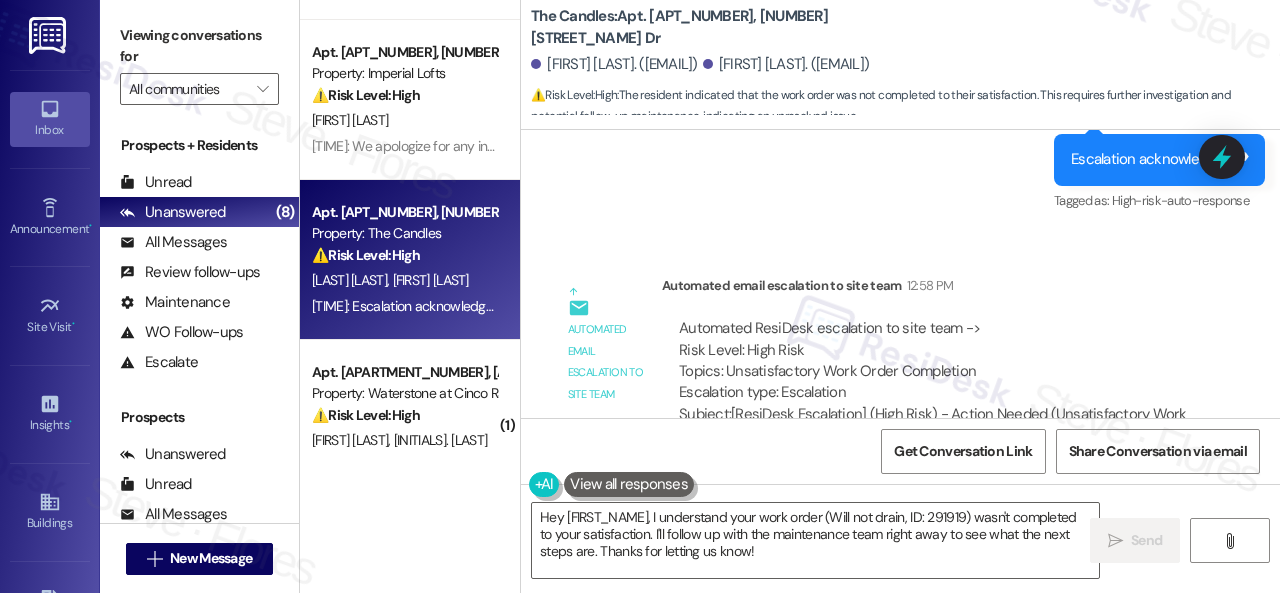 scroll, scrollTop: 8909, scrollLeft: 0, axis: vertical 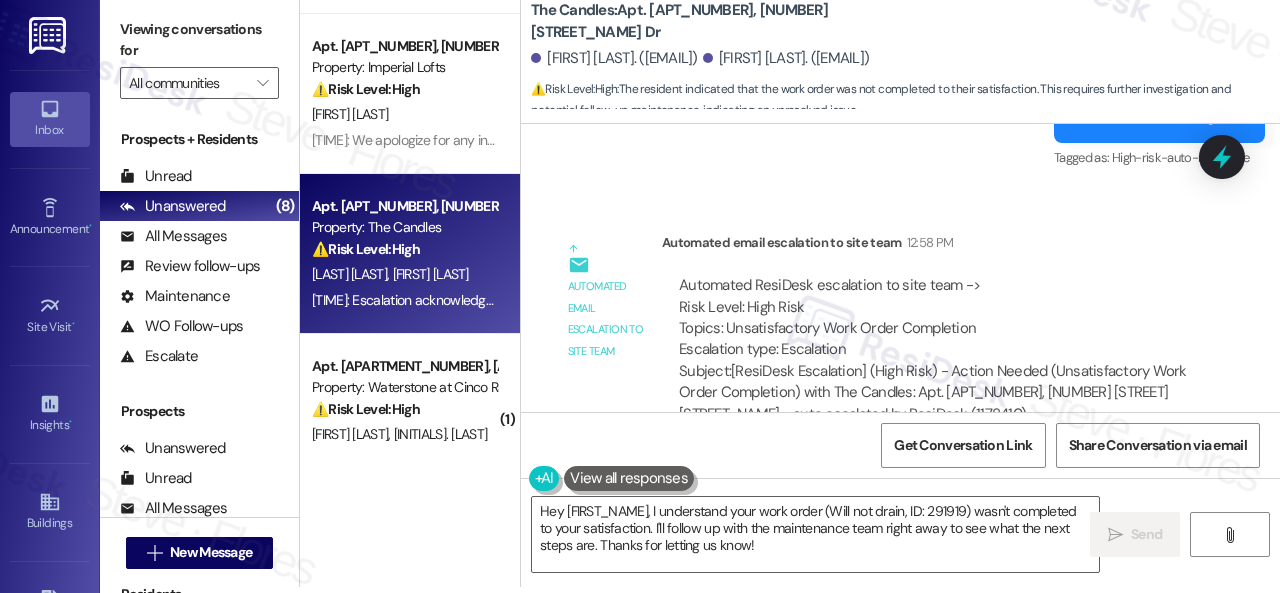 click on "Automated email escalation to site team Automated email escalation to site team [TIME] Automated ResiDesk escalation to site team ->
Risk Level: High Risk
Topics: Unsatisfactory Work Order Completion
Escalation type: Escalation Subject:  [ResiDesk Escalation] (High Risk) - Action Needed (Unsatisfactory Work Order Completion) with The Candles: Apt. [NUMBER], [ADDRESS] - auto escalated by ResiDesk ([NUMBER])" at bounding box center (877, 336) 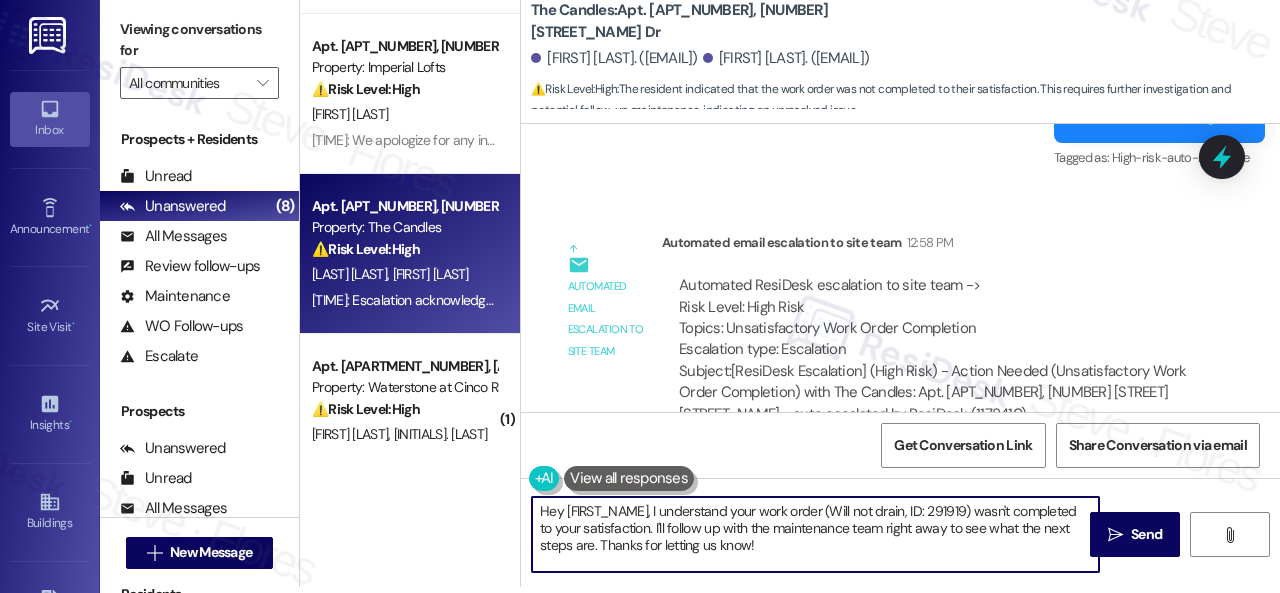 drag, startPoint x: 636, startPoint y: 511, endPoint x: 495, endPoint y: 467, distance: 147.7058 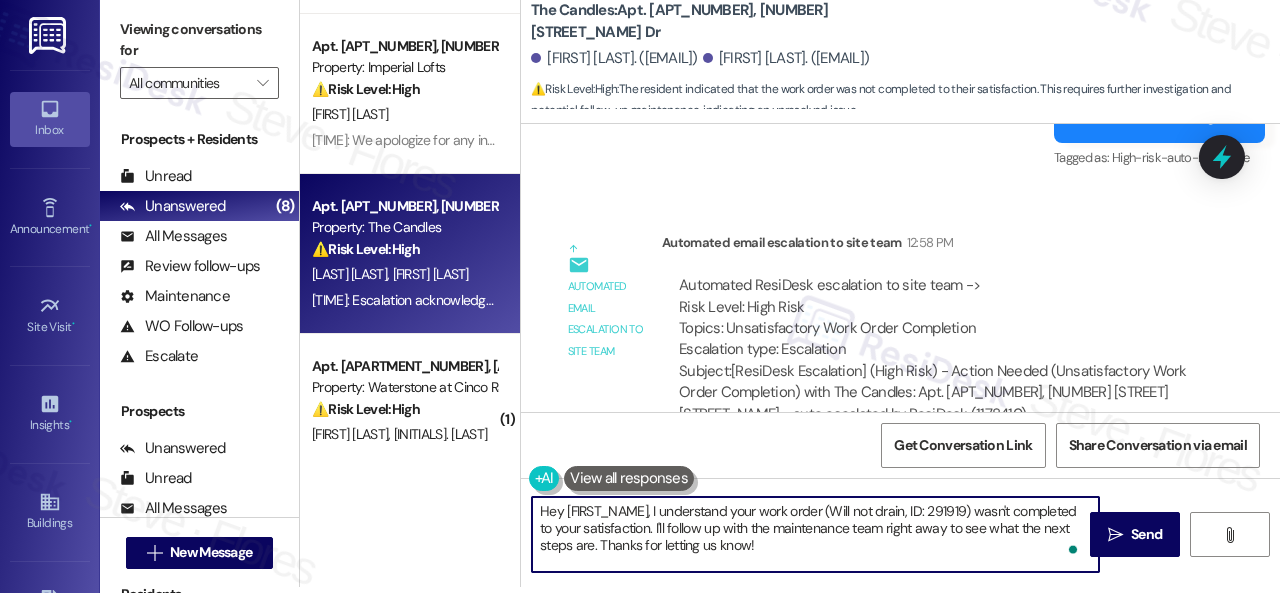 paste on "I'm sorry that the work order wasn't completed to your satisfaction. Can you please provide more details about what went wrong or what needs to be addressed?" 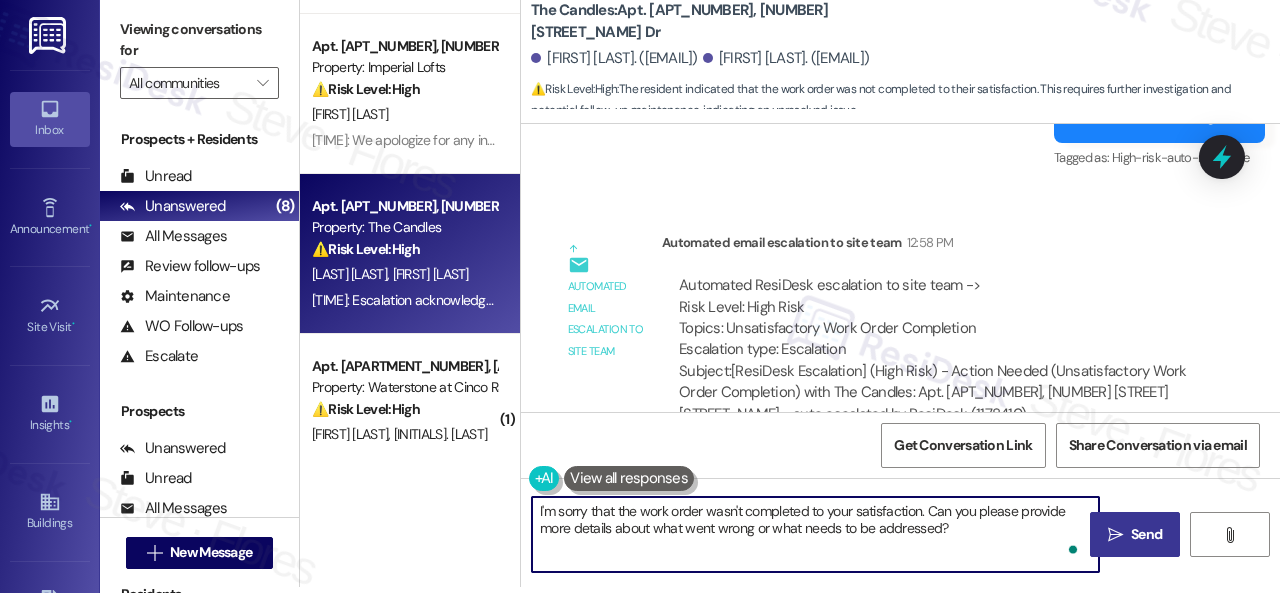 type on "I'm sorry that the work order wasn't completed to your satisfaction. Can you please provide more details about what went wrong or what needs to be addressed?" 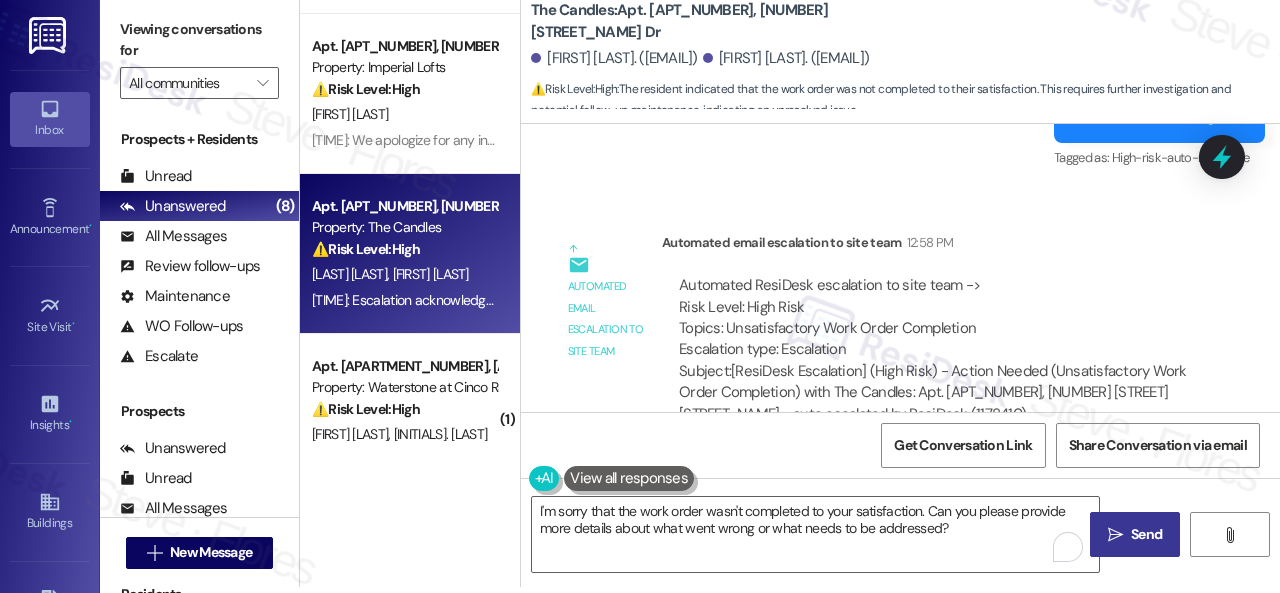 click on "Send" at bounding box center [1146, 534] 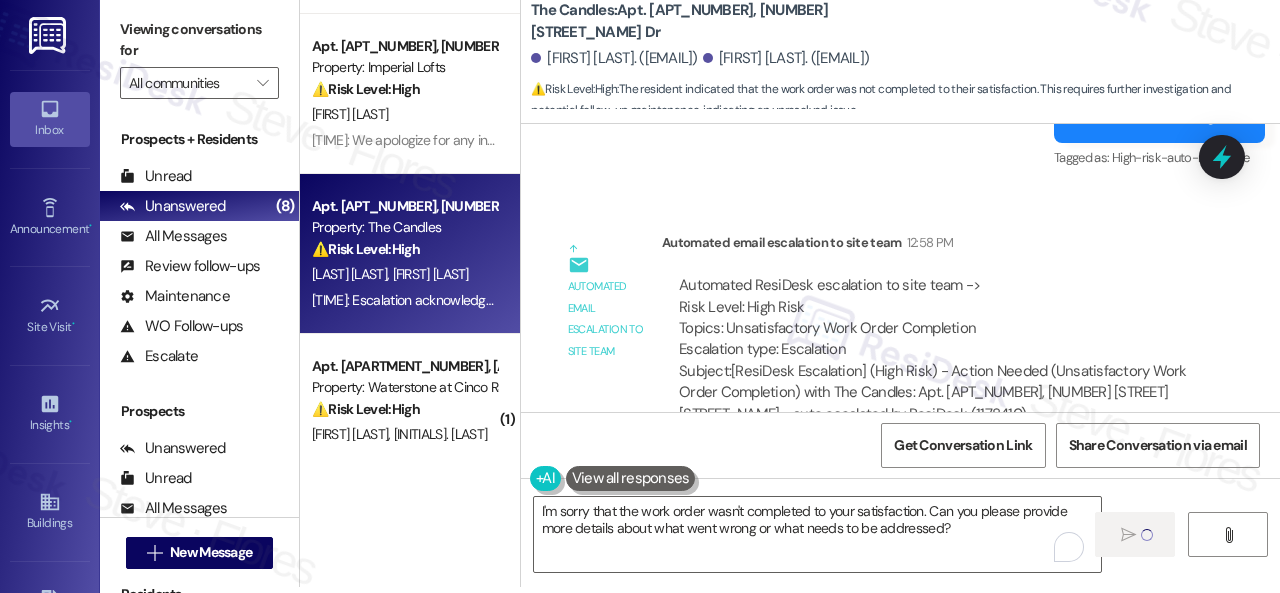 type 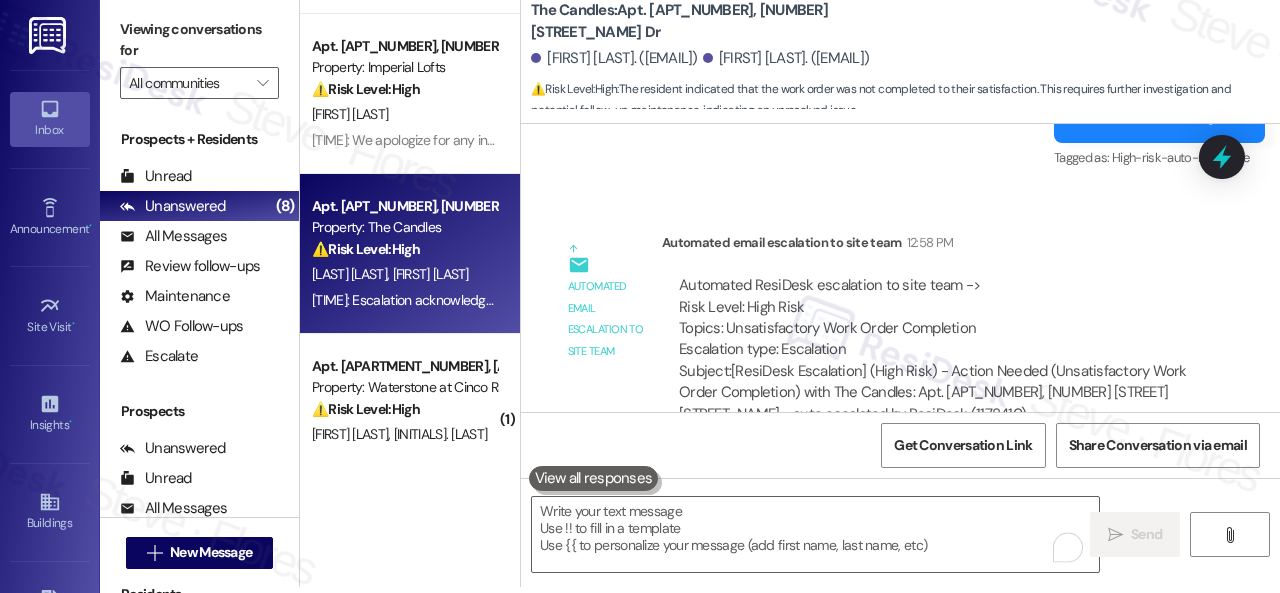 scroll, scrollTop: 0, scrollLeft: 0, axis: both 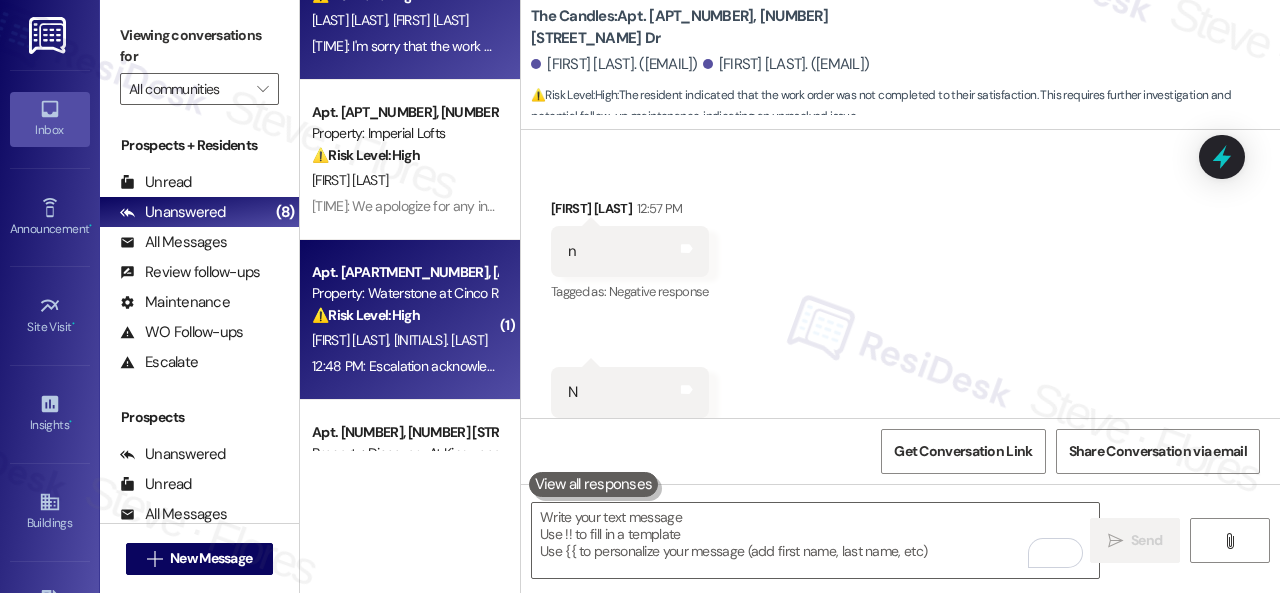 click on "[FIRST] [LAST] [FIRST] [LAST]" at bounding box center [404, 340] 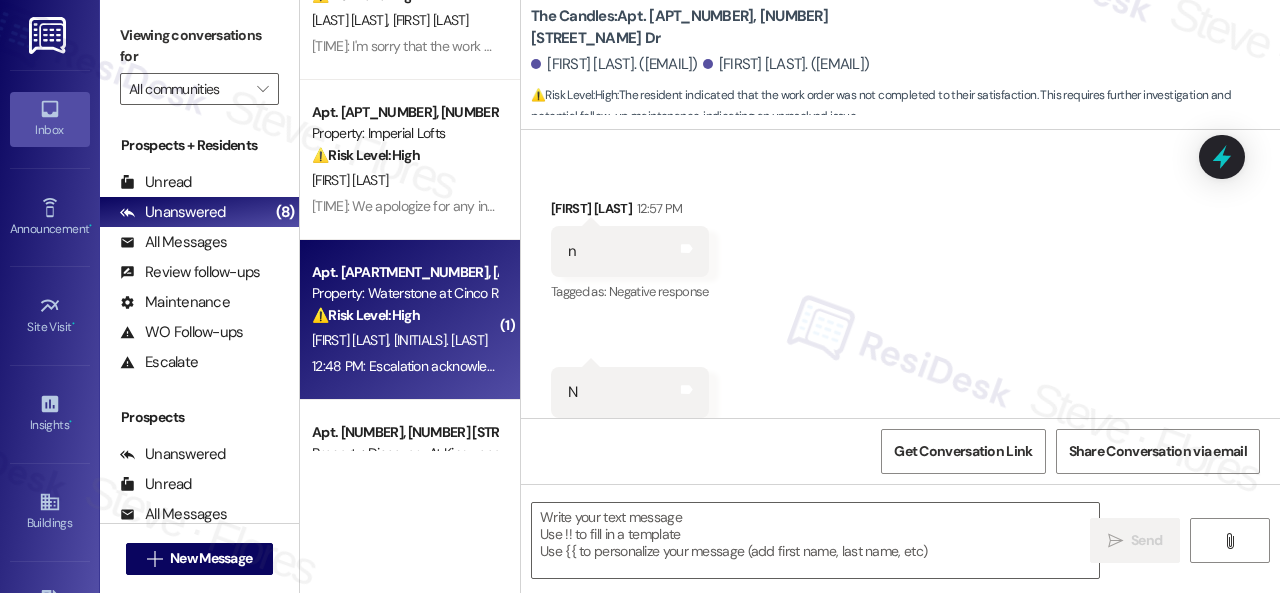 type on "Fetching suggested responses. Please feel free to read through the conversation in the meantime." 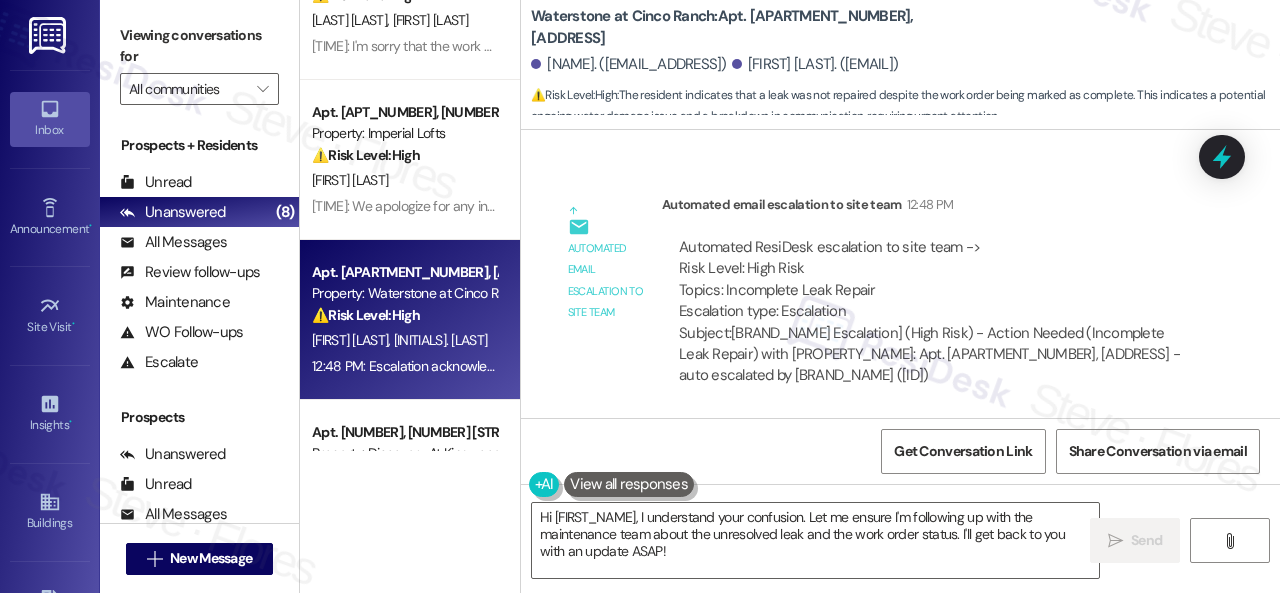 scroll, scrollTop: 1066, scrollLeft: 0, axis: vertical 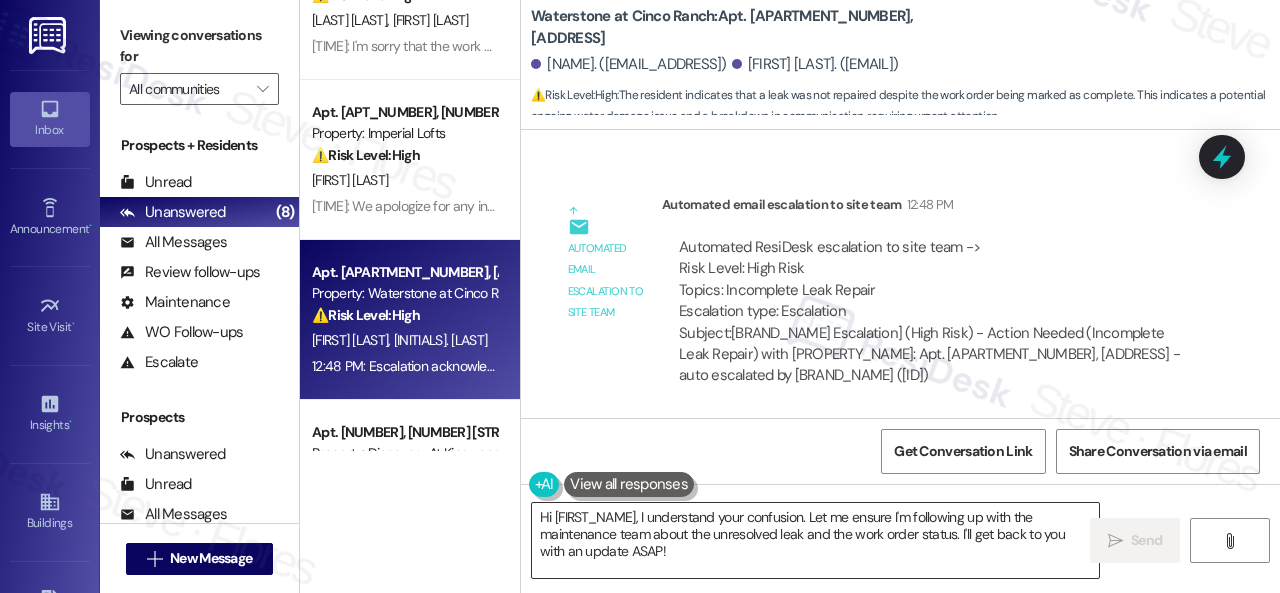 click on "Hi [FIRST_NAME], I understand your confusion. Let me ensure I'm following up with the maintenance team about the unresolved leak and the work order status. I'll get back to you with an update ASAP!" at bounding box center (815, 540) 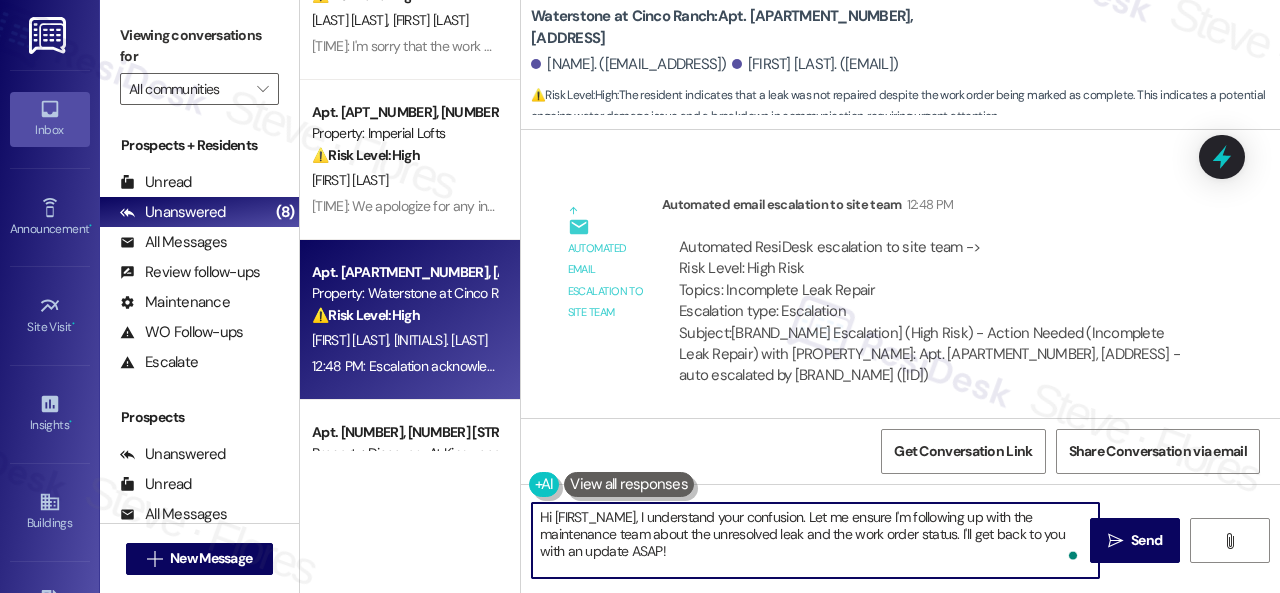 drag, startPoint x: 642, startPoint y: 511, endPoint x: 506, endPoint y: 513, distance: 136.01471 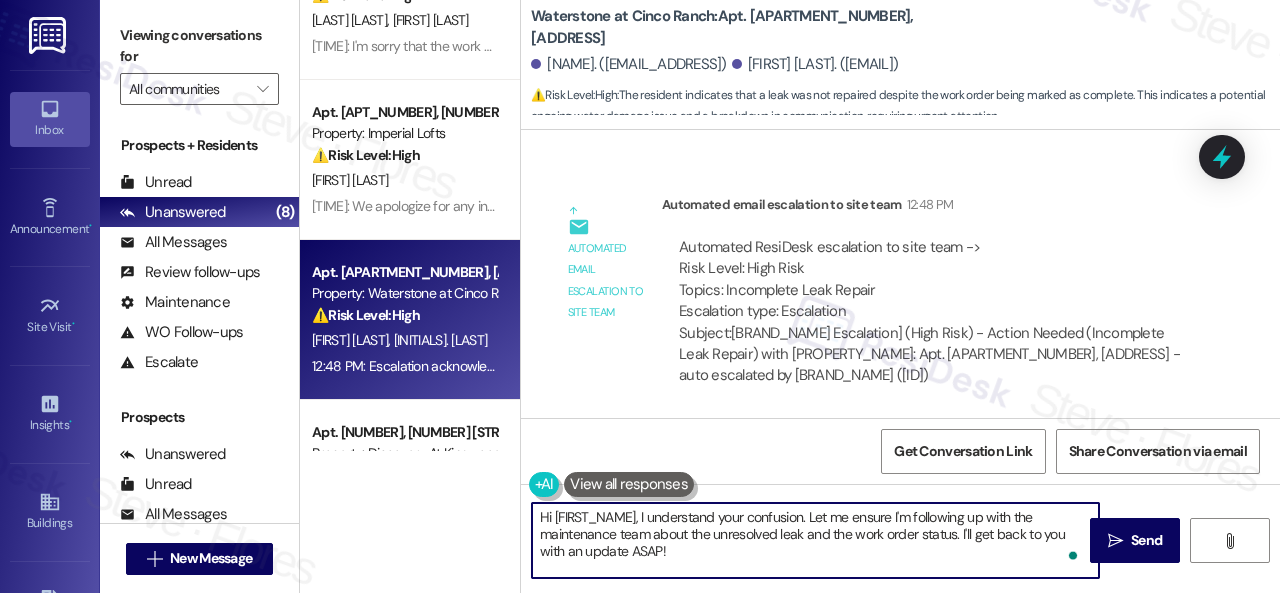 click on "Apt. [NUMBER], [NUMBER] [STREET] Property: The Falls ⚠️  Risk Level:  High The resident reports a malfunctioning AC unit blowing hot air and a fallen light fixture. The AC issue, while not an emergency, impacts habitability and requires prompt attention. The fallen light fixture presents a potential safety hazard. [INITIALS]. [LAST] [TIME]: Hi [FIRST], I understand the AC is blowing hot air, and the kitchen light fixture fell. Are there already work orders for the issues? If so, may I have the work order numbers to follow up with the site team? If not yet, I'll be happy to submit them on your behalf.
Note: Due to limited availability, our maintenance team isn't able to call or schedule visits in advance. By submitting a work order, you're permitting them to enter your apartment, even if you're not home. If any children may be alone during the visit, please let me know so we can inform the team. Apt. [NUMBER], [NUMBER] [STREET] Property: The Boulevard ⚠️  Risk Level:  High [INITIALS]. [LAST] Apt. [NUMBER], [NUMBER] [STREET] High" at bounding box center [790, 296] 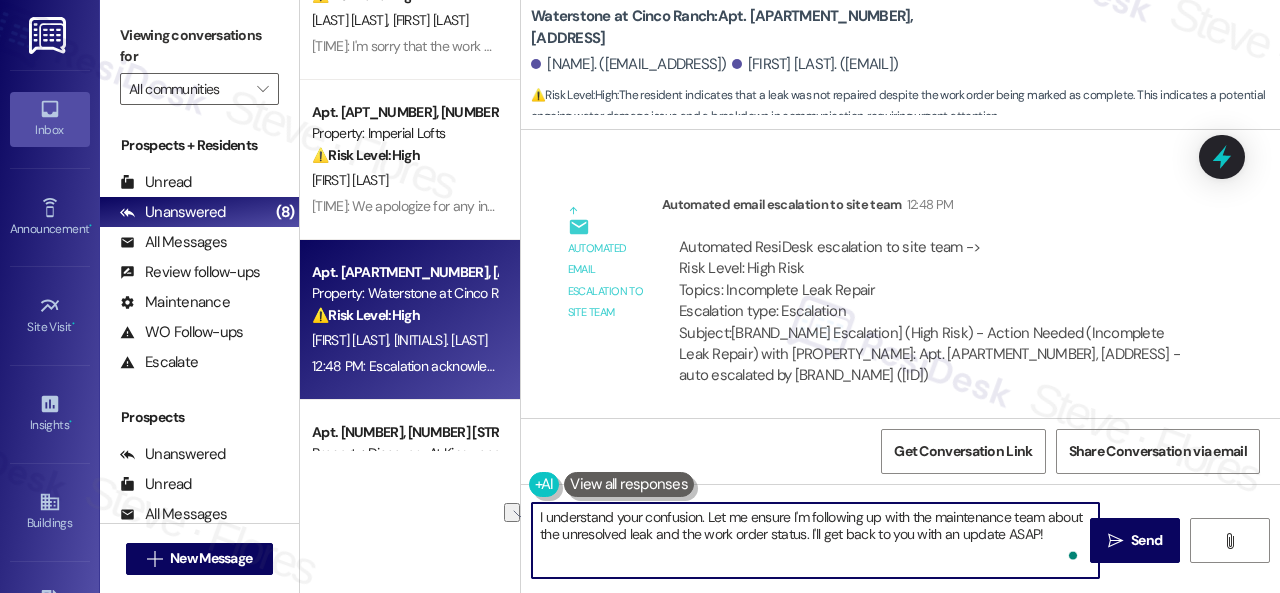 drag, startPoint x: 708, startPoint y: 520, endPoint x: 865, endPoint y: 520, distance: 157 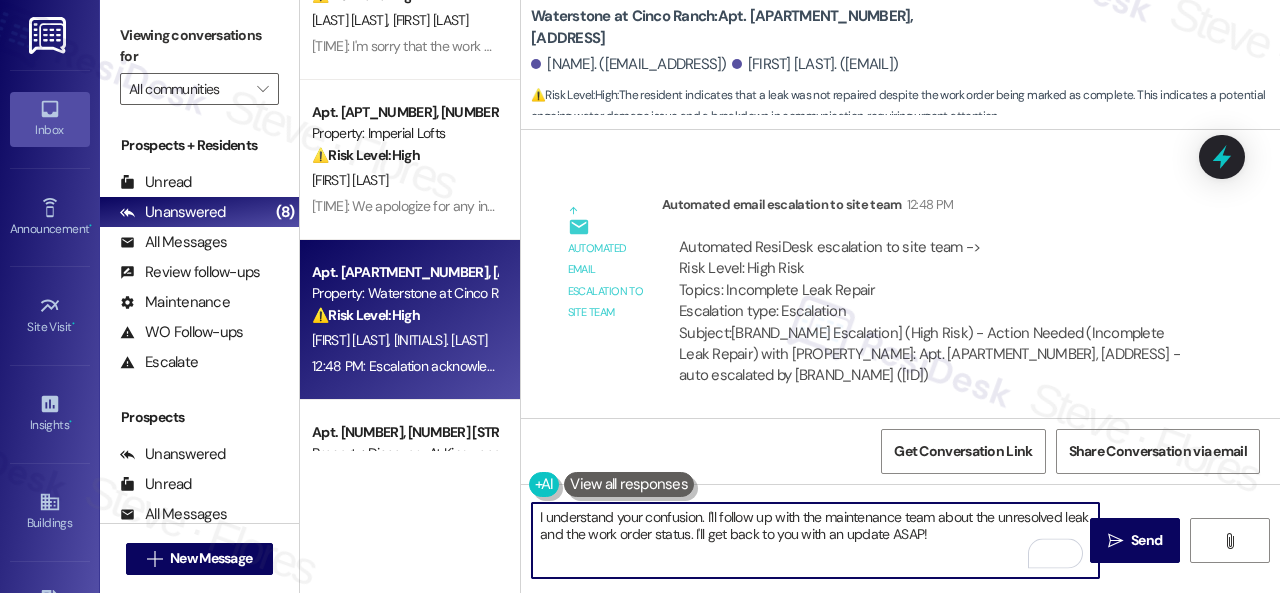 scroll, scrollTop: 6, scrollLeft: 0, axis: vertical 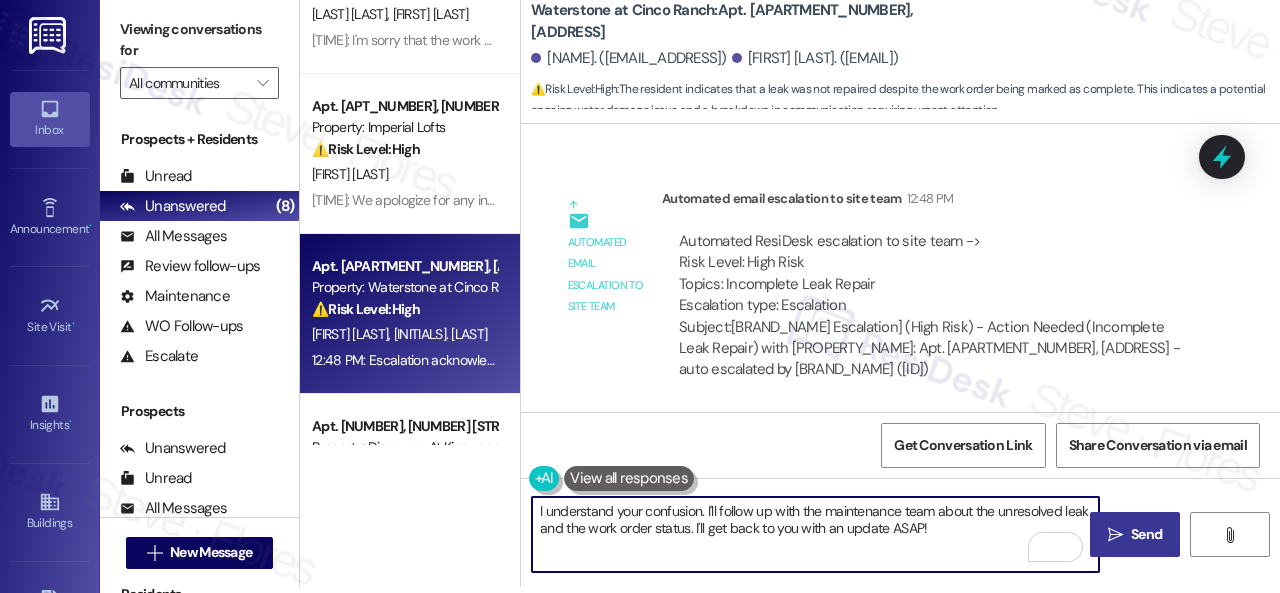 type on "I understand your confusion. I'll follow up with the maintenance team about the unresolved leak and the work order status. I'll get back to you with an update ASAP!" 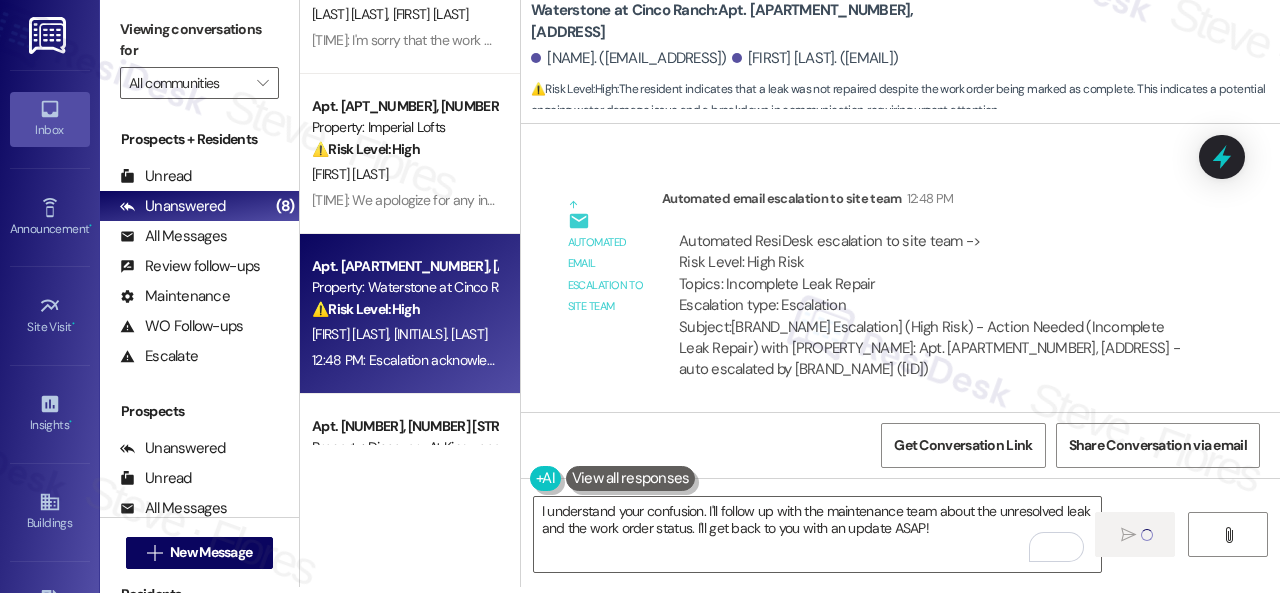 type 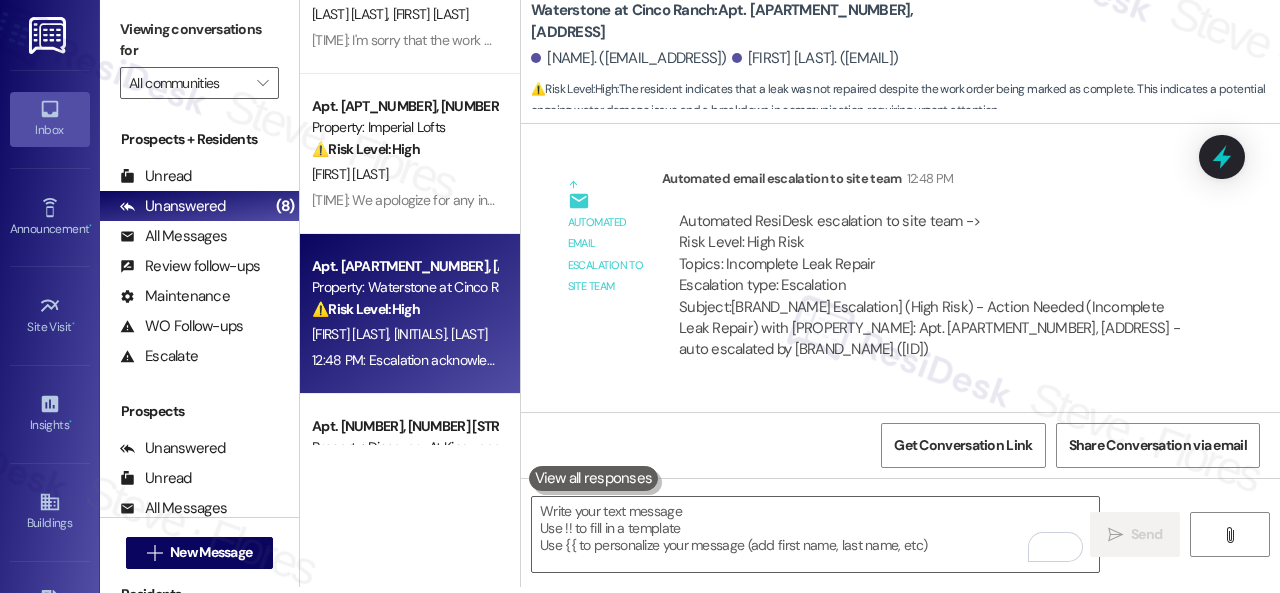 scroll, scrollTop: 0, scrollLeft: 0, axis: both 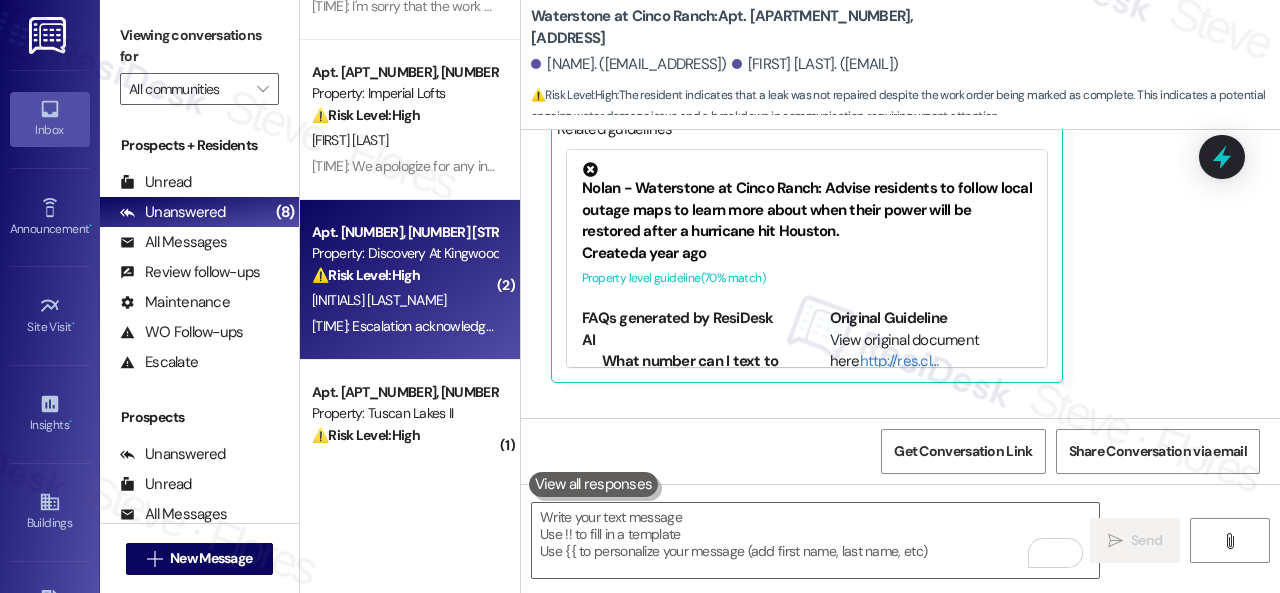click on "[INITIALS] [LAST]" at bounding box center (404, 300) 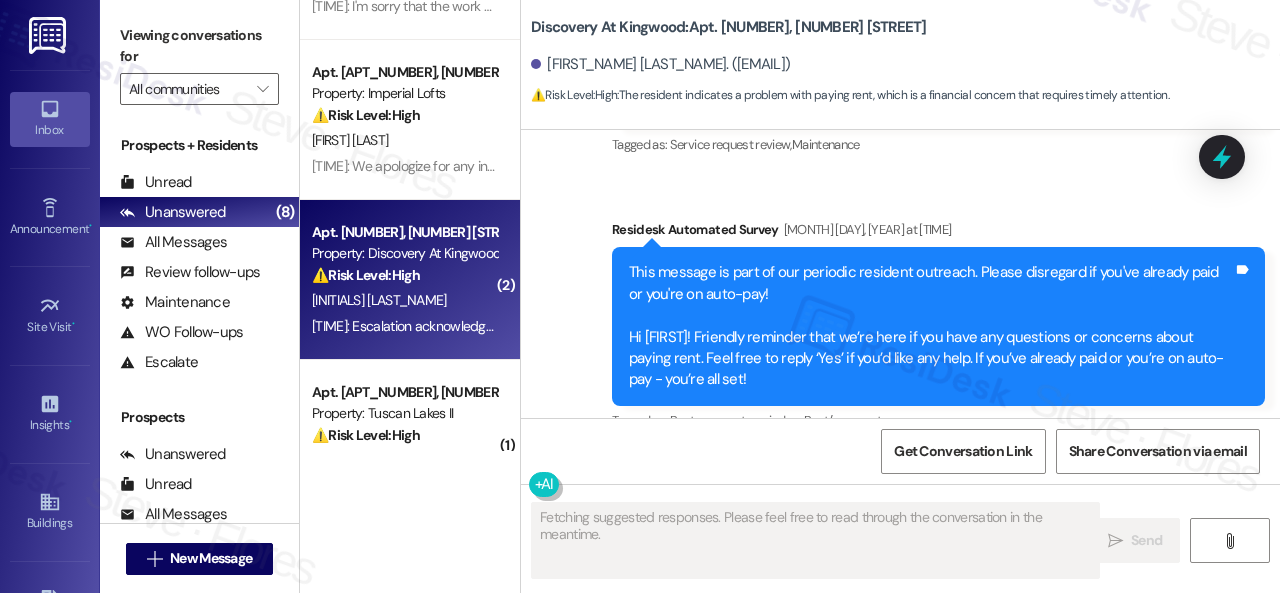 scroll, scrollTop: 4665, scrollLeft: 0, axis: vertical 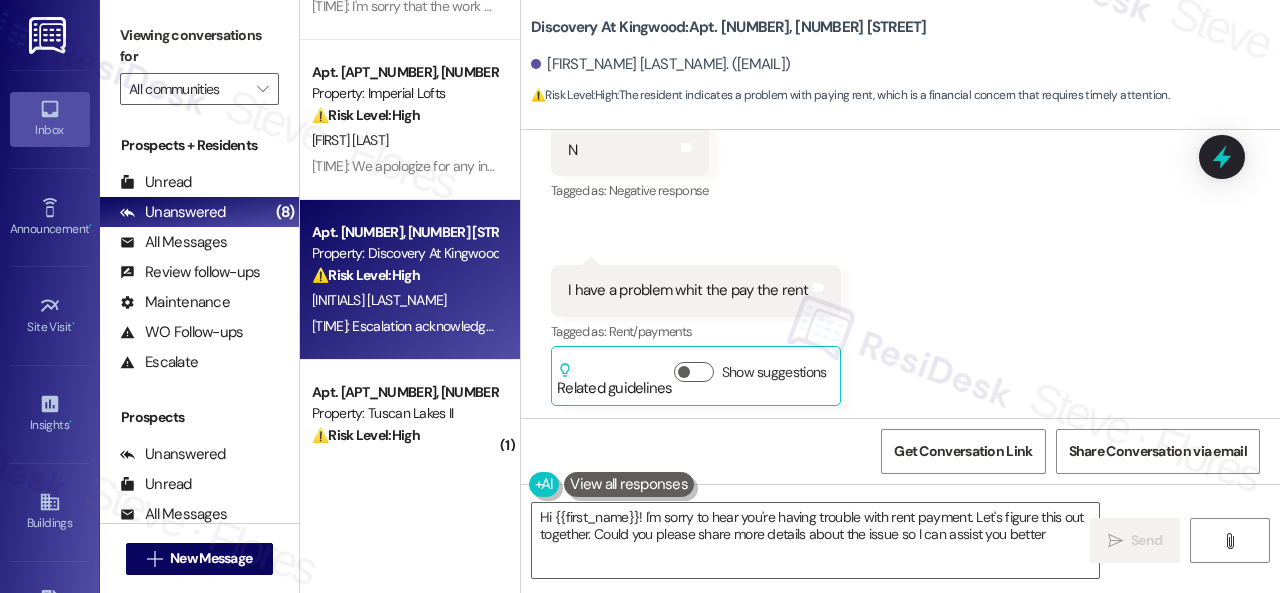 type on "Hi {{first_name}}! I'm sorry to hear you're having trouble with rent payment. Let's figure this out together. Could you please share more details about the issue so I can assist you better?" 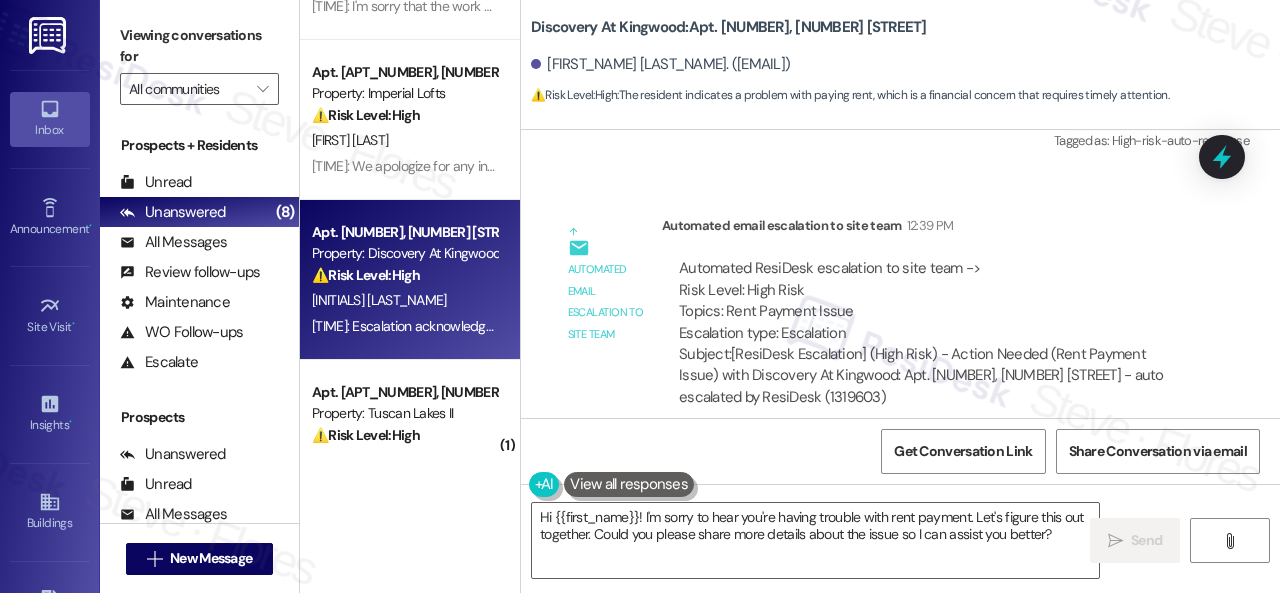 scroll, scrollTop: 5103, scrollLeft: 0, axis: vertical 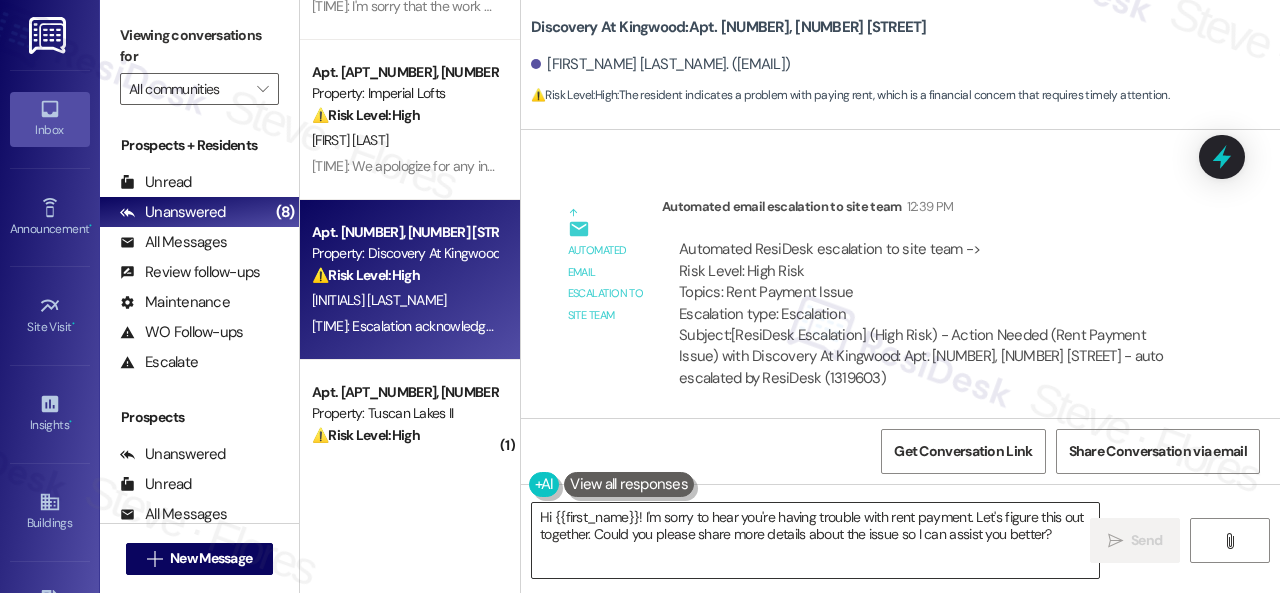 click on "Hi {{first_name}}! I'm sorry to hear you're having trouble with rent payment. Let's figure this out together. Could you please share more details about the issue so I can assist you better?" at bounding box center (815, 540) 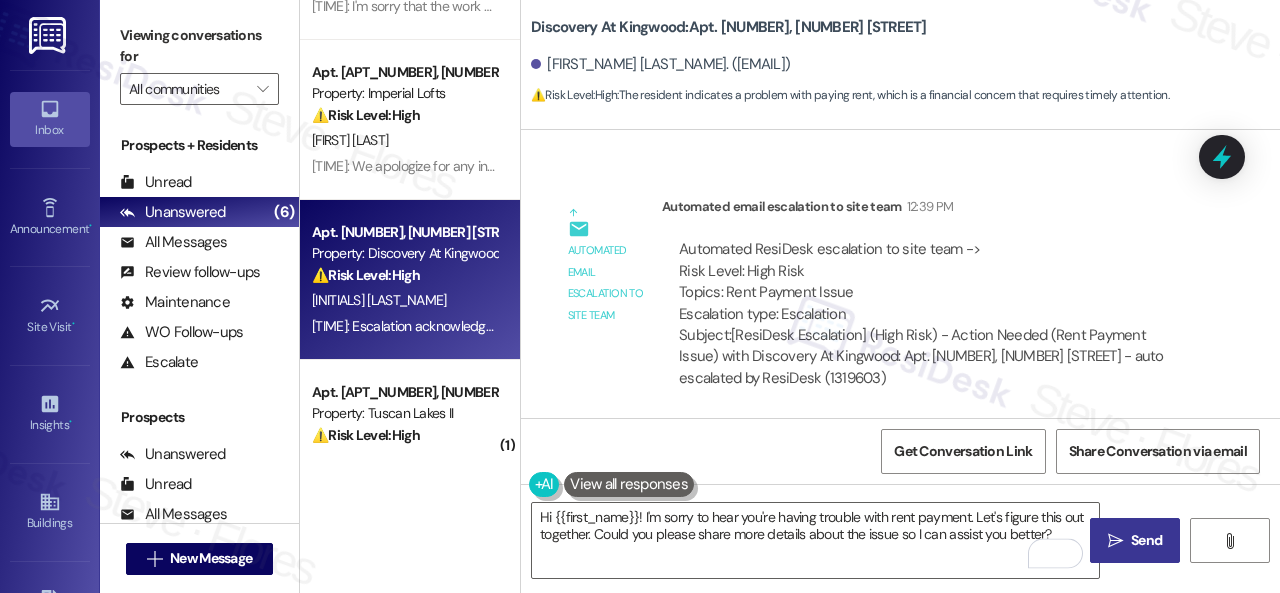 click on "Send" at bounding box center (1146, 540) 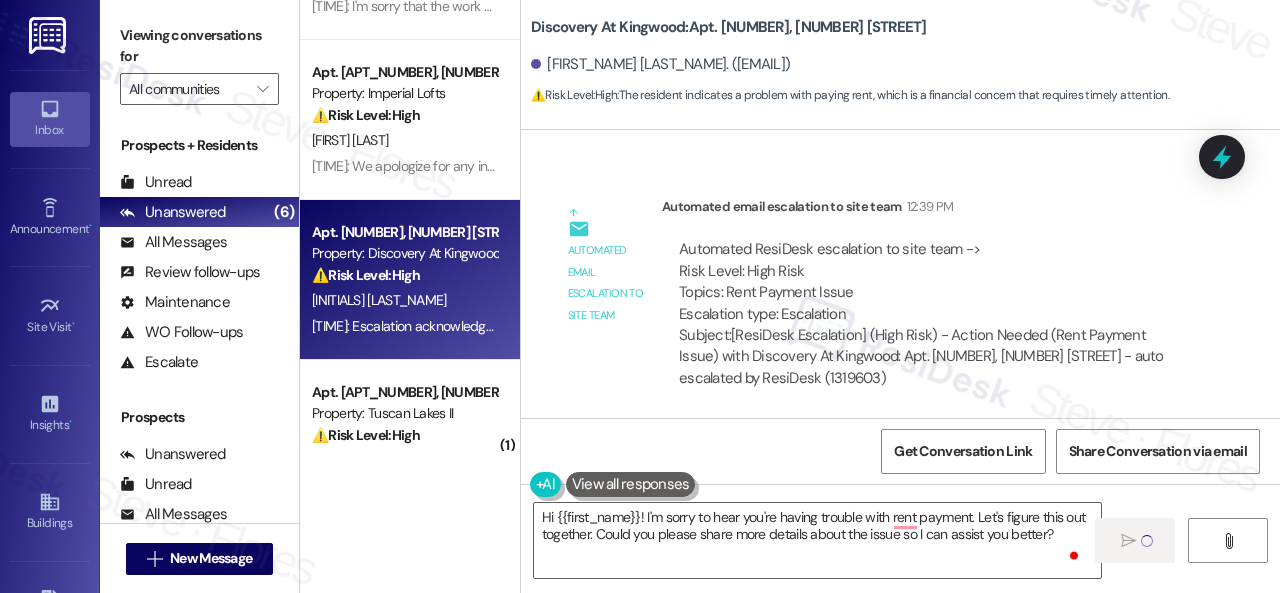 type 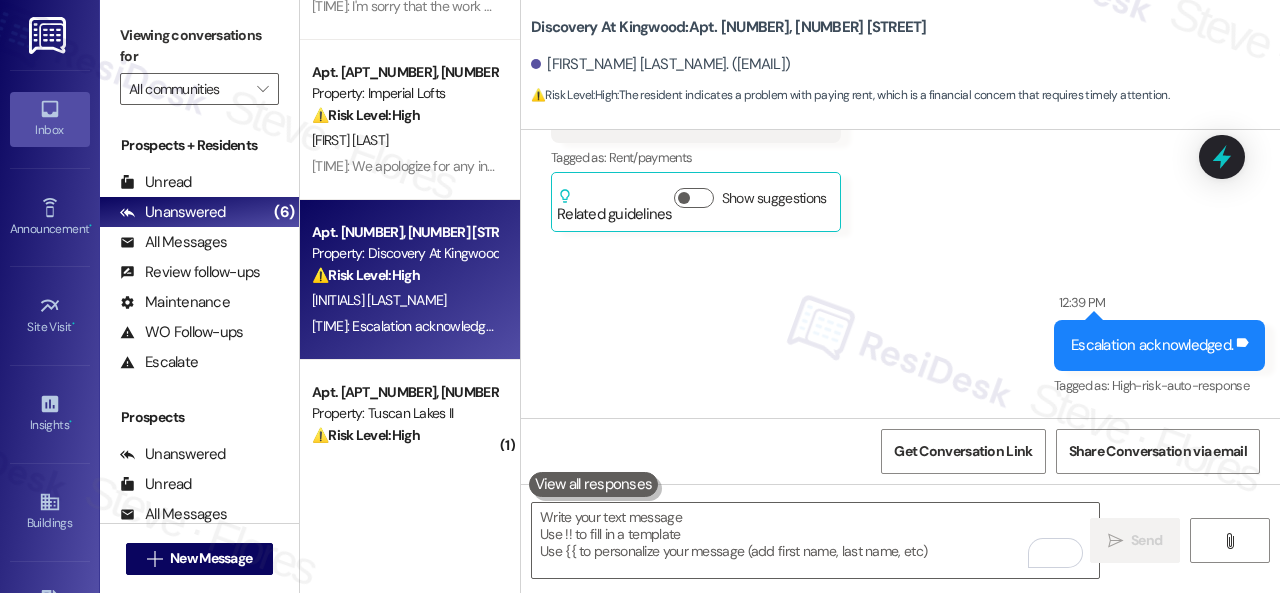 scroll, scrollTop: 5264, scrollLeft: 0, axis: vertical 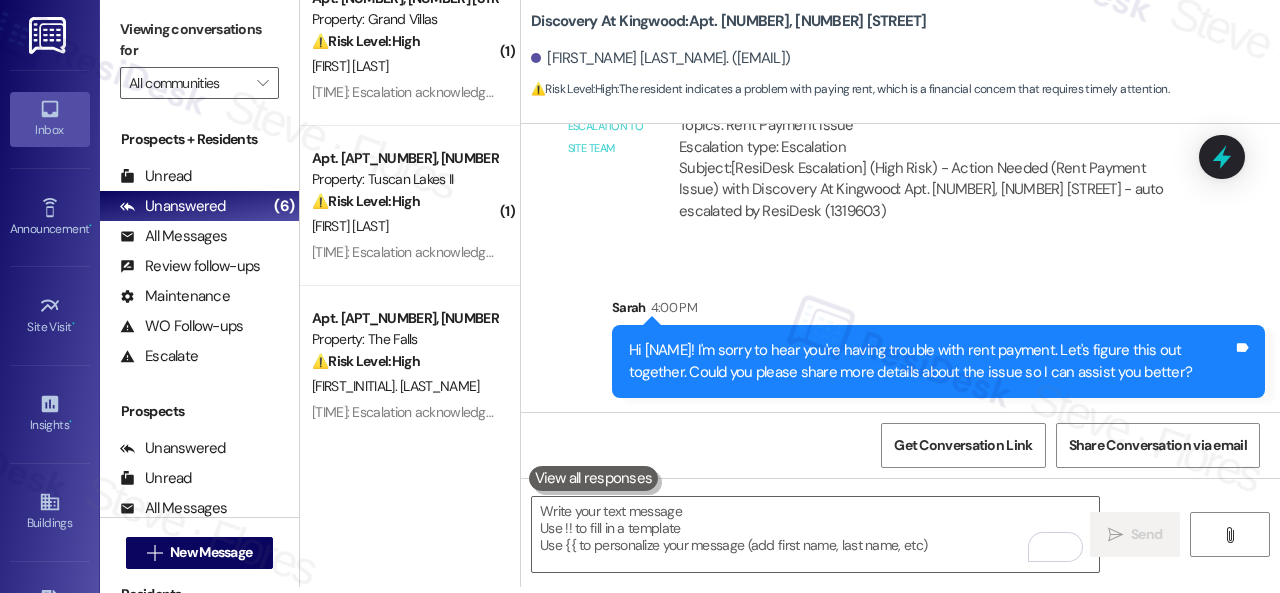 click on "[INITIAL]. [LAST]" at bounding box center (404, 226) 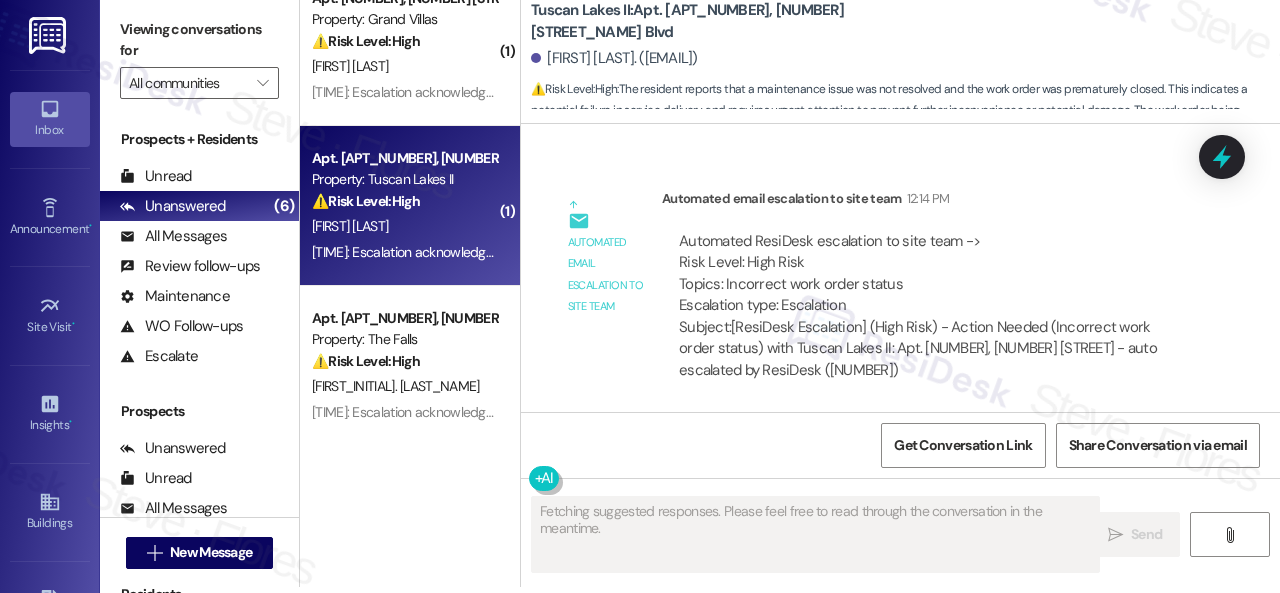 scroll, scrollTop: 3815, scrollLeft: 0, axis: vertical 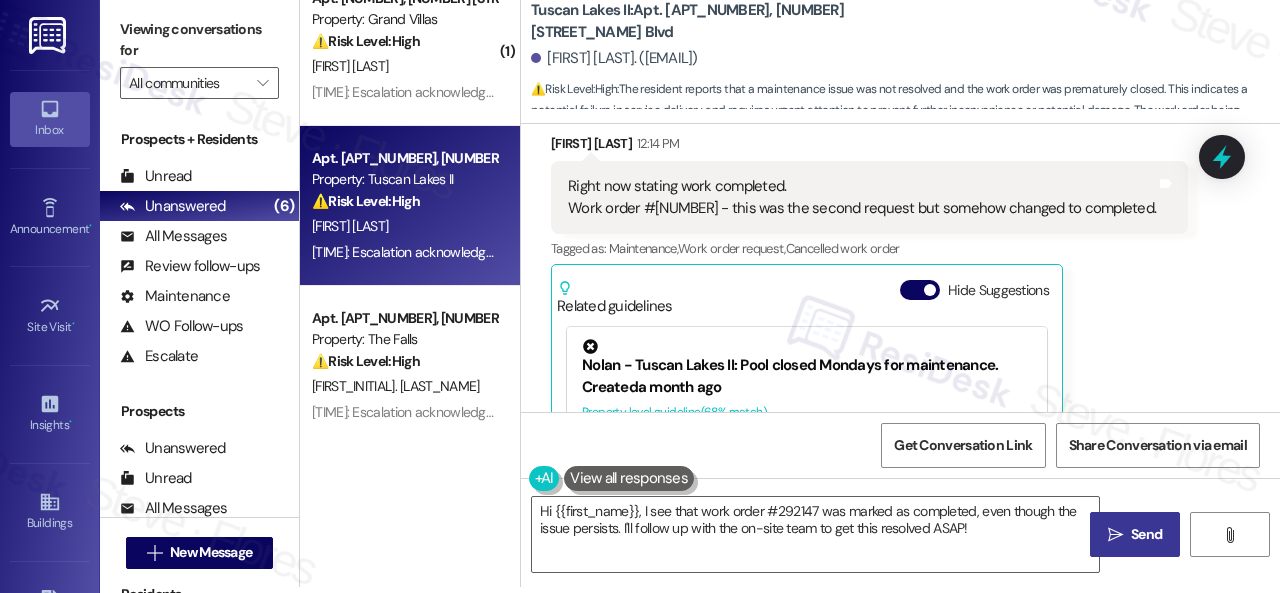 click on "Received via SMS Gregory Oglethorpe 12:14 PM Right now stating work completed.
Work order #292147 - this was the second request but somehow changed to completed.  Tags and notes Tagged as:   Maintenance ,  Click to highlight conversations about Maintenance Work order request ,  Click to highlight conversations about Work order request Cancelled work order Click to highlight conversations about Cancelled work order  Related guidelines Hide Suggestions Nolan - Tuscan Lakes II: Pool closed Mondays for maintenance.
Created  a month ago Property level guideline  ( 68 % match) FAQs generated by ResiDesk AI What day is the pool closed for maintenance? The pool is closed every Monday for maintenance. How long does the pool maintenance usually take? The pool is closed for the entire day every Monday for maintenance. It reopens on Tuesday. Are there any alternative swimming facilities available on Mondays? We don't have information about alternative facilities. Please check with the front desk for recommendations." at bounding box center (869, 346) 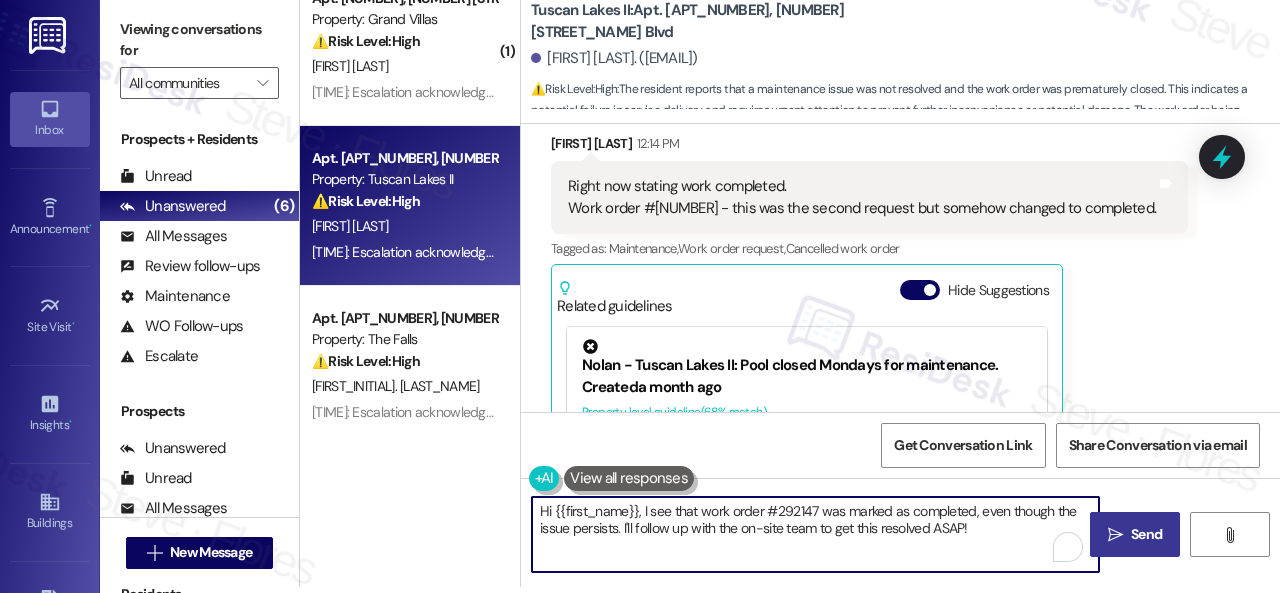 drag, startPoint x: 848, startPoint y: 528, endPoint x: 358, endPoint y: 482, distance: 492.15445 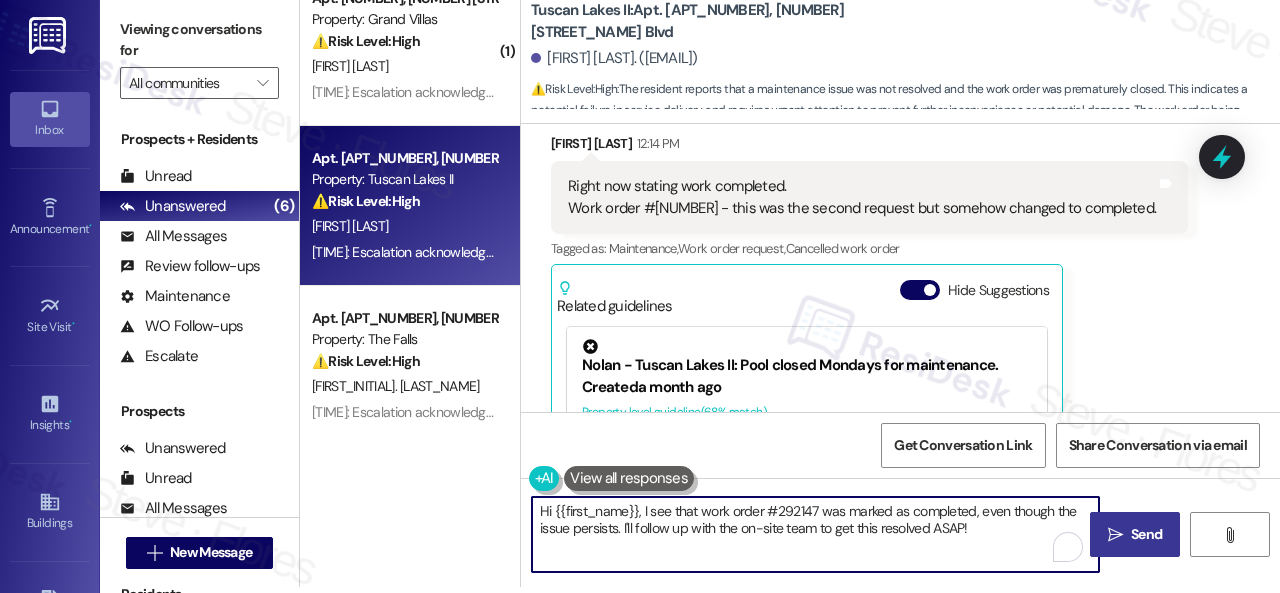 click on "Apt. 12108, 6855 S Mason Rd Property: Waterstone at Cinco Ranch ⚠️  Risk Level:  High The resident indicates that a leak was not repaired despite the work order being marked as complete. This indicates a potential ongoing water damage issue and a breakdown in communication, requiring urgent attention. J. Mosqueda Ruiz J. Schreckenbach 3:59 PM: I understand your confusion. I'll follow up with the maintenance team about the unresolved leak and the work order status. I'll get back to you with an update ASAP! 3:59 PM: I understand your confusion. I'll follow up with the maintenance team about the unresolved leak and the work order status. I'll get back to you with an update ASAP! ( 2 ) Apt. 1402, 1550 Katy Gap Rd Property: Grand Villas ❓  Risk Level:  Investigate J. Johnson R. Blackwell 3:57 PM: Escalation acknowledged. 3:57 PM: Escalation acknowledged. ( 1 ) Apt. 1507, 1550 Katy Gap Rd Property: Grand Villas ⚠️  Risk Level:  High M. Loosley 3:56 PM: Escalation acknowledged. Property: Tuscan Lakes II" at bounding box center [790, 290] 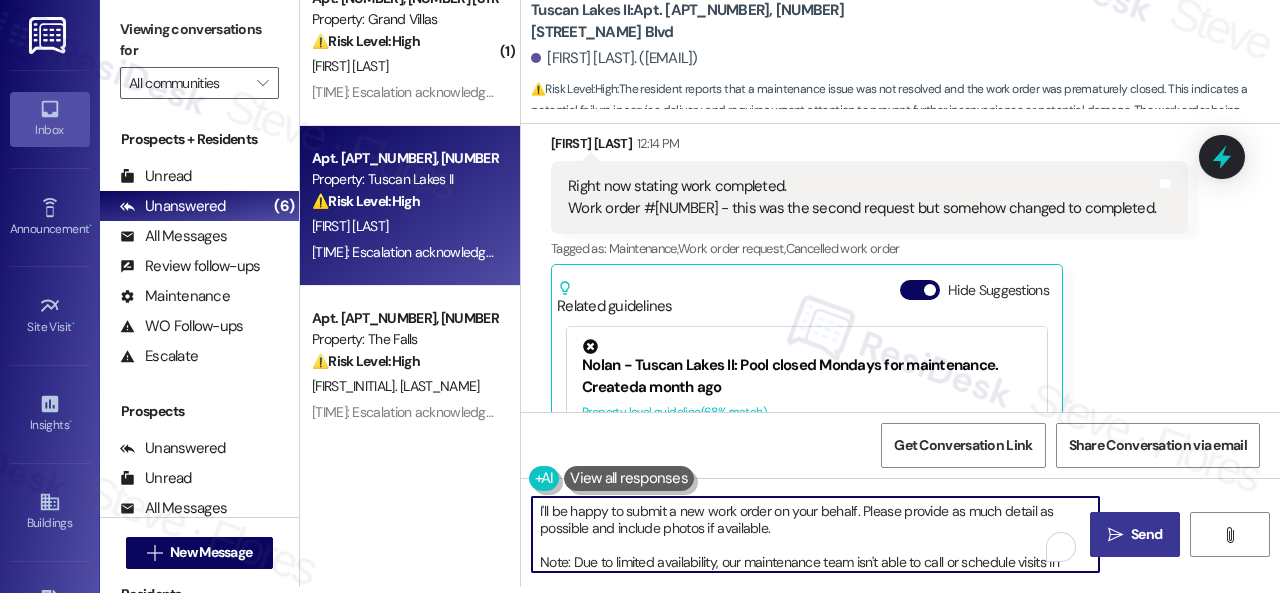 scroll, scrollTop: 50, scrollLeft: 0, axis: vertical 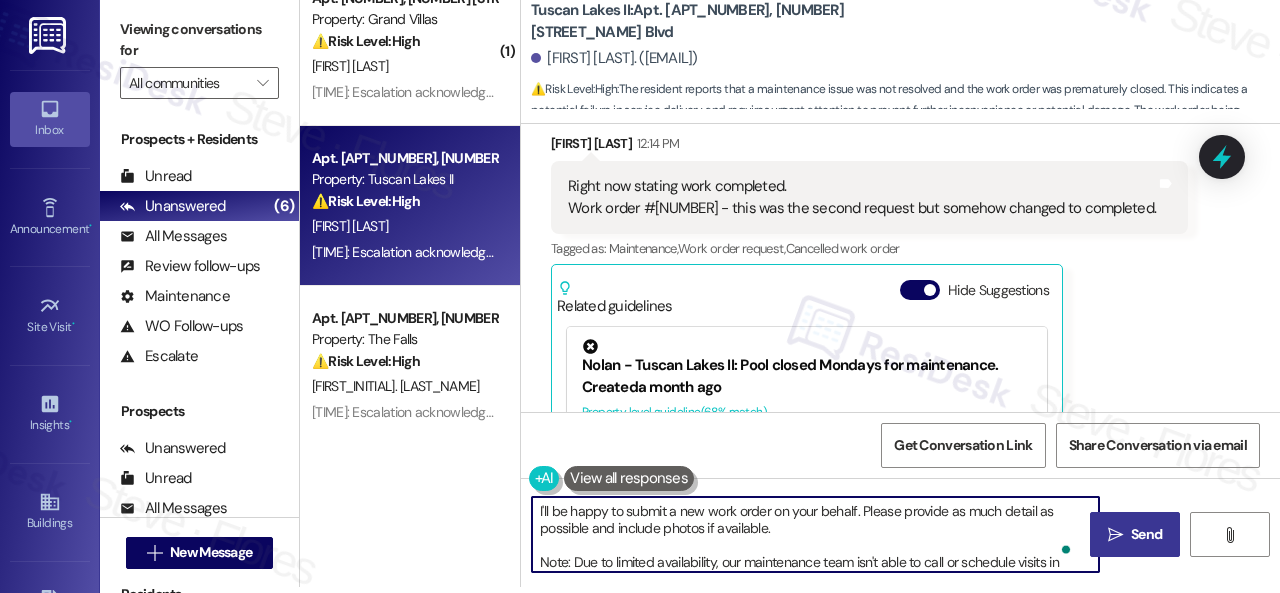 type on "I'll be happy to submit a new work order on your behalf. Please provide as much detail as possible and include photos if available.
Note: Due to limited availability, our maintenance team isn't able to call or schedule visits in advance. By submitting a work order, you're permitting them to enter your apartment, even if you're not home. If any children may be alone during the visit, please let me know so we can inform the team." 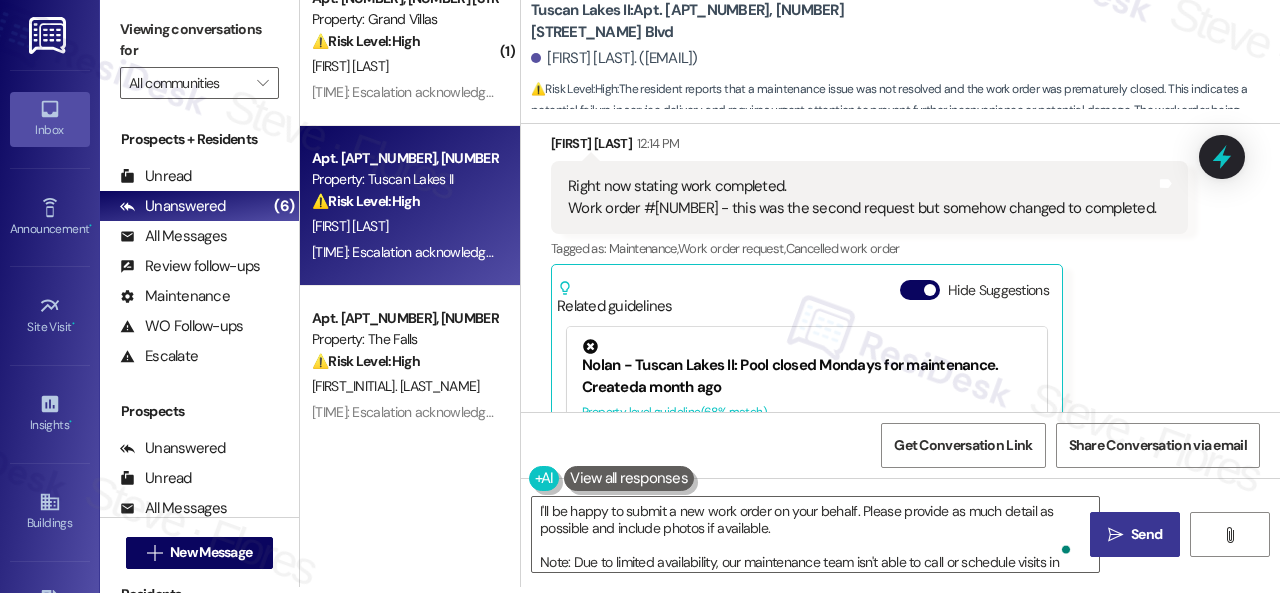 click on "Send" at bounding box center [1146, 534] 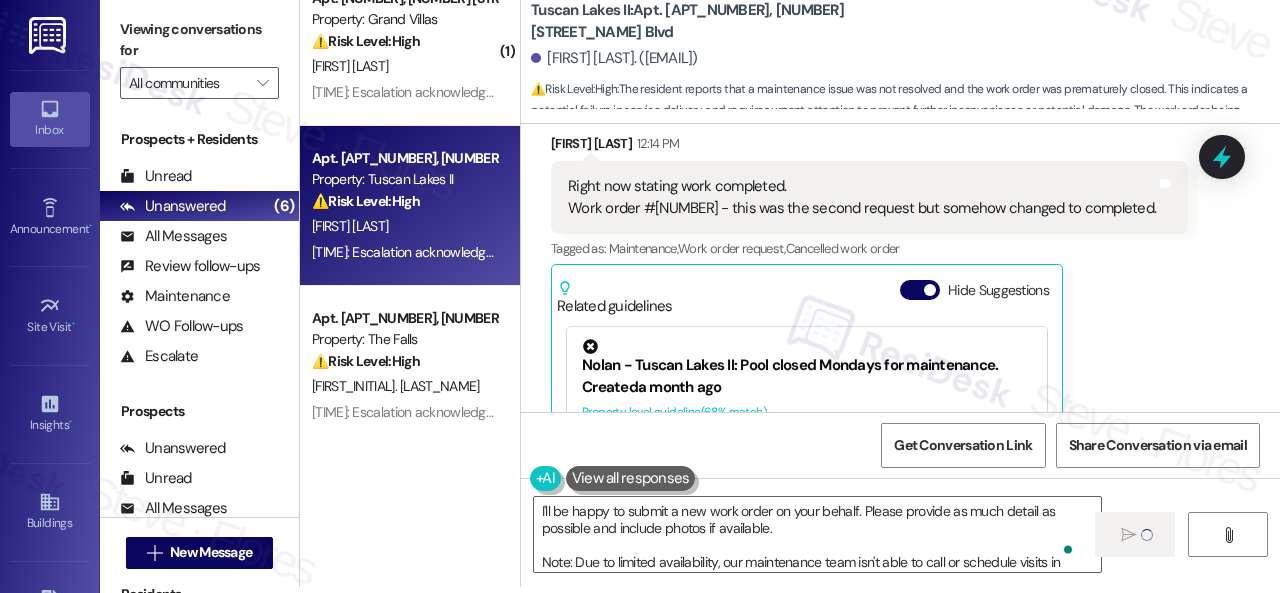 type 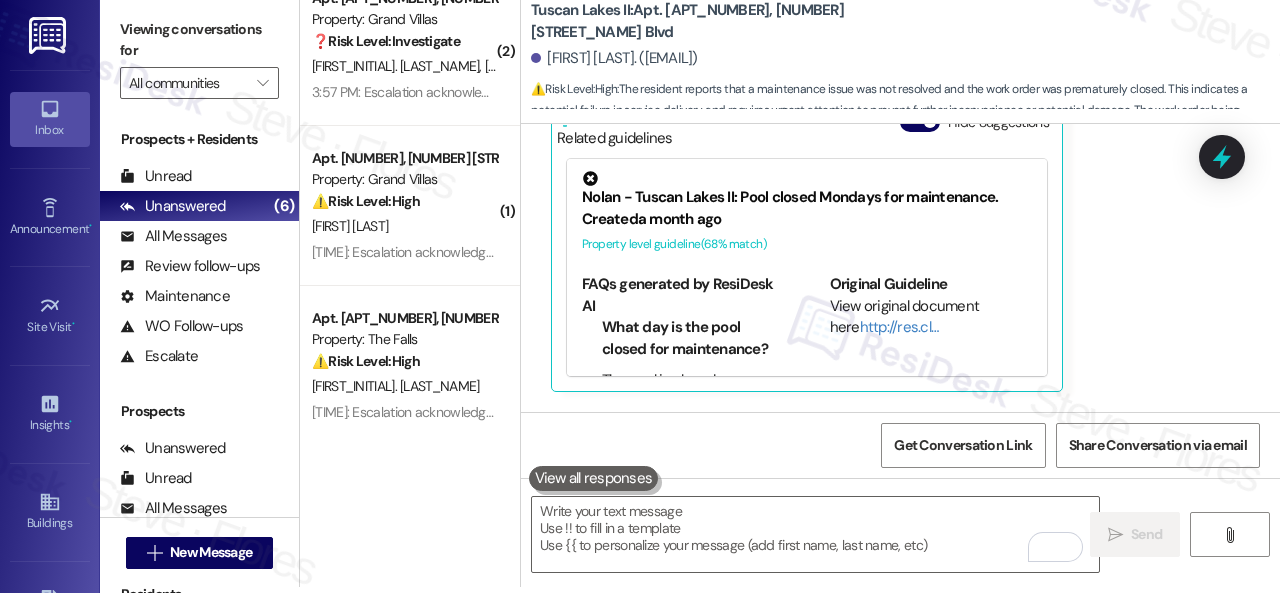 scroll, scrollTop: 3415, scrollLeft: 0, axis: vertical 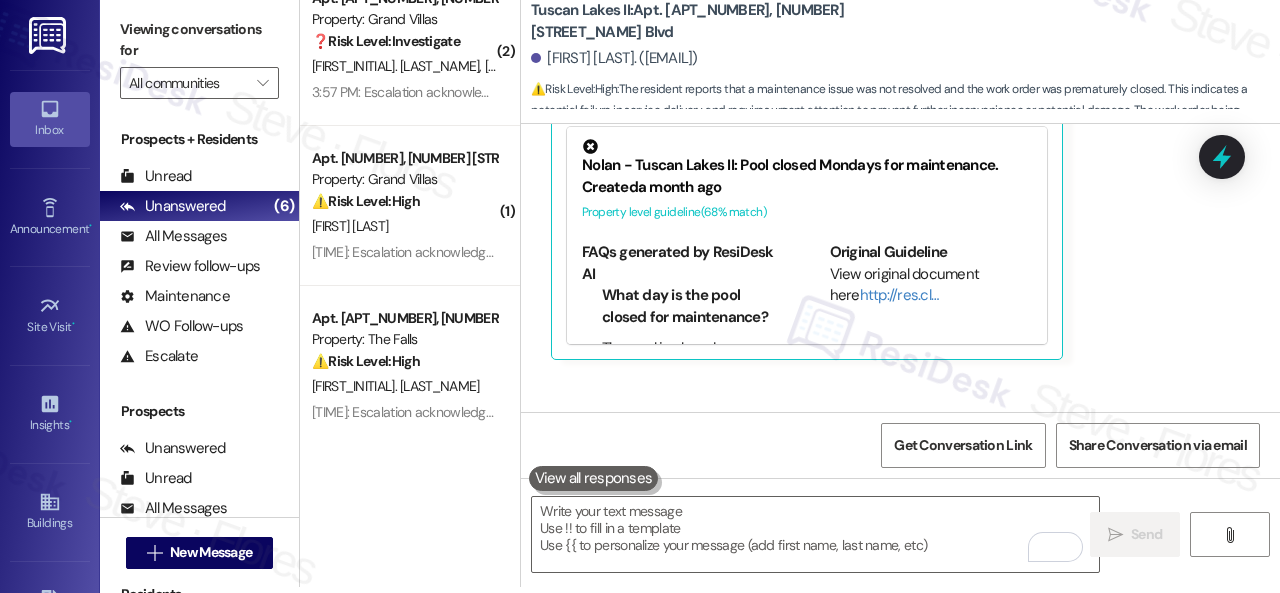 click on "10:34 AM: Escalation acknowledged. 10:34 AM: Escalation acknowledged." at bounding box center (408, 412) 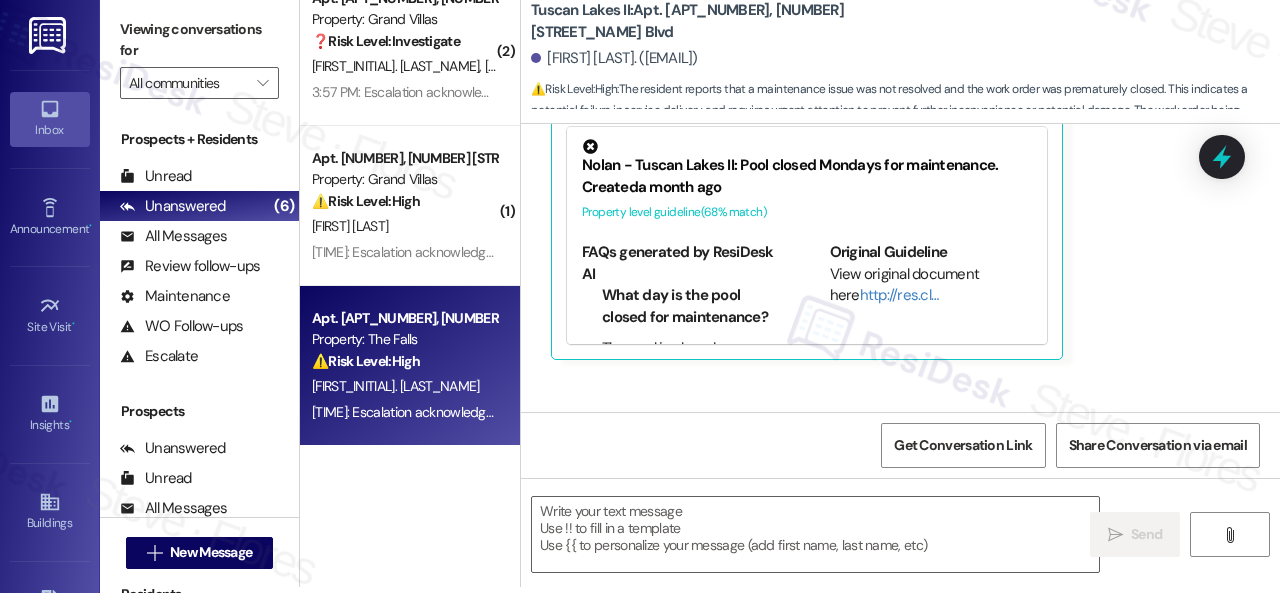 type on "Fetching suggested responses. Please feel free to read through the conversation in the meantime." 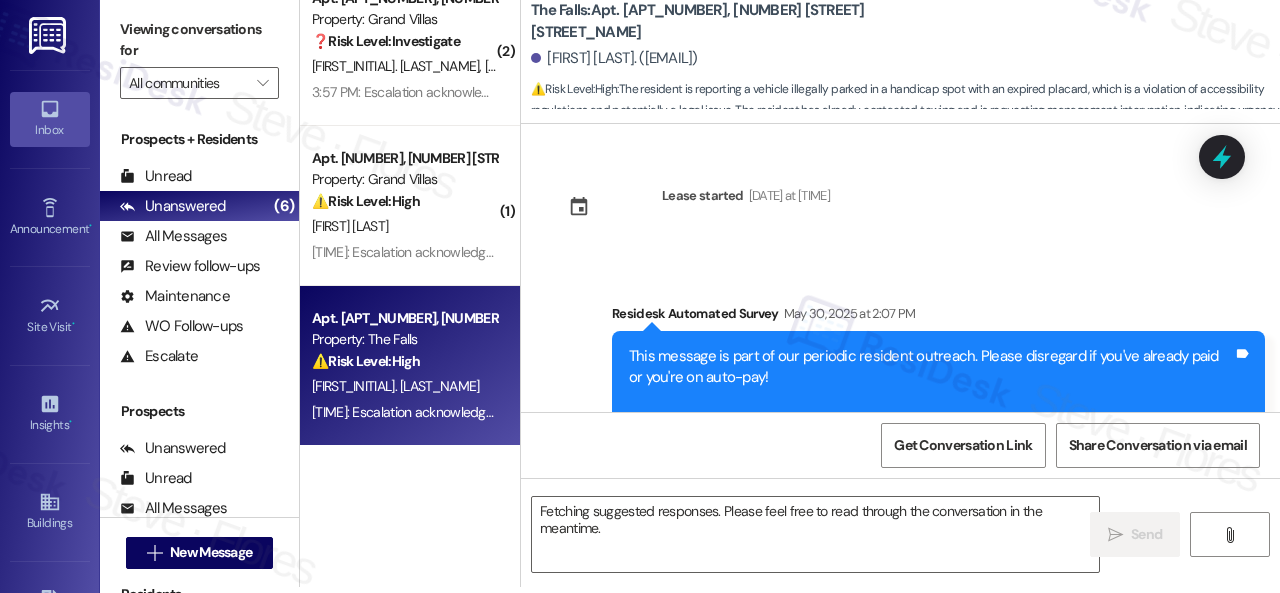 scroll, scrollTop: 6002, scrollLeft: 0, axis: vertical 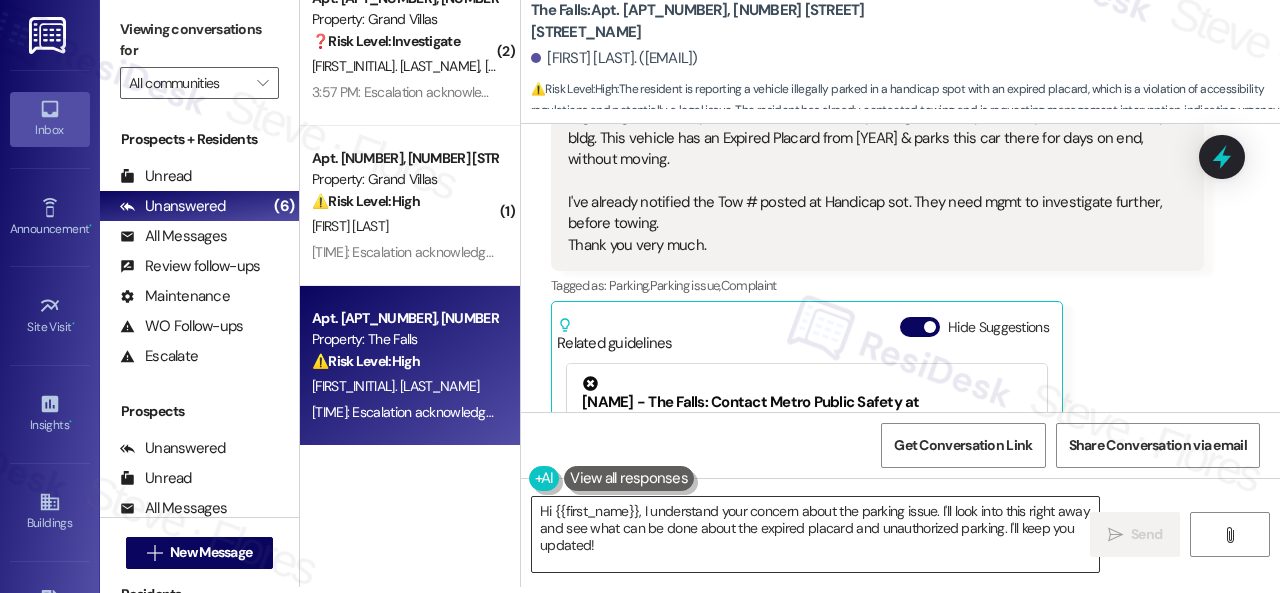 click on "Hi {{first_name}}, I understand your concern about the parking issue. I'll look into this right away and see what can be done about the expired placard and unauthorized parking. I'll keep you updated!" at bounding box center [815, 534] 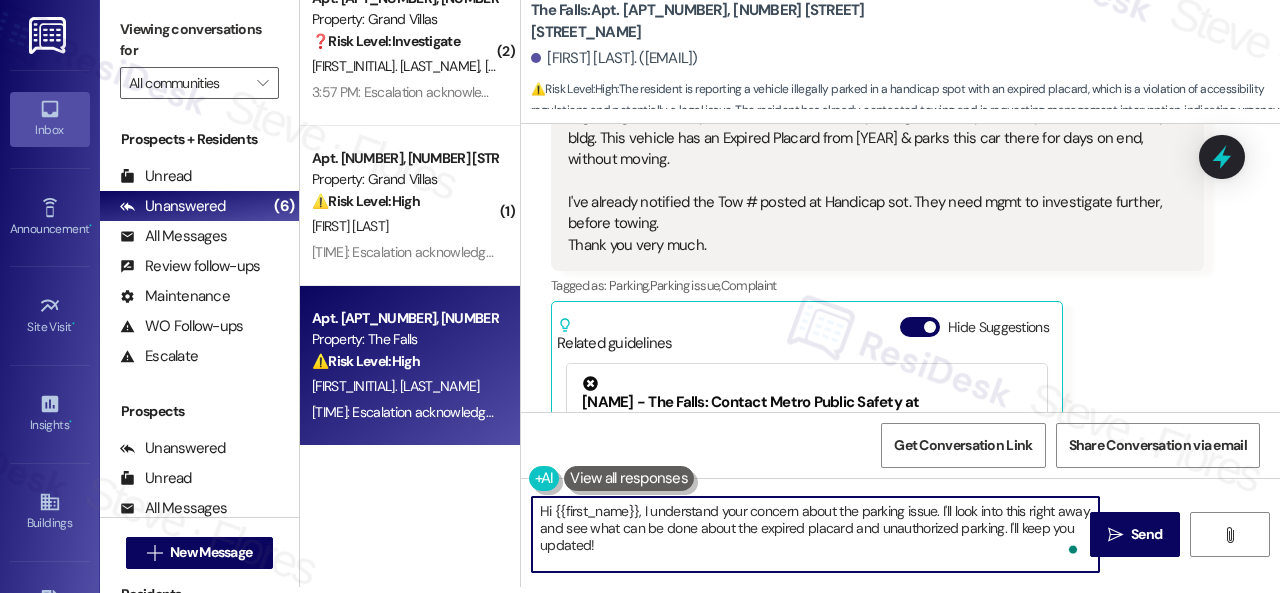 click on "Hi {{first_name}}, I understand your concern about the parking issue. I'll look into this right away and see what can be done about the expired placard and unauthorized parking. I'll keep you updated!" at bounding box center [815, 534] 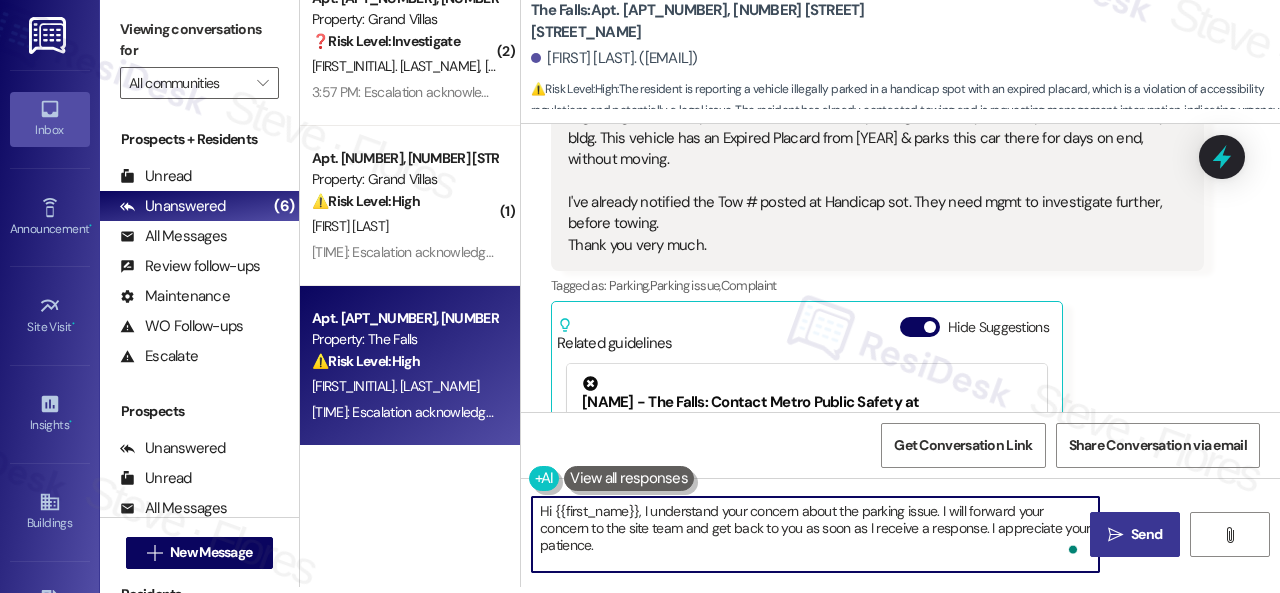type on "Hi {{first_name}}, I understand your concern about the parking issue. I will forward your concern to the site team and get back to you as soon as I receive a response. I appreciate your patience." 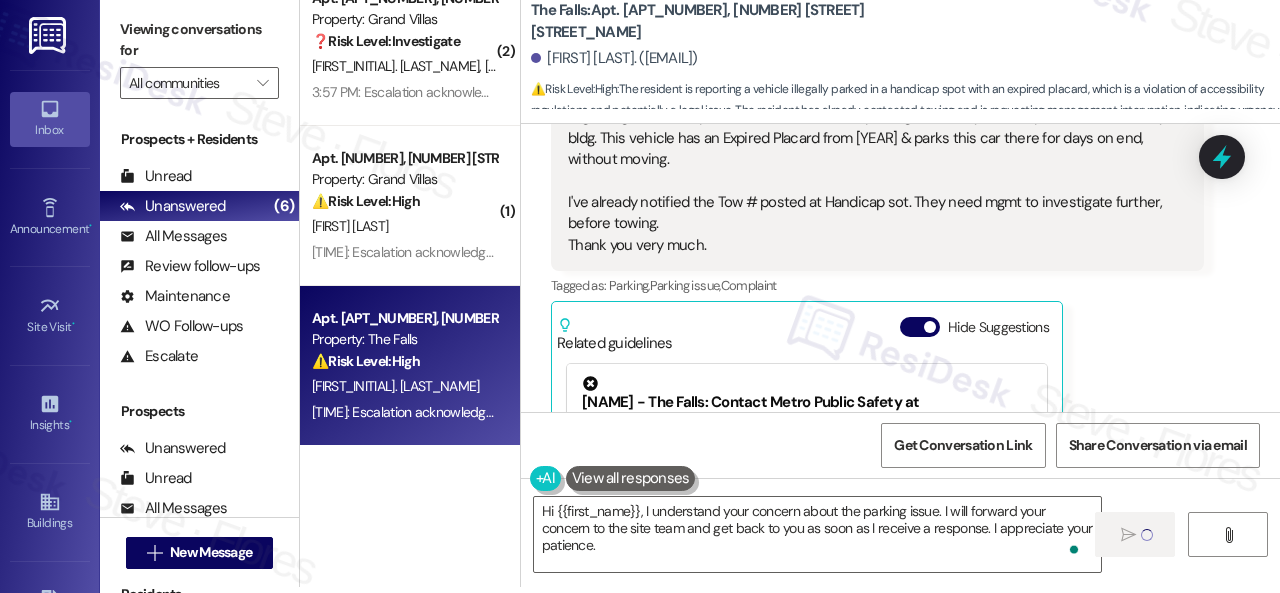 type 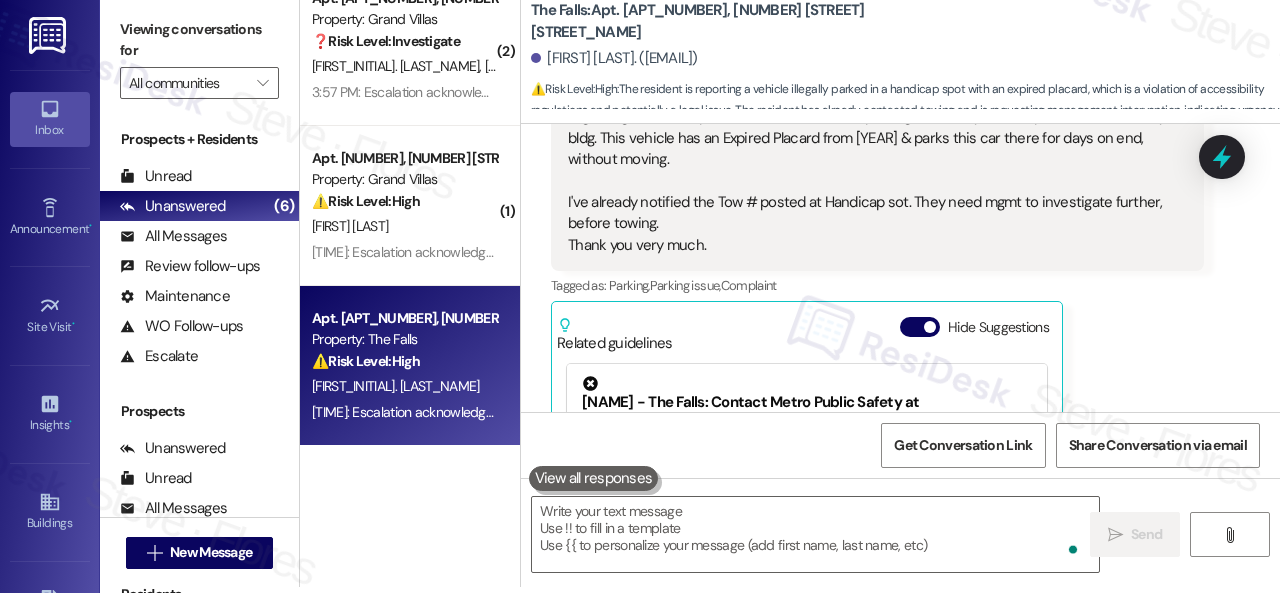 scroll, scrollTop: 0, scrollLeft: 0, axis: both 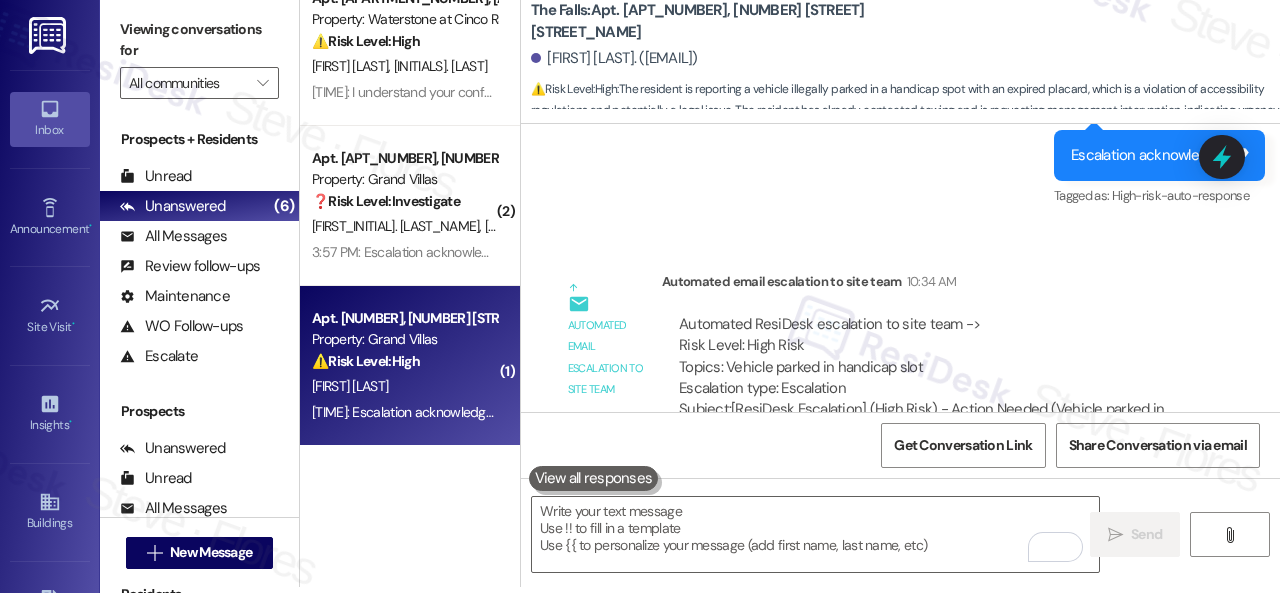 click on "M. Loosley" at bounding box center (404, 386) 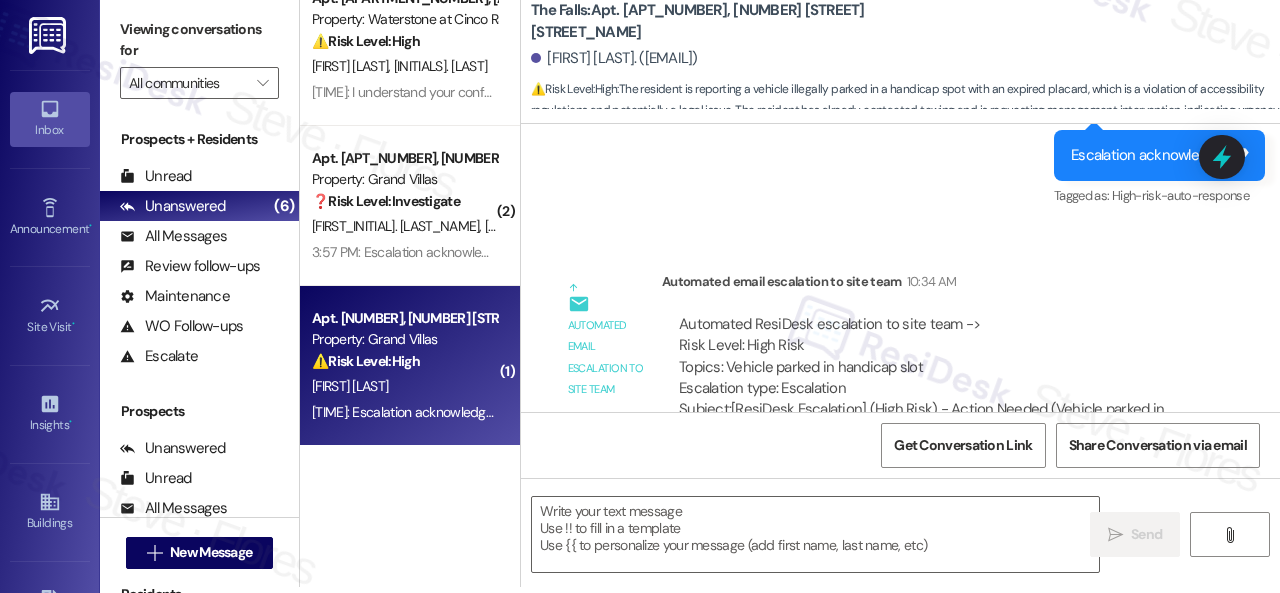 type on "Fetching suggested responses. Please feel free to read through the conversation in the meantime." 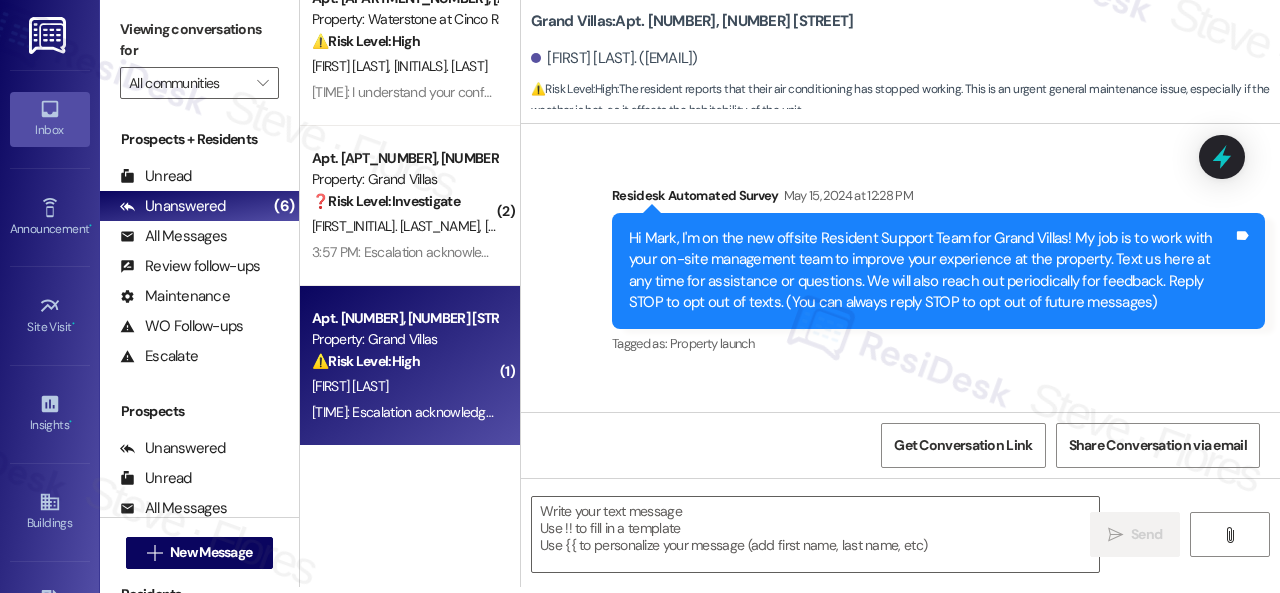 scroll, scrollTop: 9171, scrollLeft: 0, axis: vertical 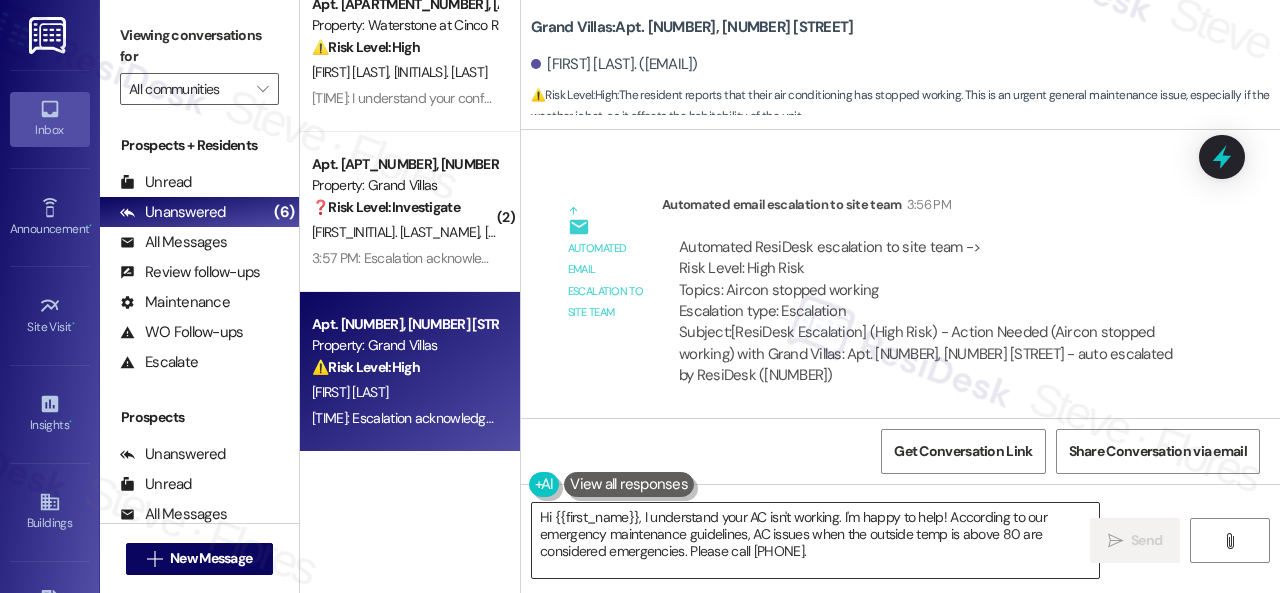 click on "Hi {{first_name}}, I understand your AC isn't working. I'm happy to help! According to our emergency maintenance guidelines, AC issues when the outside temp is above 80 are considered emergencies. Please call (832)323-6894." at bounding box center (815, 540) 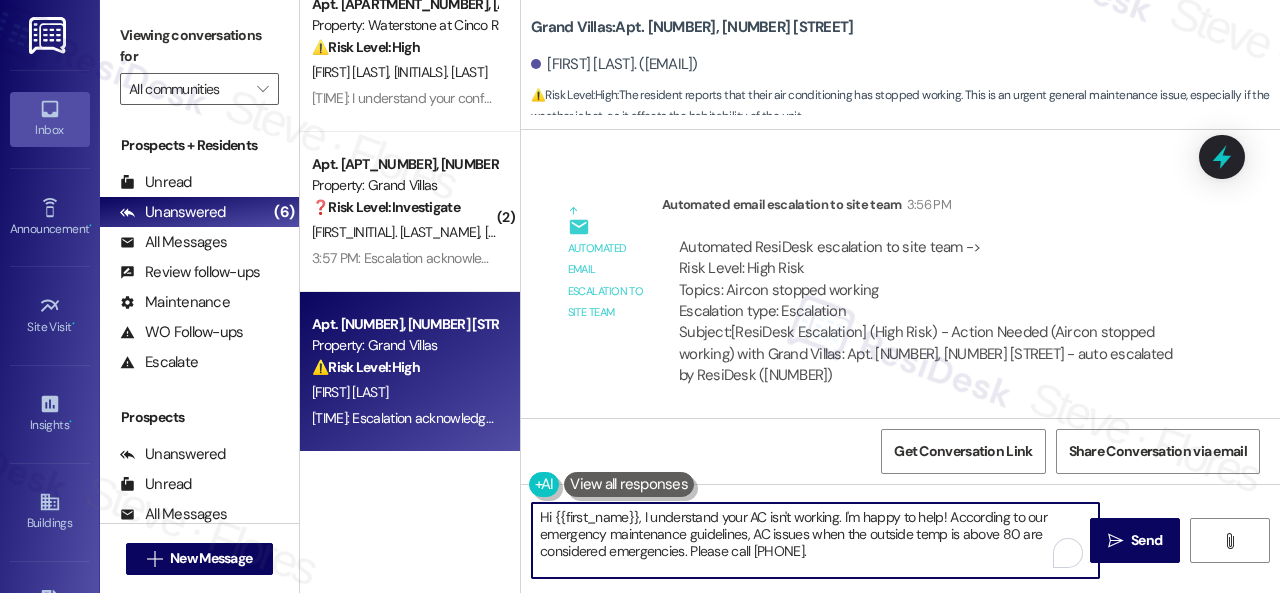 drag, startPoint x: 878, startPoint y: 564, endPoint x: 436, endPoint y: 501, distance: 446.46725 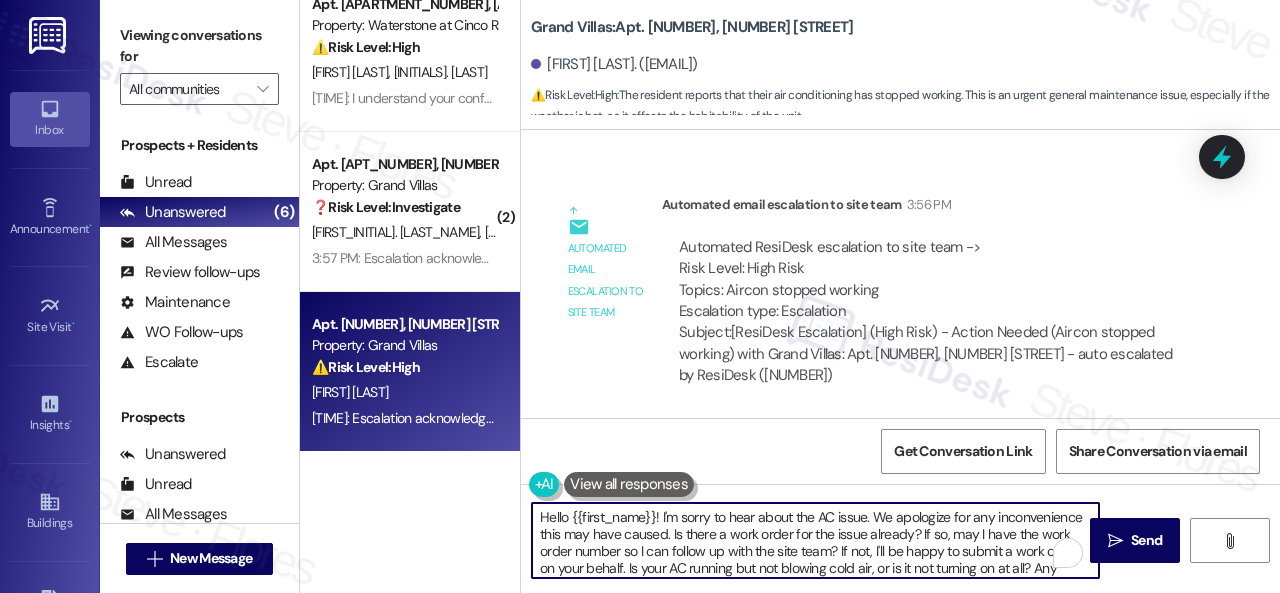 scroll, scrollTop: 102, scrollLeft: 0, axis: vertical 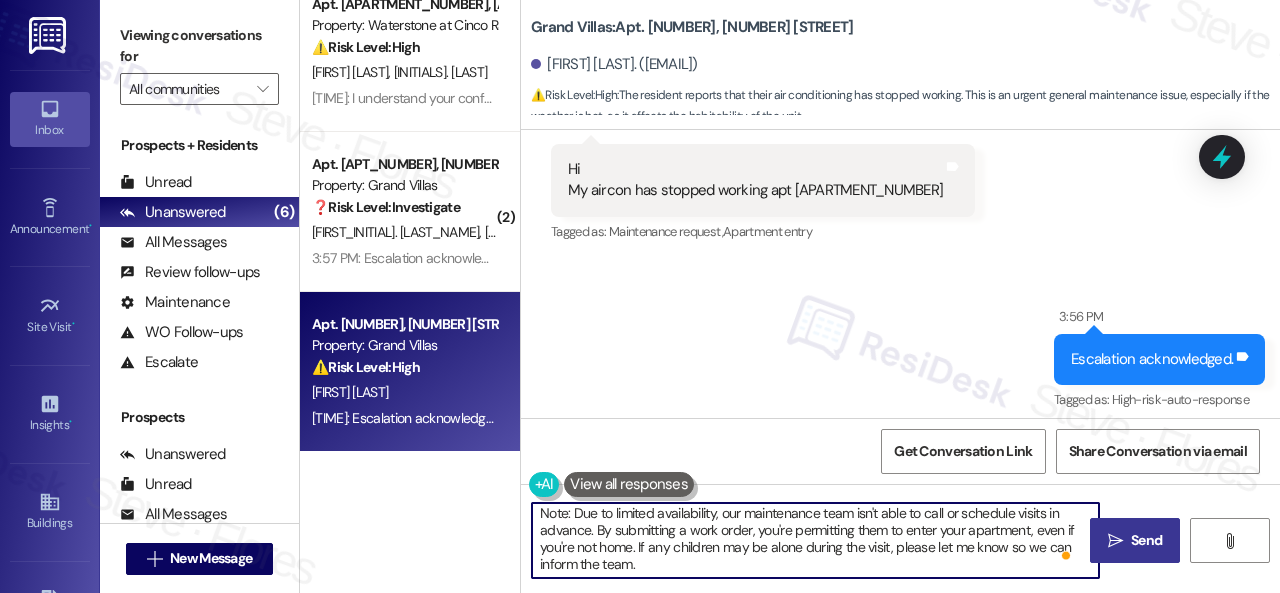 type on "Hello [NAME]! I'm sorry to hear about the AC issue. We apologize for any inconvenience this may have caused. Is there a work order for the issue already? If so, may I have the work order number so I can follow up with the site team? If not, I'll be happy to submit a work order on your behalf. Is your AC running but not blowing cold air, or is it not turning on at all? Any specific details or photos would be helpful.
Note: Due to limited availability, our maintenance team isn't able to call or schedule visits in advance. By submitting a work order, you're permitting them to enter your apartment, even if you're not home. If any children may be alone during the visit, please let me know so we can inform the team." 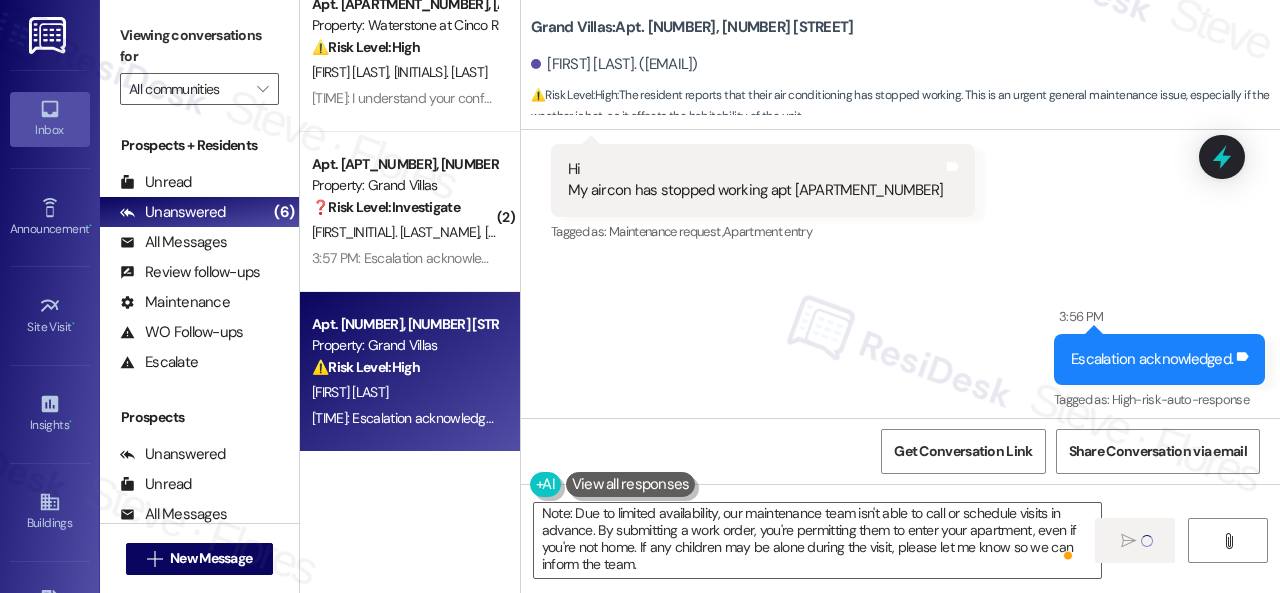 type 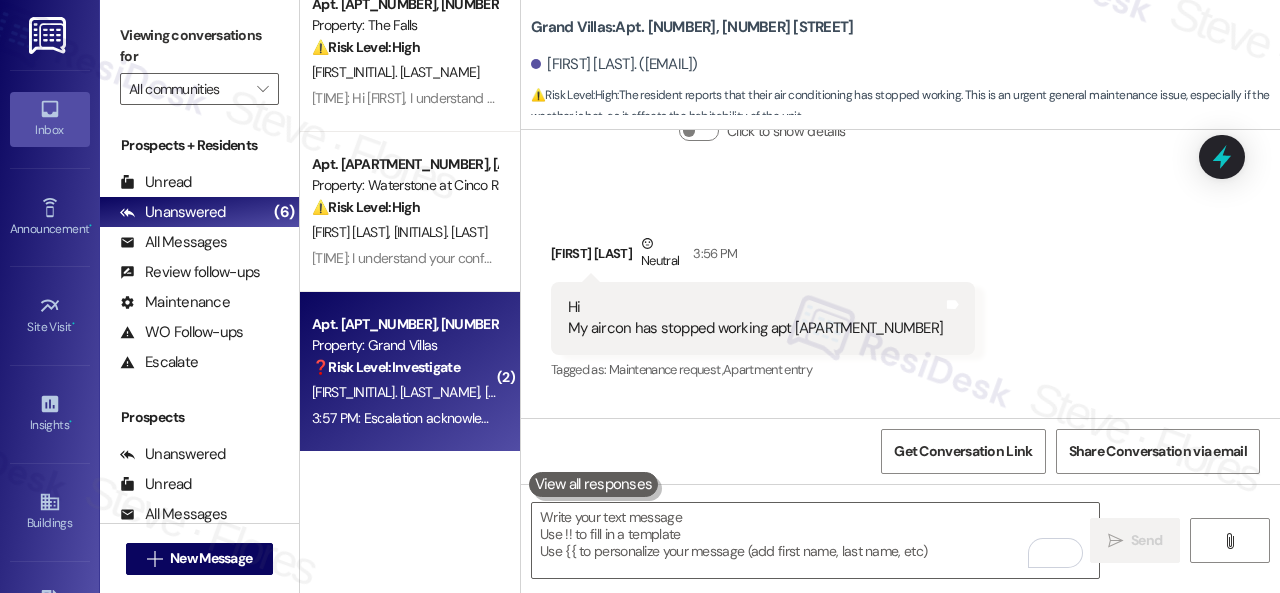 click on "Apt. 1402, 1550 Katy Gap Rd Property: Grand Villas ❓  Risk Level:  Investigate" at bounding box center [404, 346] 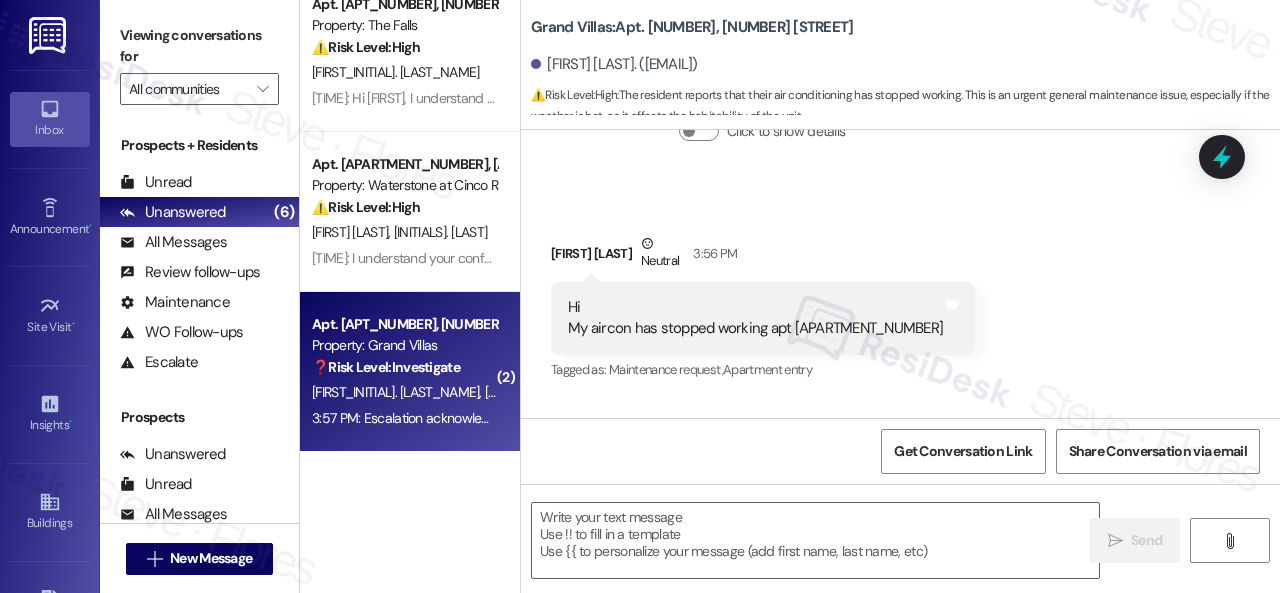 type on "Fetching suggested responses. Please feel free to read through the conversation in the meantime." 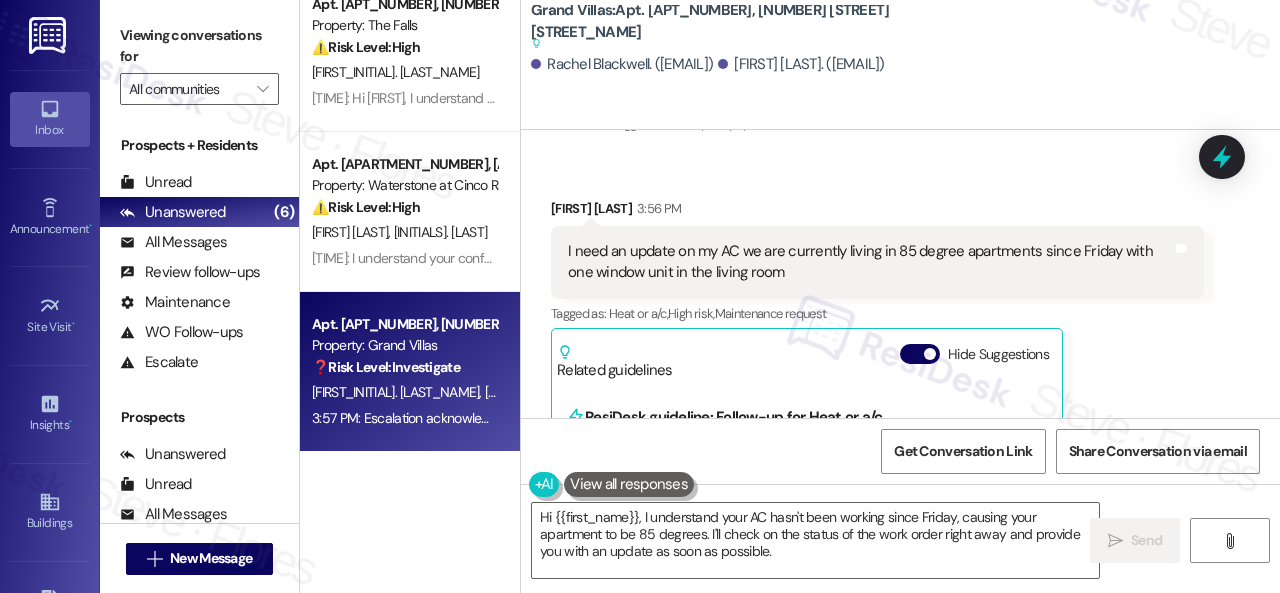 click on "Received via SMS Rachel Blackwell 3:56 PM I need an update on my AC we are currently living in 85 degree apartments since Friday with one window unit in the living room Tags and notes Tagged as:   Heat or a/c ,  Click to highlight conversations about Heat or a/c High risk ,  Click to highlight conversations about High risk Maintenance request Click to highlight conversations about Maintenance request  Related guidelines Hide Suggestions ResiDesk guideline: Follow-up for Heat or a/c   Guideline If the resident complains about their heat, ask if they are getting hot air, cold air or any air from the vents.  Please keep in mind this is only relevant if the resident has forced hot air produced by a furnace.   1  suggestion  for next step (Click to fill) ' Happy to help! Is there any air coming out of the vents and is it hot or cold? ' Click to use this message in your reply Nolan - Grand Villas: Advise residents to follow local outage maps for information on power restoration during a recent hurricane in Houston." at bounding box center [900, 626] 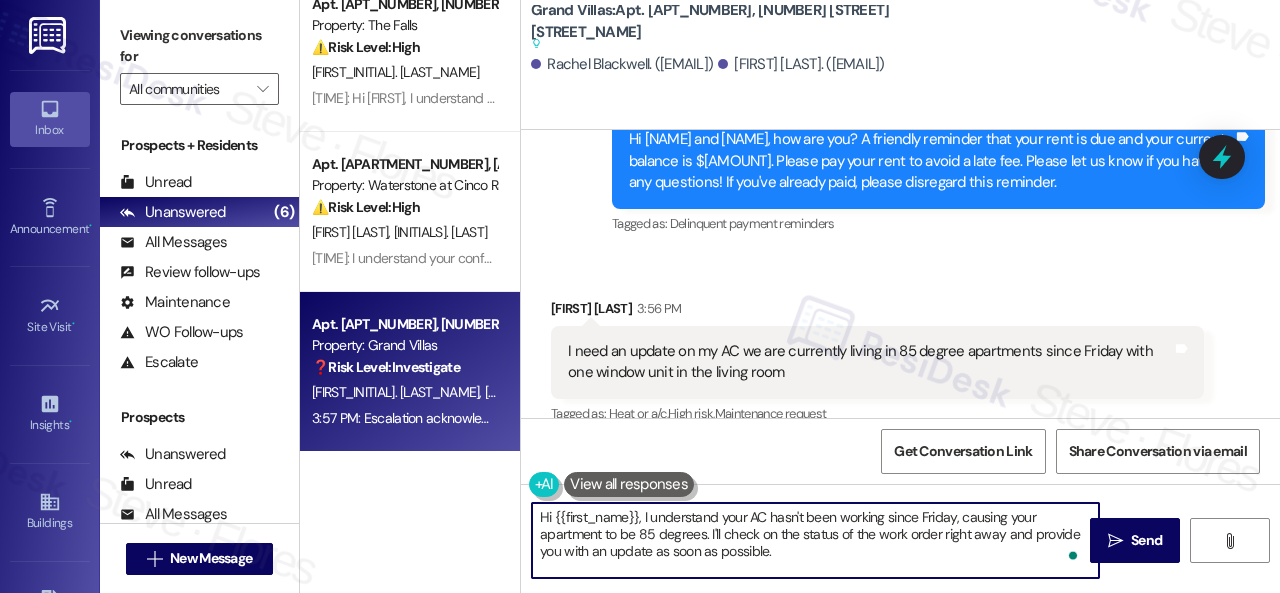 drag, startPoint x: 552, startPoint y: 517, endPoint x: 637, endPoint y: 517, distance: 85 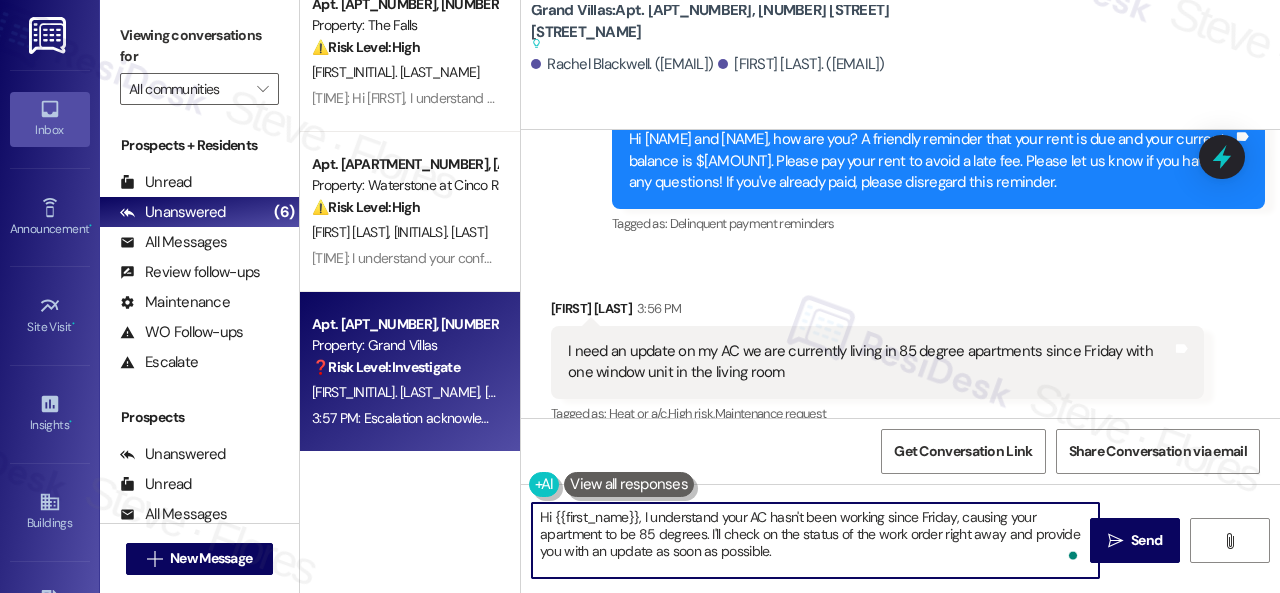 click on "Hi {{first_name}}, I understand your AC hasn't been working since Friday, causing your apartment to be 85 degrees. I'll check on the status of the work order right away and provide you with an update as soon as possible." at bounding box center (815, 540) 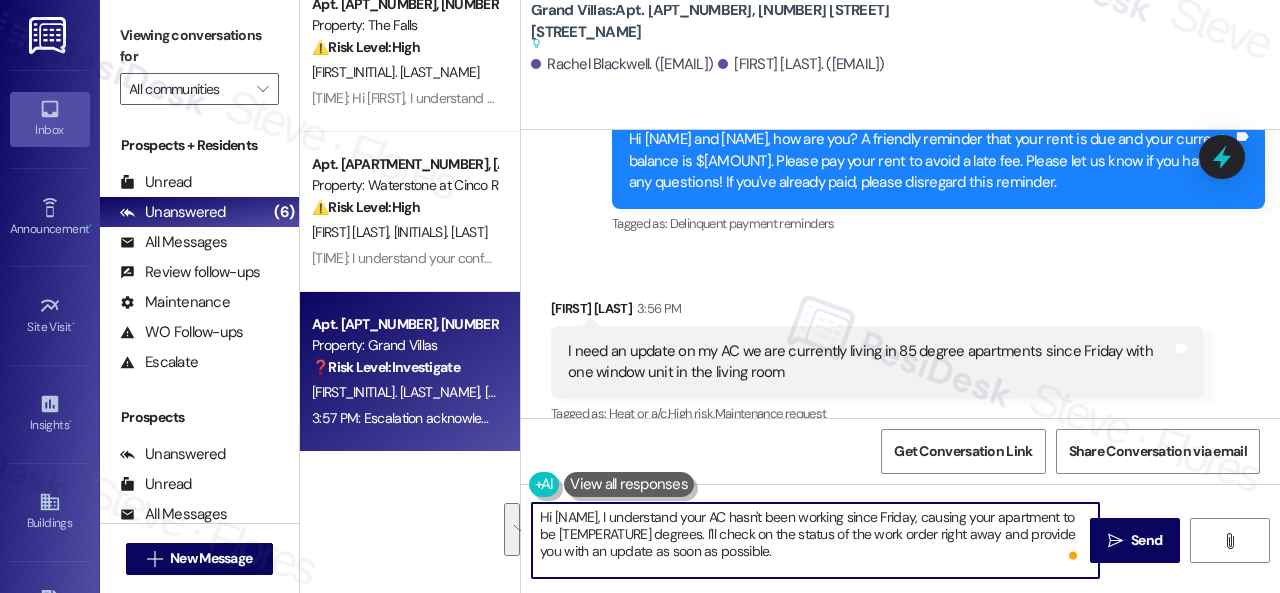 drag, startPoint x: 910, startPoint y: 515, endPoint x: 940, endPoint y: 553, distance: 48.414875 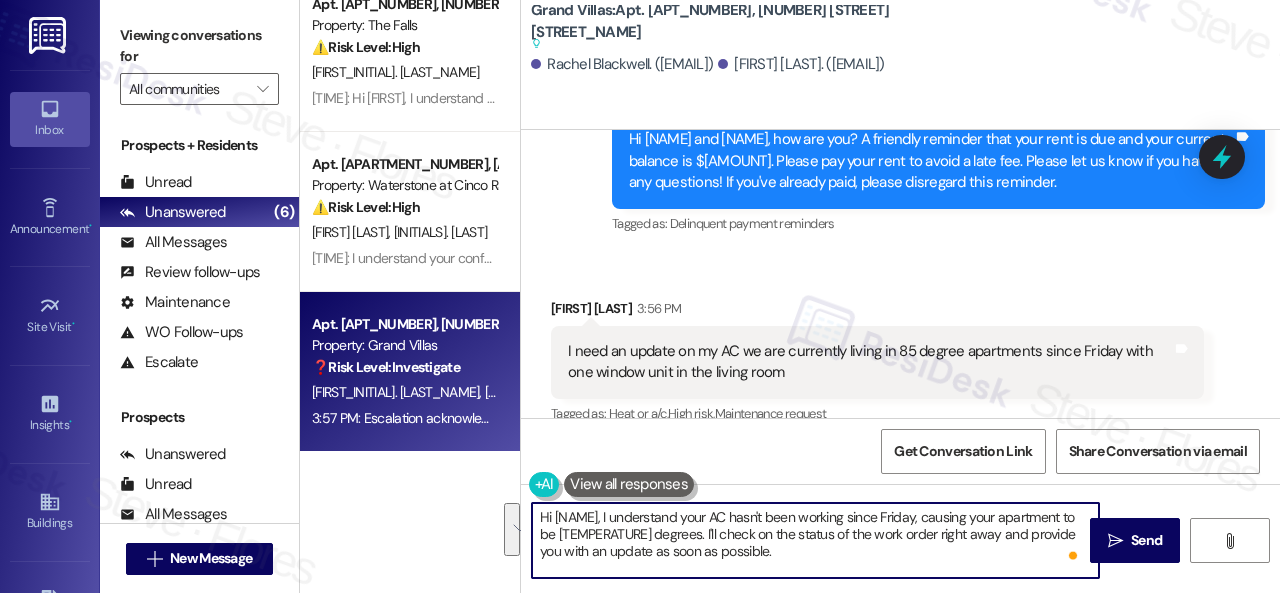 click on "Hi Rachel, I understand your AC hasn't been working since Friday, causing your apartment to be 85 degrees. I'll check on the status of the work order right away and provide you with an update as soon as possible." at bounding box center (815, 540) 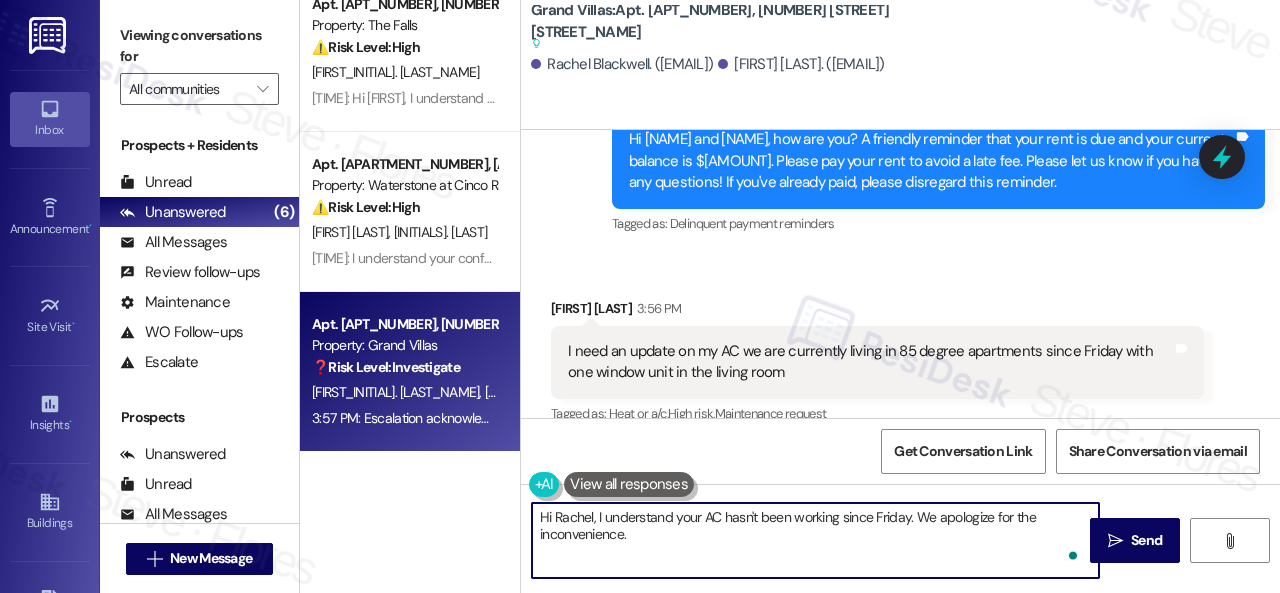paste on "Do you have a maintenance request for the issue? If so, is the work order still open/active? If it is, please provide the work order number, and I'll gladly follow up with the site team immediately. Thank you!" 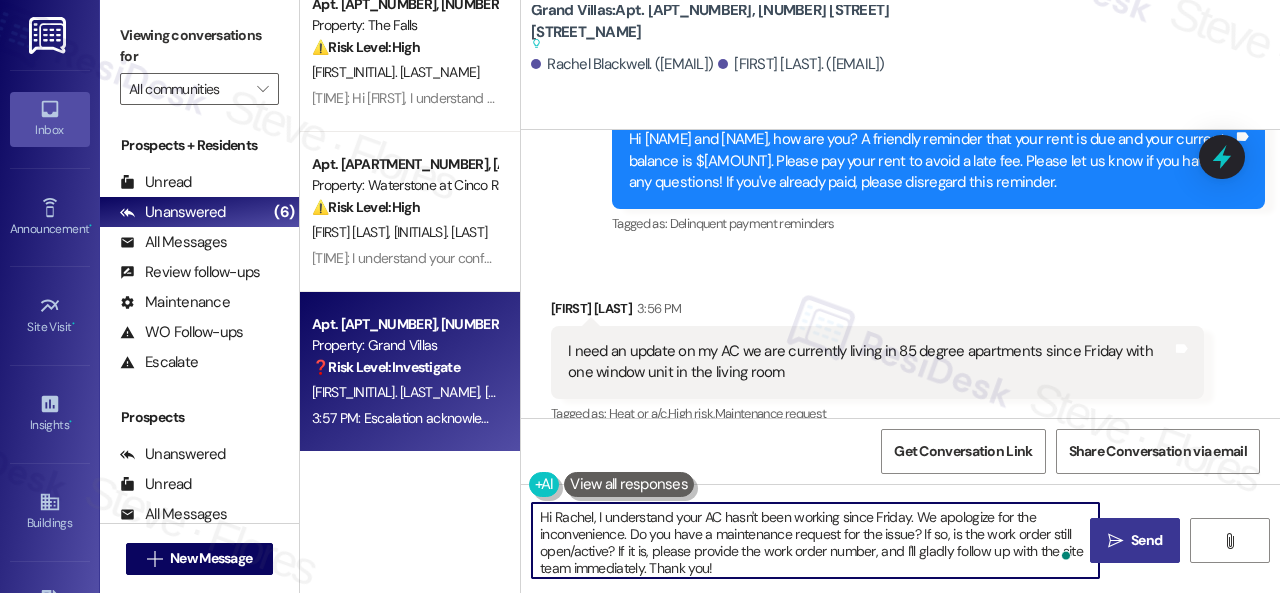 type on "Hi Rachel, I understand your AC hasn't been working since Friday. We apologize for the inconvenience. Do you have a maintenance request for the issue? If so, is the work order still open/active? If it is, please provide the work order number, and I'll gladly follow up with the site team immediately. Thank you!" 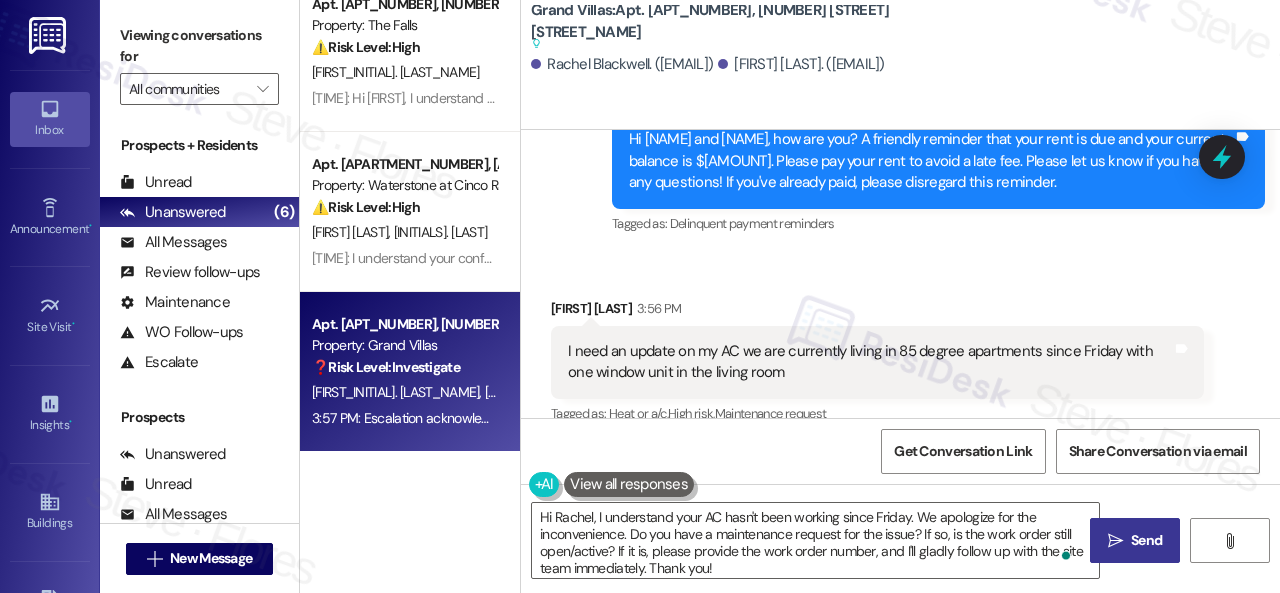 click on "Send" at bounding box center (1146, 540) 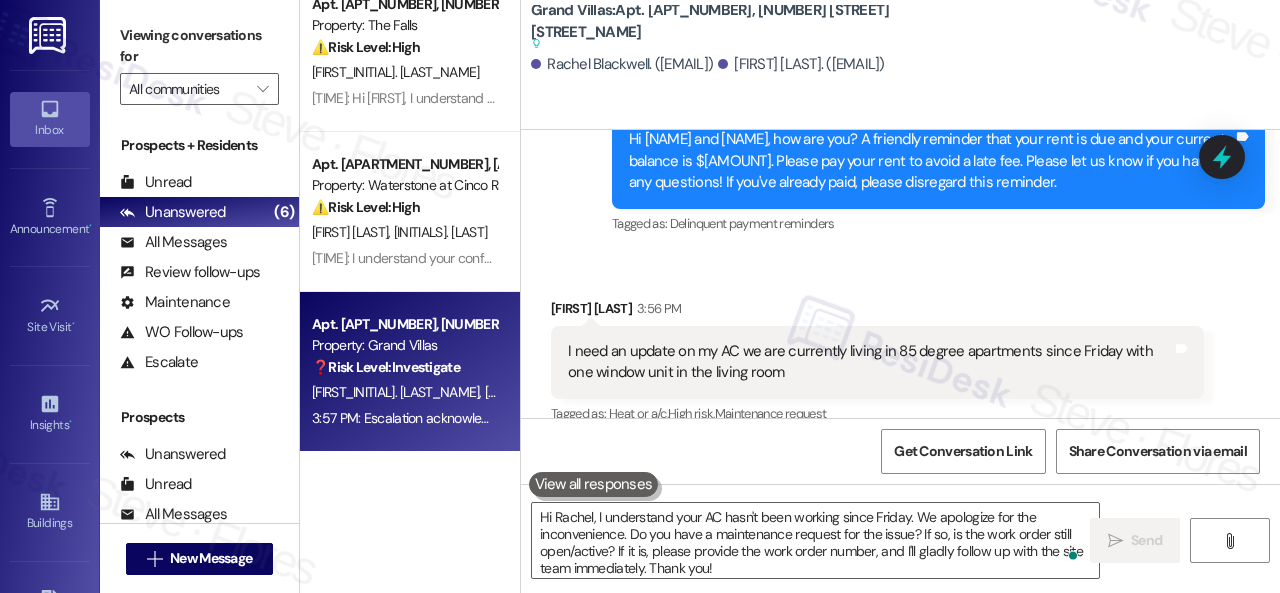 type 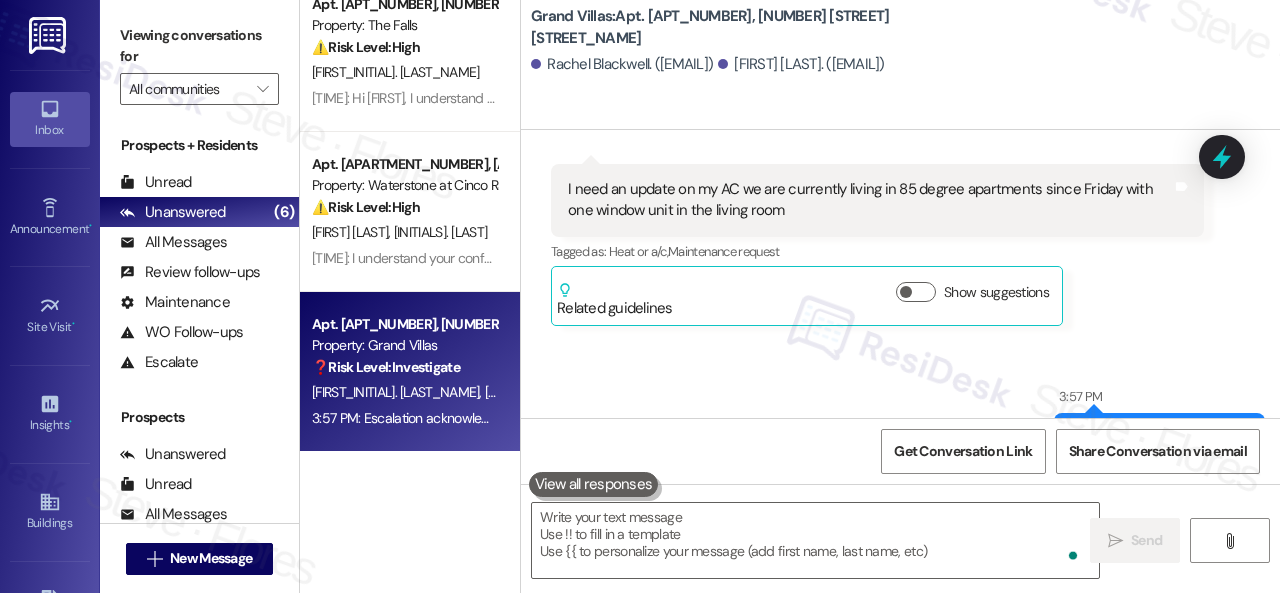 scroll, scrollTop: 13156, scrollLeft: 0, axis: vertical 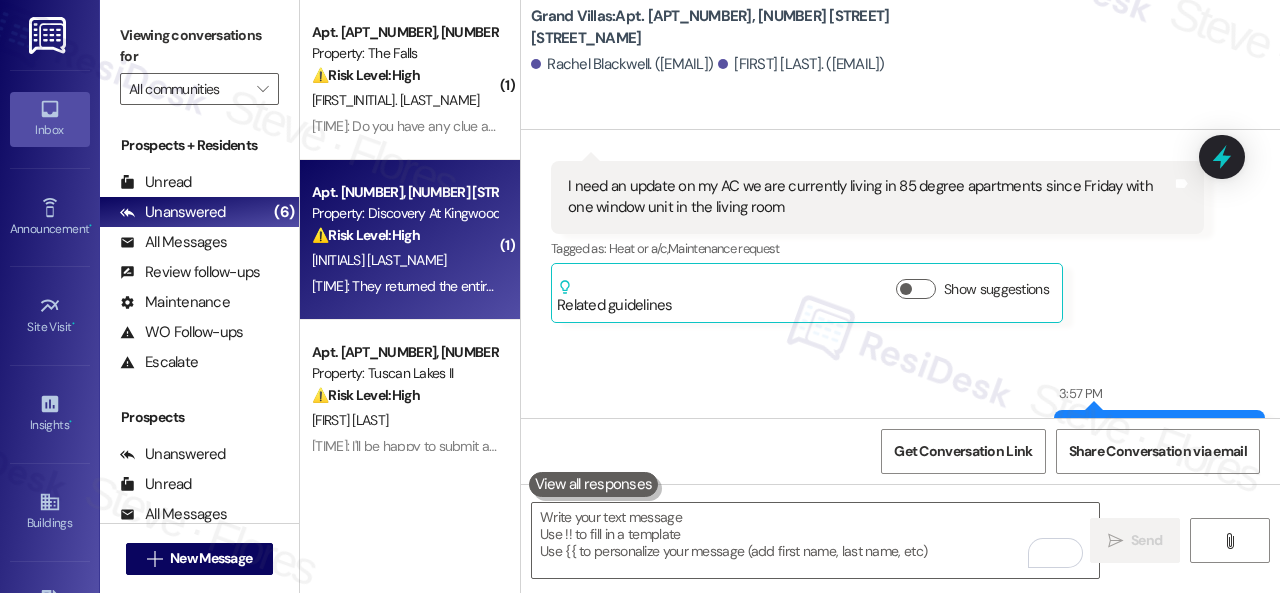 click on "[FIRST] [LAST]" at bounding box center (404, 260) 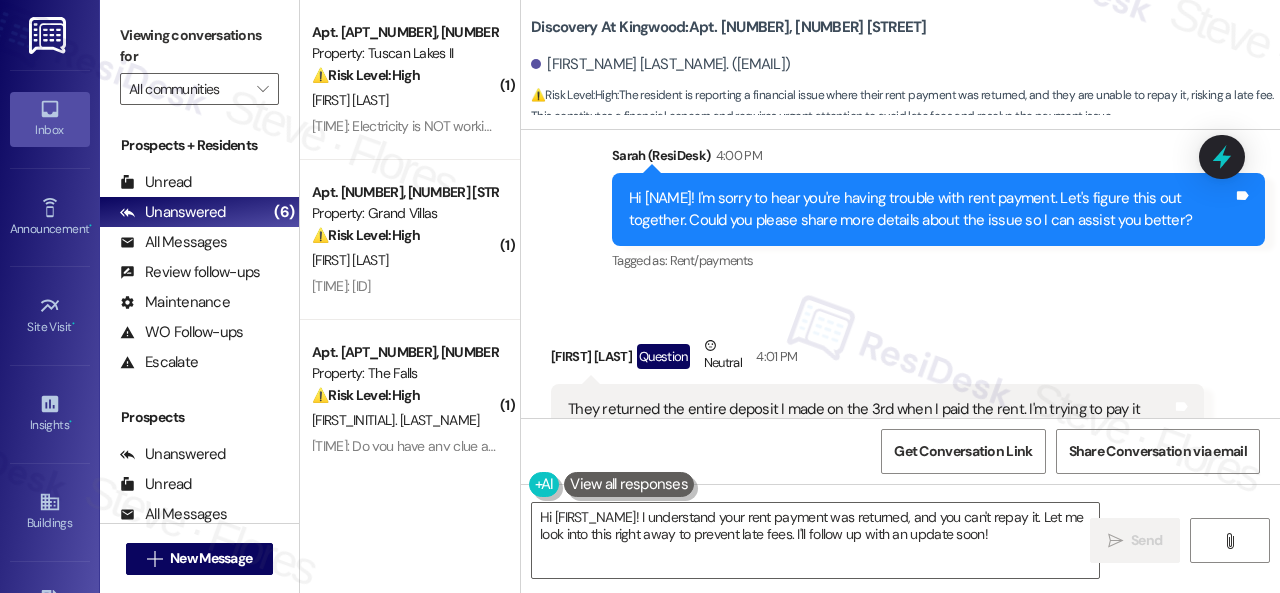 scroll, scrollTop: 5520, scrollLeft: 0, axis: vertical 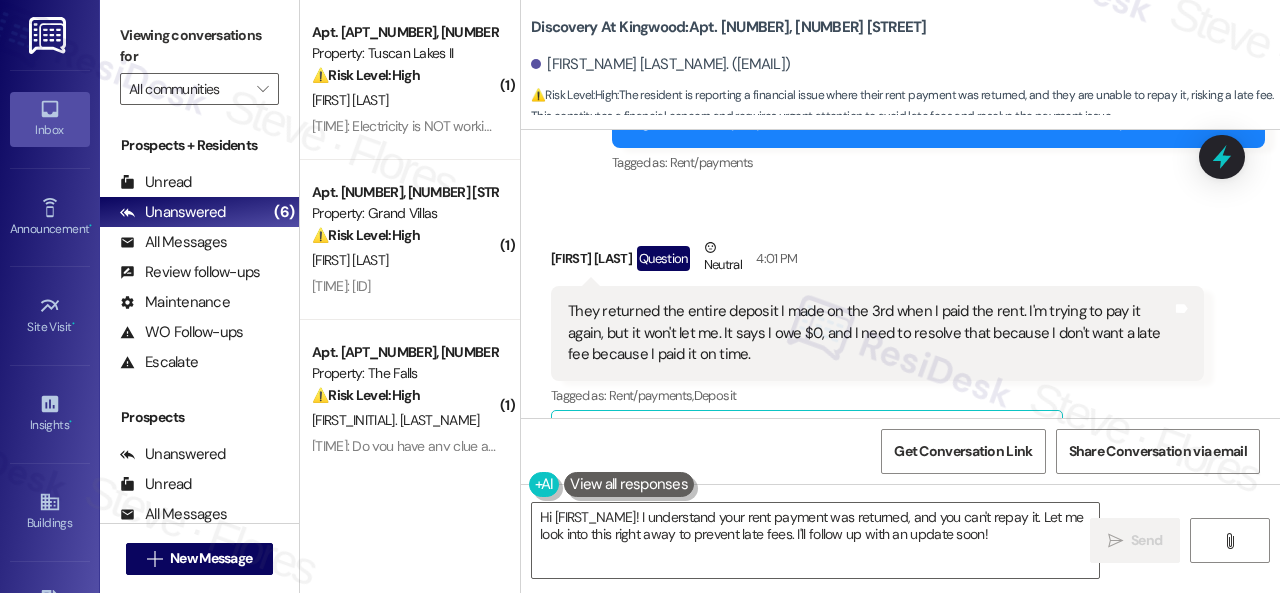 click on "Received via SMS Malena Molina Gonzalez Question   Neutral 4:01 PM They returned the entire deposit I made on the 3rd when I paid the rent. I'm trying to pay it again, but it won't let me. It says I owe $0, and I need to resolve that because I don't want a late fee because I paid it on time. Tags and notes Tagged as:   Rent/payments ,  Click to highlight conversations about Rent/payments Deposit Click to highlight conversations about Deposit  Related guidelines Hide Suggestions Nolan - Discovery At Kingwood: Late fees for rent paid after the 4th, eviction filing if rent not paid by the 10th, and instructions to contact the leasing office for any other questions. Created  10 months ago Property level guideline  ( 75 % match) FAQs generated by ResiDesk AI What is the exact date each month when rent is considered late? Rent is considered late if paid after the 4th of the month. How much are the late fees for rent payments? What happens if I pay my rent on the 5th of the month? Original Guideline http://res.cl…" at bounding box center (900, 456) 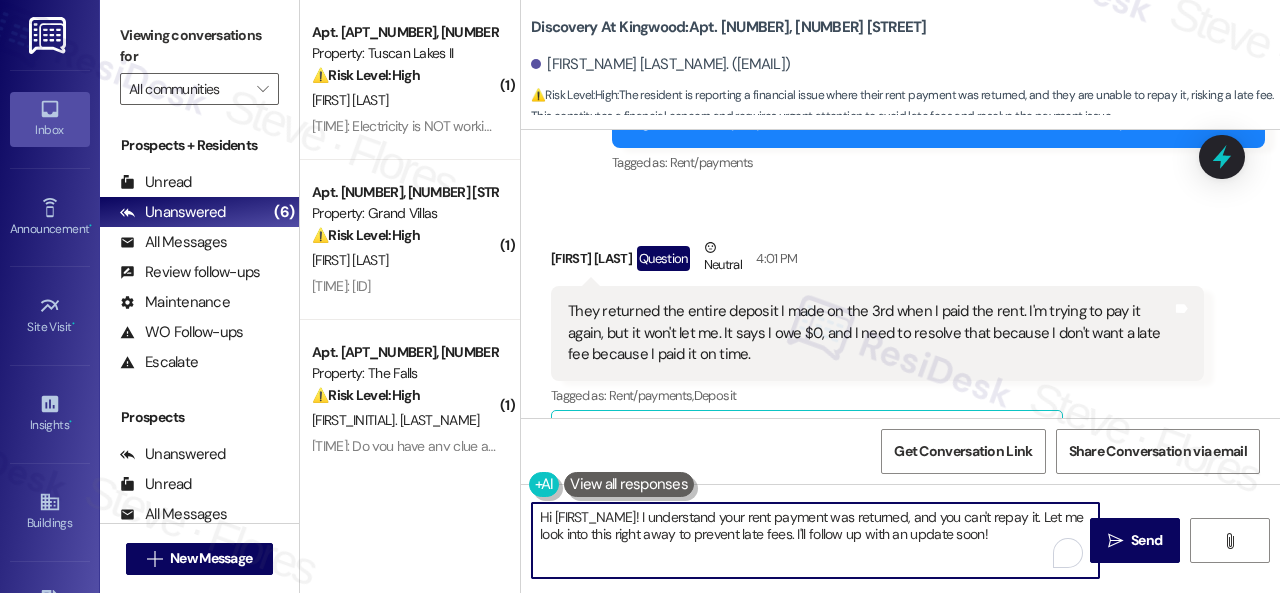 drag, startPoint x: 1041, startPoint y: 520, endPoint x: 1048, endPoint y: 539, distance: 20.248457 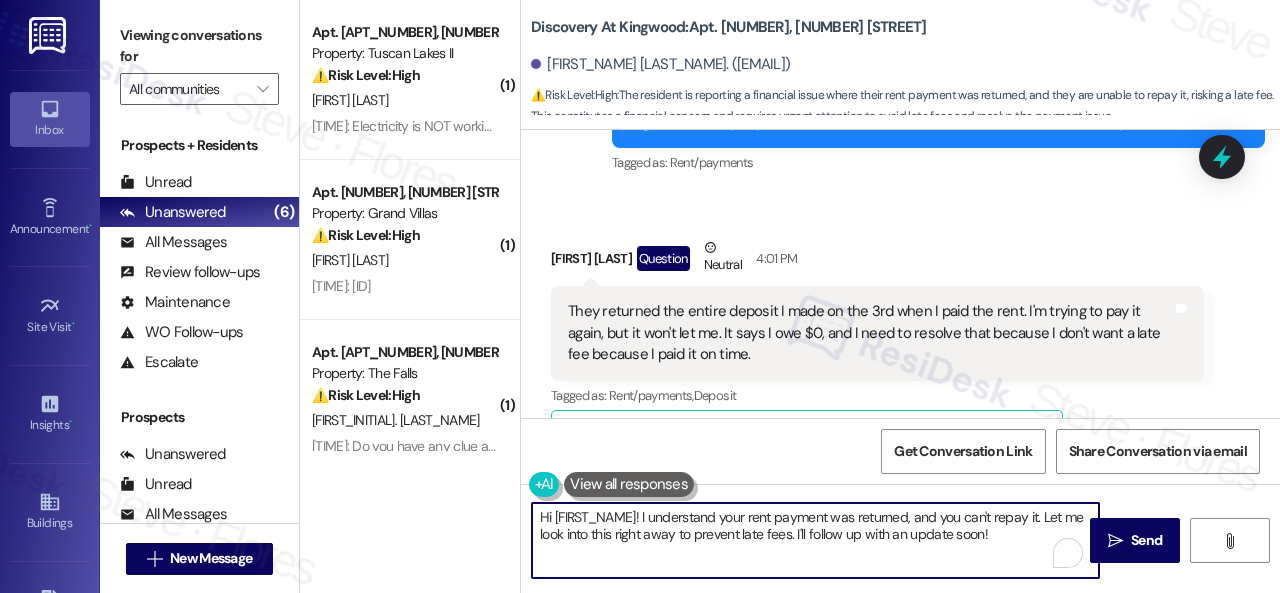 click on "Hi {{first_name}}! I understand your rent payment was returned, and you can't repay it. Let me look into this right away to prevent late fees. I'll follow up with an update soon!" at bounding box center [815, 540] 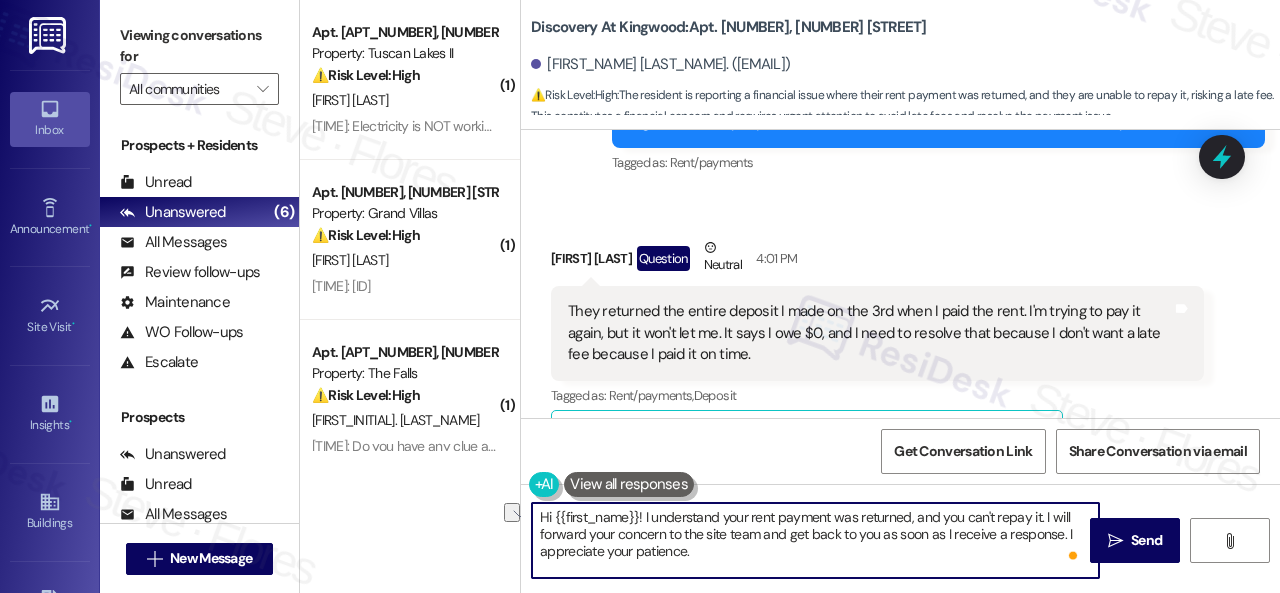 drag, startPoint x: 643, startPoint y: 515, endPoint x: 494, endPoint y: 513, distance: 149.01343 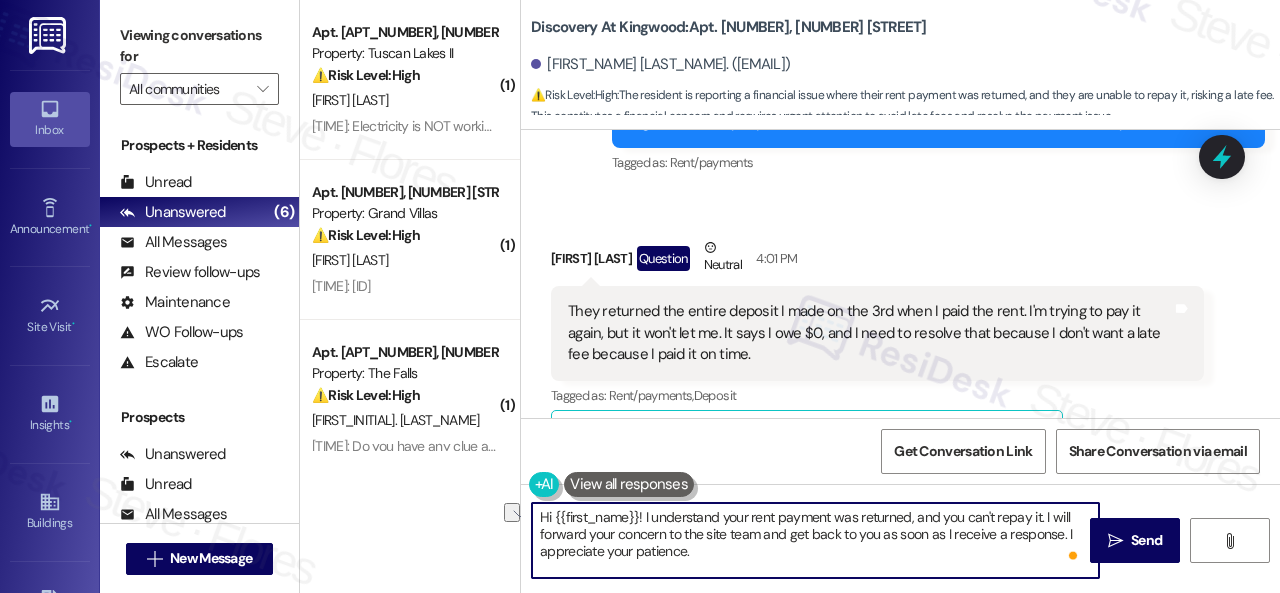 click on "( 1 ) Apt. 205, 1805 S Egret Bay Blvd Property: Tuscan Lakes II ⚠️  Risk Level:  High The resident reports that electricity is not working in the master bedroom and bathroom, and that this has been an ongoing issue since Monday. Electrical faults are urgent general maintenance issues that could pose a safety risk. G. Oglethorpe 4:05 PM: Electricity is NOT working in the master bed and bath. Electricity works in the remaining areas of the apartment. We need this working ASAP as this has been a problem since early Monday morning. Thank you. 4:05 PM: Electricity is NOT working in the master bed and bath. Electricity works in the remaining areas of the apartment. We need this working ASAP as this has been a problem since early Monday morning. Thank you. ( 1 ) Apt. 1507, 1550 Katy Gap Rd Property: Grand Villas ⚠️  Risk Level:  High M. Loosley 4:05 PM: 292485 4:05 PM: 292485 ( 1 ) Apt. 2120, 6565 W Foxridge Dr Property: The Falls ⚠️  Risk Level:  High J. Zarlengo Apt. 214, 150 Northpark Plaza Drive High" at bounding box center (790, 296) 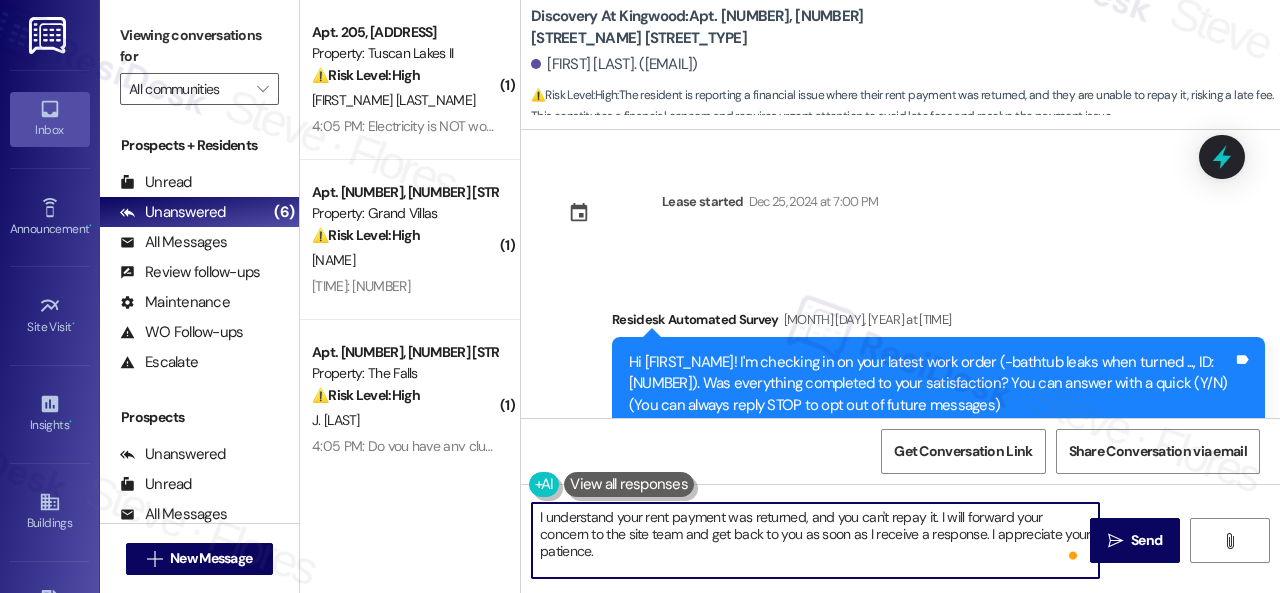 type on "I understand your rent payment was returned, and you can't repay it. I will forward your concern to the site team and get back to you as soon as I receive a response. I appreciate your patience." 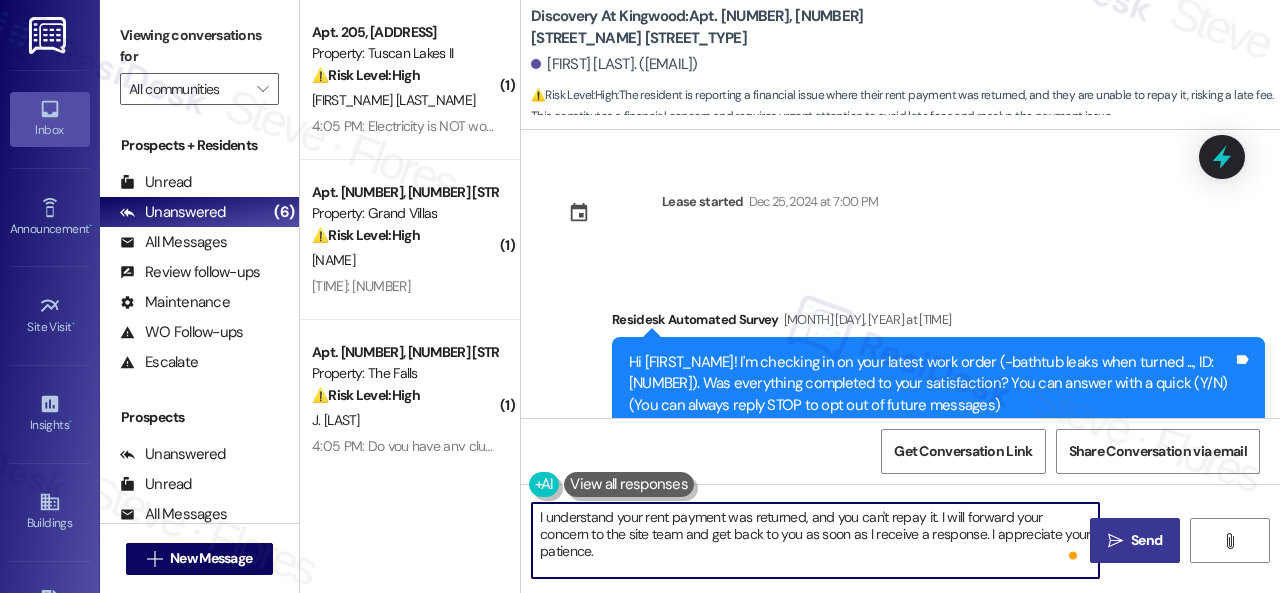 scroll, scrollTop: 0, scrollLeft: 0, axis: both 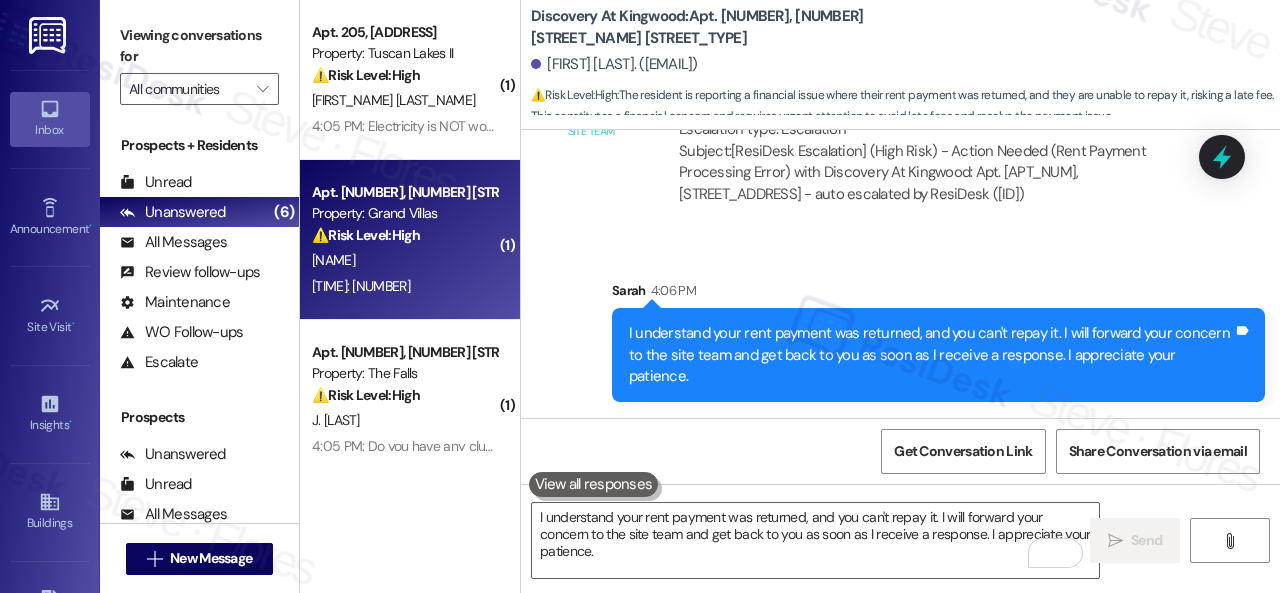 click on "4:05 PM: 292485 4:05 PM: 292485" at bounding box center [404, 286] 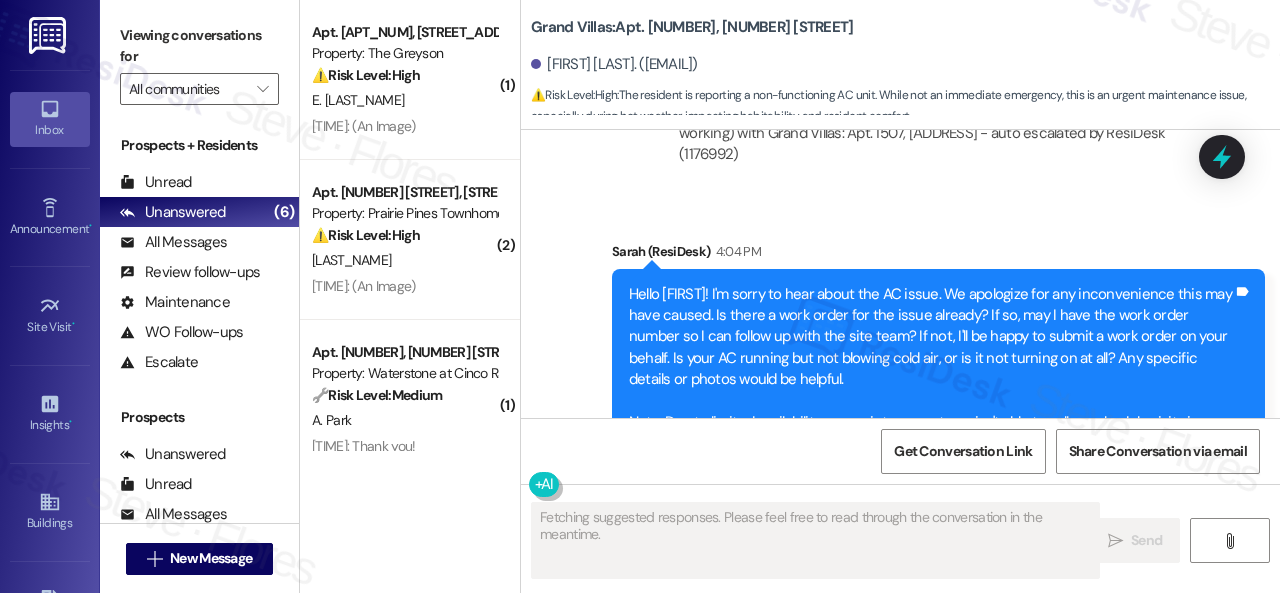 scroll, scrollTop: 9405, scrollLeft: 0, axis: vertical 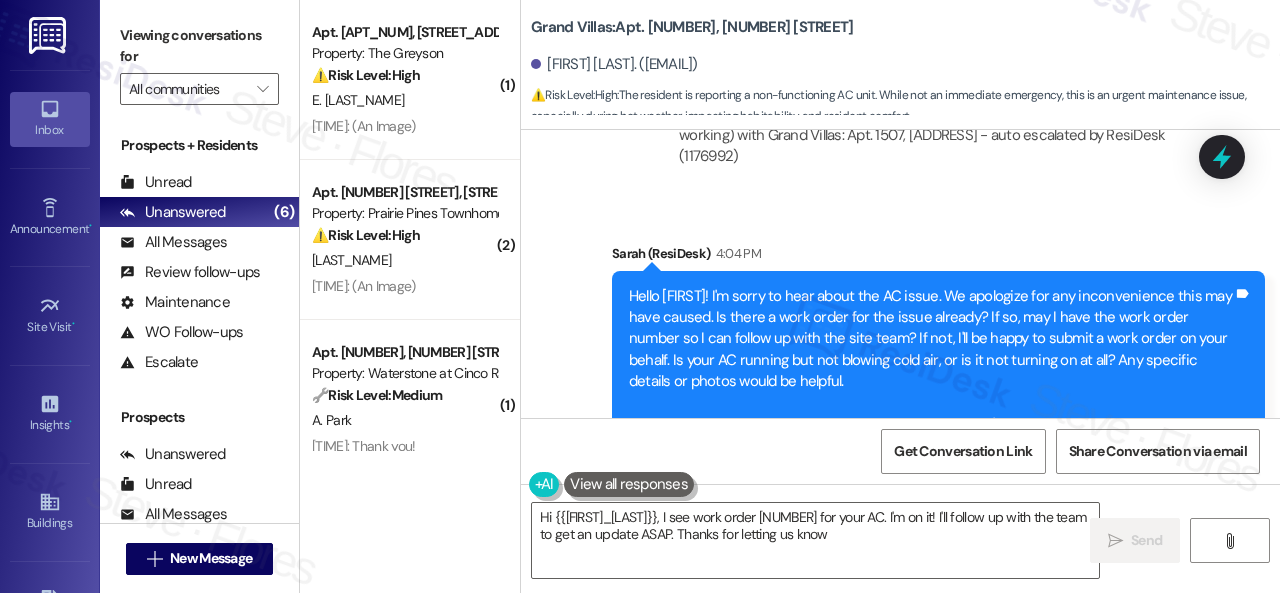 type on "Hi {{first_name}}, I see work order 292485 for your AC. I'm on it! I'll follow up with the team to get an update ASAP. Thanks for letting us know!" 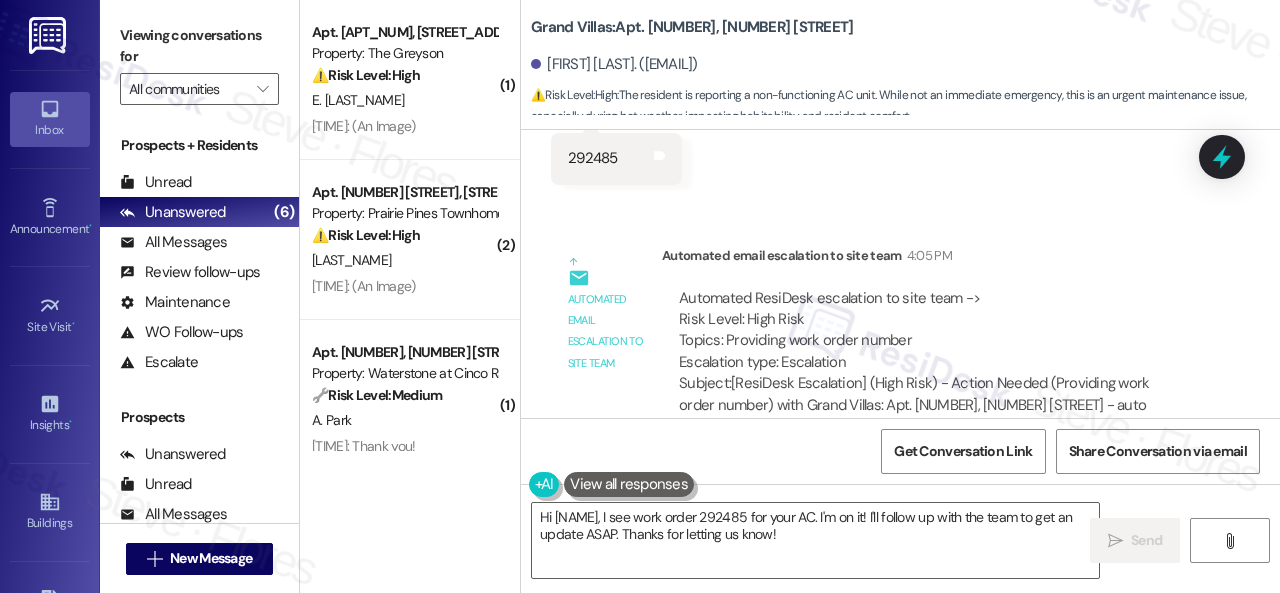 scroll, scrollTop: 9905, scrollLeft: 0, axis: vertical 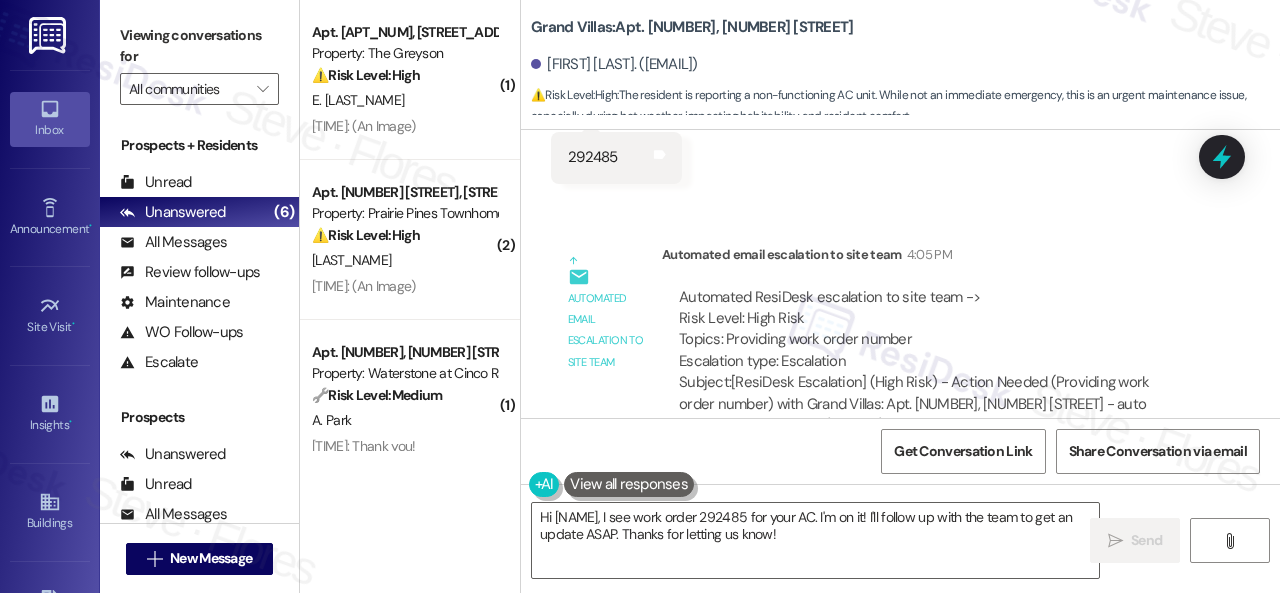 click on "292485" at bounding box center [593, 157] 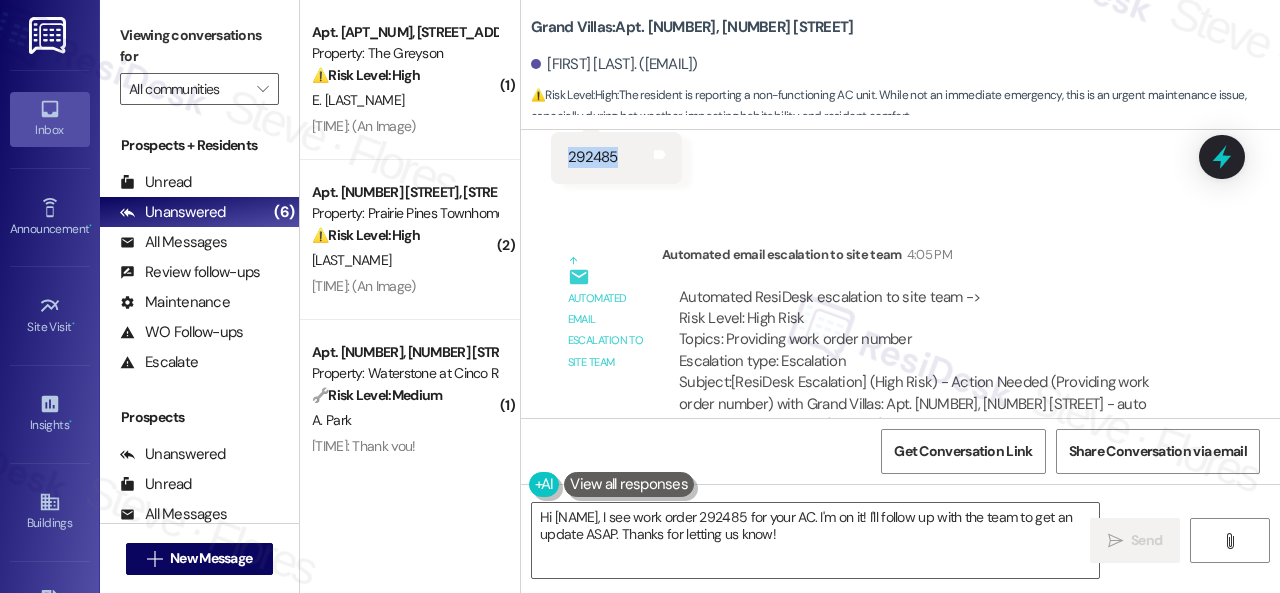click on "292485" at bounding box center (593, 157) 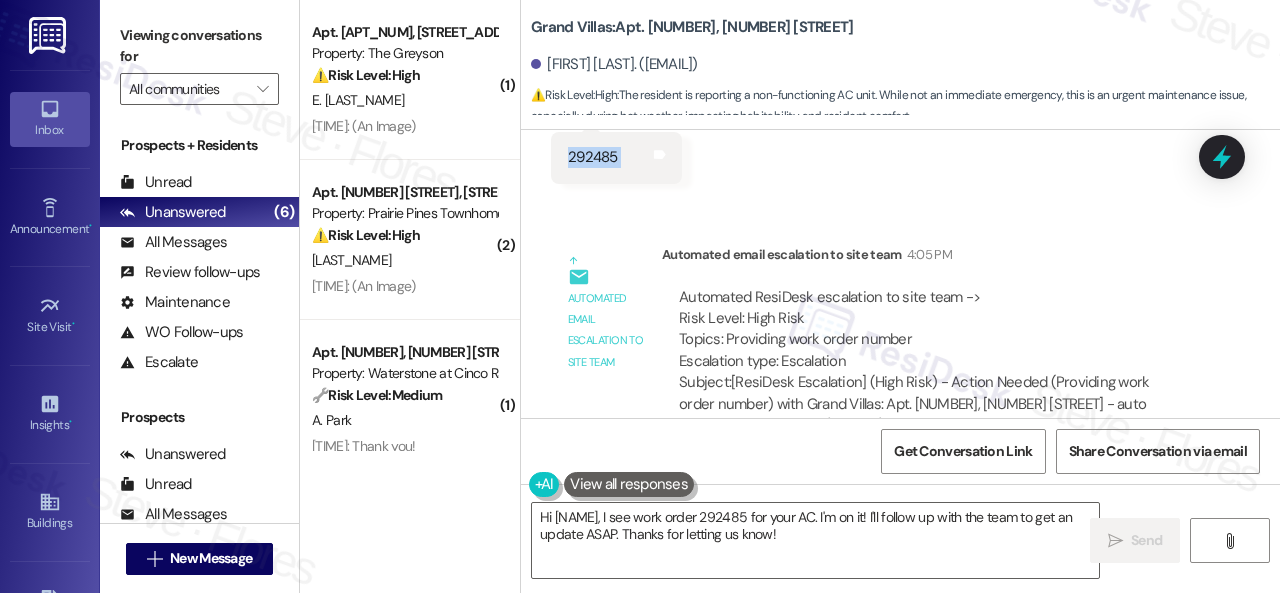 click on "292485" at bounding box center [593, 157] 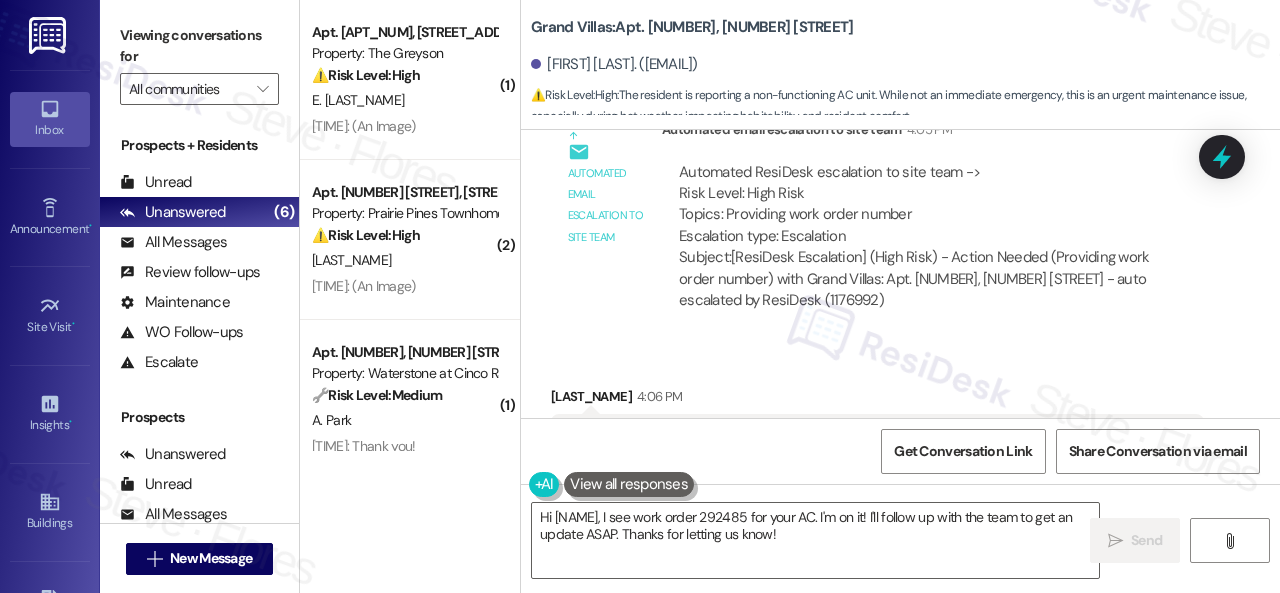 scroll, scrollTop: 9934, scrollLeft: 0, axis: vertical 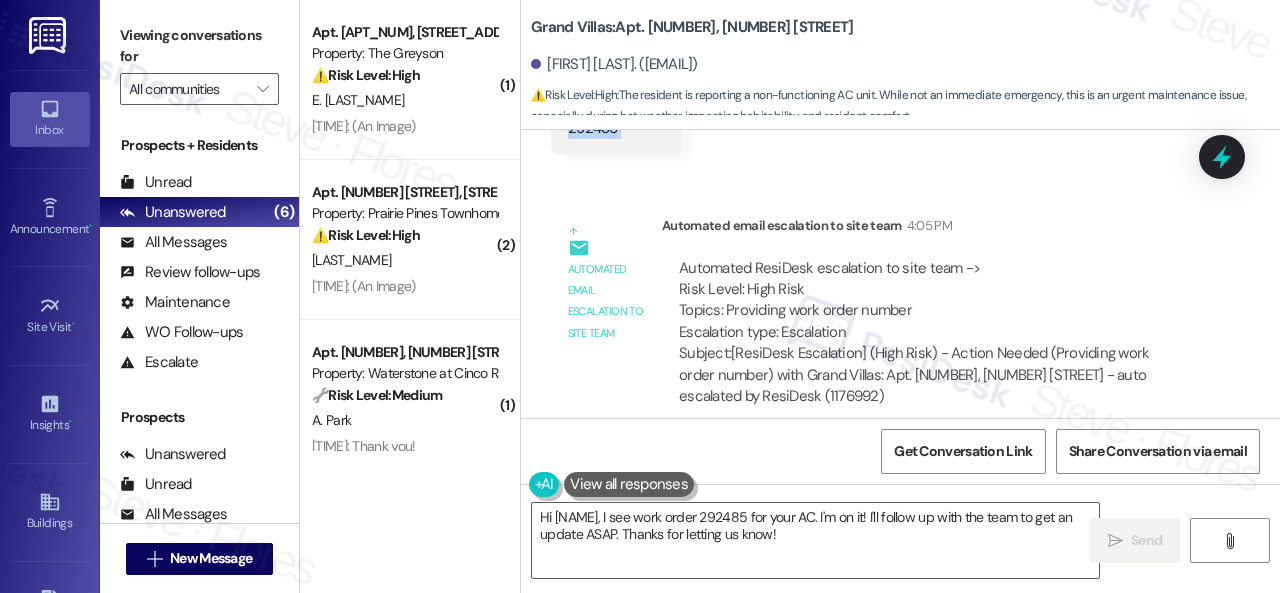 copy on "292485 Tags and notes" 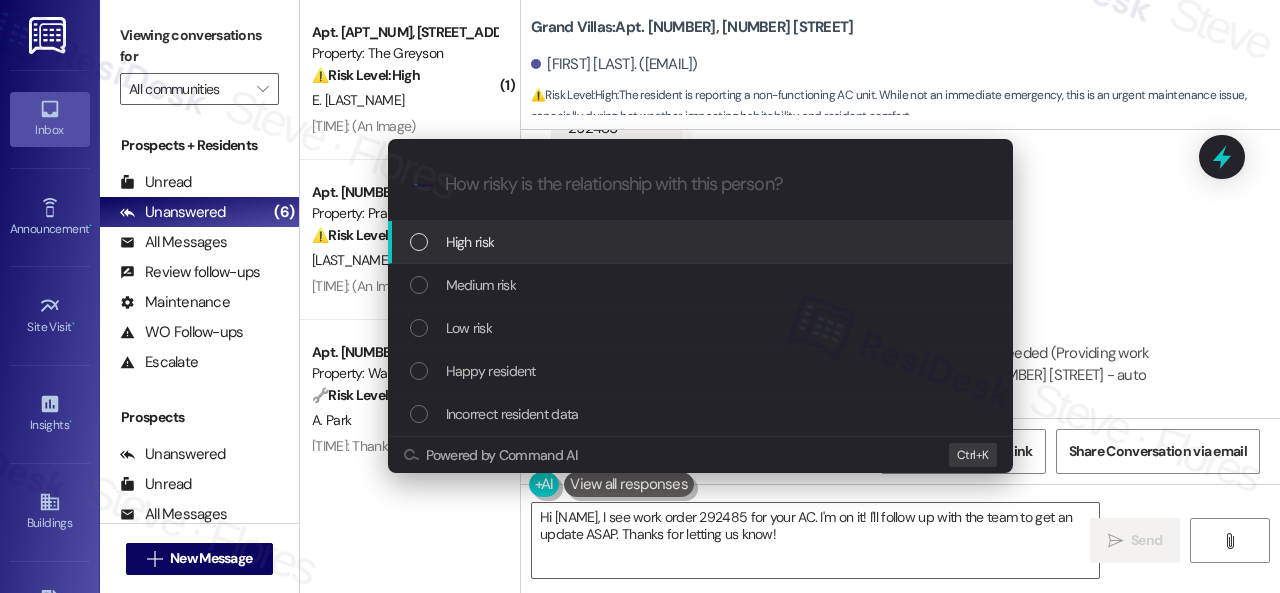 click on "High risk" at bounding box center [470, 242] 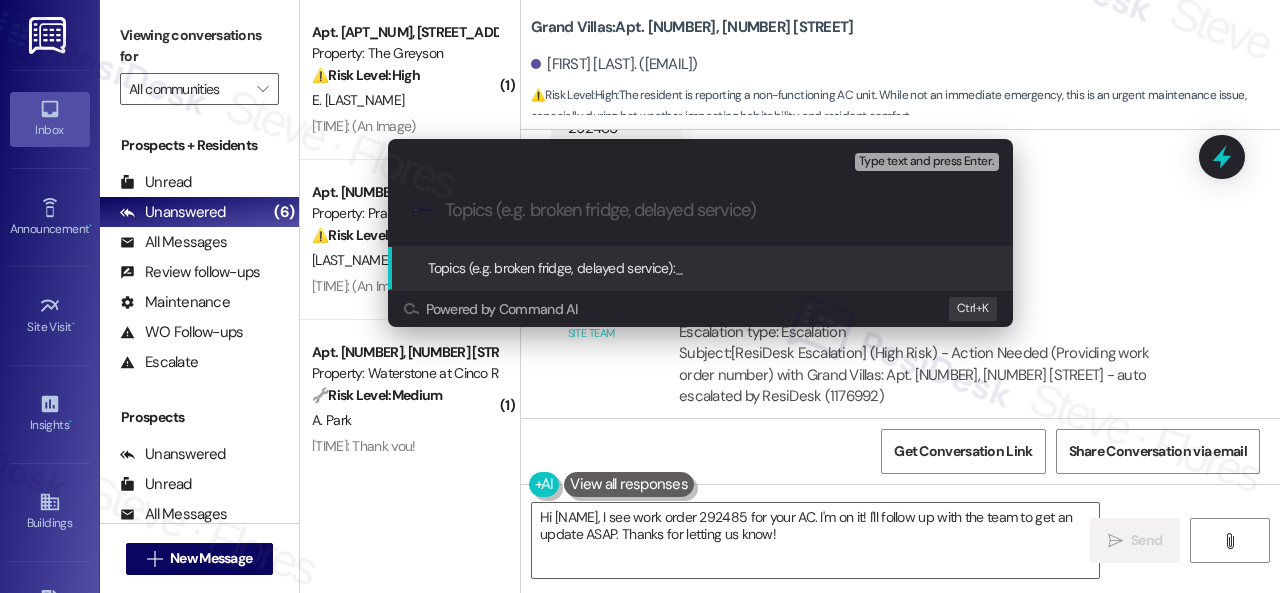 paste on "New Work Order Submitted 292485" 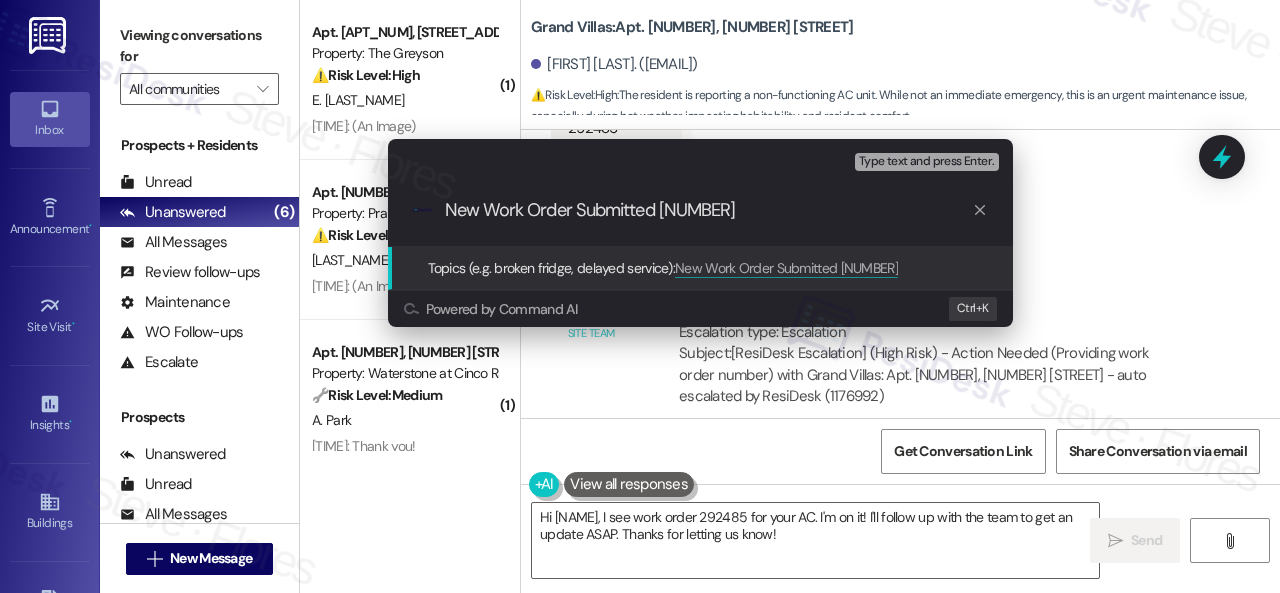 type 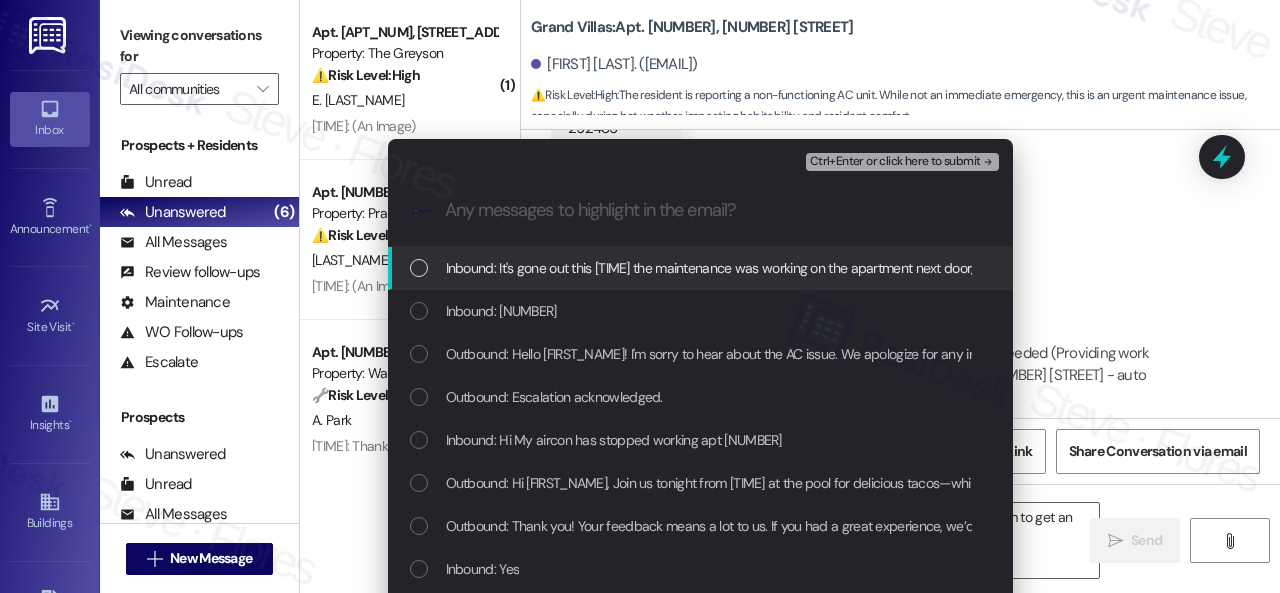 click on "Inbound: It's gone out this afternoon the maintenance was working on the apartment next door, don't know if that has anything to do with it" at bounding box center (835, 268) 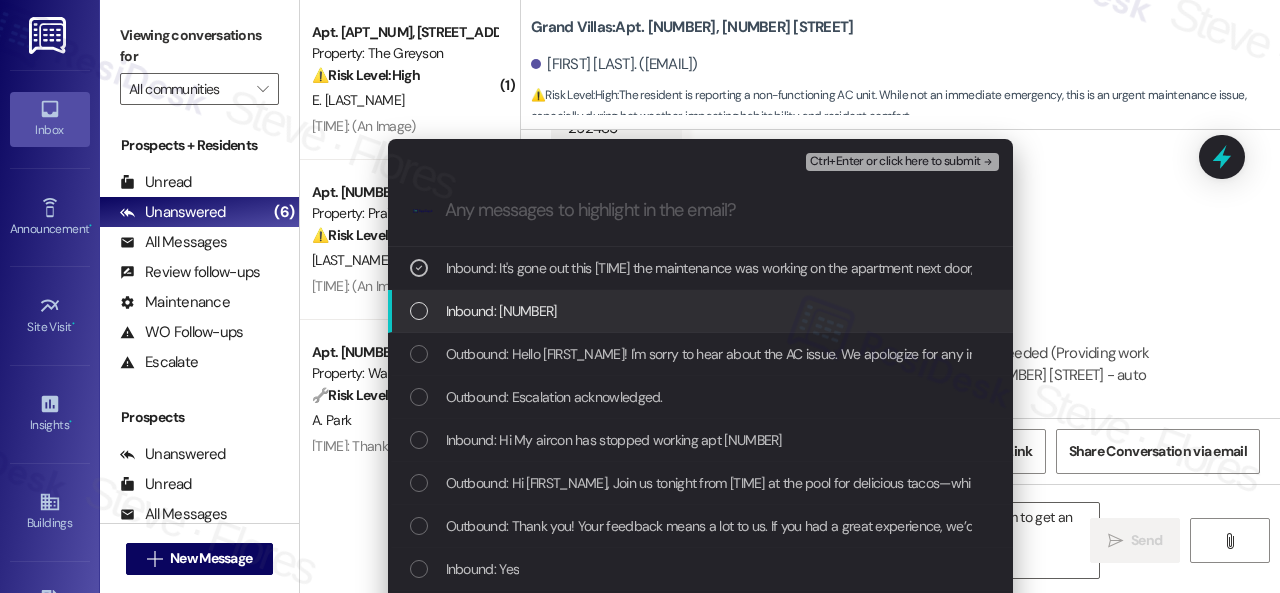 click on "Inbound: 292485" at bounding box center [501, 311] 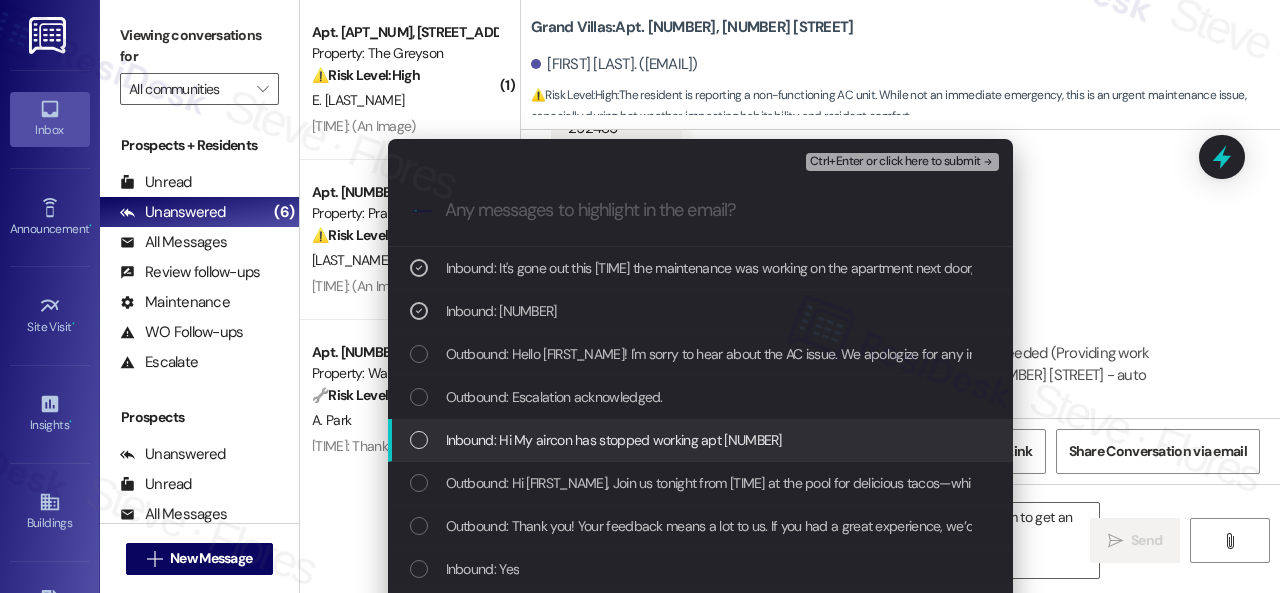 click on "Inbound: Hi
My aircon has stopped working apt 1507" at bounding box center [614, 440] 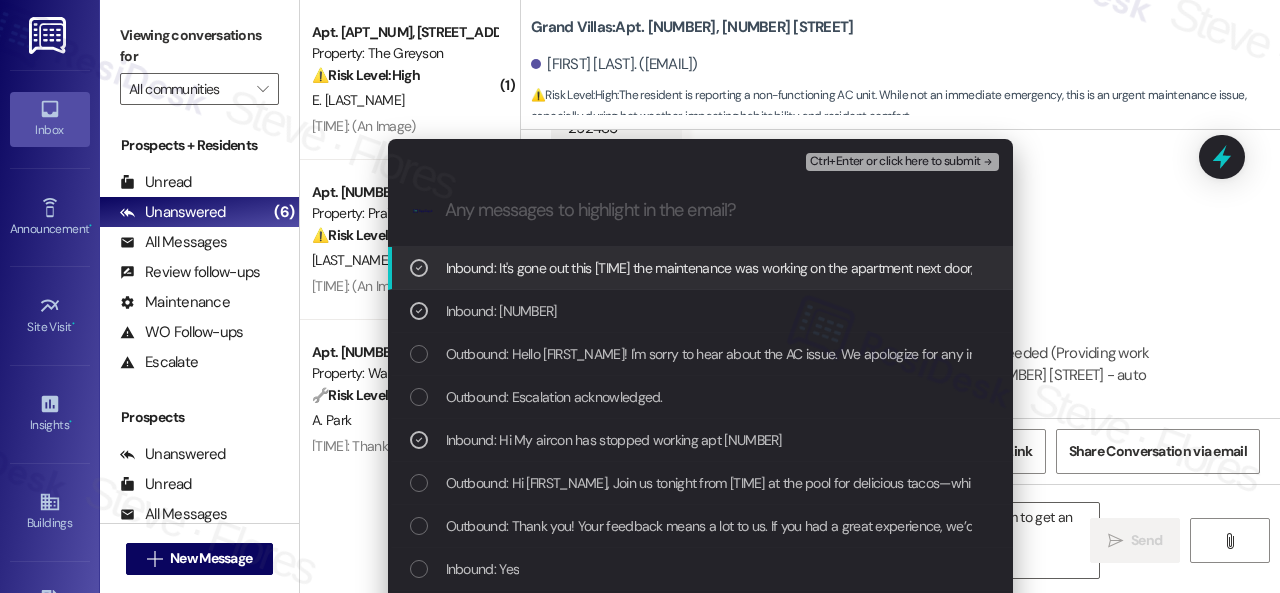 click on "Ctrl+Enter or click here to submit" at bounding box center (895, 162) 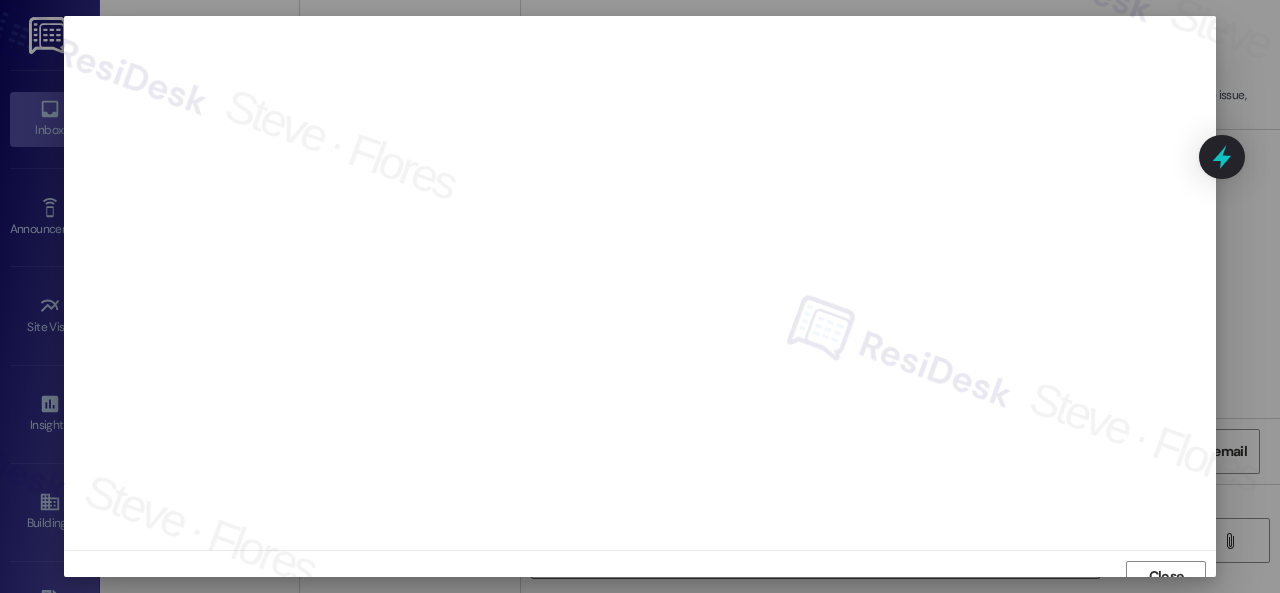 scroll, scrollTop: 15, scrollLeft: 0, axis: vertical 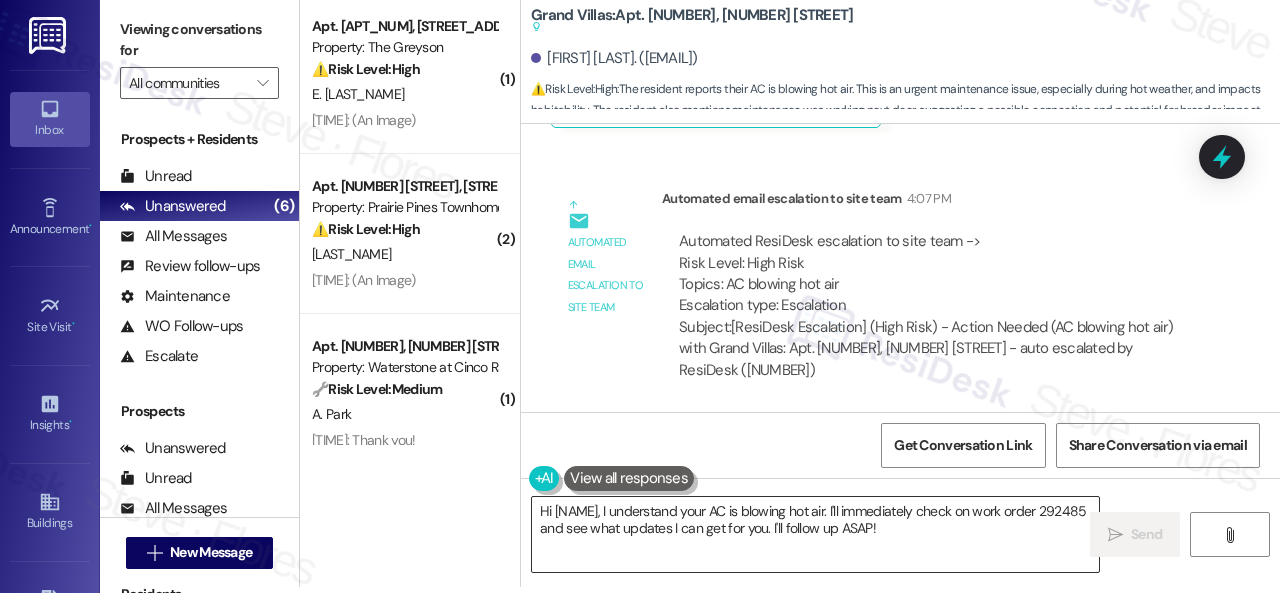 click on "Hi {{first_name}}, I understand your AC is blowing hot air. I'll immediately check on work order 292485 and see what updates I can get for you. I'll follow up ASAP!" at bounding box center [815, 534] 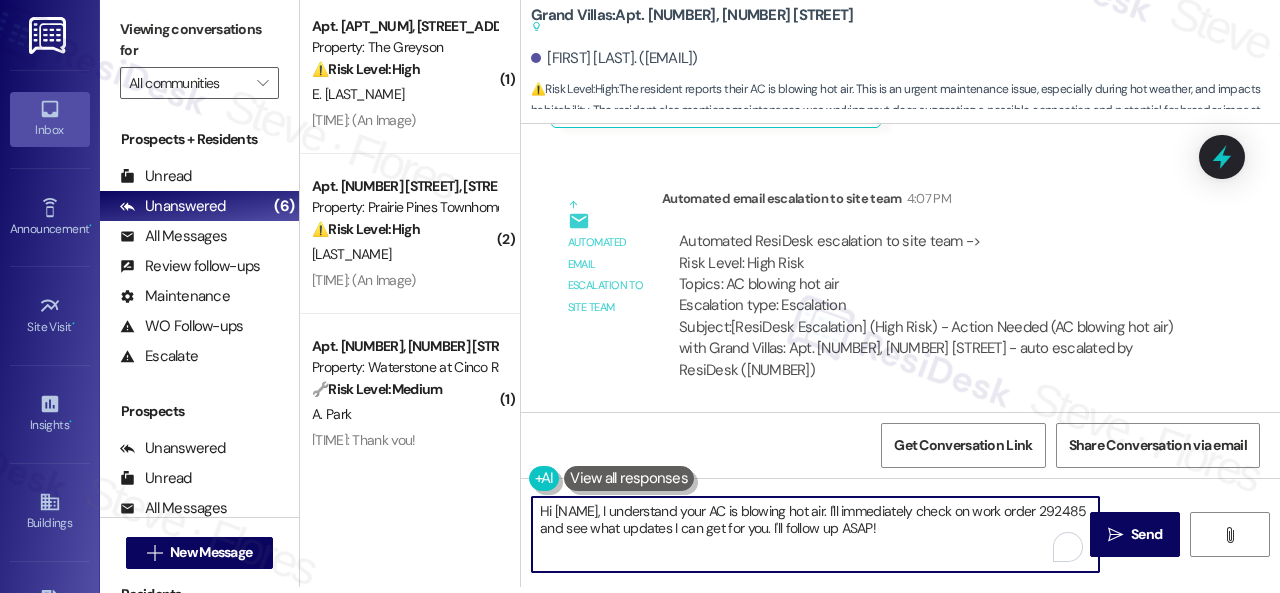 drag, startPoint x: 886, startPoint y: 527, endPoint x: 392, endPoint y: 504, distance: 494.53513 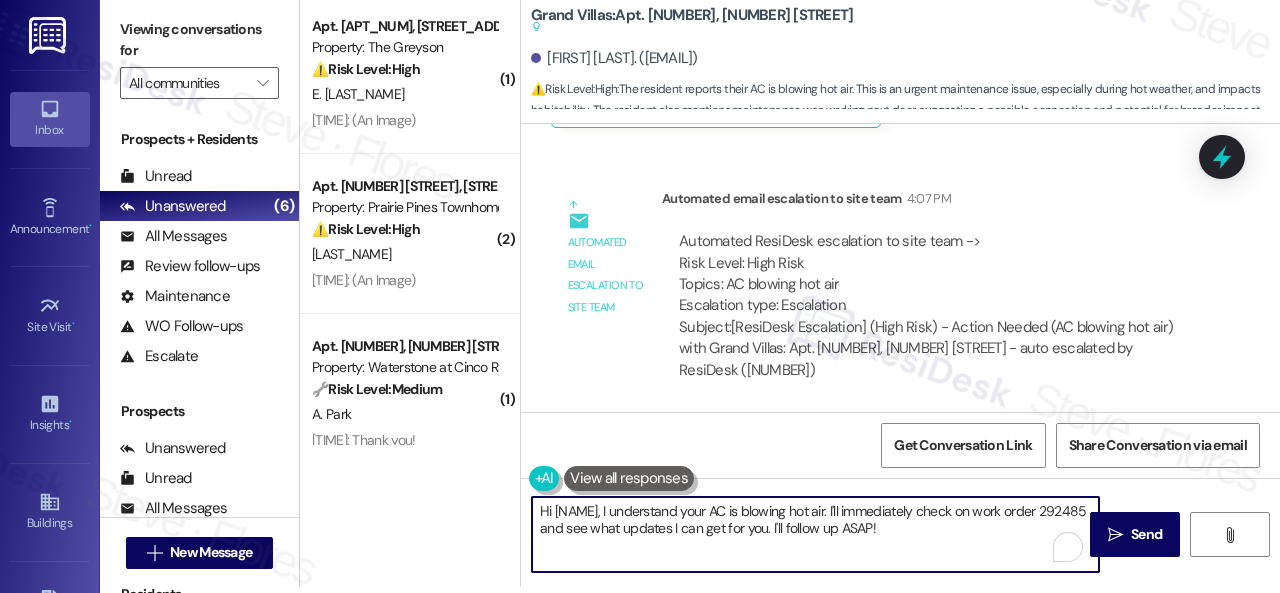 click on "( 1 ) Apt. 4623PB, 4460 Mountain Laurel Road Property: The Greyson ⚠️  Risk Level:  High The resident reports a non-functioning AC unit, which is a general maintenance issue that affects habitability, especially during hot weather. The follow-up questions from the agent indicate an attempt to troubleshoot and dispatch maintenance, confirming the urgency. E. Martinez 4:01 PM: (An Image) 4:01 PM: (An Image) ( 2 ) Apt. 5351H, 5331 Findley Property: Prairie Pines Townhomes ⚠️  Risk Level:  High The resident is disputing a late fee and experiencing recurring payment issues despite receiving confirmation. This involves a financial concern and requires investigation to prevent further charges and resolve the payment discrepancy. R. Burns 4:00 PM: (An Image) 4:00 PM: (An Image) ( 1 ) Apt. 19102, 6855 S Mason Rd Property: Waterstone at Cinco Ranch 🔧  Risk Level:  Medium A. Park 4:02 PM: Thank you! 4:02 PM: Thank you! ( 1 ) Apt. 5332, 4800 Skyline Dr Property: The Boulevard 🌟  Risk Level:  Positive ❓" at bounding box center (790, 290) 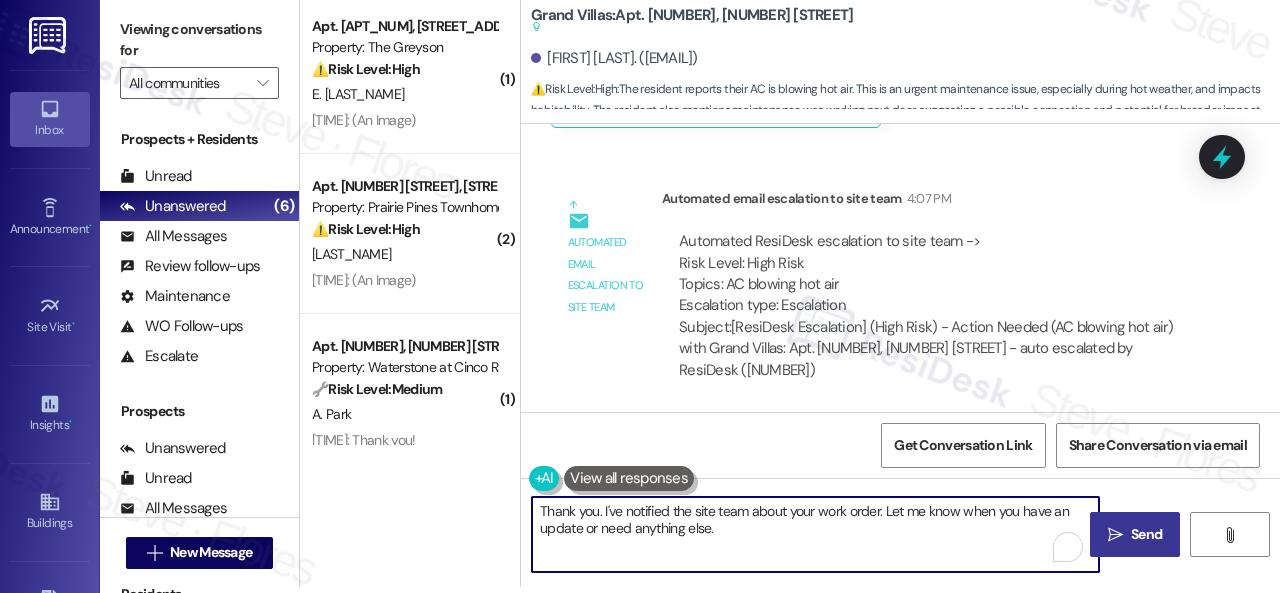 type on "Thank you. I've notified the site team about your work order. Let me know when you have an update or need anything else." 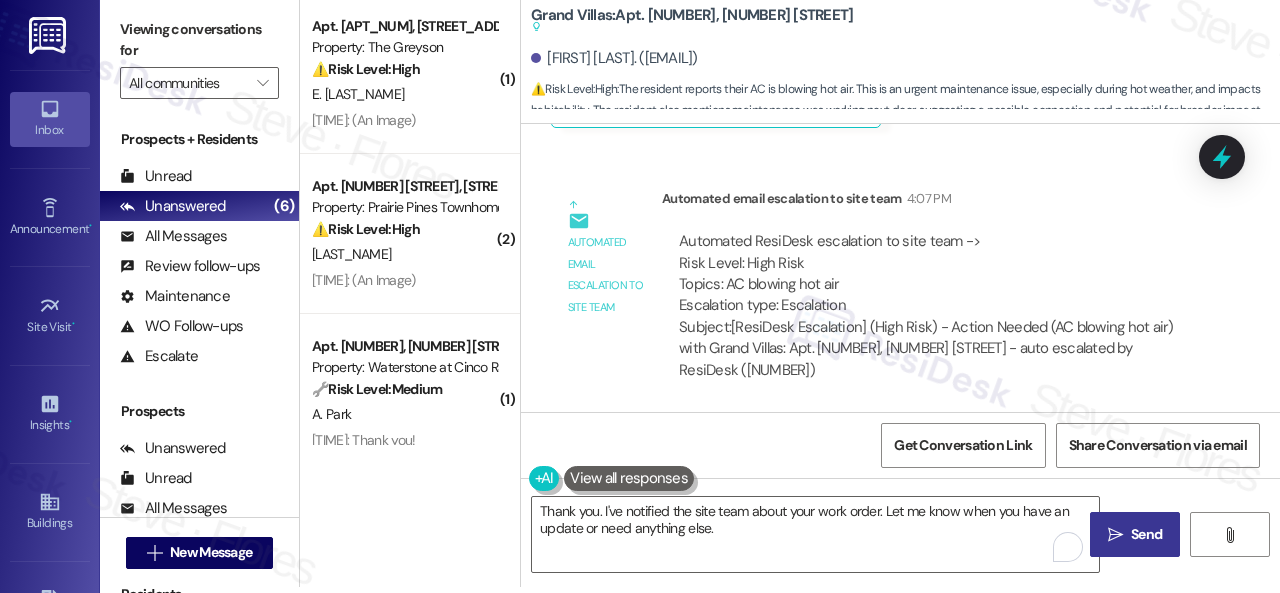 click on "Send" at bounding box center (1146, 534) 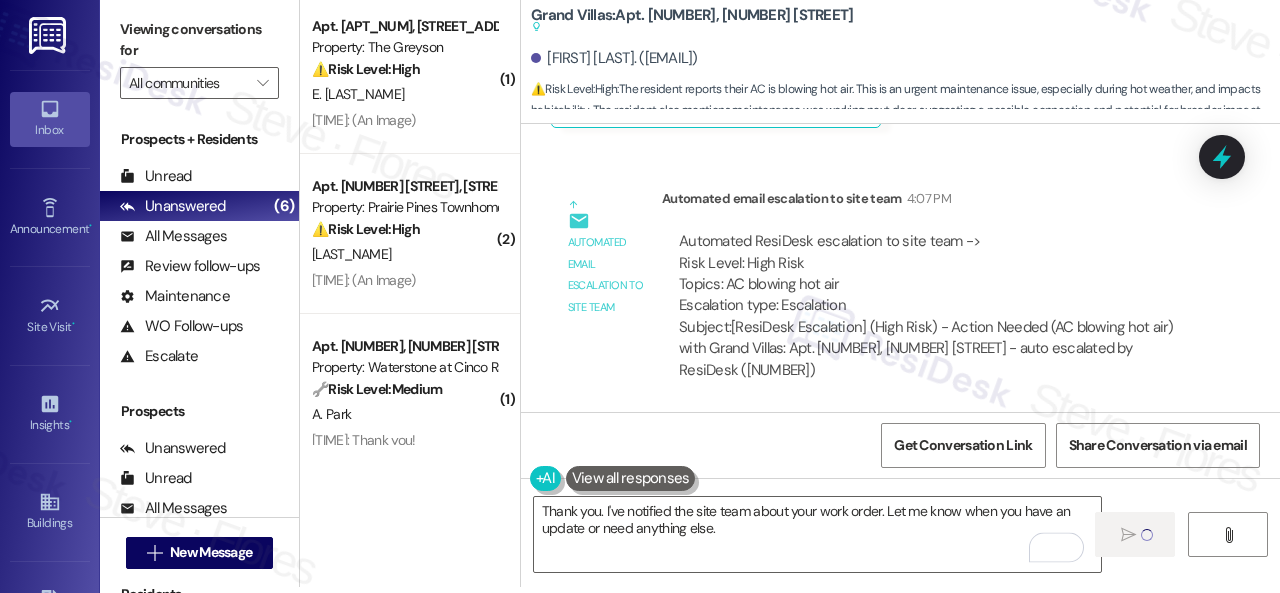 type 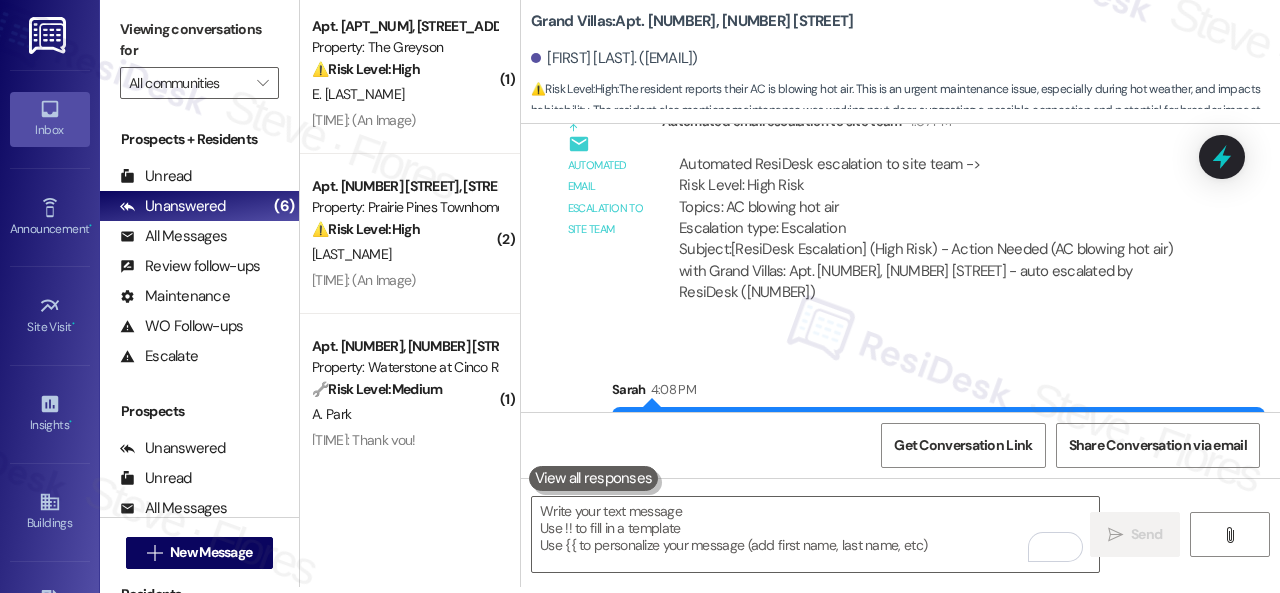 scroll, scrollTop: 10602, scrollLeft: 0, axis: vertical 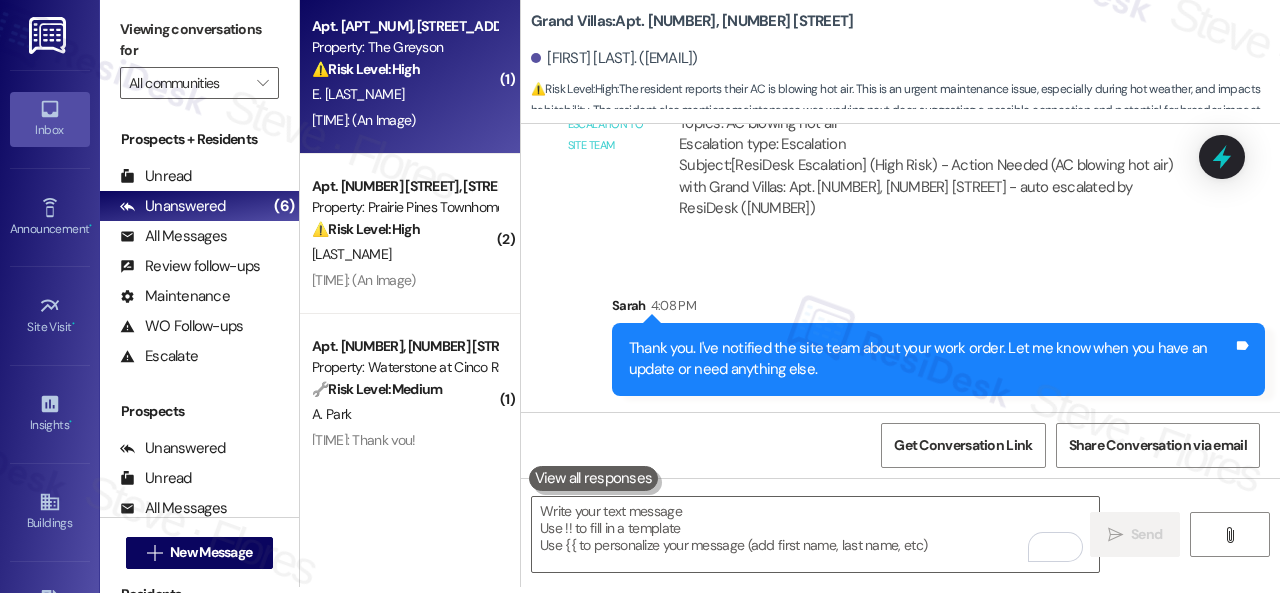 click on "[INITIAL]. [LAST]" at bounding box center [404, 94] 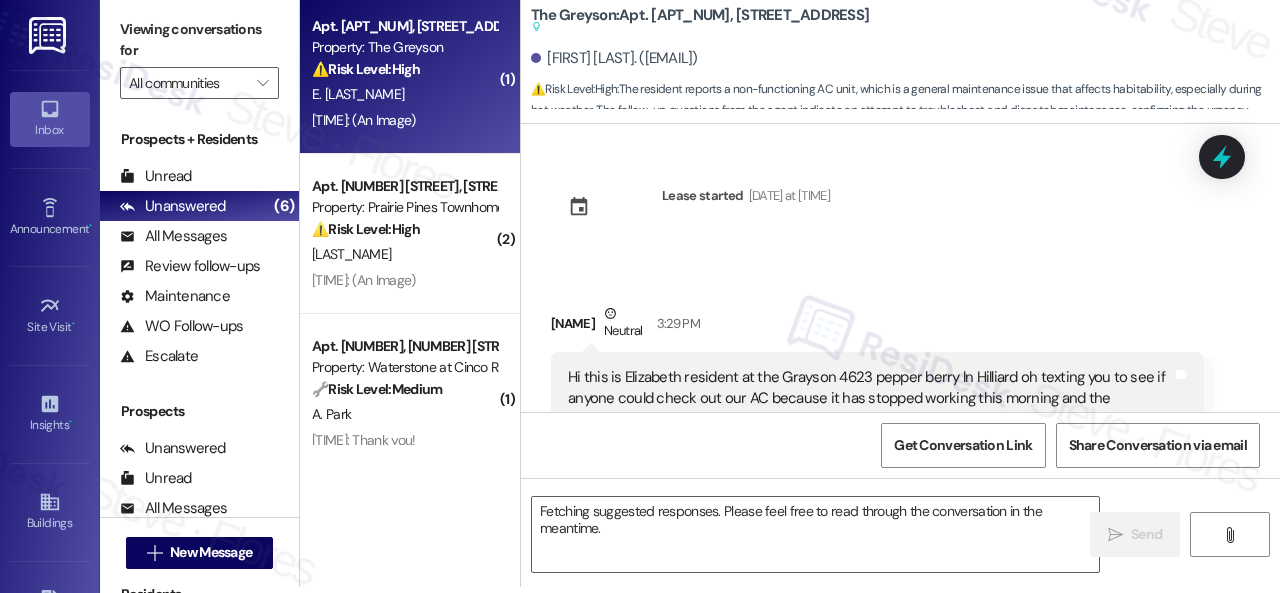 scroll, scrollTop: 0, scrollLeft: 0, axis: both 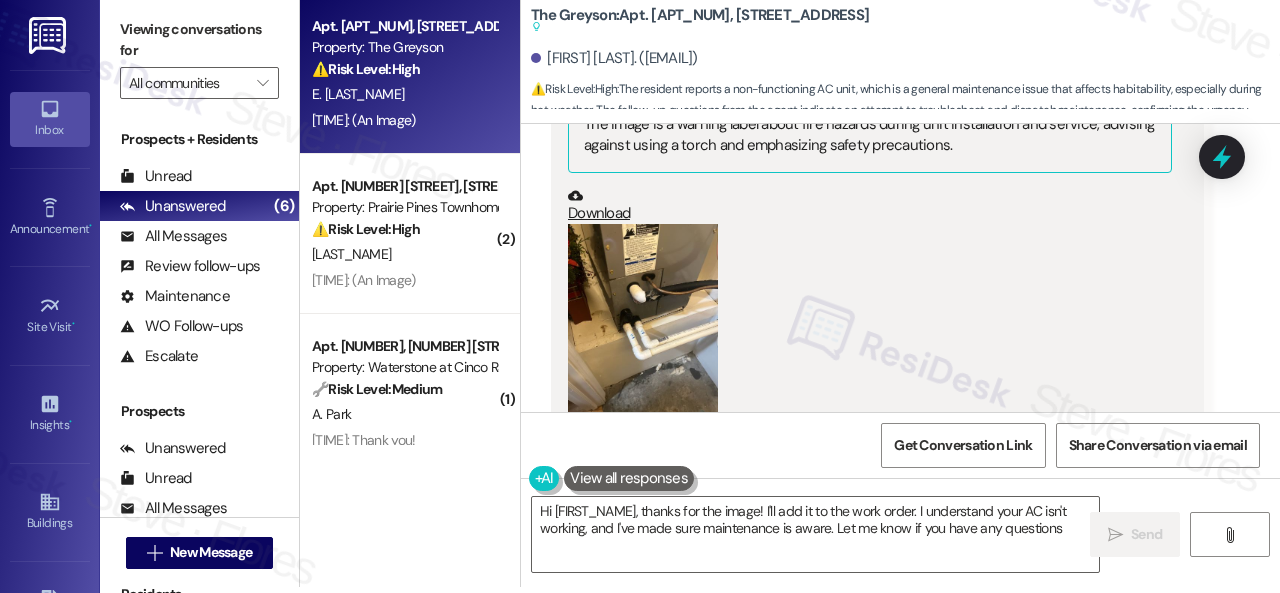 type on "Hi {{first_name}}, thanks for the image! I'll add it to the work order. I understand your AC isn't working, and I've made sure maintenance is aware. Let me know if you have any questions!" 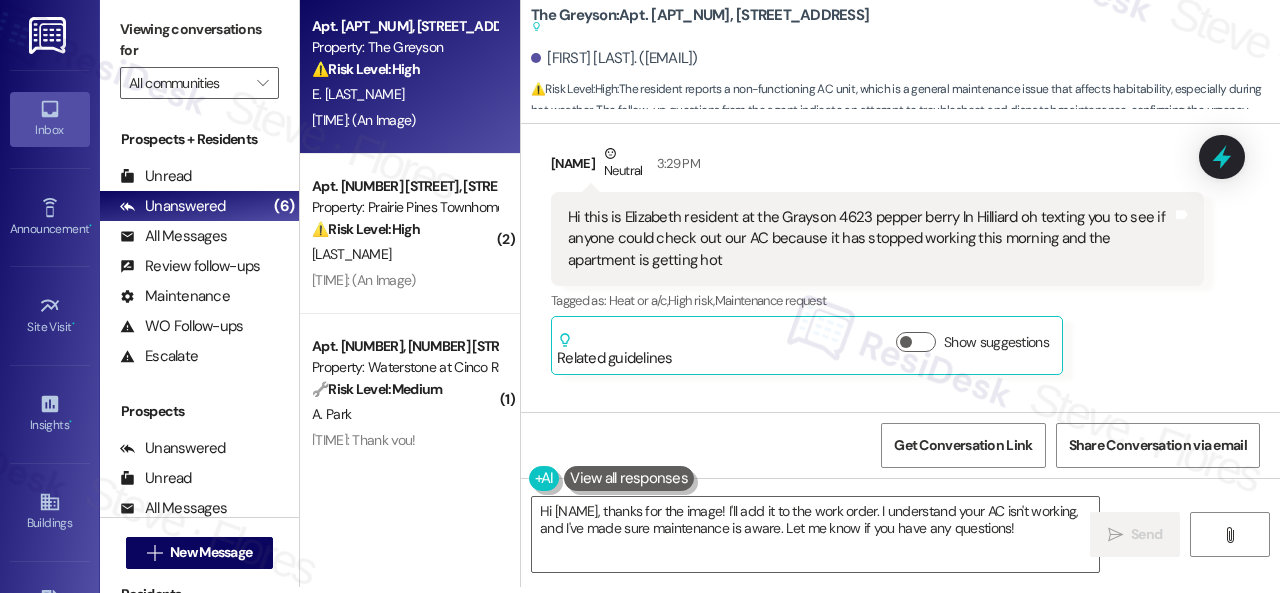 scroll, scrollTop: 152, scrollLeft: 0, axis: vertical 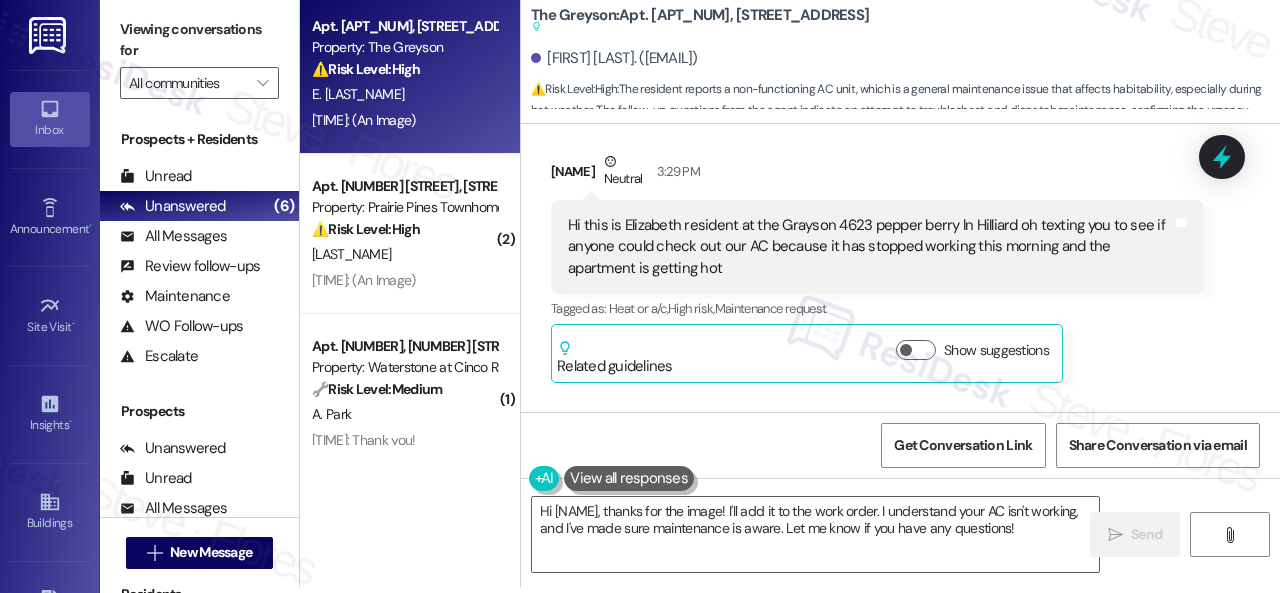drag, startPoint x: 836, startPoint y: 245, endPoint x: 853, endPoint y: 267, distance: 27.802877 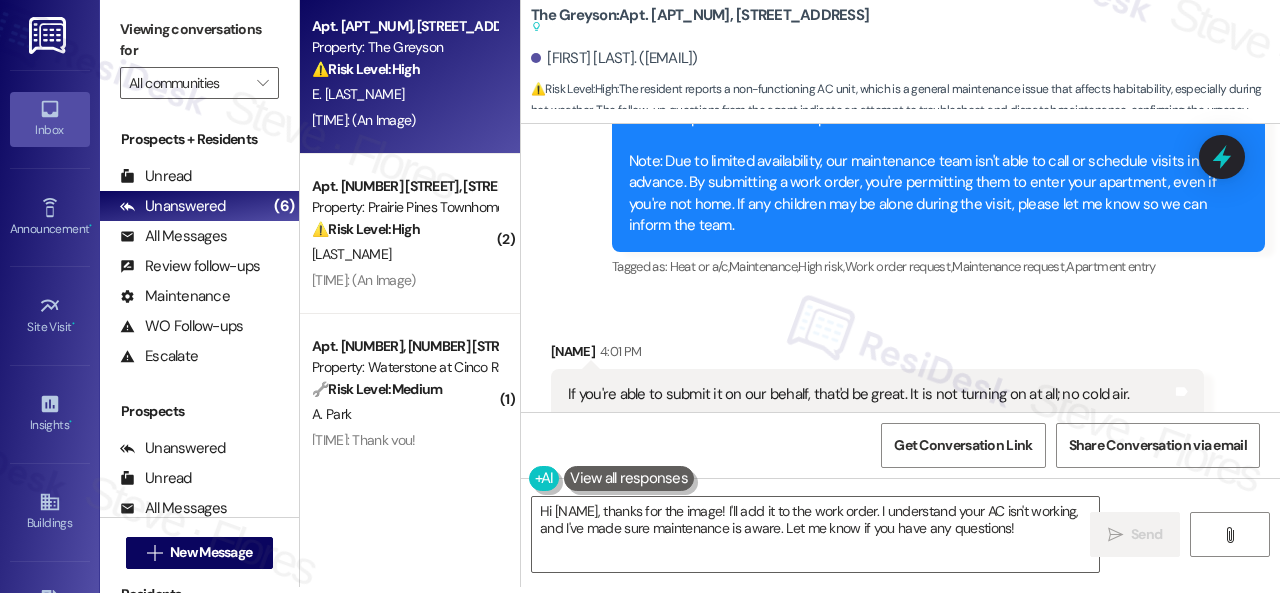 scroll, scrollTop: 1152, scrollLeft: 0, axis: vertical 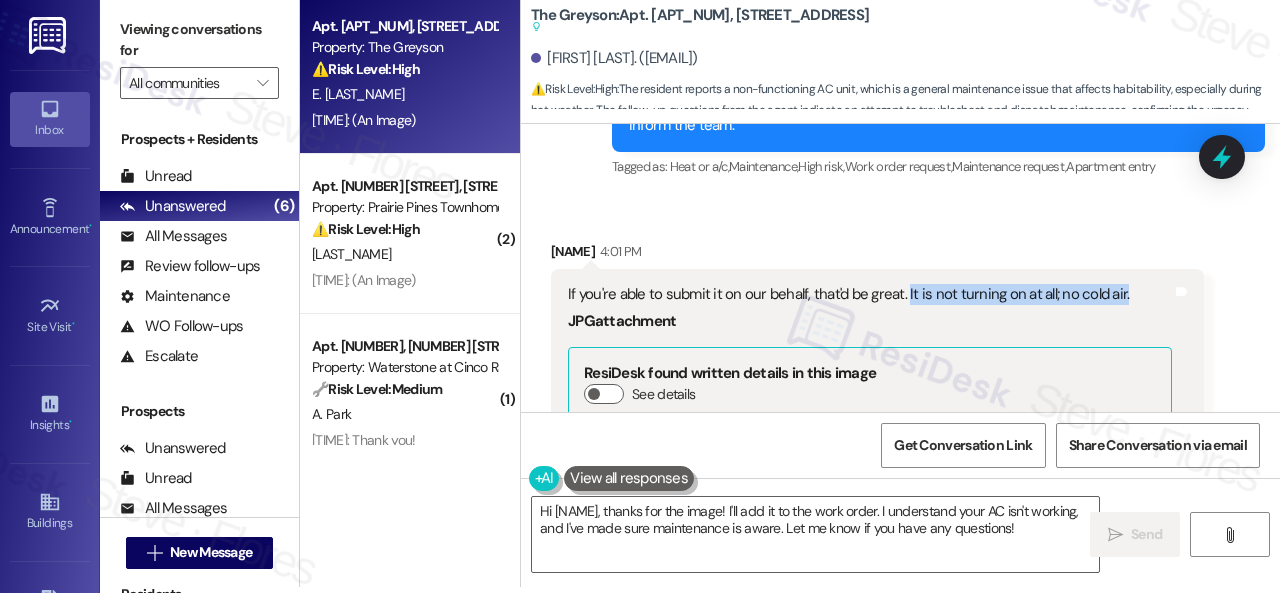 drag, startPoint x: 904, startPoint y: 291, endPoint x: 1136, endPoint y: 291, distance: 232 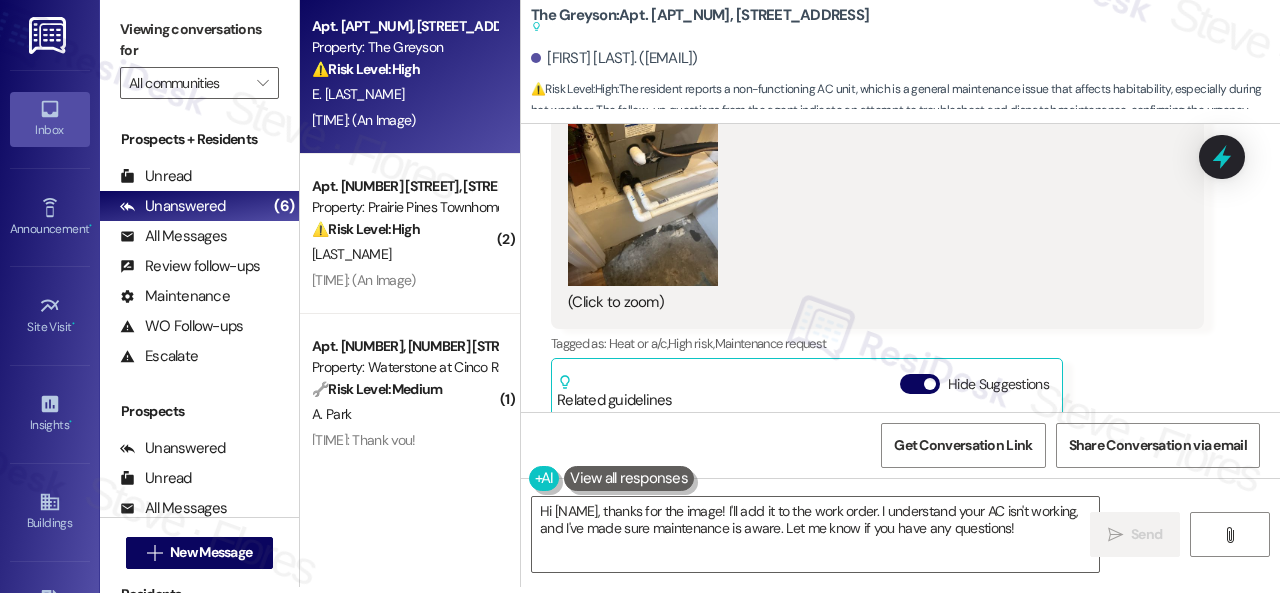 scroll, scrollTop: 1552, scrollLeft: 0, axis: vertical 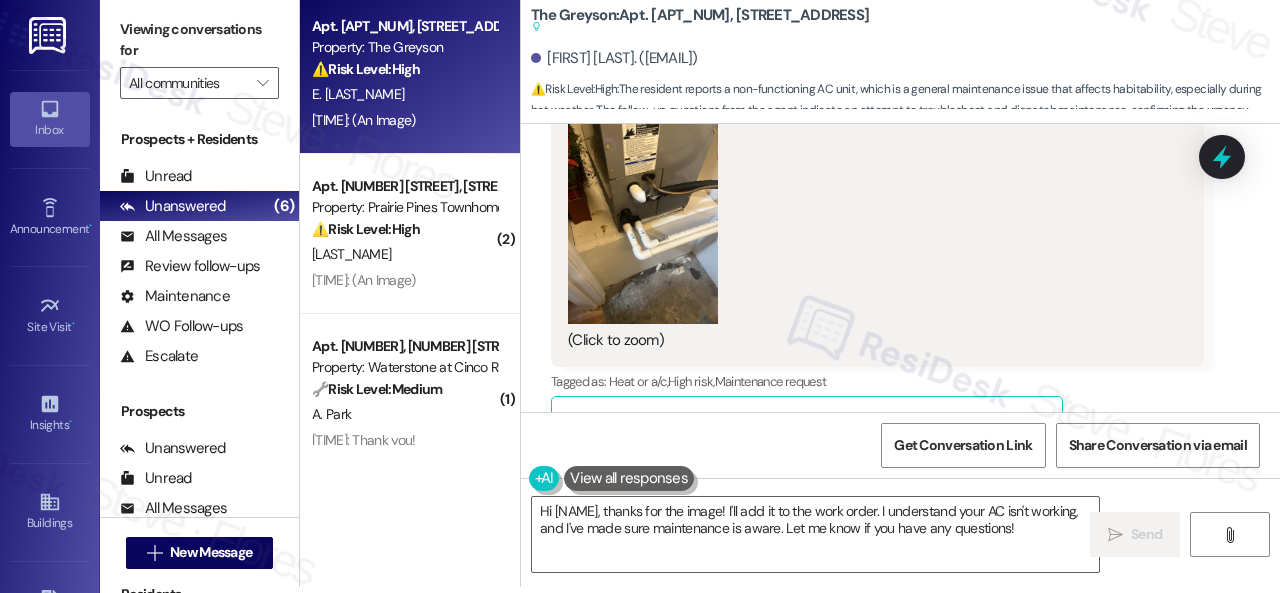 click at bounding box center (643, 224) 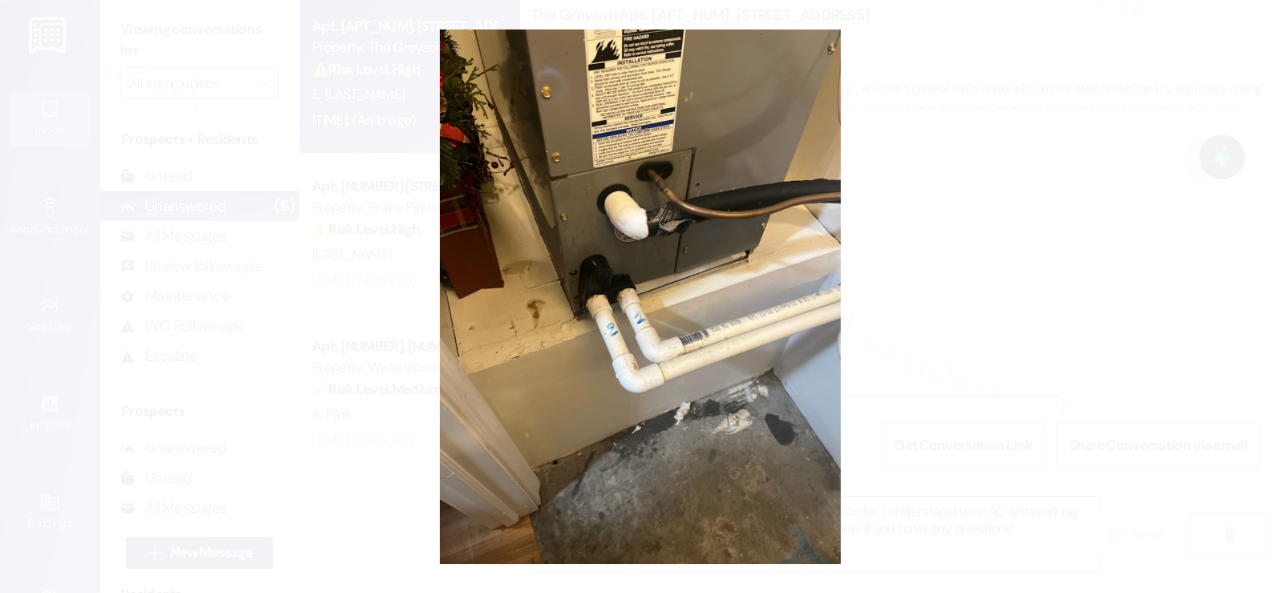 click at bounding box center [640, 296] 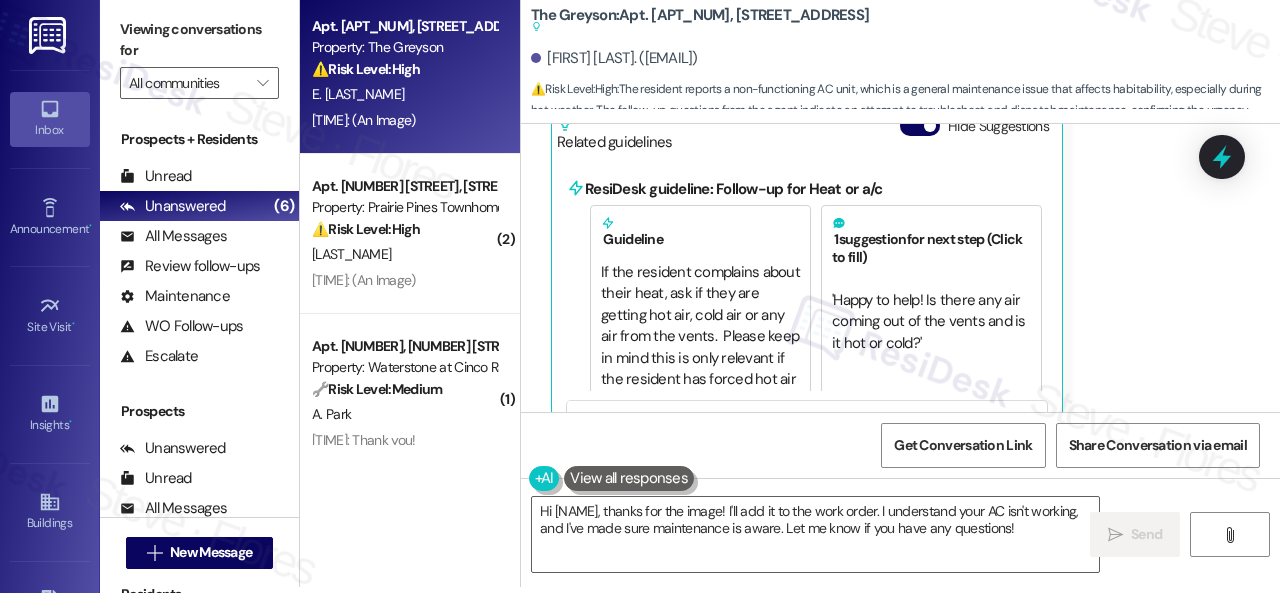 scroll, scrollTop: 1852, scrollLeft: 0, axis: vertical 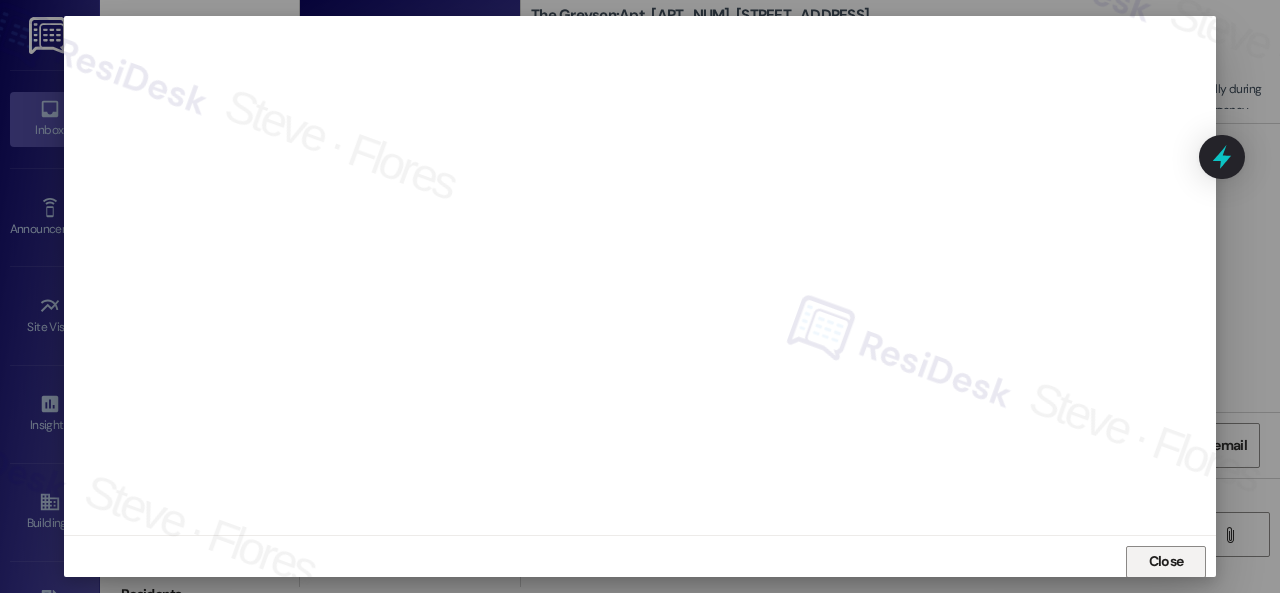 click on "Close" at bounding box center (1166, 561) 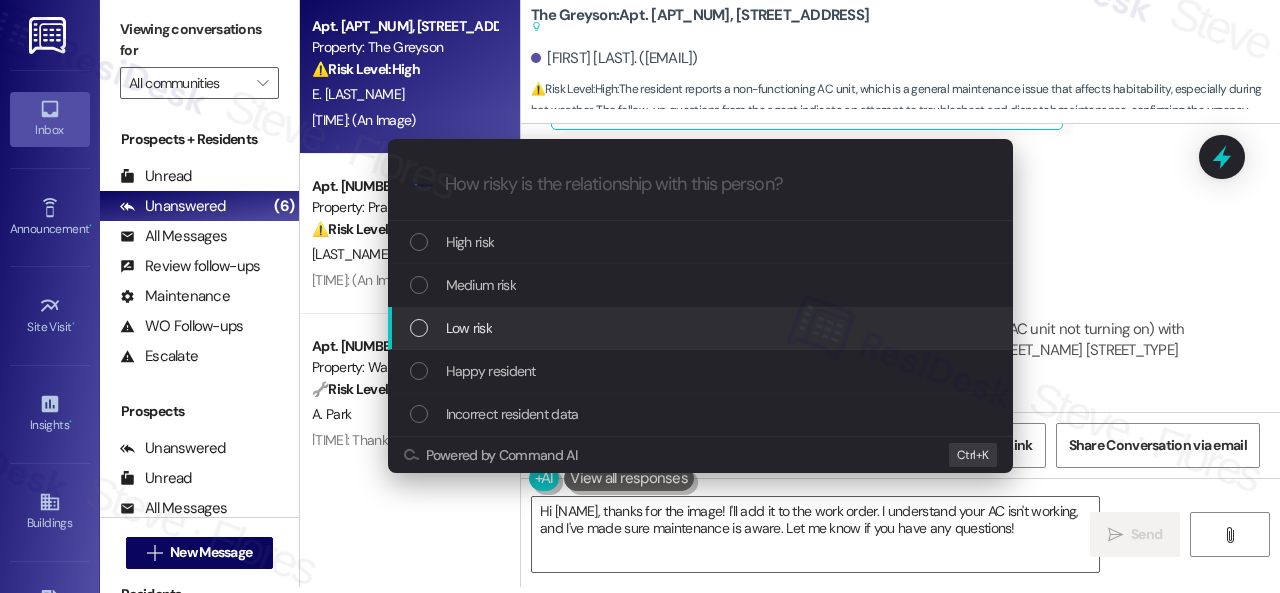 click on "Escalate Conversation How risky is the relationship with this person? Topics (e.g. broken fridge, delayed service) Any messages to highlight in the email? .cls-1{fill:#0a055f;}.cls-2{fill:#0cc4c4;} resideskLogoBlueOrange High risk Medium risk Low risk Happy resident Incorrect resident data Powered by Command AI Ctrl+ K" at bounding box center [640, 296] 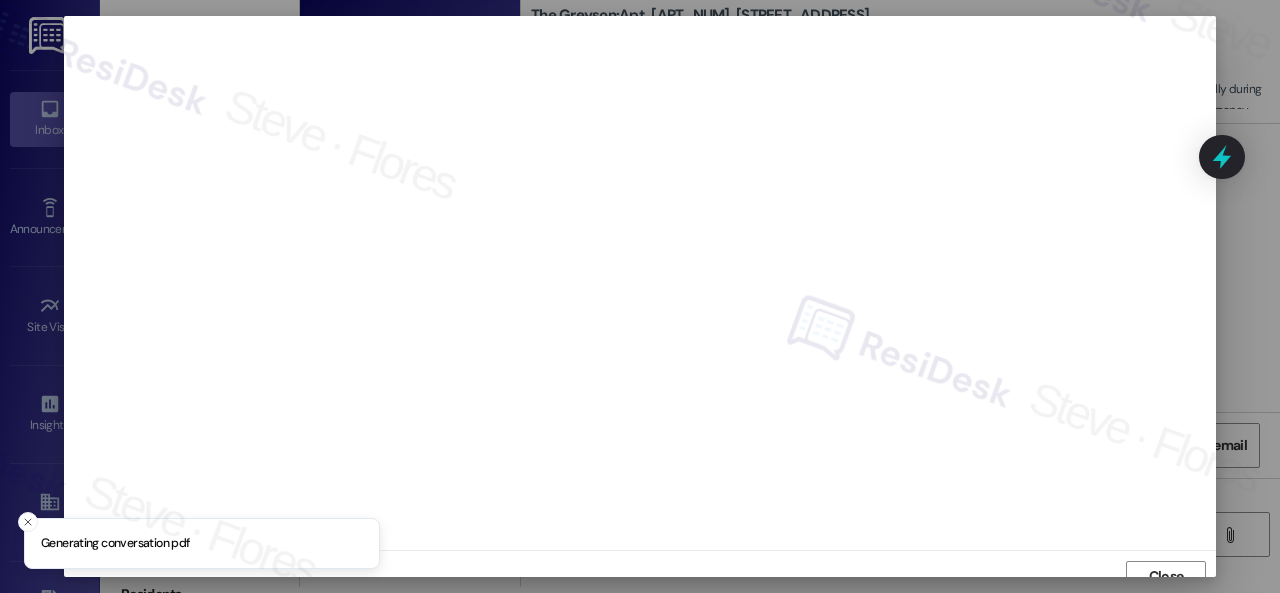 scroll, scrollTop: 15, scrollLeft: 0, axis: vertical 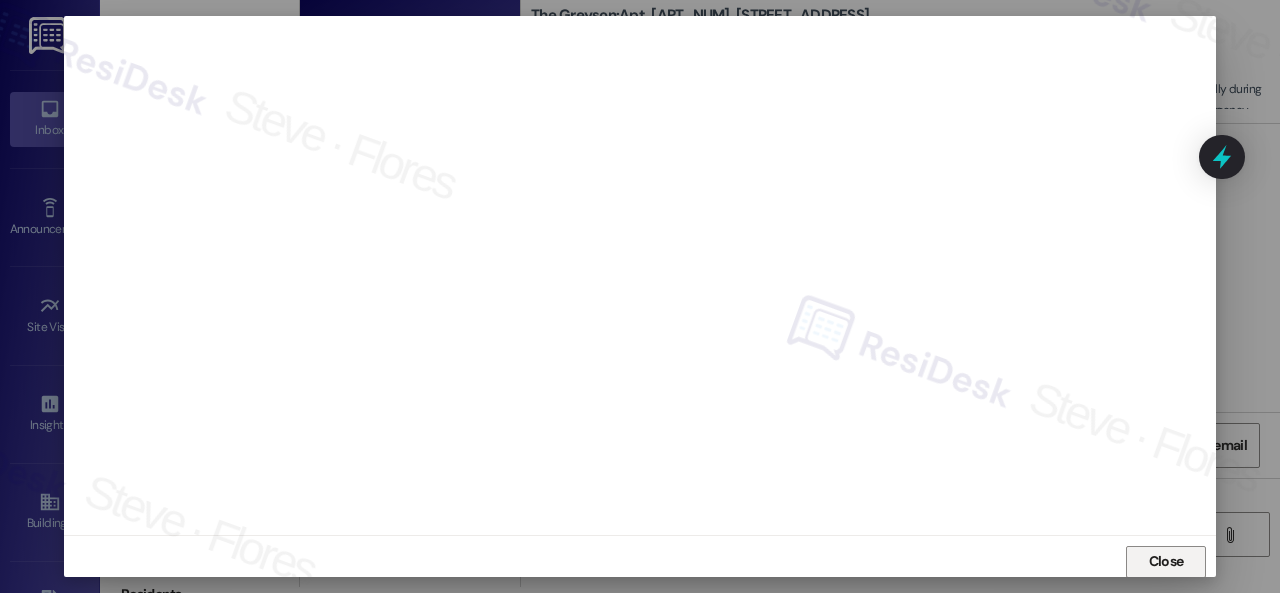 click on "Close" at bounding box center (1166, 561) 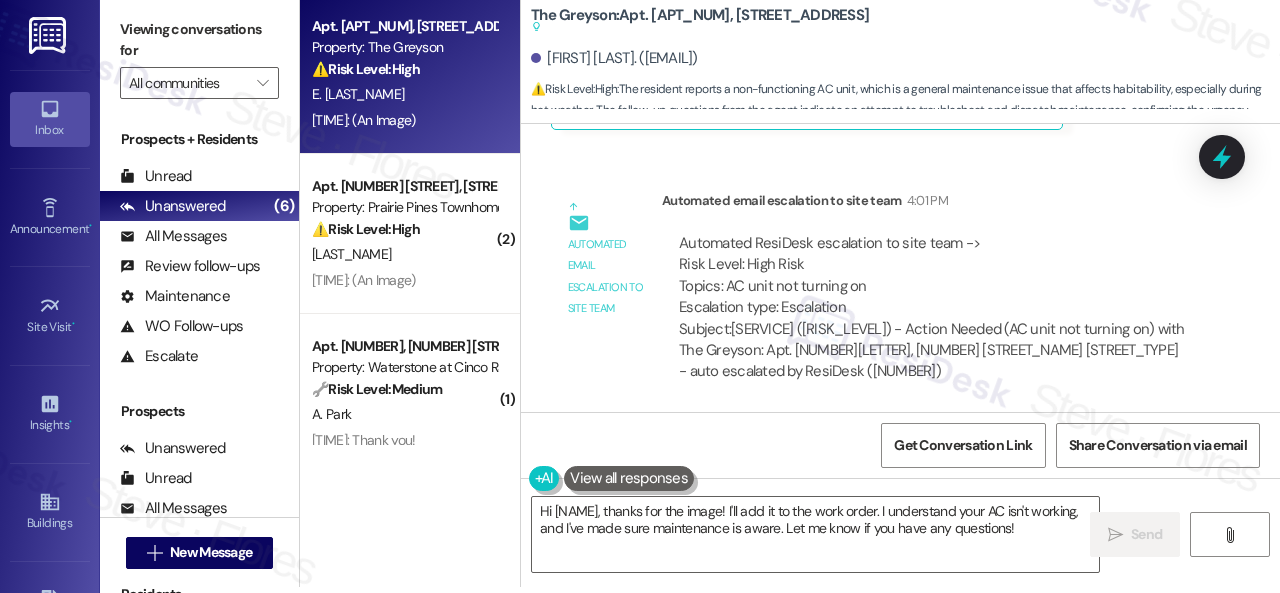 click on "Automated email escalation to site team Automated email escalation to site team 4:01 PM Automated ResiDesk escalation to site team ->
Risk Level: High Risk
Topics: AC unit not turning on
Escalation type: Escalation Subject:  [ResiDesk Escalation] (High Risk) - Action Needed (AC unit not turning on) with The Greyson: Apt. 4623PB, 4460 Mountain Laurel Road - auto escalated by ResiDesk (1434842)" at bounding box center (877, 294) 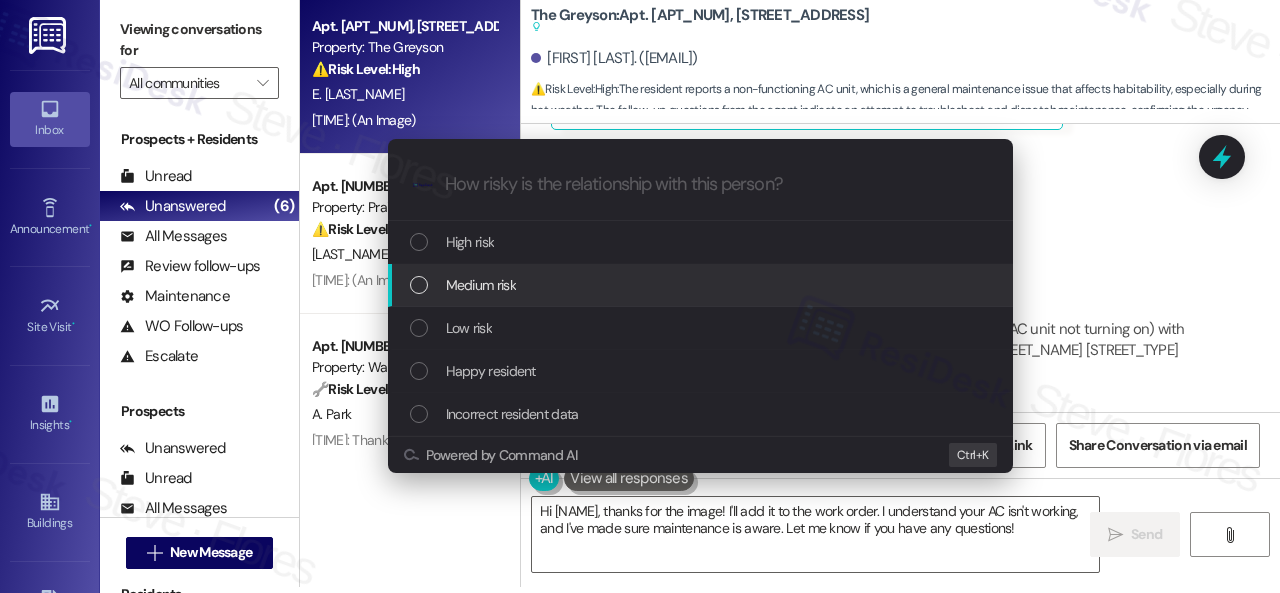 click on "High risk" at bounding box center (700, 242) 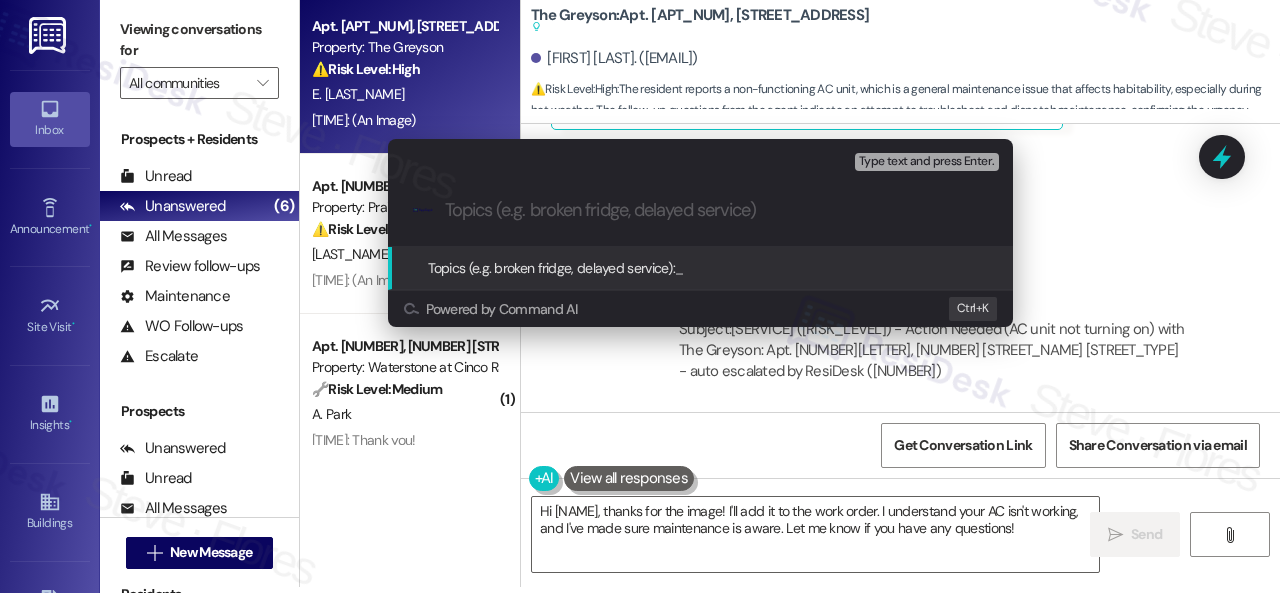 paste on "Work Order filed by ResiDesk 292489" 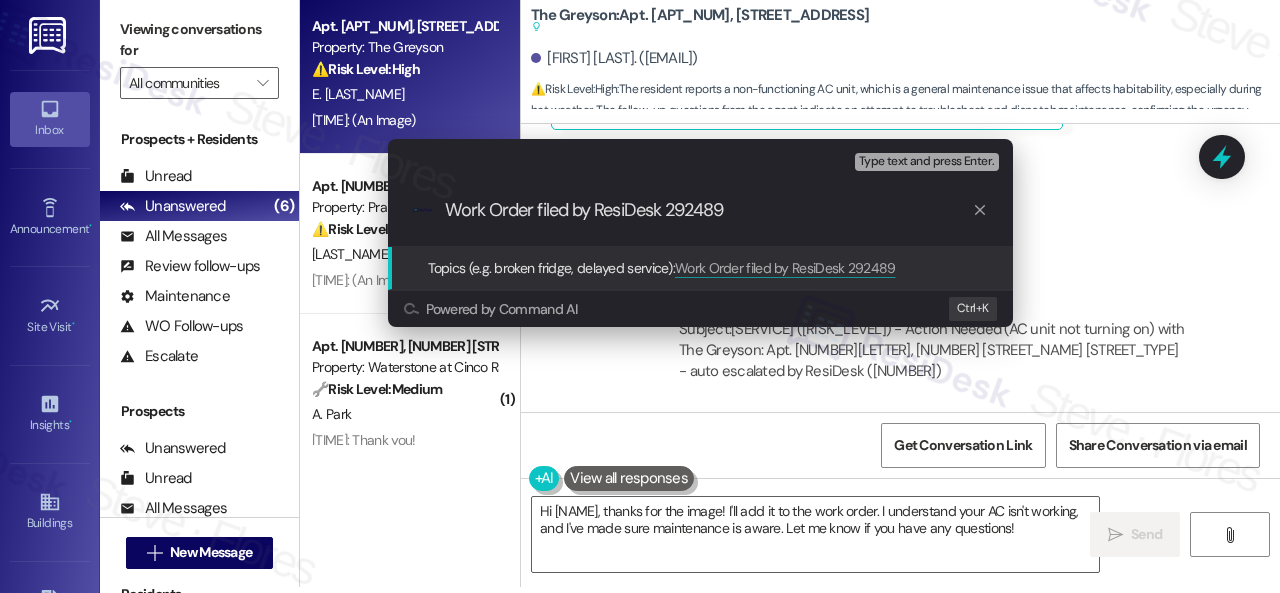 type 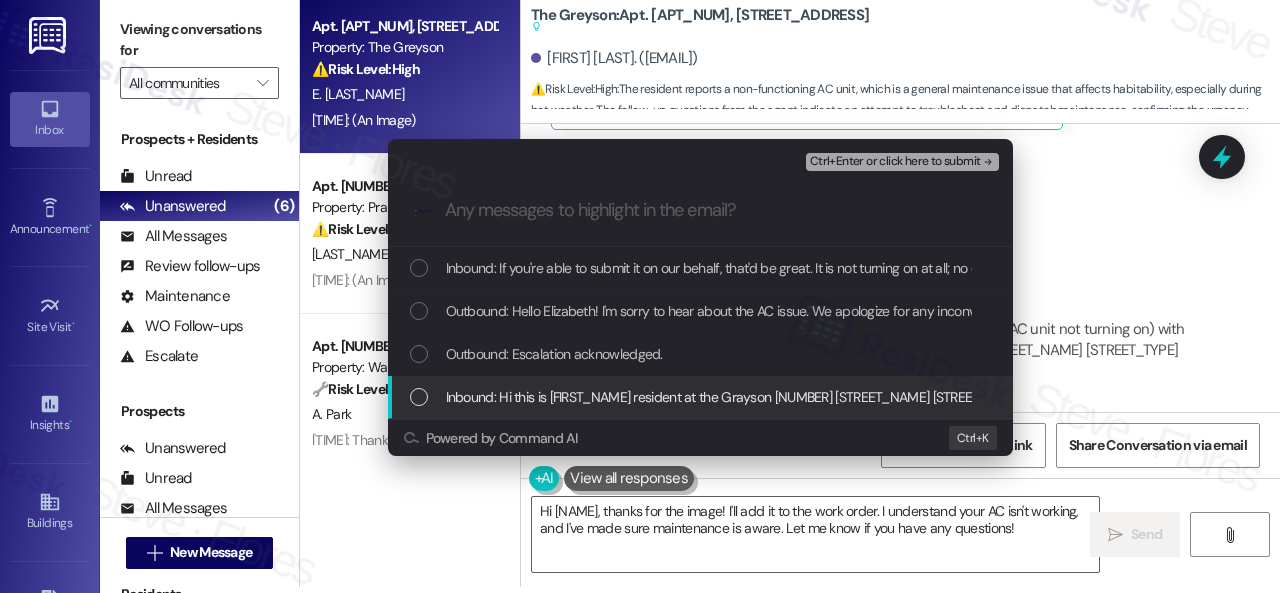 click on "Inbound: Hi this is Elizabeth resident at the Grayson 4623 pepper berry ln  Hilliard oh texting you to see if anyone could check out our AC because it has stopped working this morning and the apartment is getting hot" at bounding box center (1155, 397) 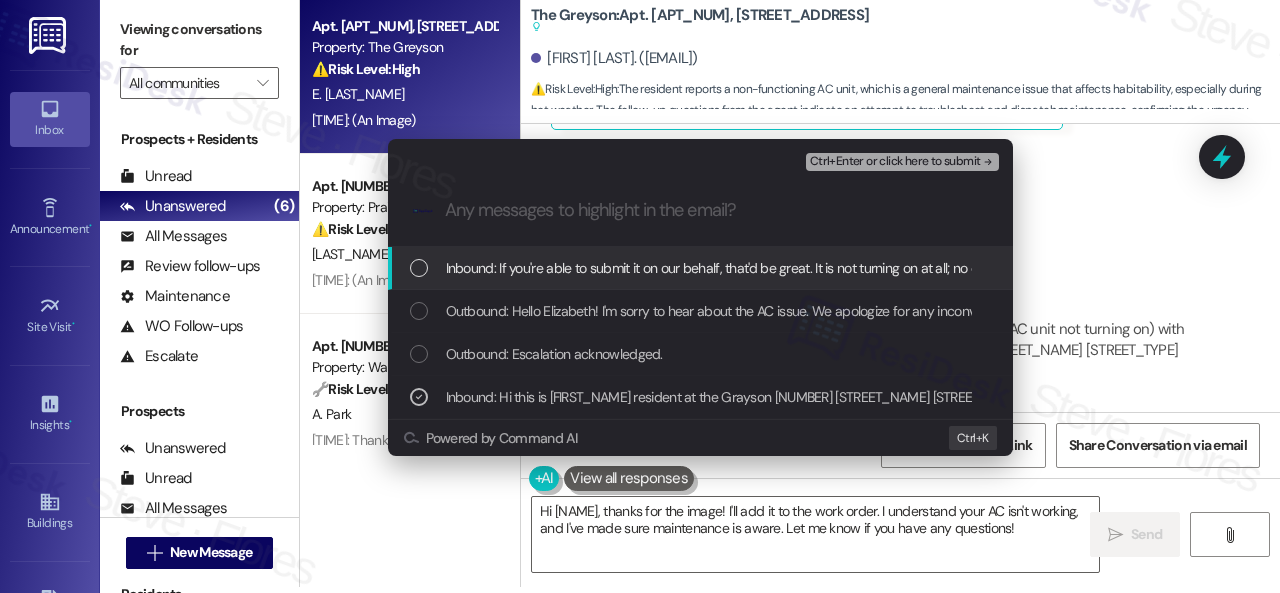 click on "Inbound: If you're able to submit it on our behalf, that'd be great. It is not turning on at all; no cold air." at bounding box center (730, 268) 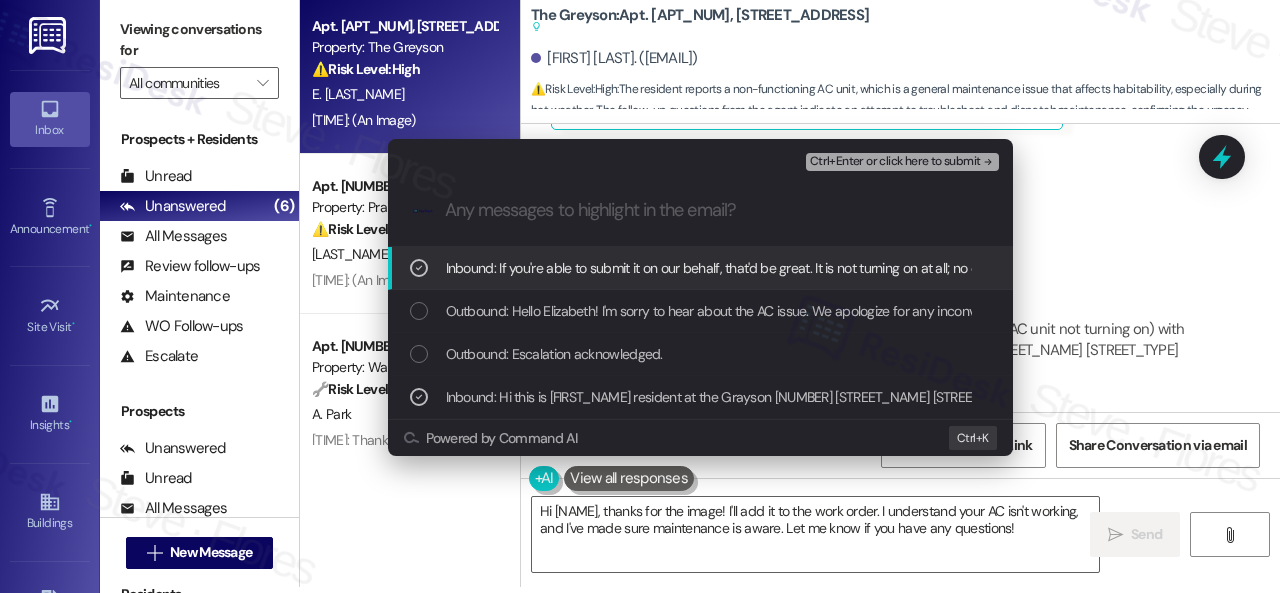 click on "Ctrl+Enter or click here to submit" at bounding box center (895, 162) 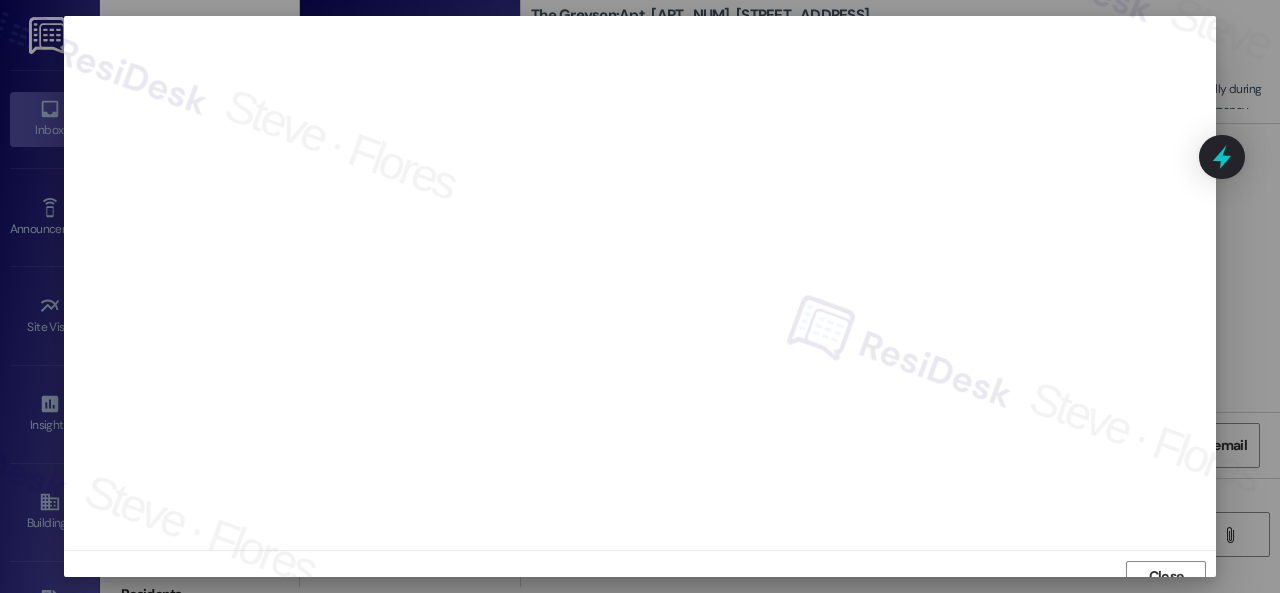 scroll, scrollTop: 15, scrollLeft: 0, axis: vertical 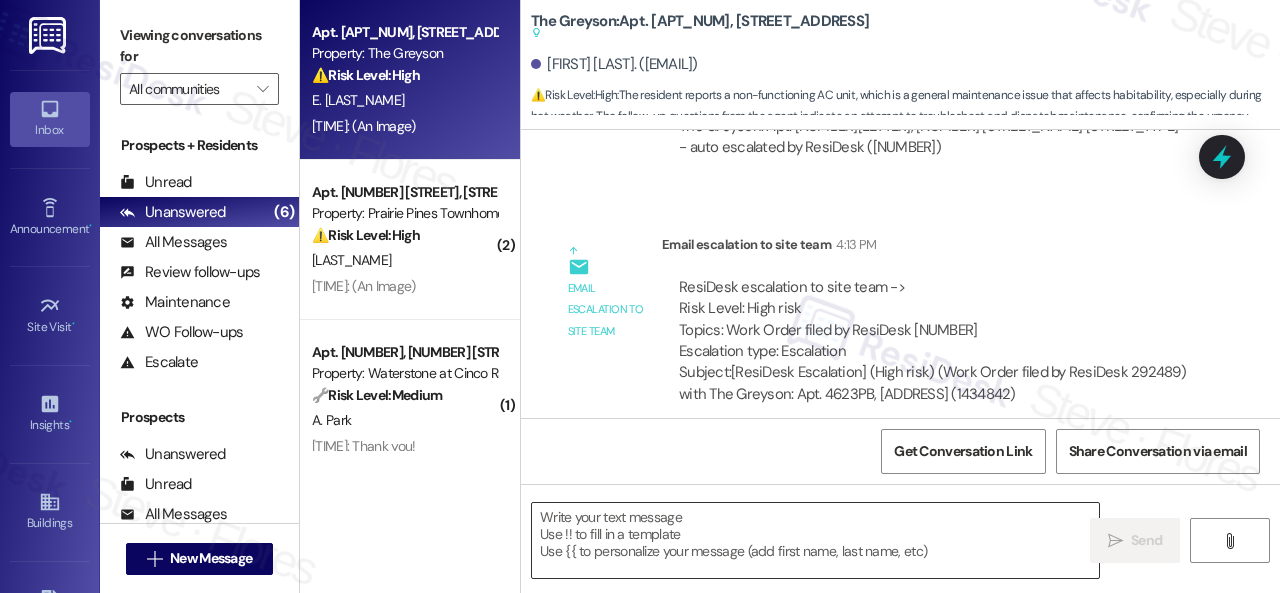 click at bounding box center [815, 540] 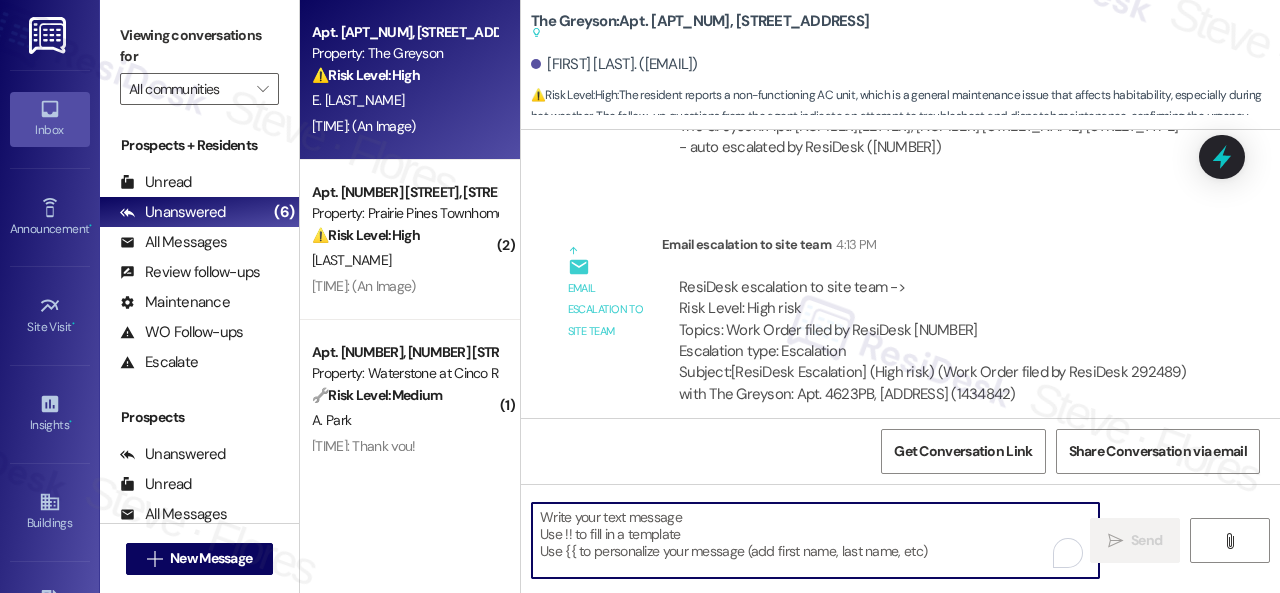 paste on "Thank you. I've submitted a work order on your behalf and notified the site team. Please let me know if you have an update or need anything else." 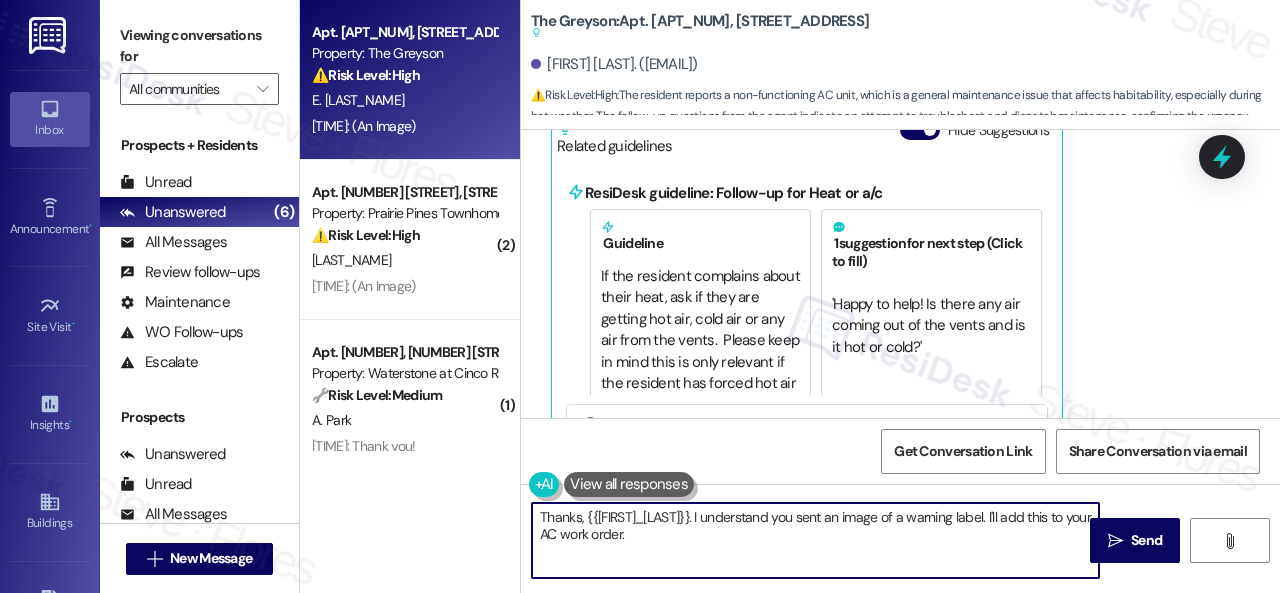 scroll, scrollTop: 2282, scrollLeft: 0, axis: vertical 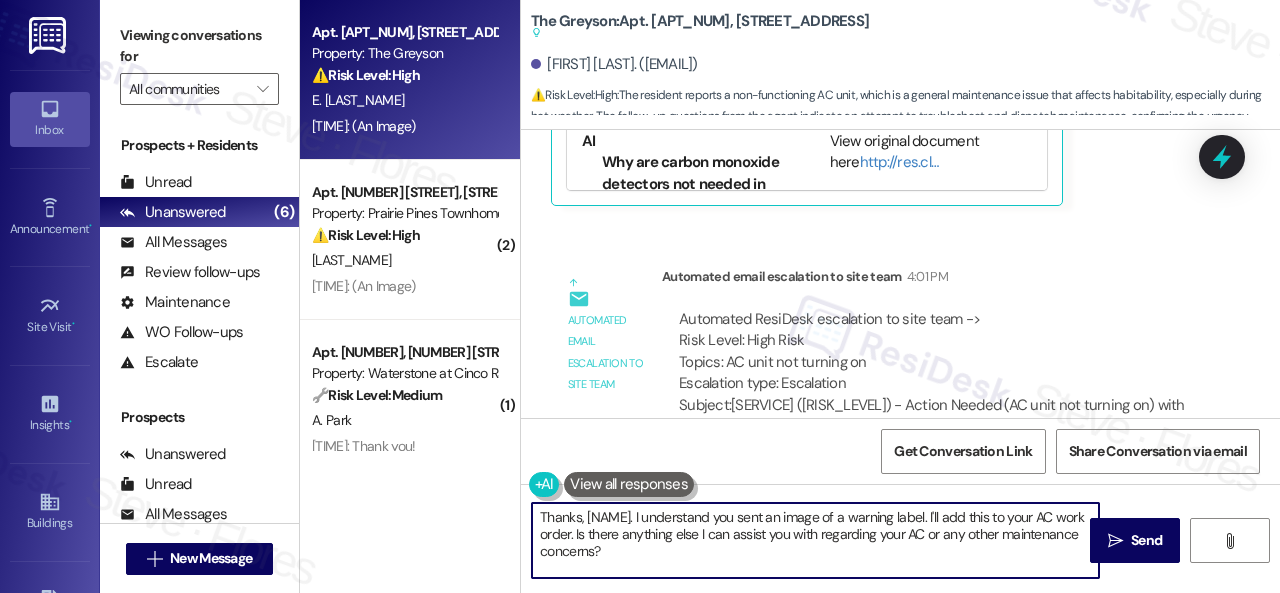 drag, startPoint x: 432, startPoint y: 475, endPoint x: 402, endPoint y: 465, distance: 31.622776 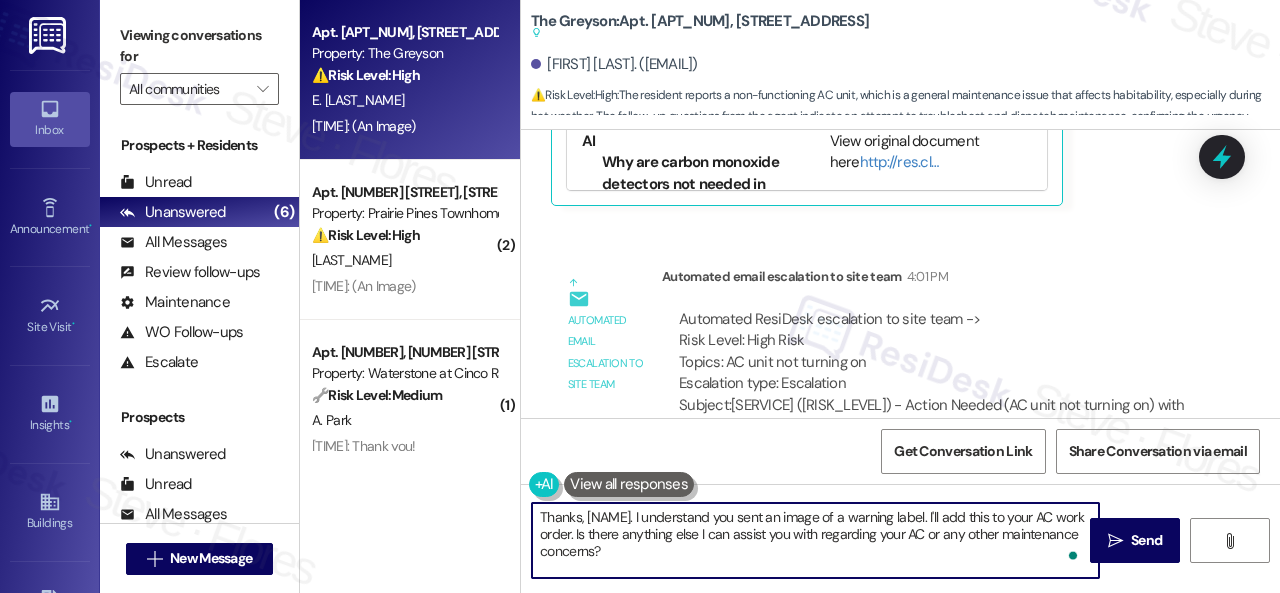 paste on "you. I've submitted a work order on your behalf and notified the site team. Please let me know if you have an update or need anything else." 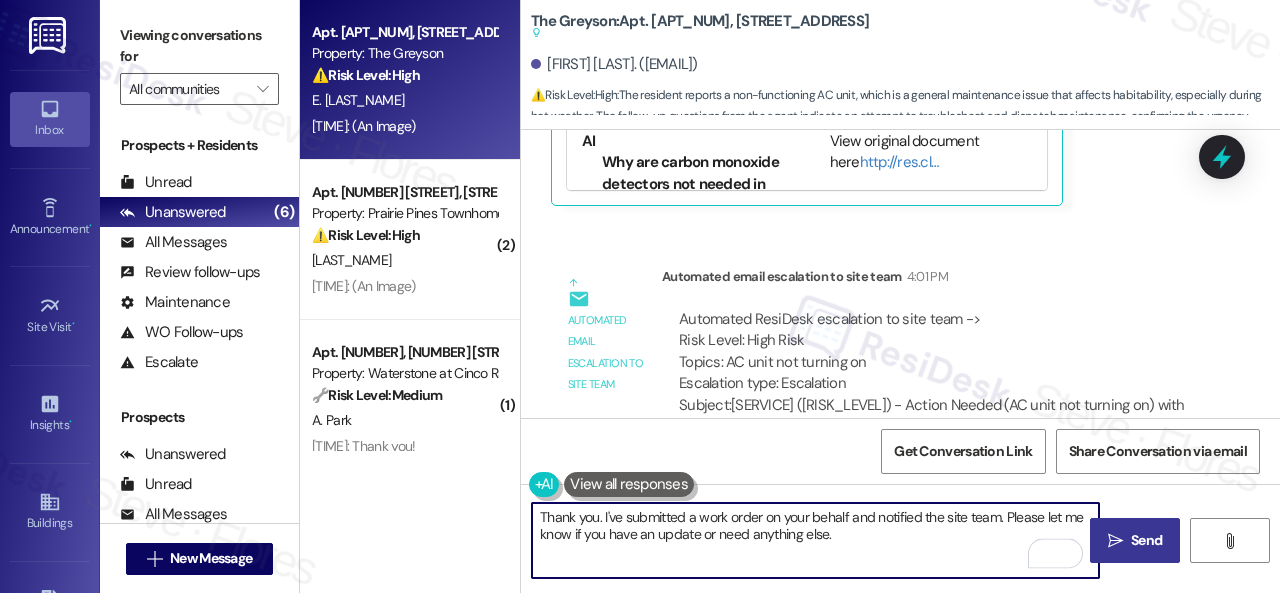type on "Thank you. I've submitted a work order on your behalf and notified the site team. Please let me know if you have an update or need anything else." 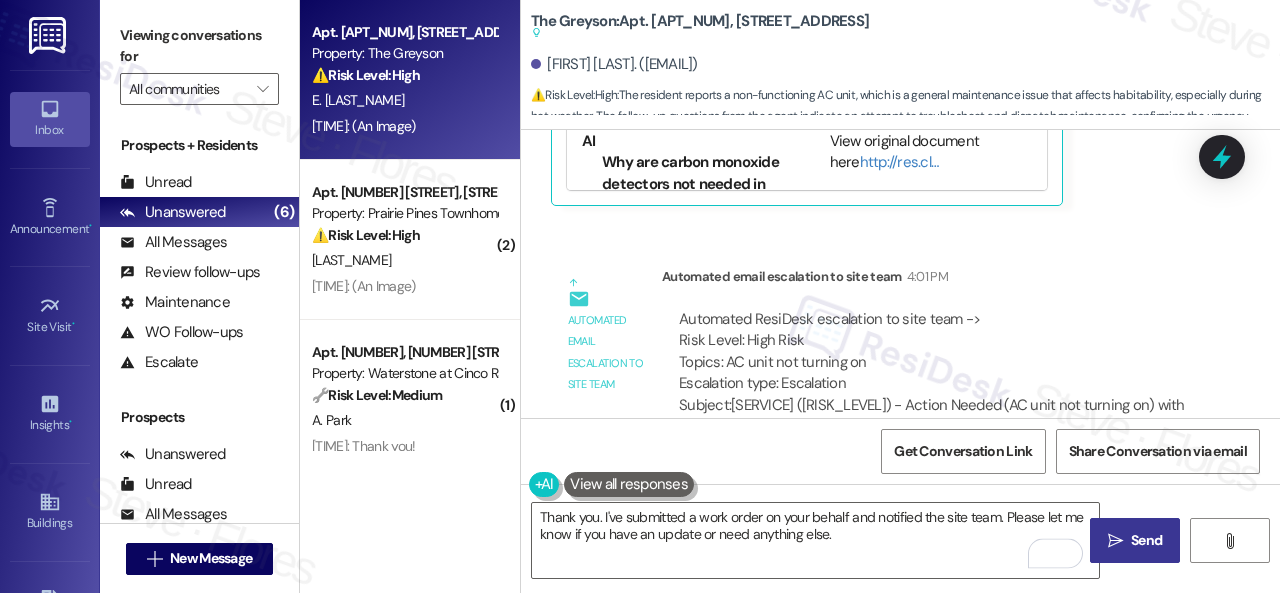 click on "Send" at bounding box center (1146, 540) 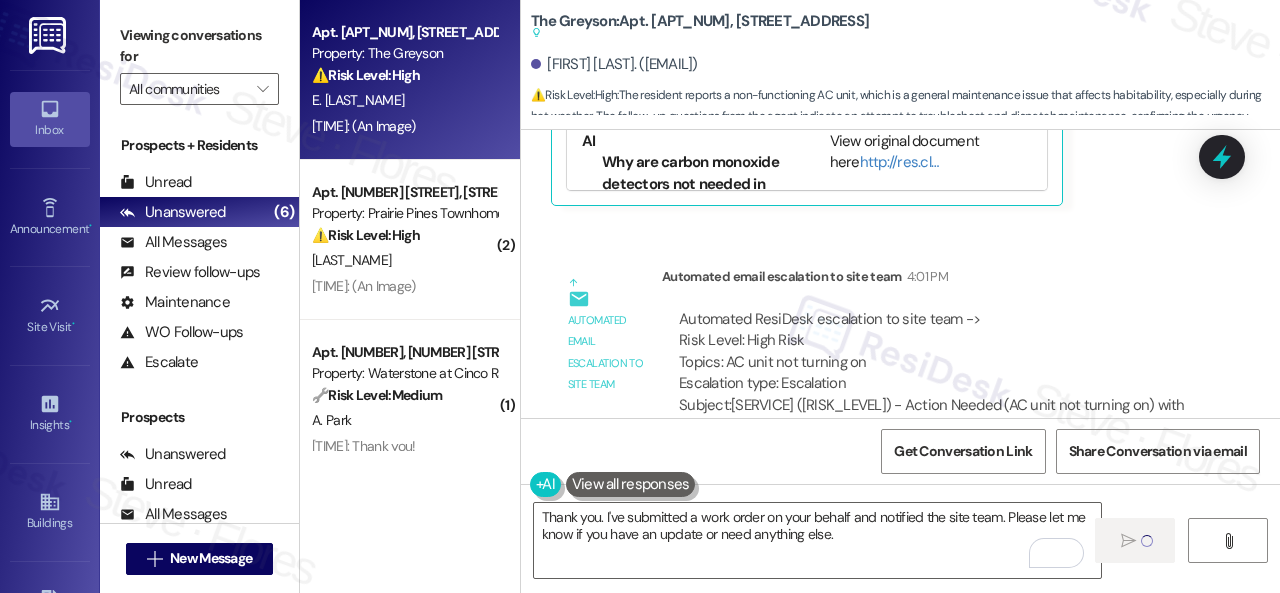type 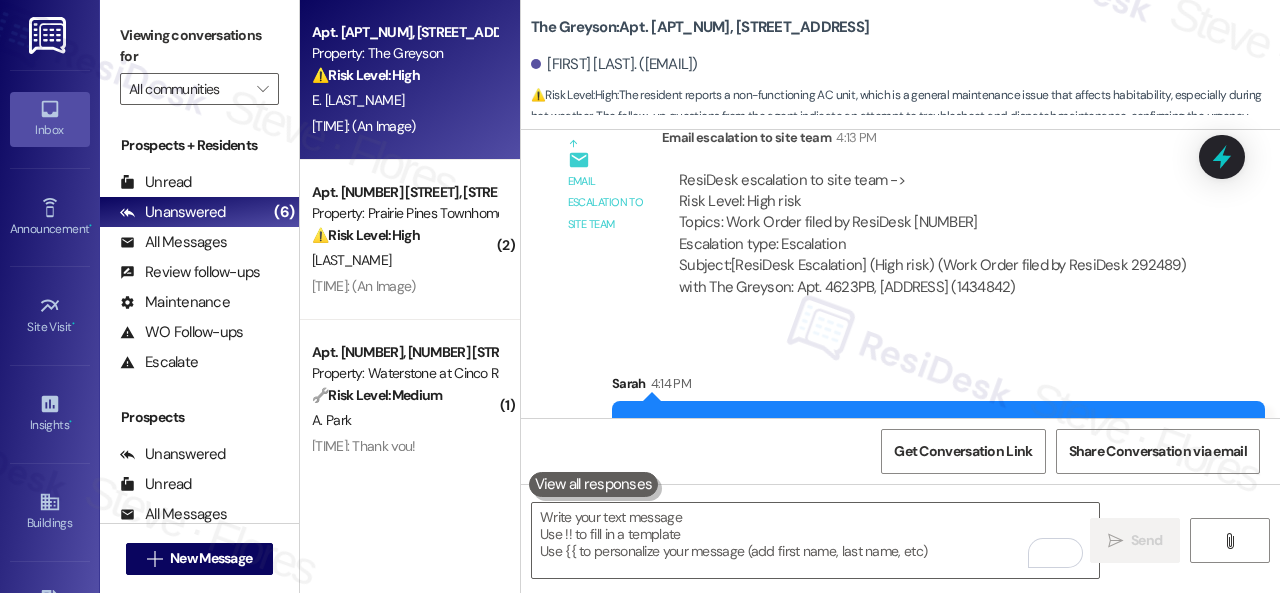 scroll, scrollTop: 2522, scrollLeft: 0, axis: vertical 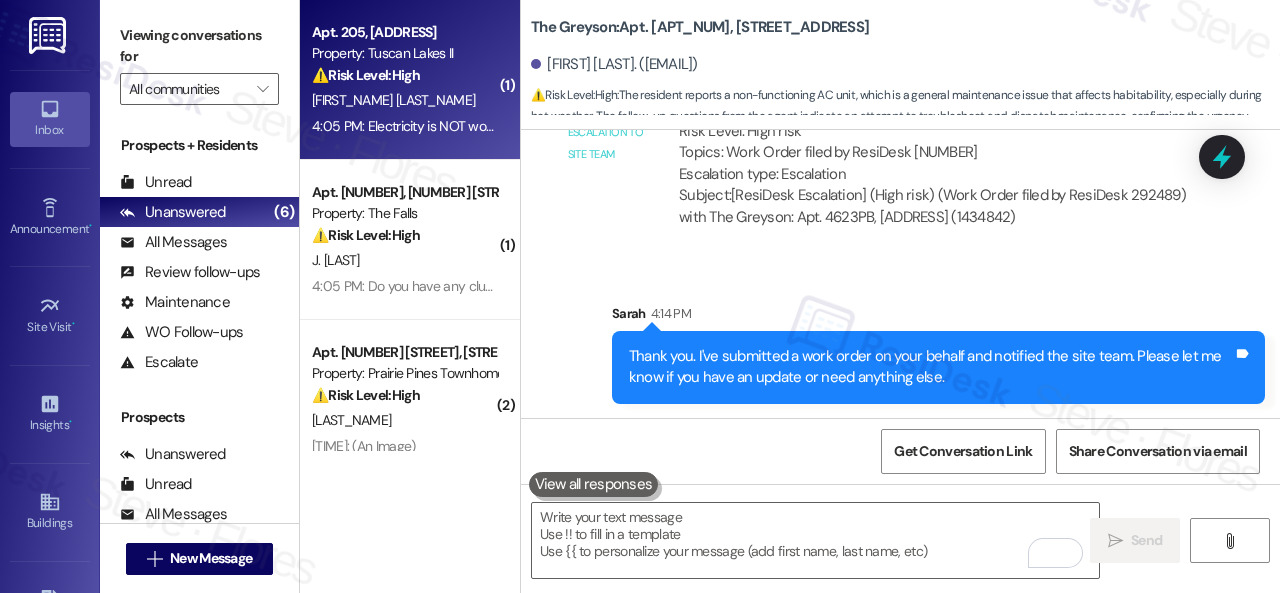 click on "[NAME] [NAME]" at bounding box center (404, 100) 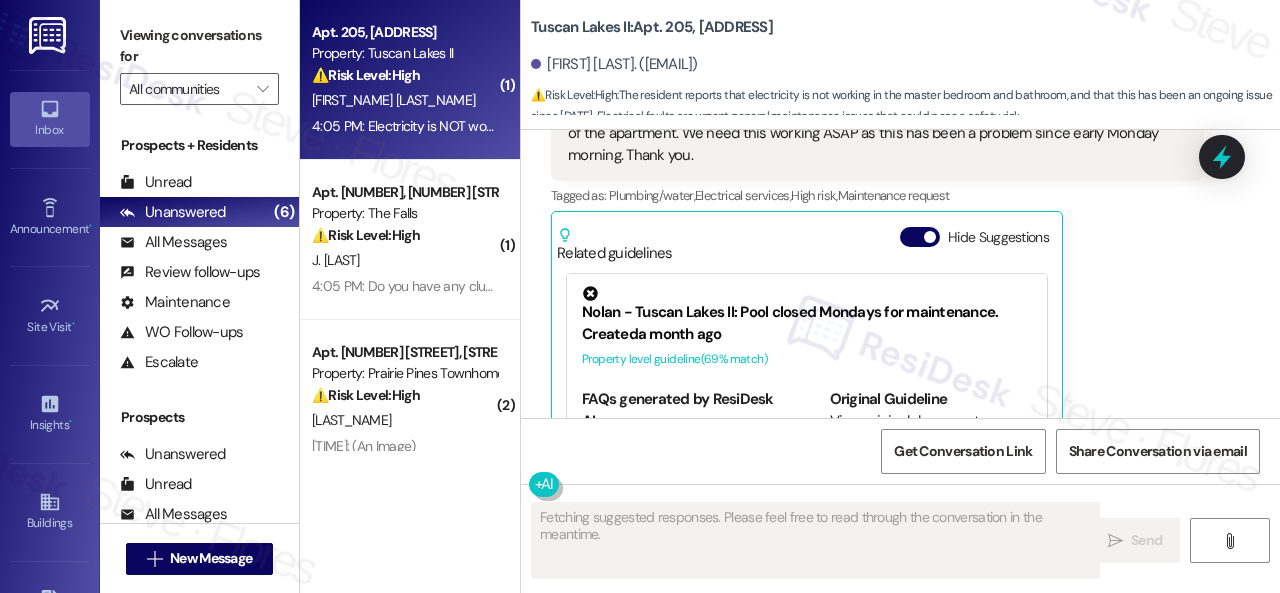 scroll, scrollTop: 4181, scrollLeft: 0, axis: vertical 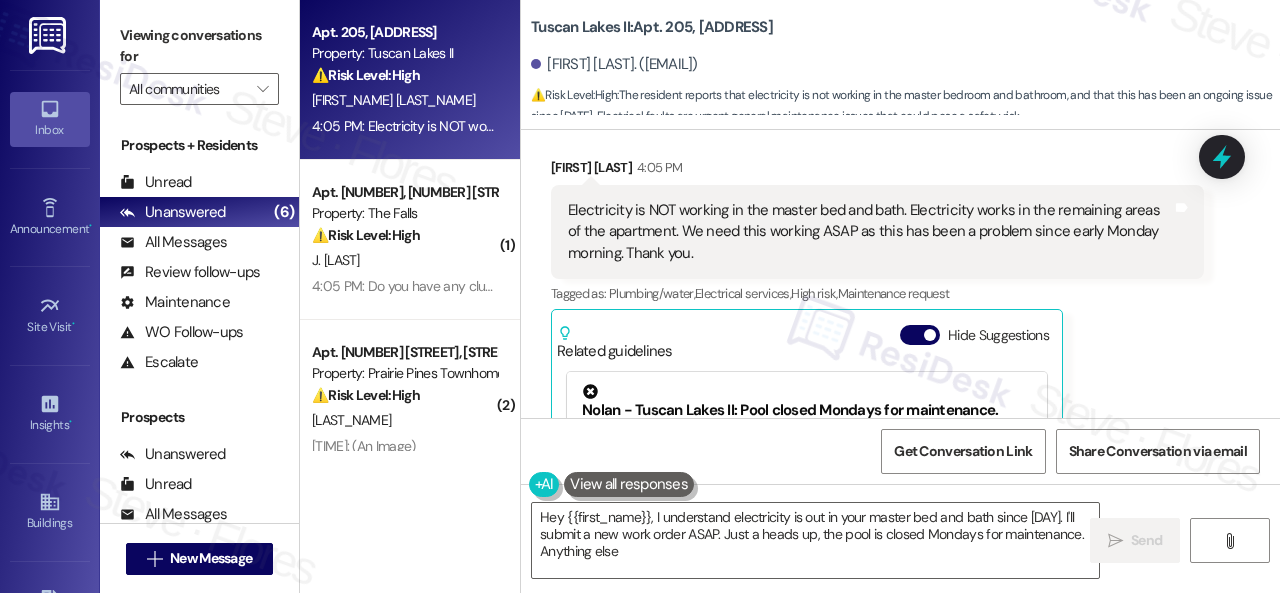type on "Hey {{first_name}}, I understand electricity is out in your master bed and bath since Monday. I'll submit a new work order ASAP. Just a heads up, the pool is closed Mondays for maintenance. Anything else?" 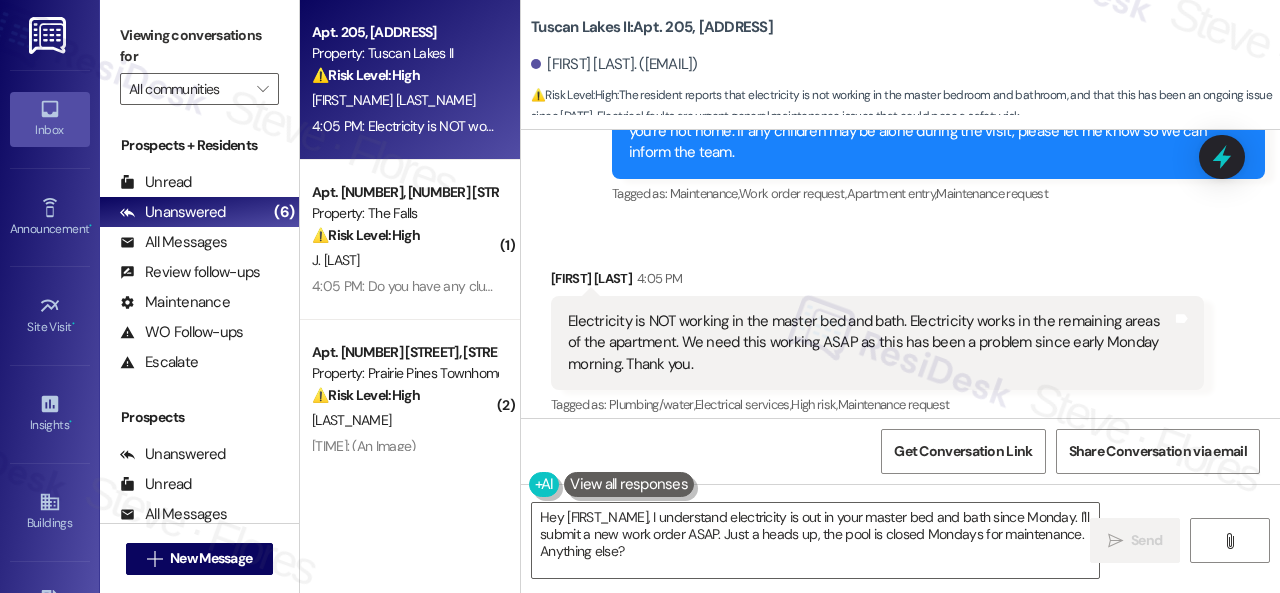 scroll, scrollTop: 4081, scrollLeft: 0, axis: vertical 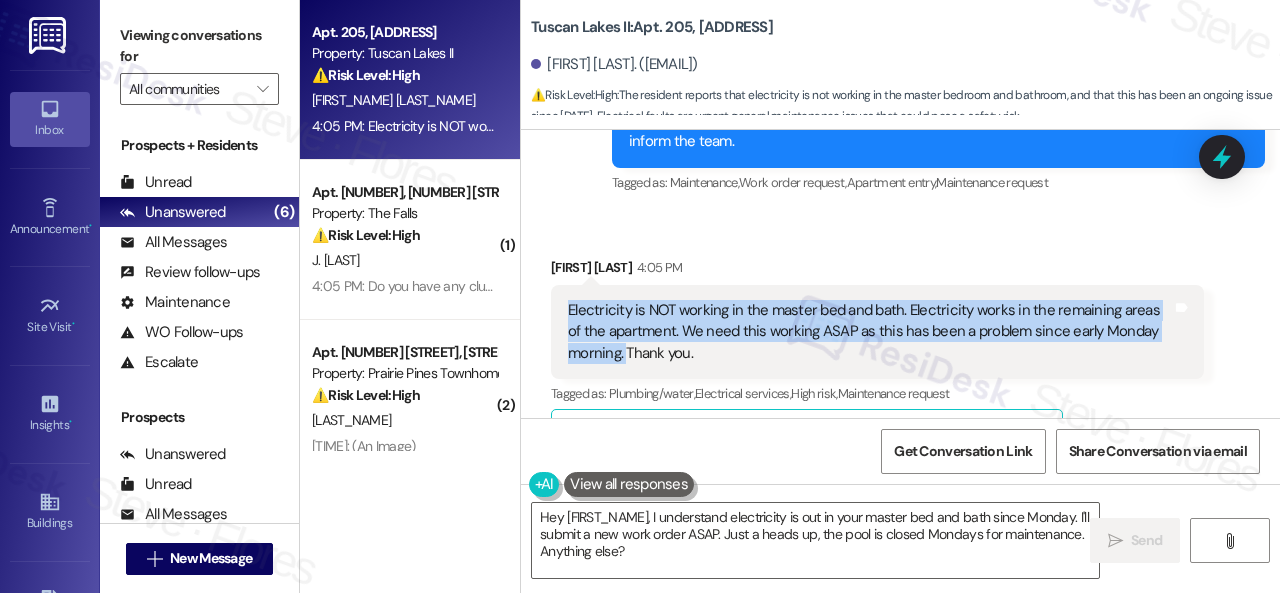 drag, startPoint x: 564, startPoint y: 303, endPoint x: 626, endPoint y: 354, distance: 80.280754 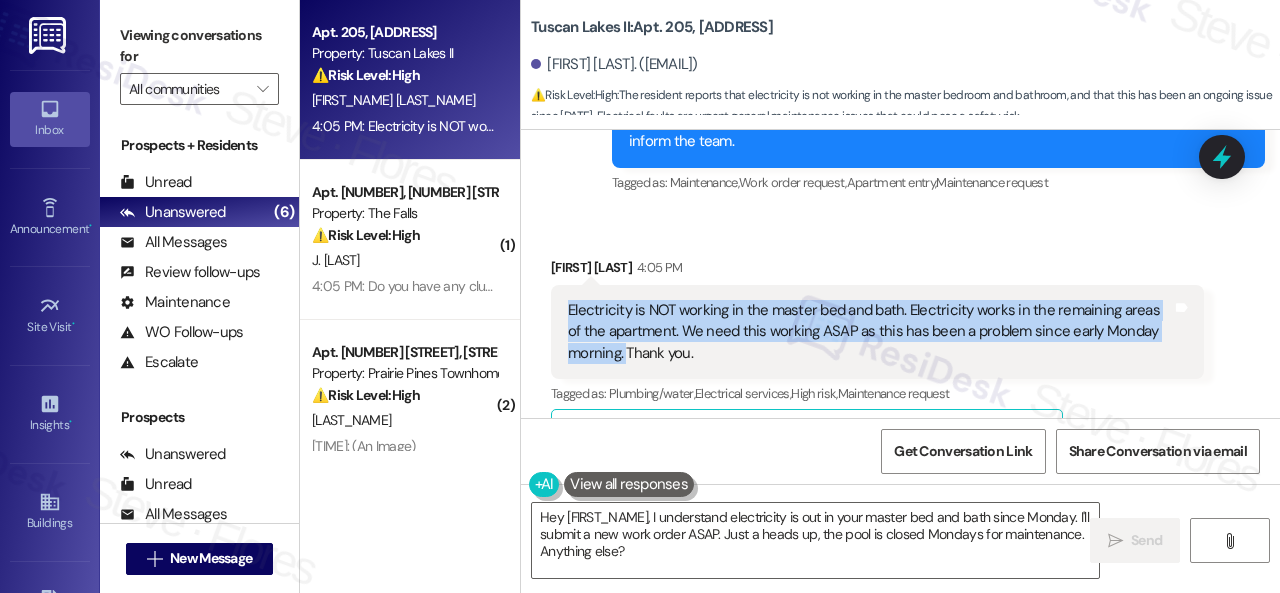 copy on "Electricity is NOT working in the master bed and bath. Electricity works in the remaining areas of the apartment. We need this working ASAP as this has been a problem since early Monday morning." 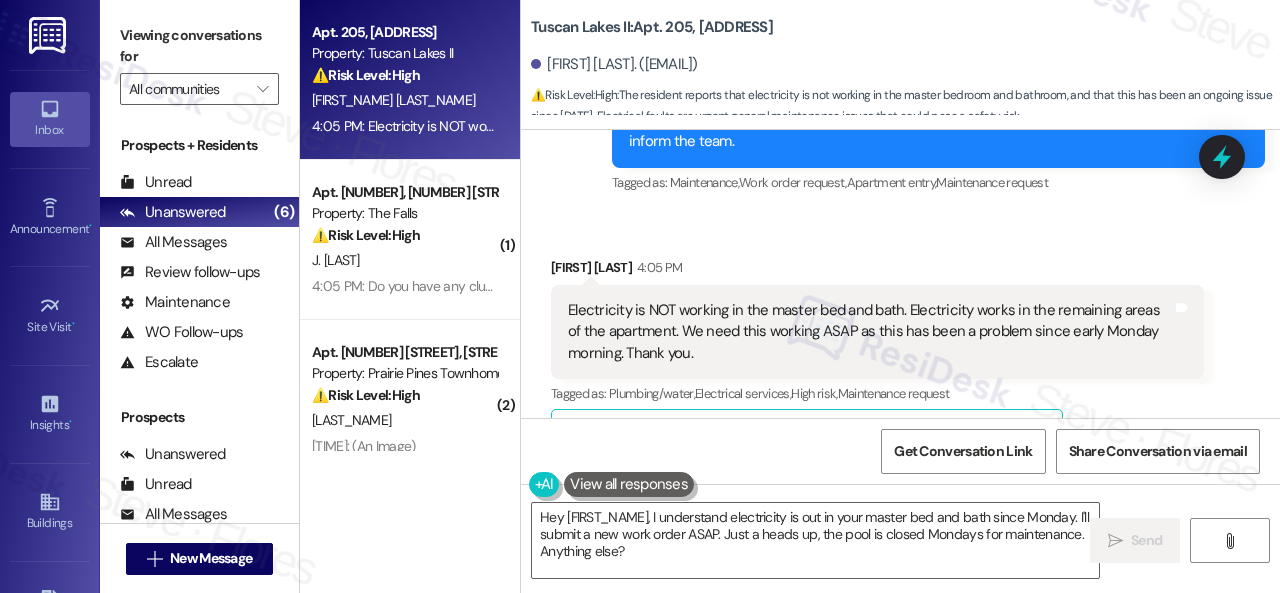 click on "Received via SMS Gregory Oglethorpe 4:05 PM Electricity is NOT working in the master bed and bath. Electricity works in the remaining areas of the apartment. We need this working ASAP as this has been a problem since early Monday morning. Thank you. Tags and notes Tagged as:   Plumbing/water ,  Click to highlight conversations about Plumbing/water Electrical services ,  Click to highlight conversations about Electrical services High risk ,  Click to highlight conversations about High risk Maintenance request Click to highlight conversations about Maintenance request  Related guidelines Hide Suggestions Nolan - Tuscan Lakes II: Pool closed Mondays for maintenance.
Created  a month ago Property level guideline  ( 69 % match) FAQs generated by ResiDesk AI What day is the pool closed for maintenance? The pool is closed every Monday for maintenance. How long does the pool maintenance usually take? The pool is closed for the entire day every Monday for maintenance. It reopens on Tuesday. Original Guideline" at bounding box center (900, 466) 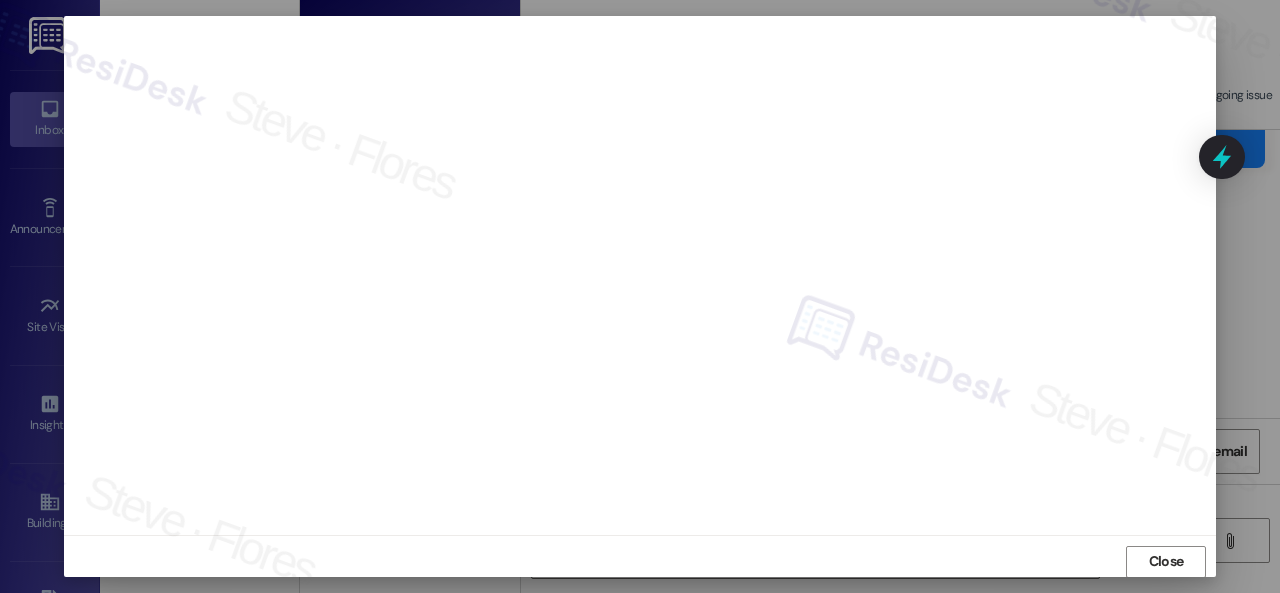 scroll, scrollTop: 25, scrollLeft: 0, axis: vertical 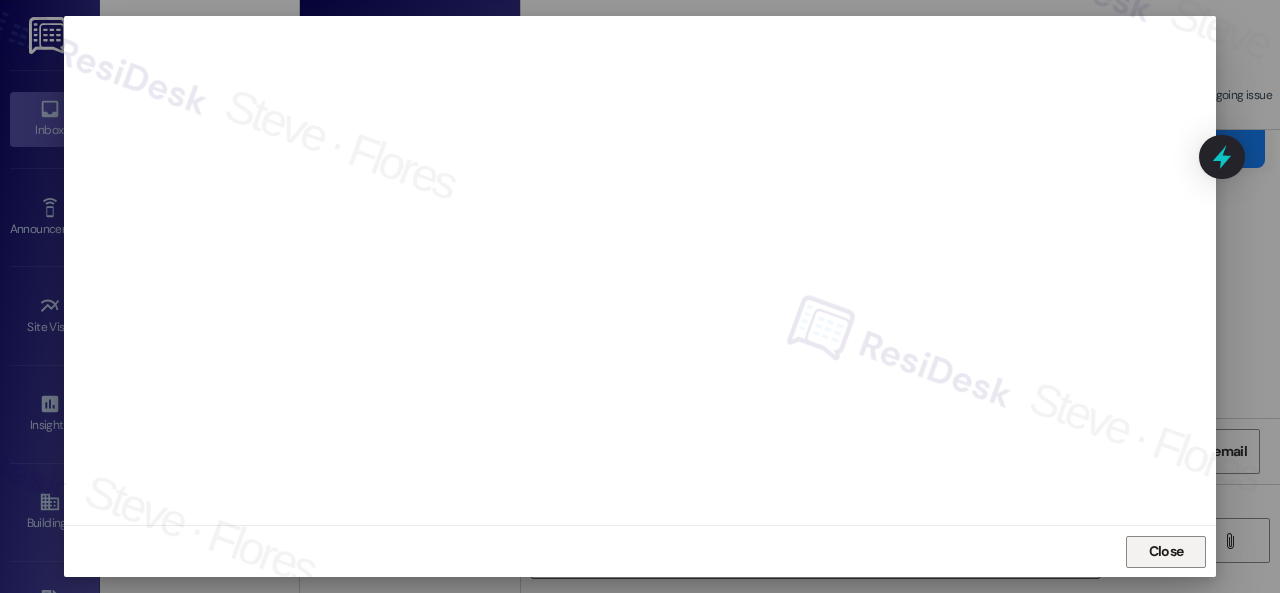 click on "Close" at bounding box center (1166, 551) 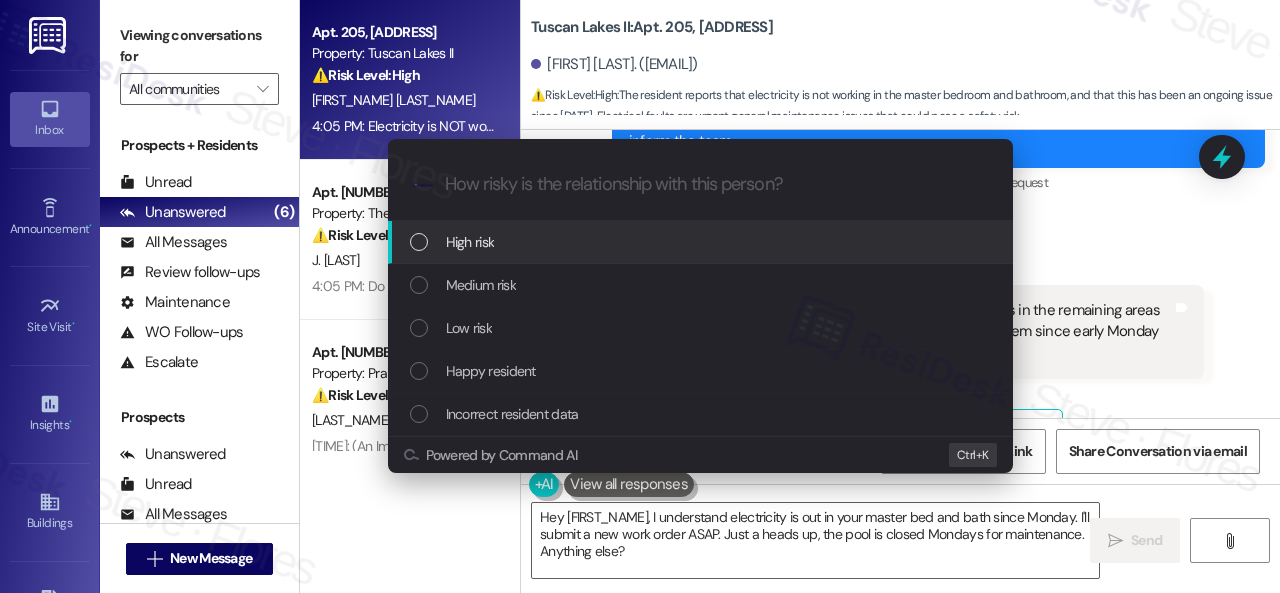 click on "High risk" at bounding box center (470, 242) 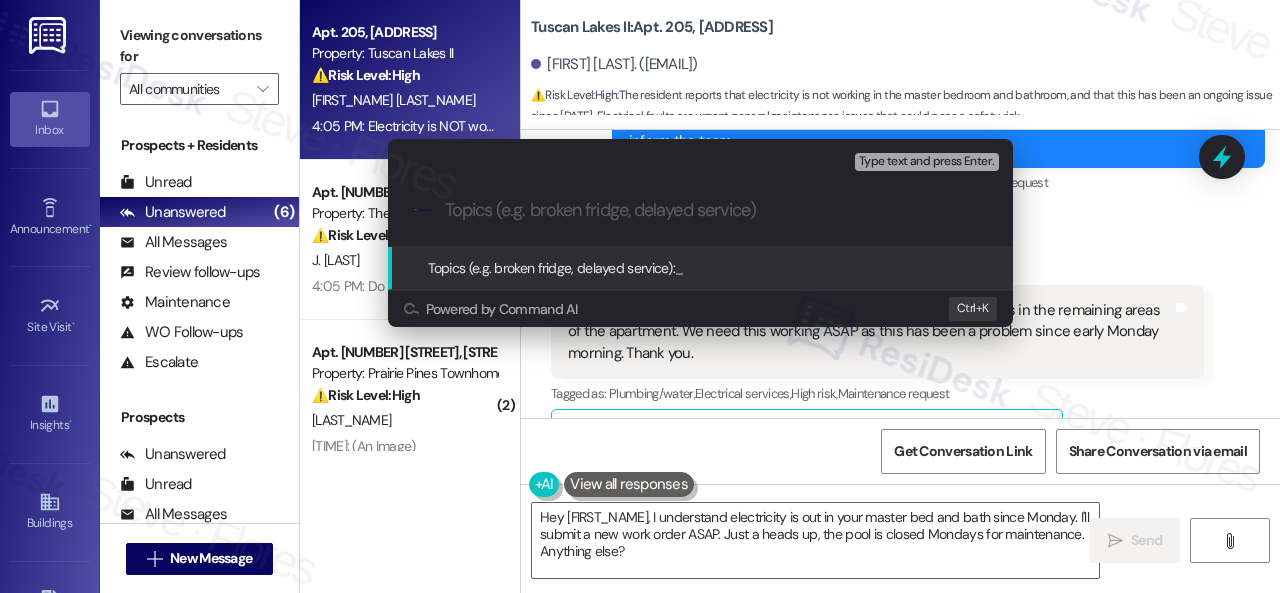 paste on "Work Order filed by ResiDesk 292491" 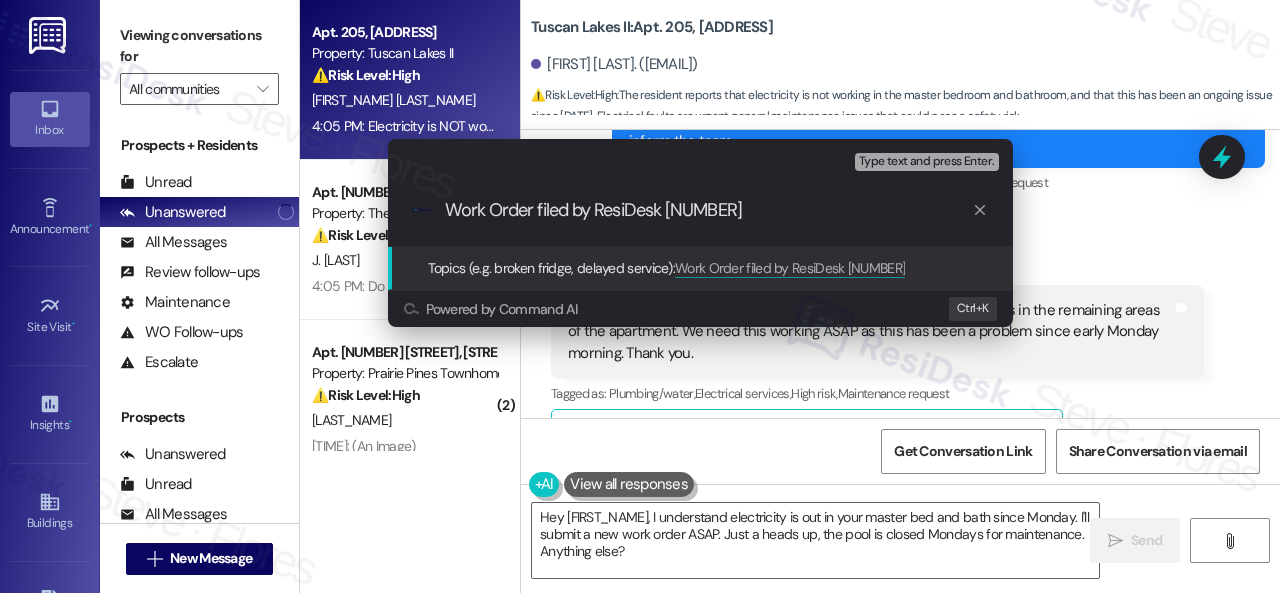 type 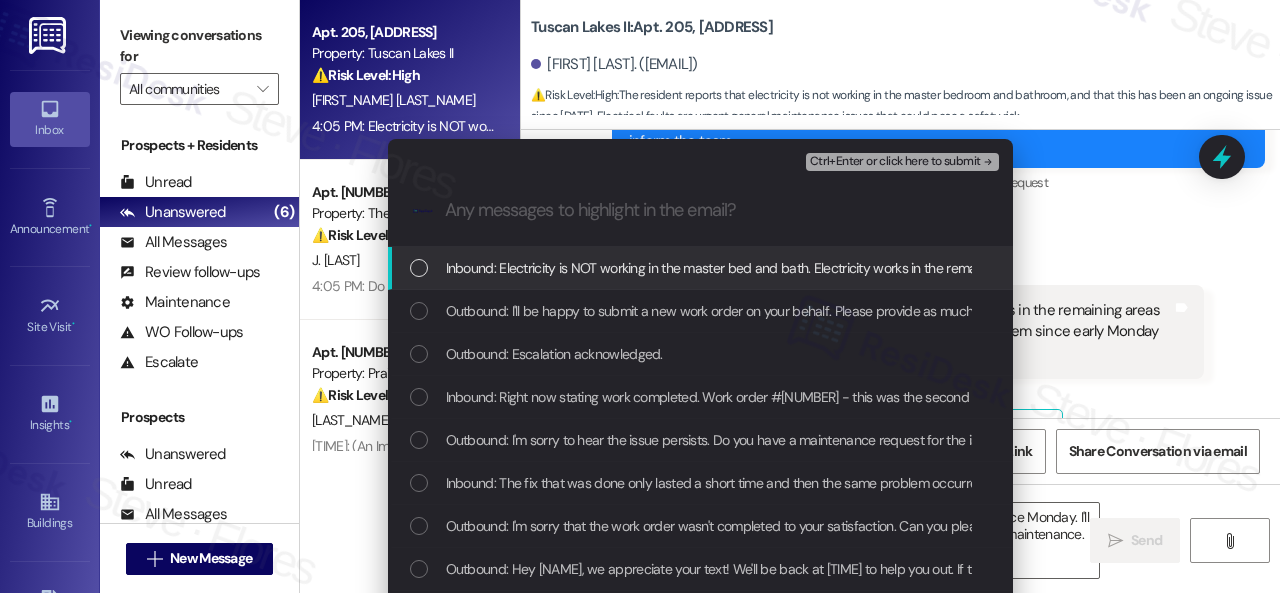 click on "Inbound: Electricity is NOT working in the master bed and bath. Electricity works in the remaining areas of the apartment. We need this working ASAP as this has been a problem since early Monday morning. Thank you." at bounding box center (1074, 268) 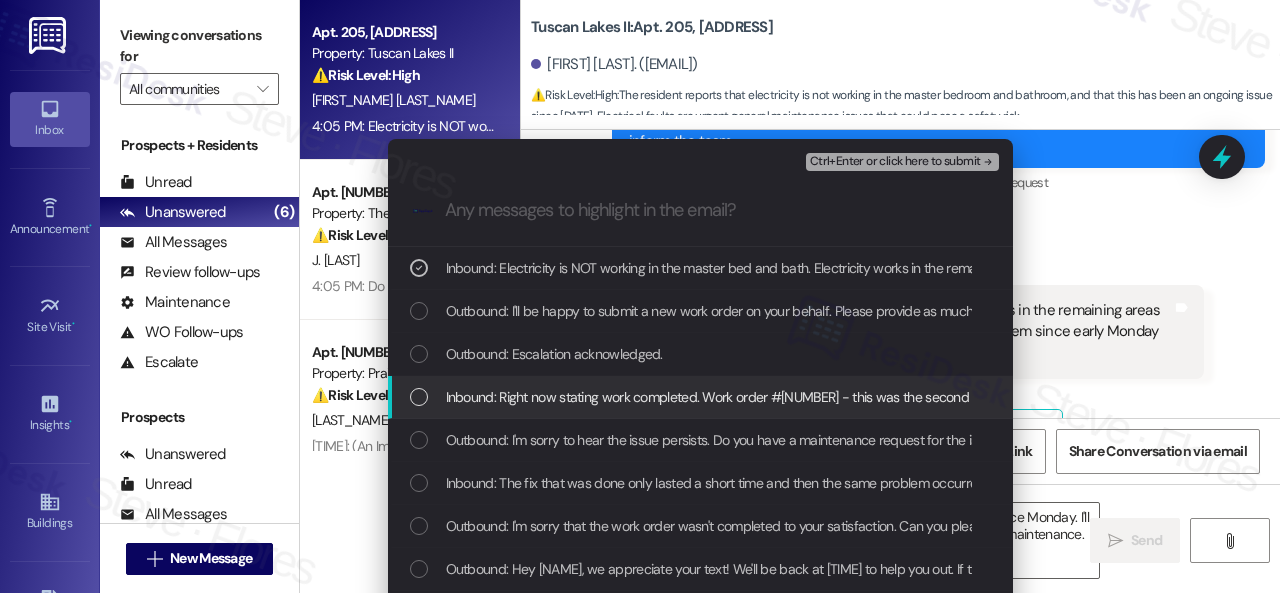 click on "Inbound: Right now stating work completed.
Work order #292147 - this was the second request but somehow changed to completed." at bounding box center (843, 397) 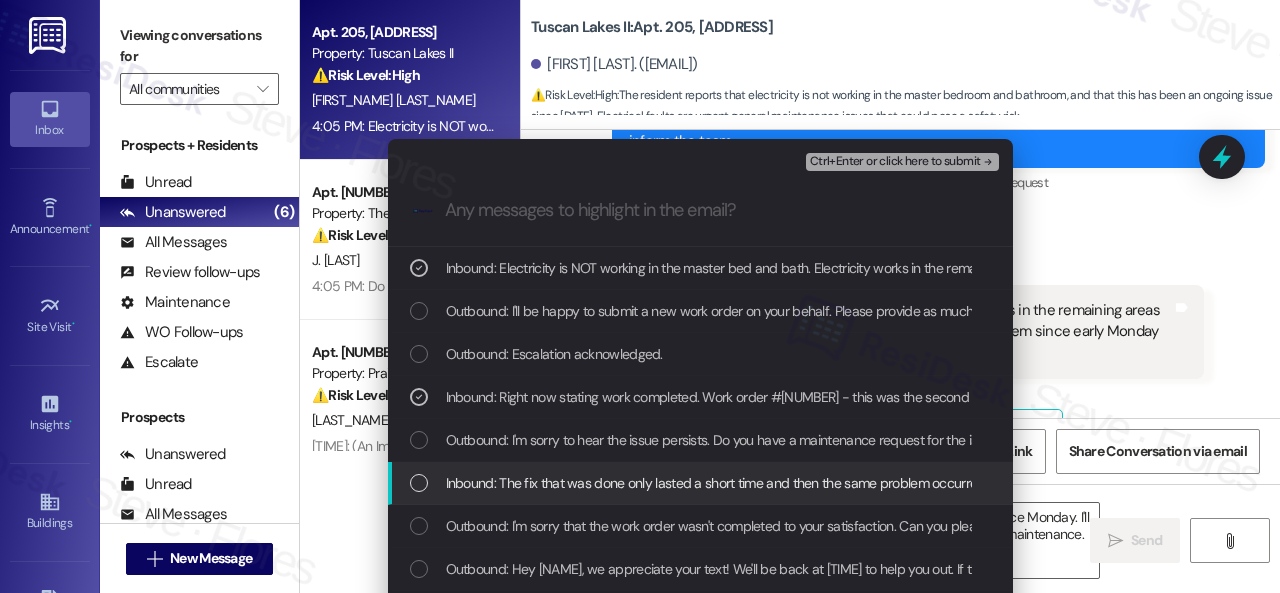 drag, startPoint x: 628, startPoint y: 486, endPoint x: 674, endPoint y: 467, distance: 49.76947 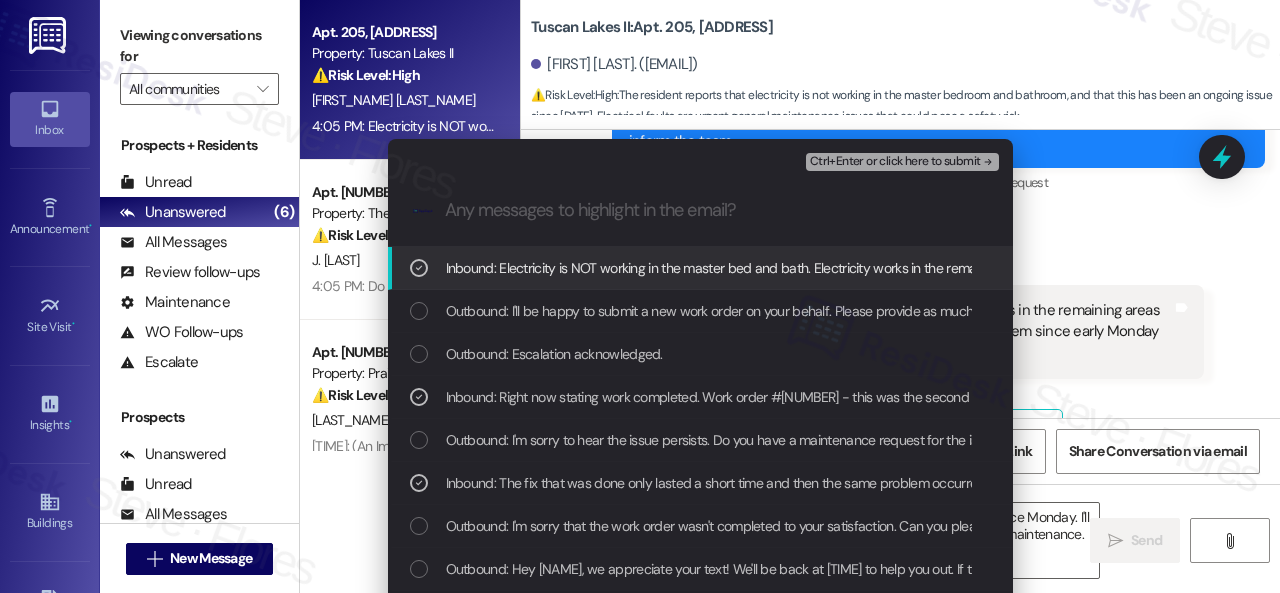 click on "Ctrl+Enter or click here to submit" at bounding box center (895, 162) 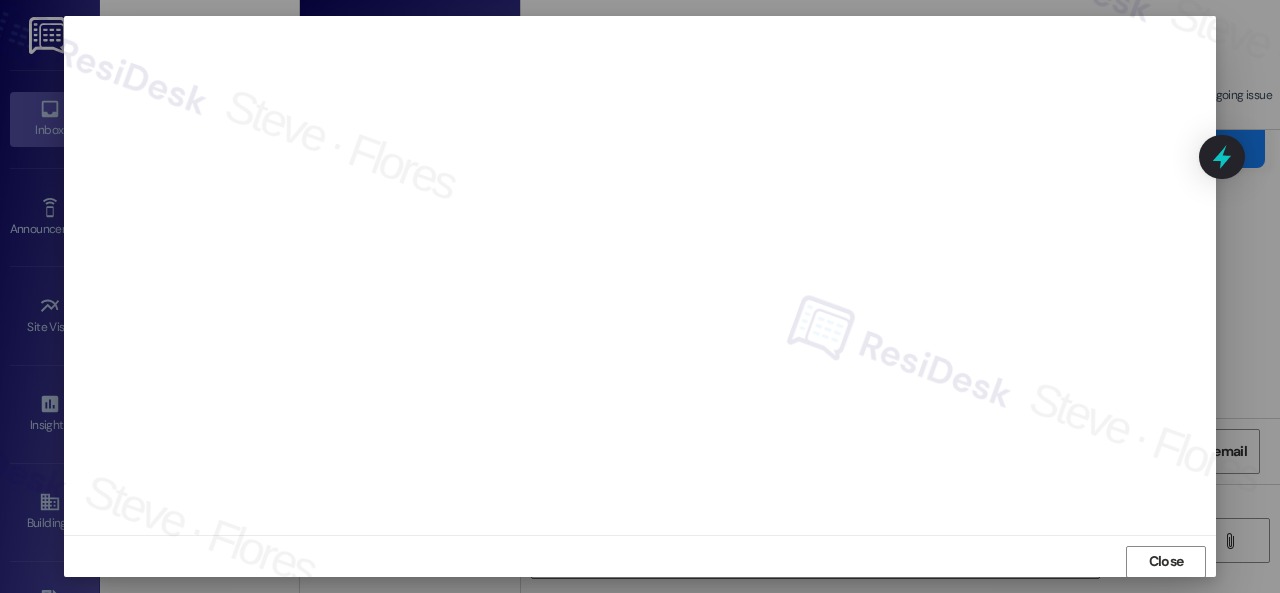 scroll, scrollTop: 25, scrollLeft: 0, axis: vertical 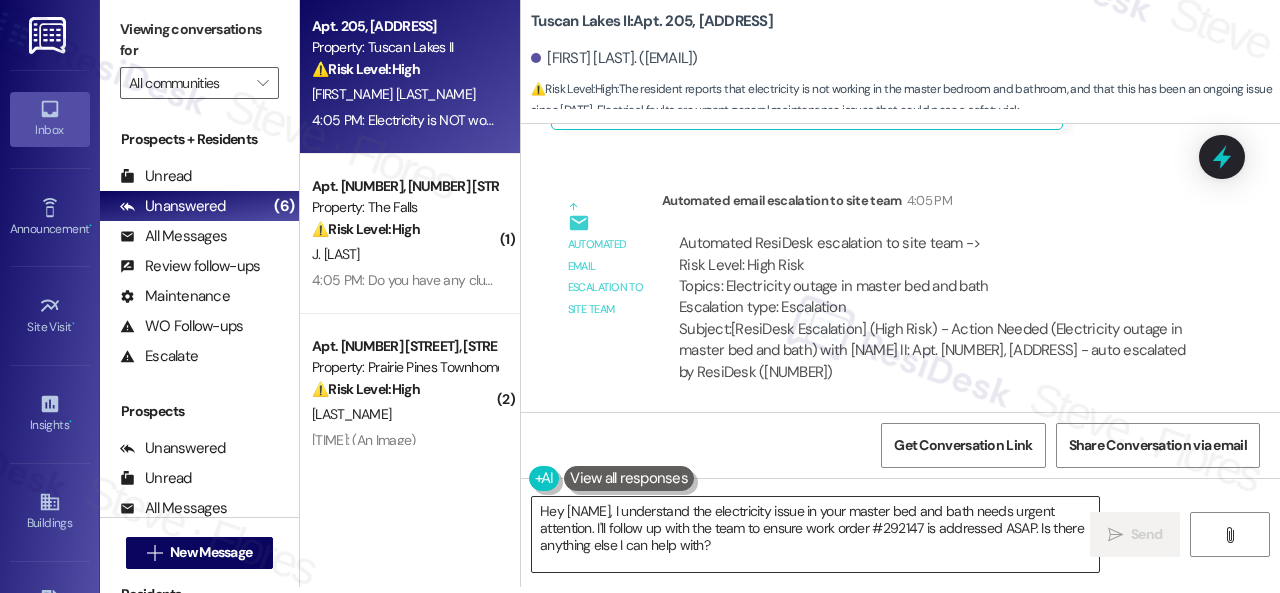 click on "Hey Gregory, I understand the electricity issue in your master bed and bath needs urgent attention. I'll follow up with the team to ensure work order #292147 is addressed ASAP. Is there anything else I can help with?" at bounding box center (815, 534) 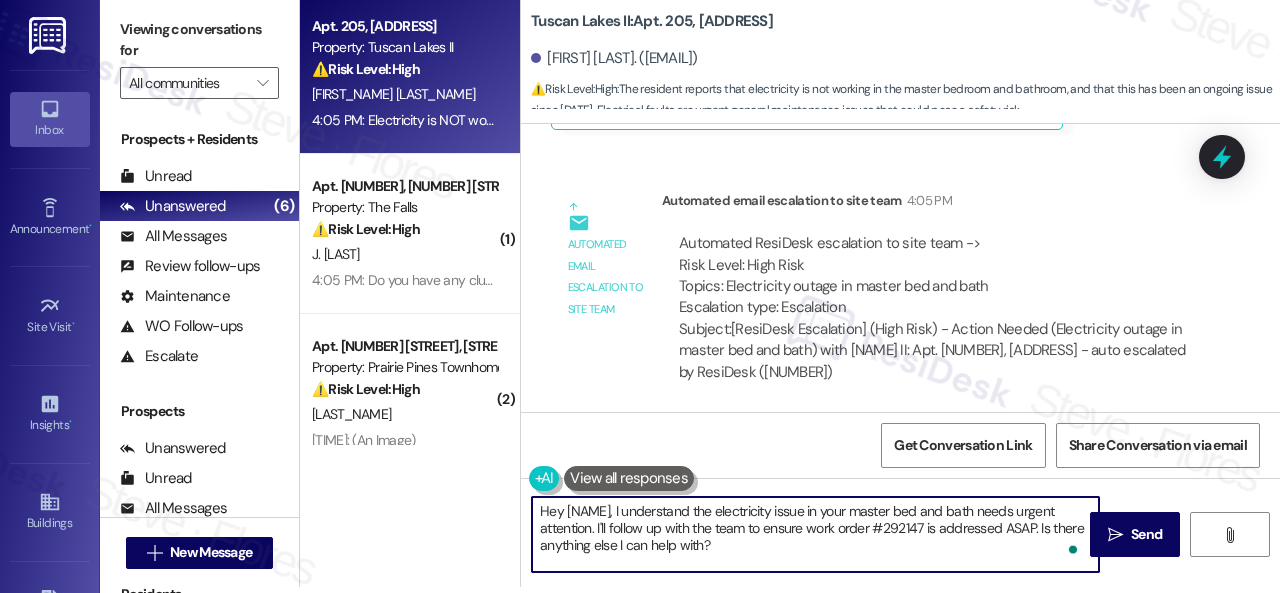 paste on "Thank you. I've submitted a work order on your behalf and notified the site team. Please let me know if you have an update or need anything else." 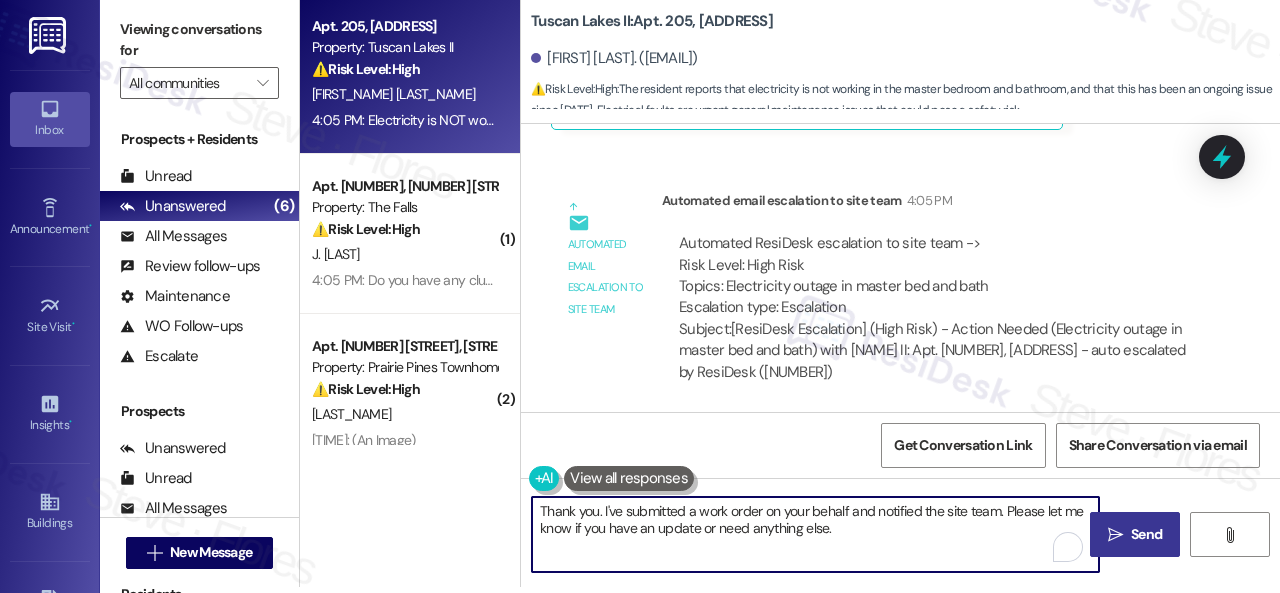 type on "Thank you. I've submitted a work order on your behalf and notified the site team. Please let me know if you have an update or need anything else." 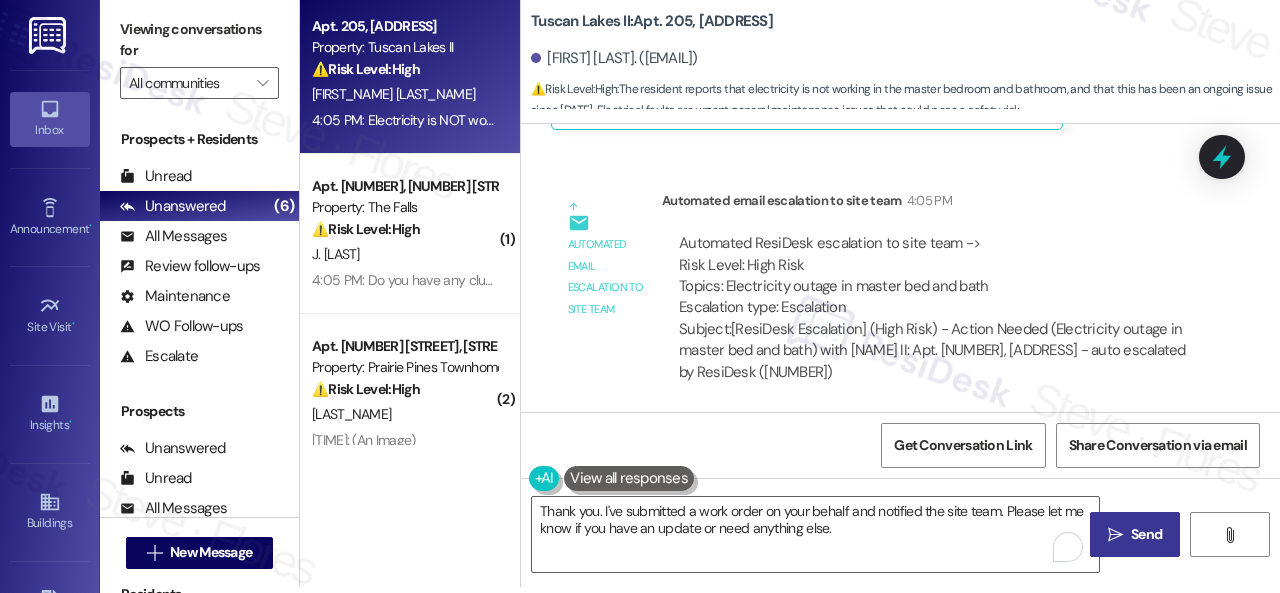 click on " Send" at bounding box center [1135, 534] 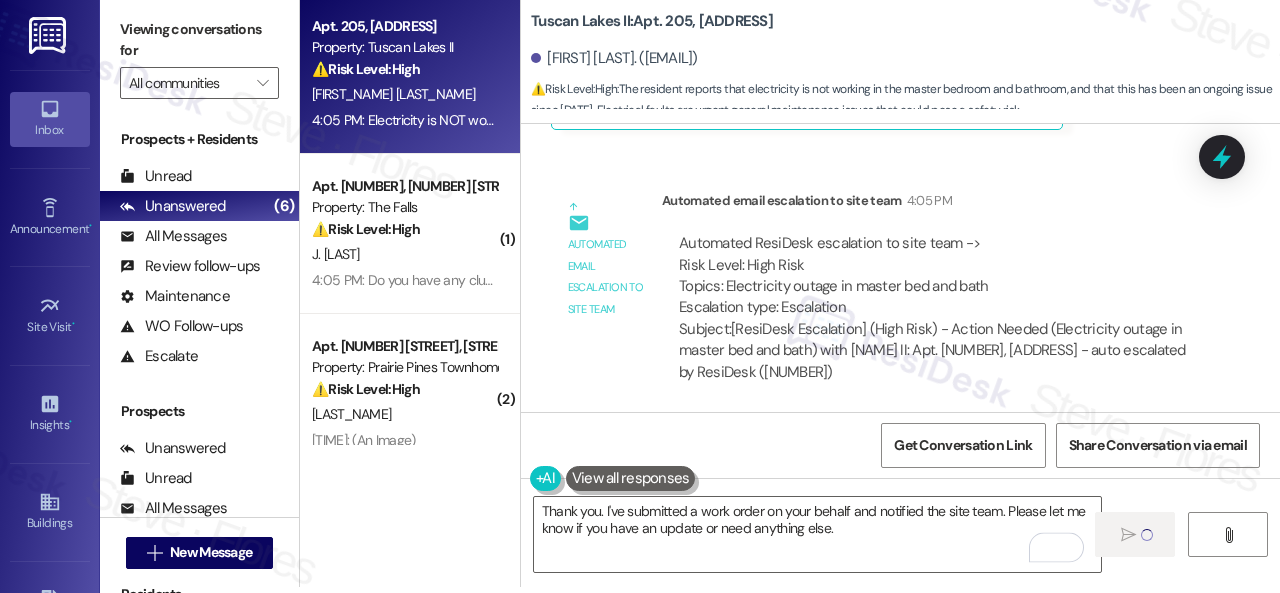 type 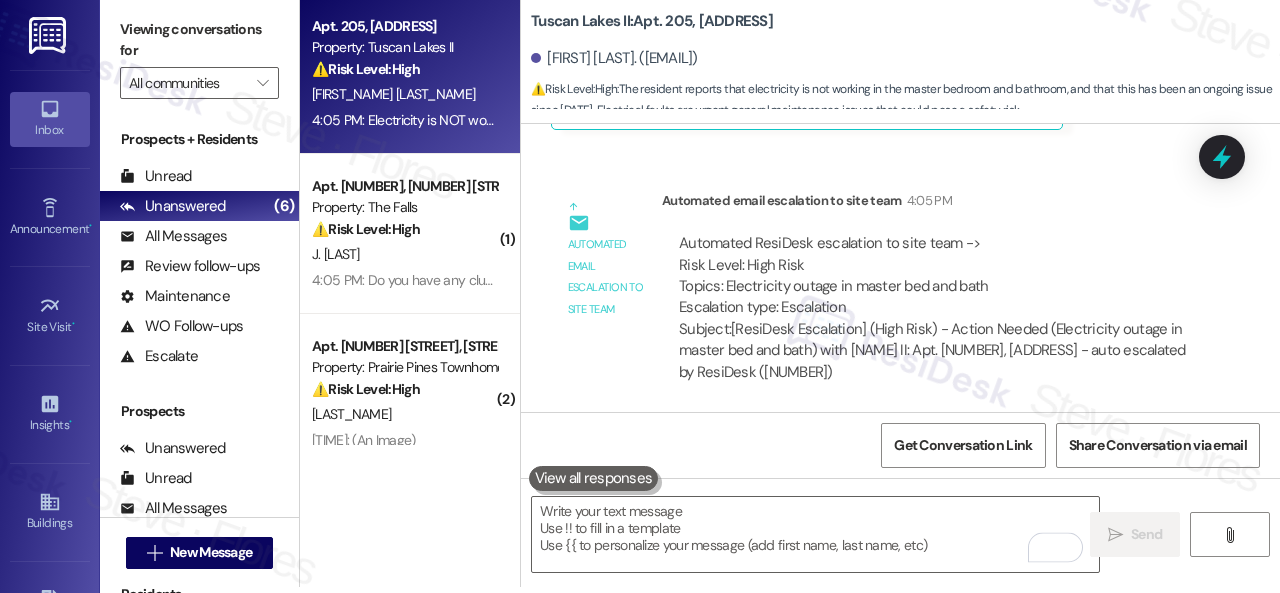 scroll, scrollTop: 0, scrollLeft: 0, axis: both 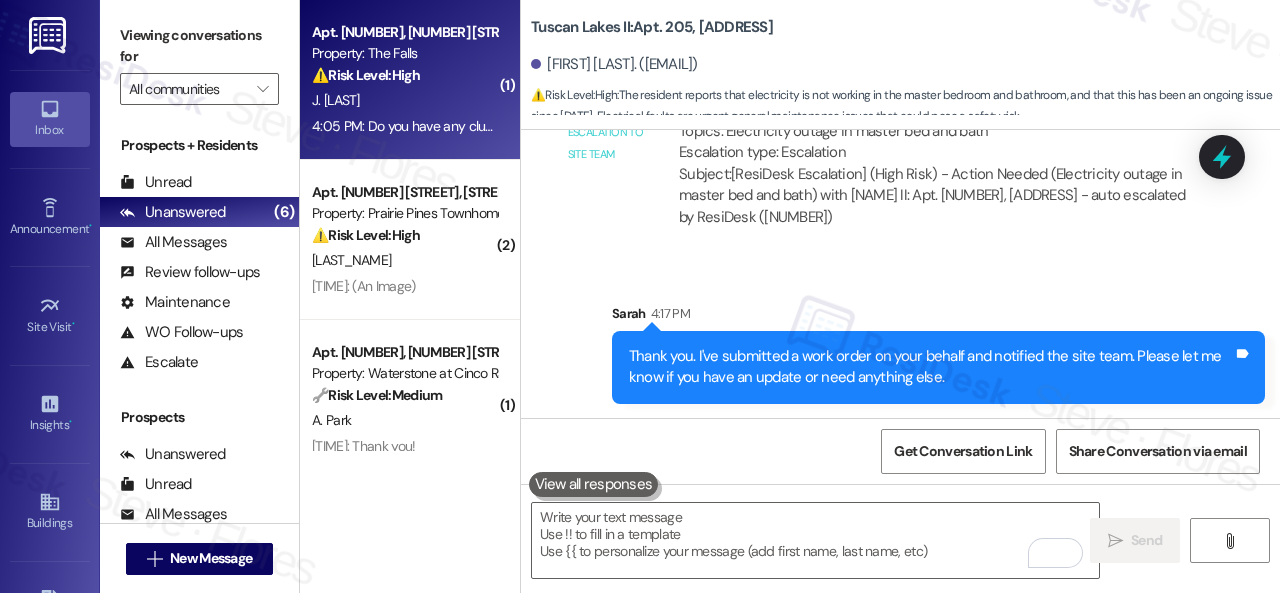 click on "4:05 PM: Do you have any clue as to when this will take place? Meanwhile, I am disabled, with no where to park.  4:05 PM: Do you have any clue as to when this will take place? Meanwhile, I am disabled, with no where to park." at bounding box center [634, 126] 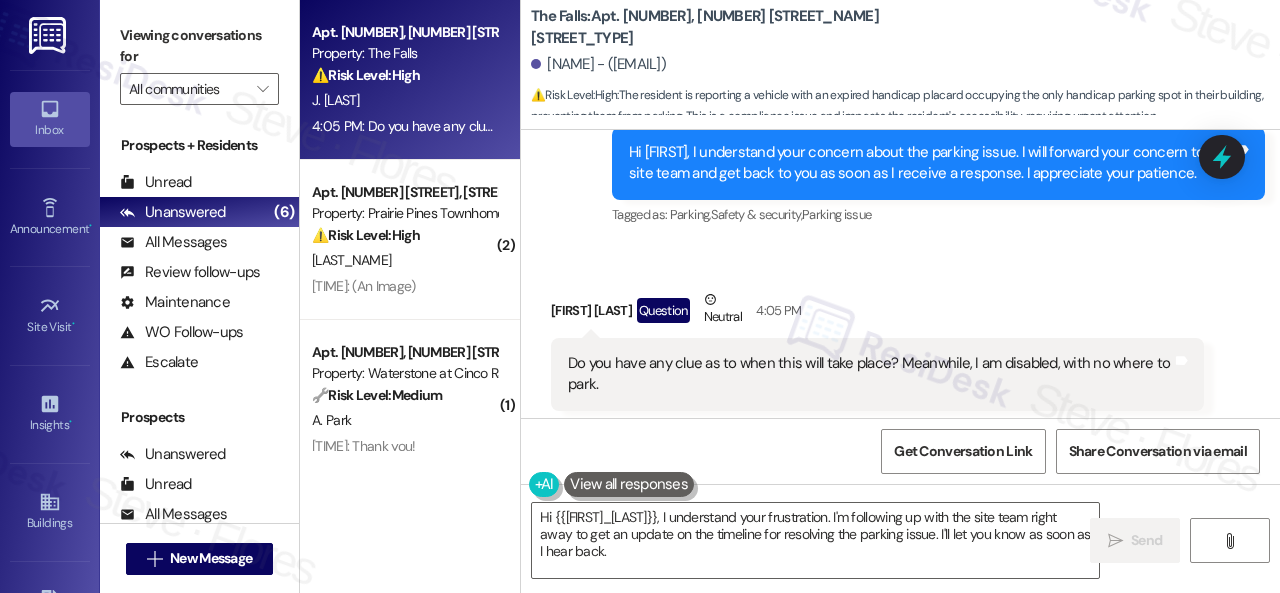 scroll, scrollTop: 6161, scrollLeft: 0, axis: vertical 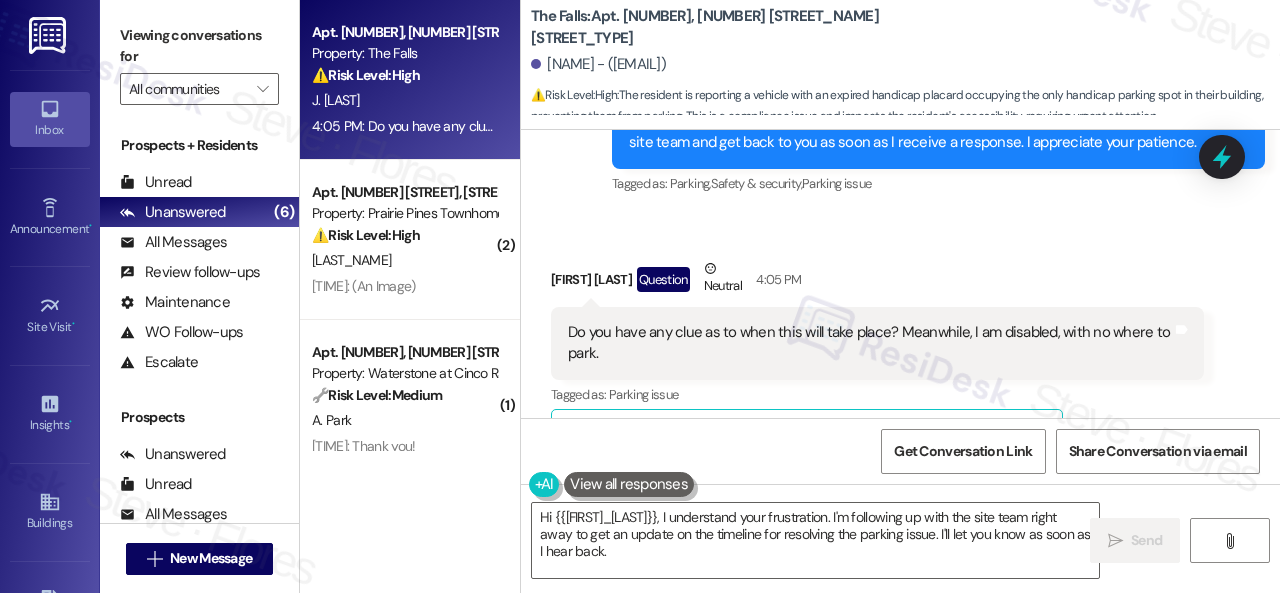 drag, startPoint x: 640, startPoint y: 558, endPoint x: 420, endPoint y: 492, distance: 229.68674 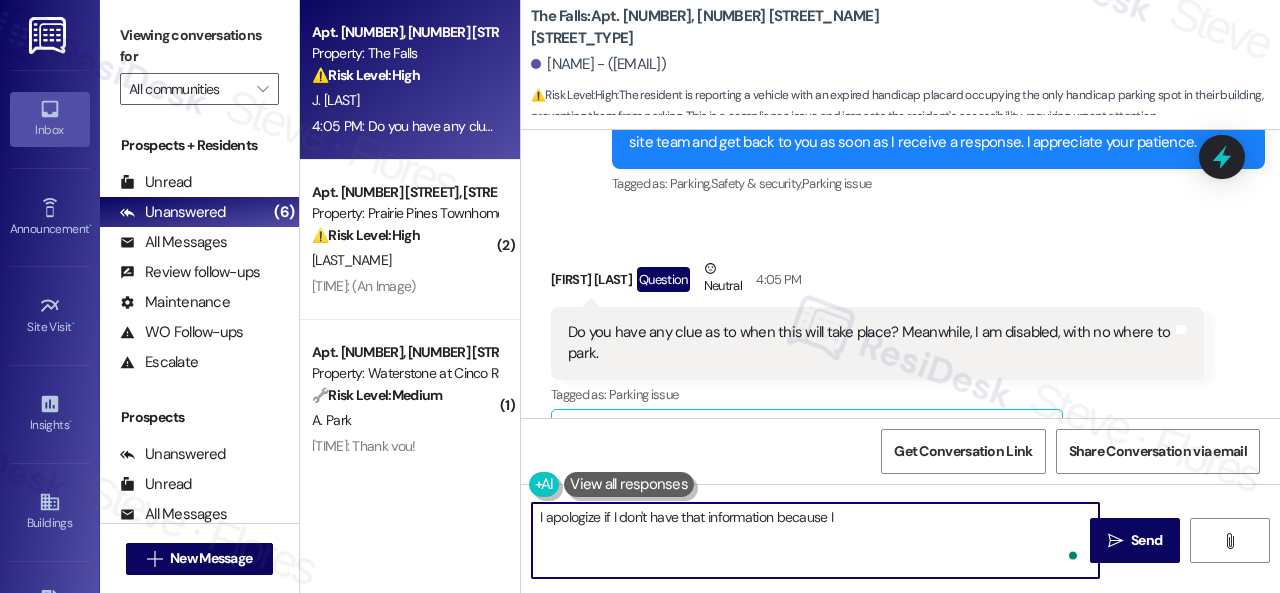 type on "I apologize if I don't have that information because I'" 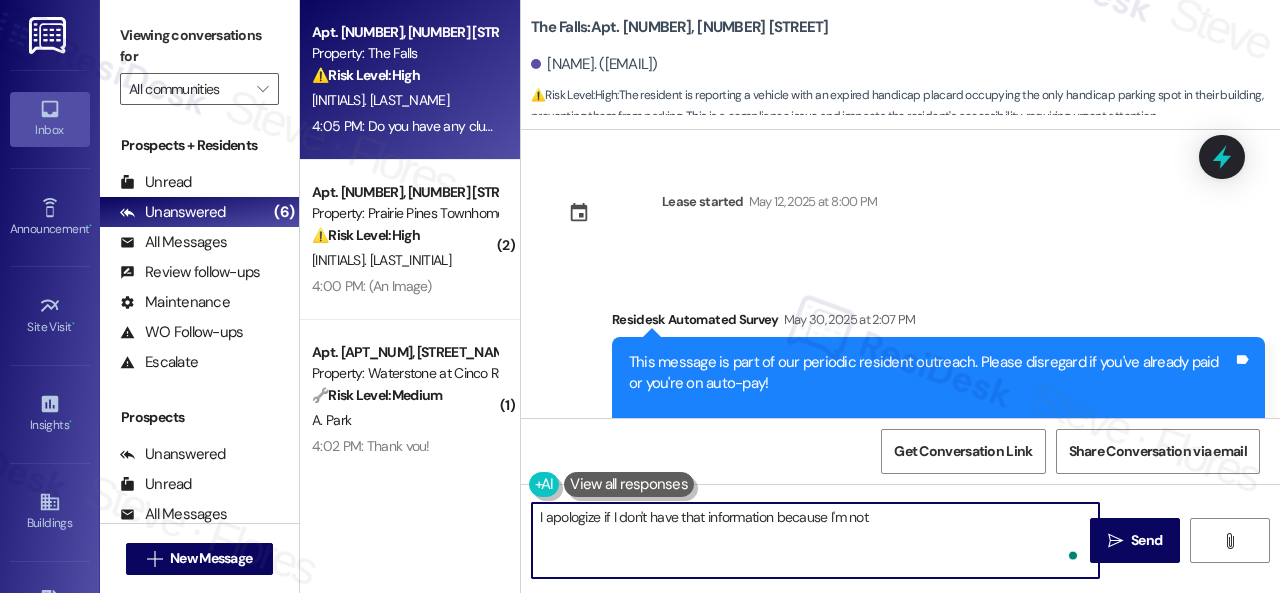scroll, scrollTop: 0, scrollLeft: 0, axis: both 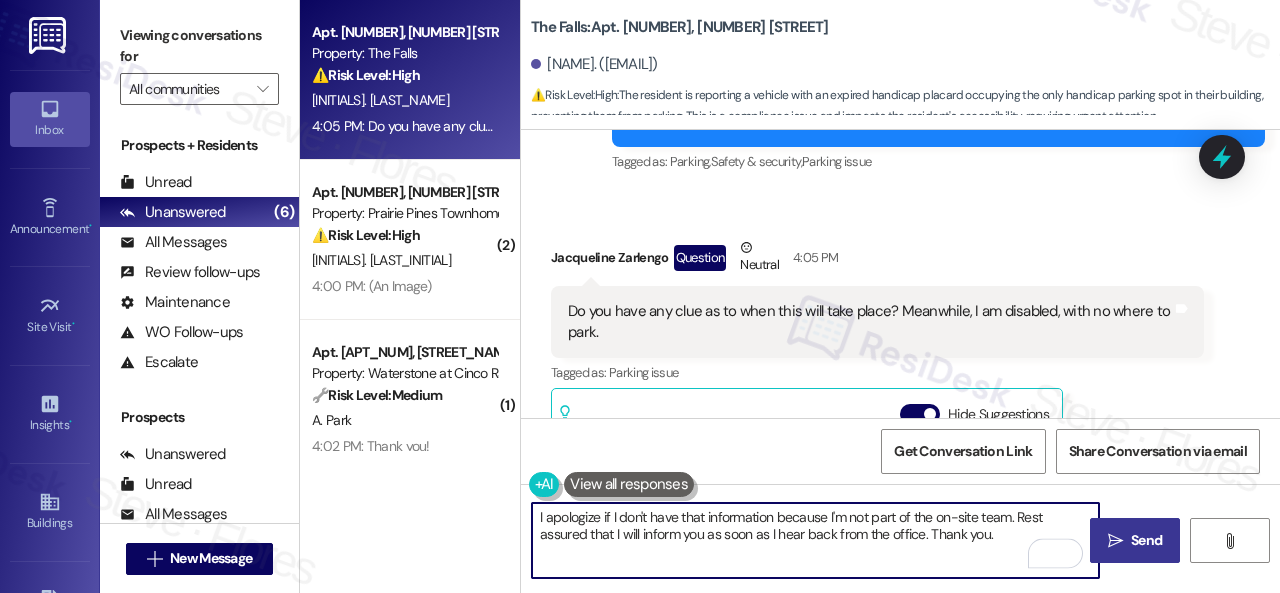 type on "I apologize if I don't have that information because I'm not part of the on-site team. Rest assured that I will inform you as soon as I hear back from the office. Thank you." 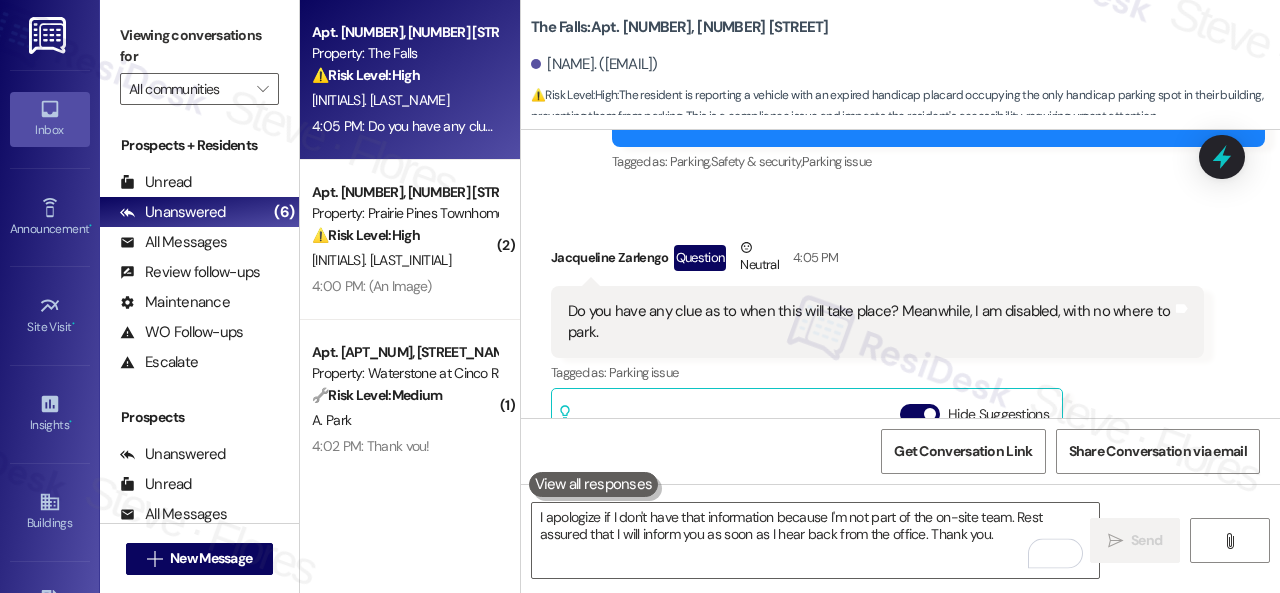 scroll, scrollTop: 6461, scrollLeft: 0, axis: vertical 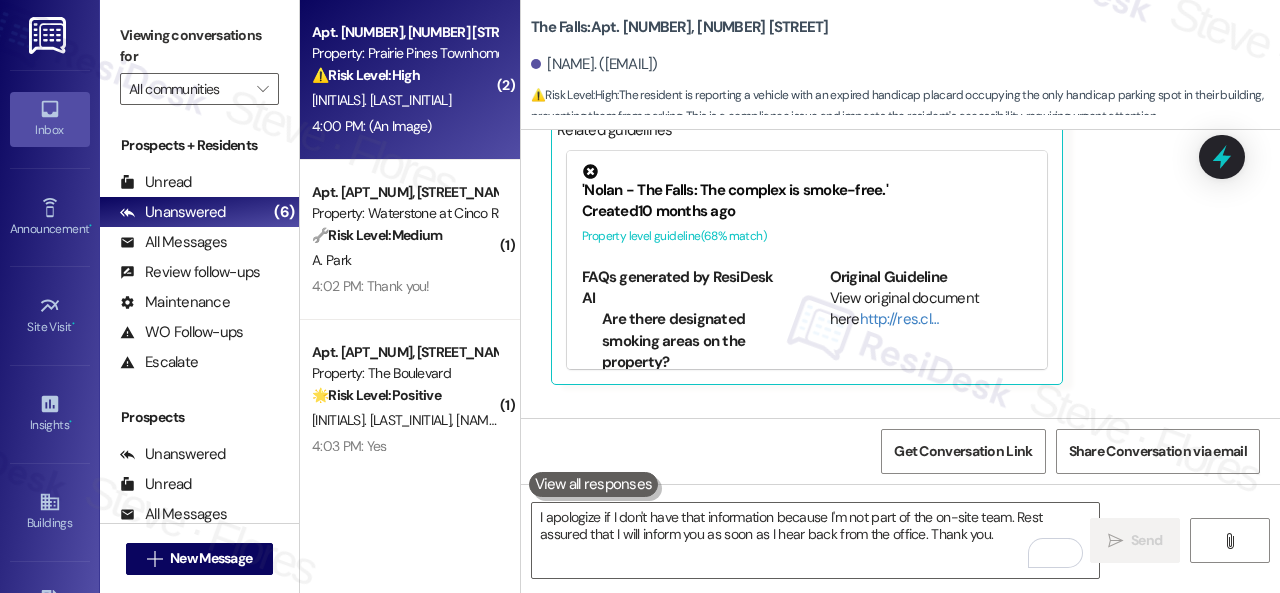 click on "[INITIALS]. [LAST_INITIAL]" at bounding box center [404, 100] 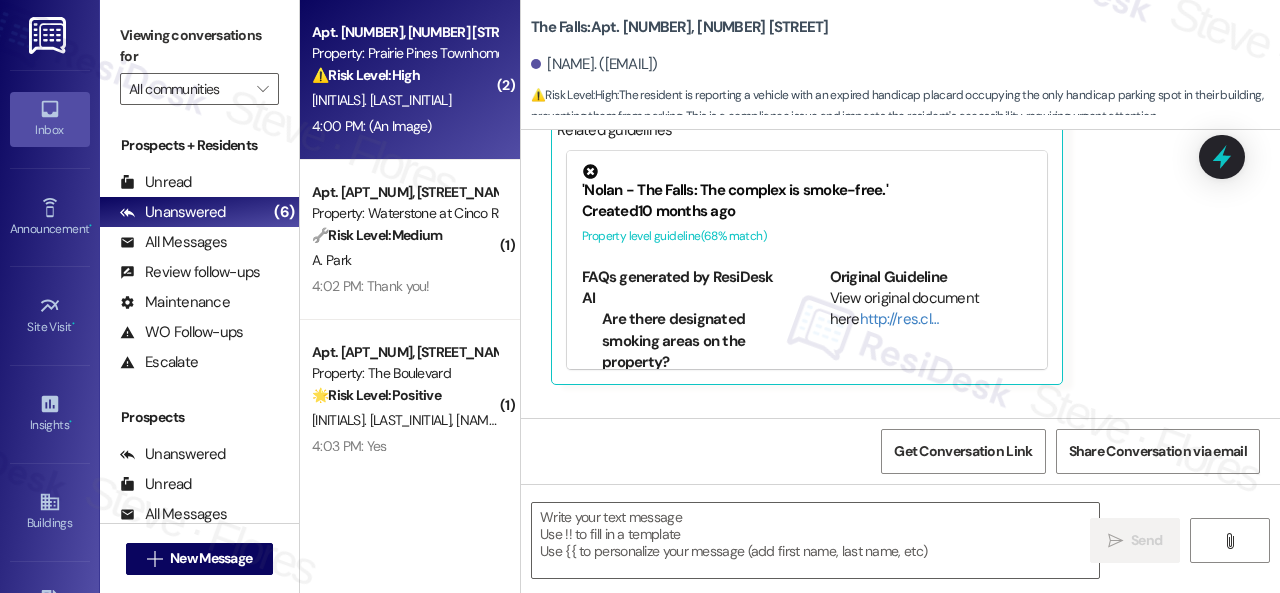 type on "Fetching suggested responses. Please feel free to read through the conversation in the meantime." 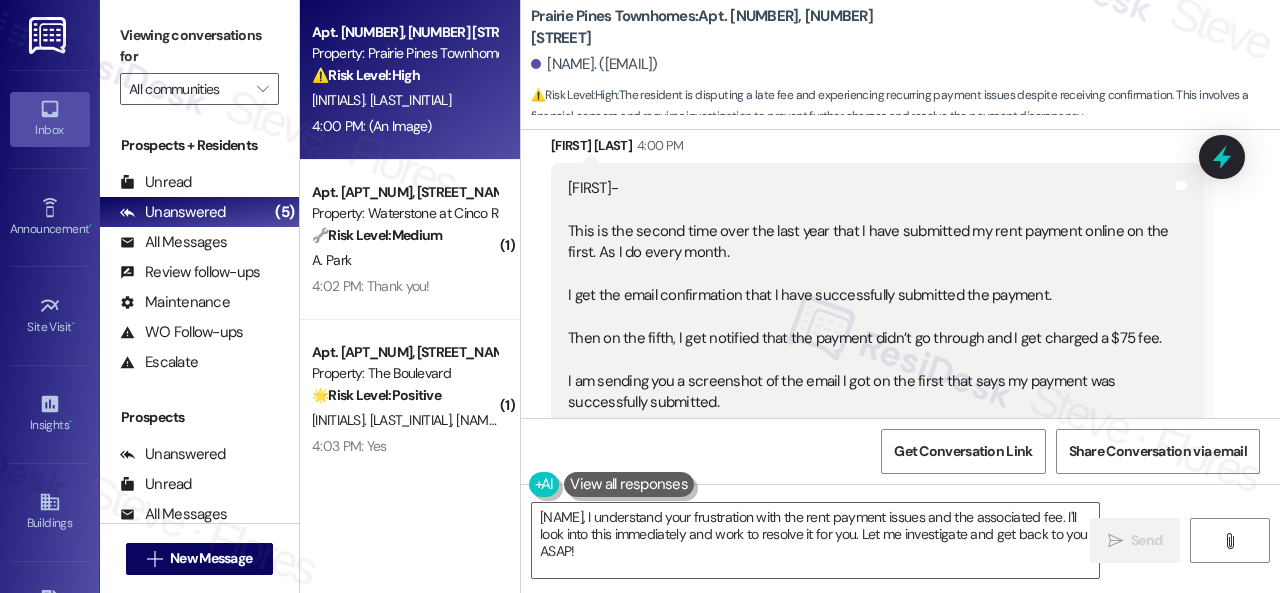 scroll, scrollTop: 1720, scrollLeft: 0, axis: vertical 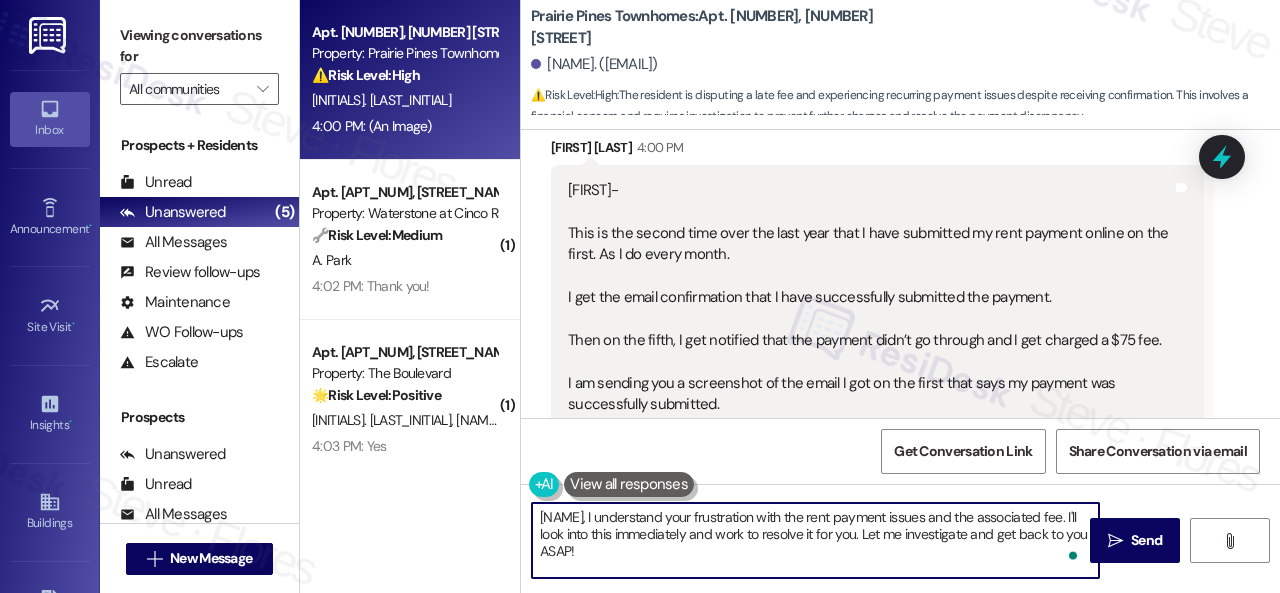 drag, startPoint x: 1005, startPoint y: 536, endPoint x: 563, endPoint y: 529, distance: 442.05542 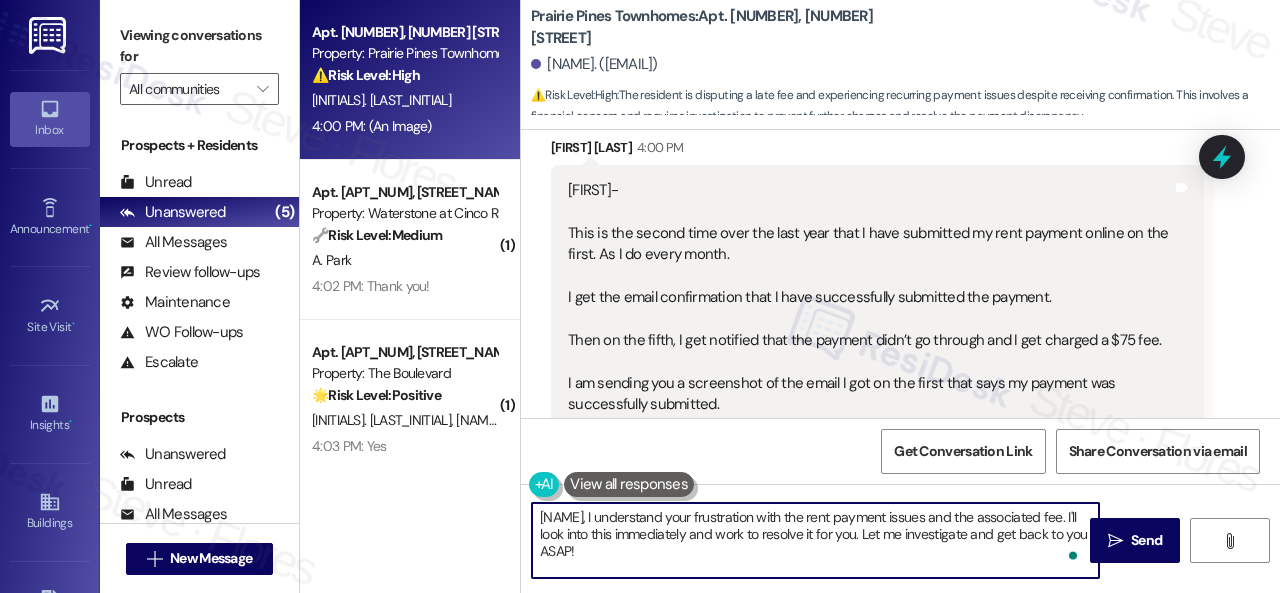 click on "[NAME], I understand your frustration with the rent payment issues and the associated fee. I'll look into this immediately and work to resolve it for you. Let me investigate and get back to you ASAP!" at bounding box center (815, 540) 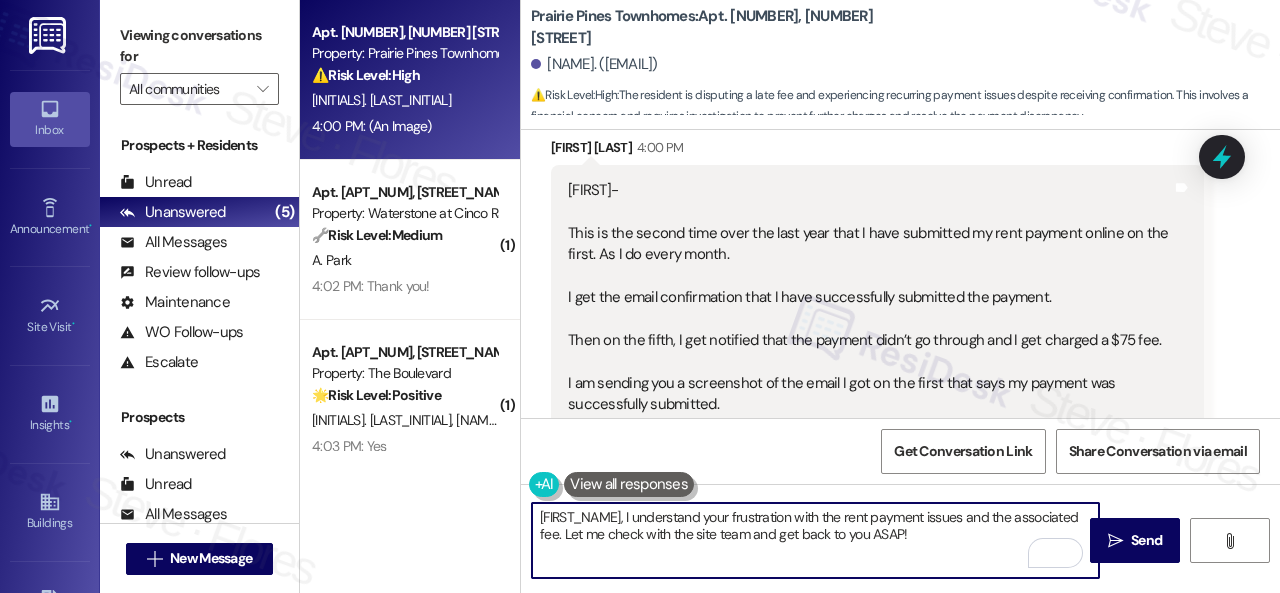 click on "[FIRST_NAME], I understand your frustration with the rent payment issues and the associated fee. Let me check with the site team and get back to you ASAP!" at bounding box center (815, 540) 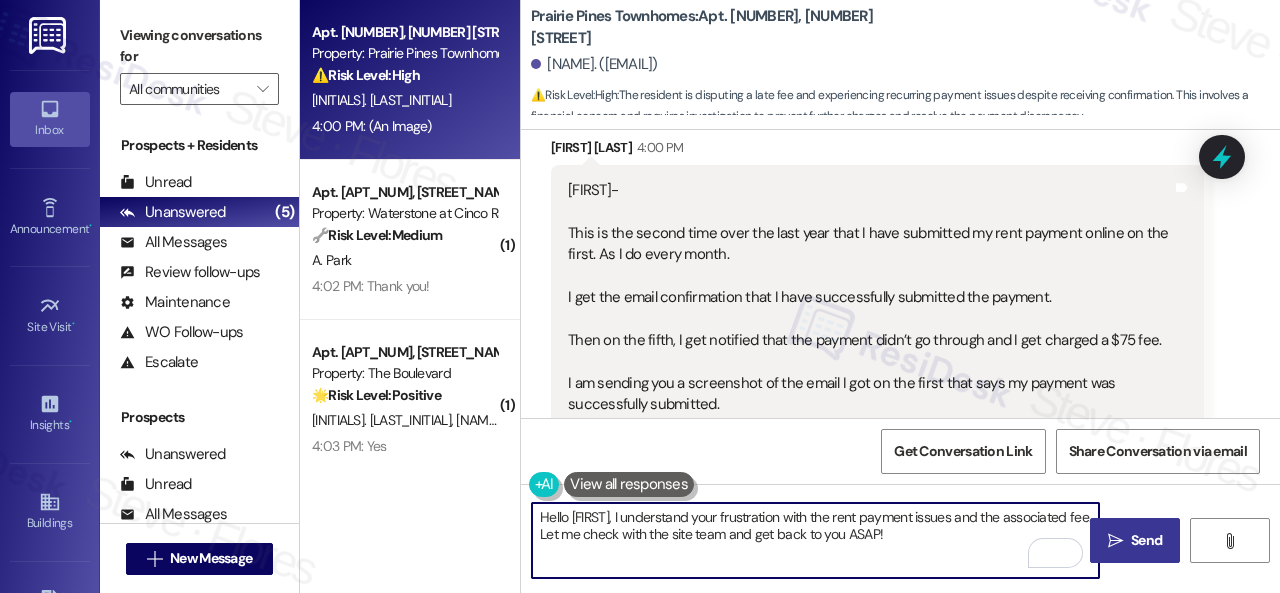 type on "Hello [FIRST], I understand your frustration with the rent payment issues and the associated fee. Let me check with the site team and get back to you ASAP!" 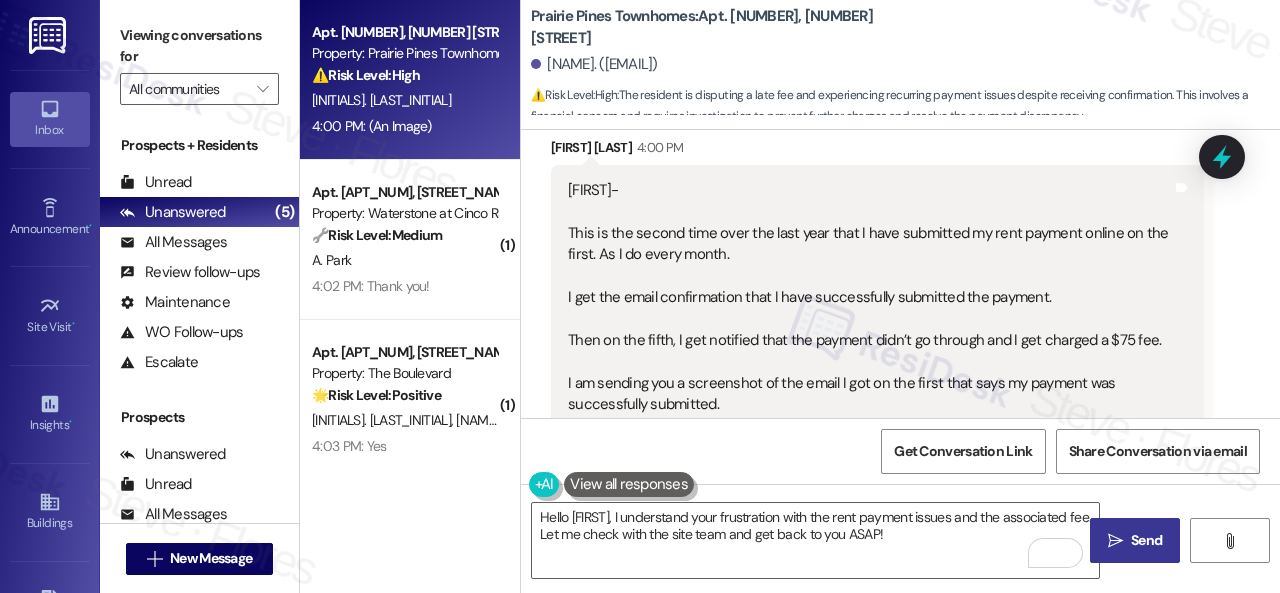 click on "Send" at bounding box center (1146, 540) 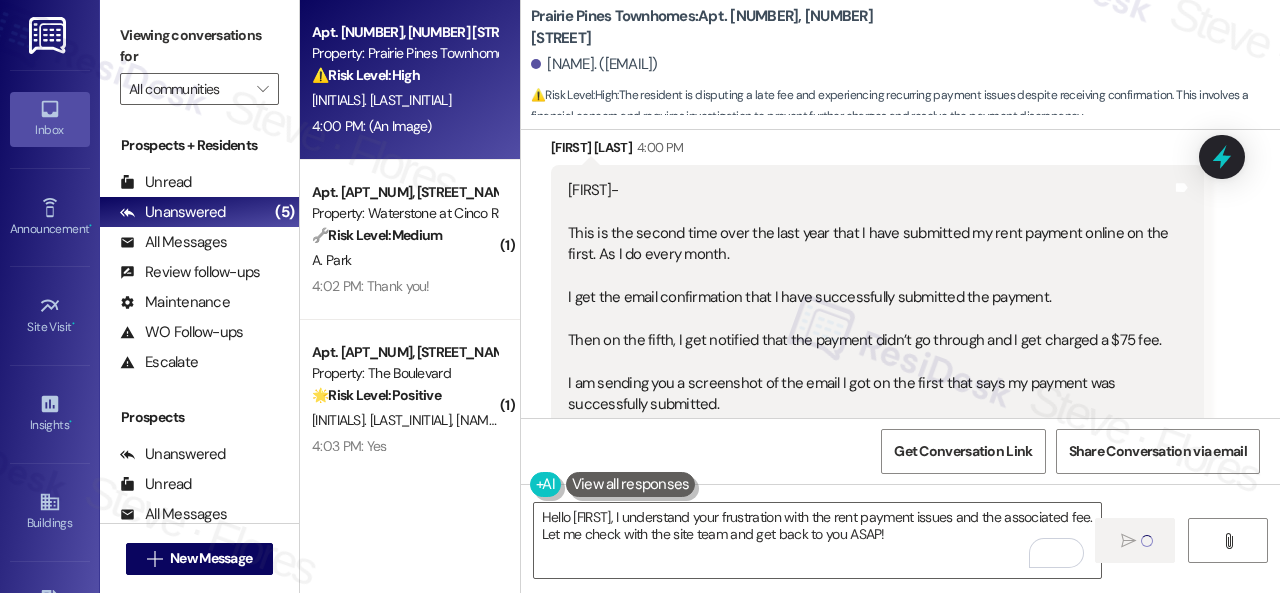 type 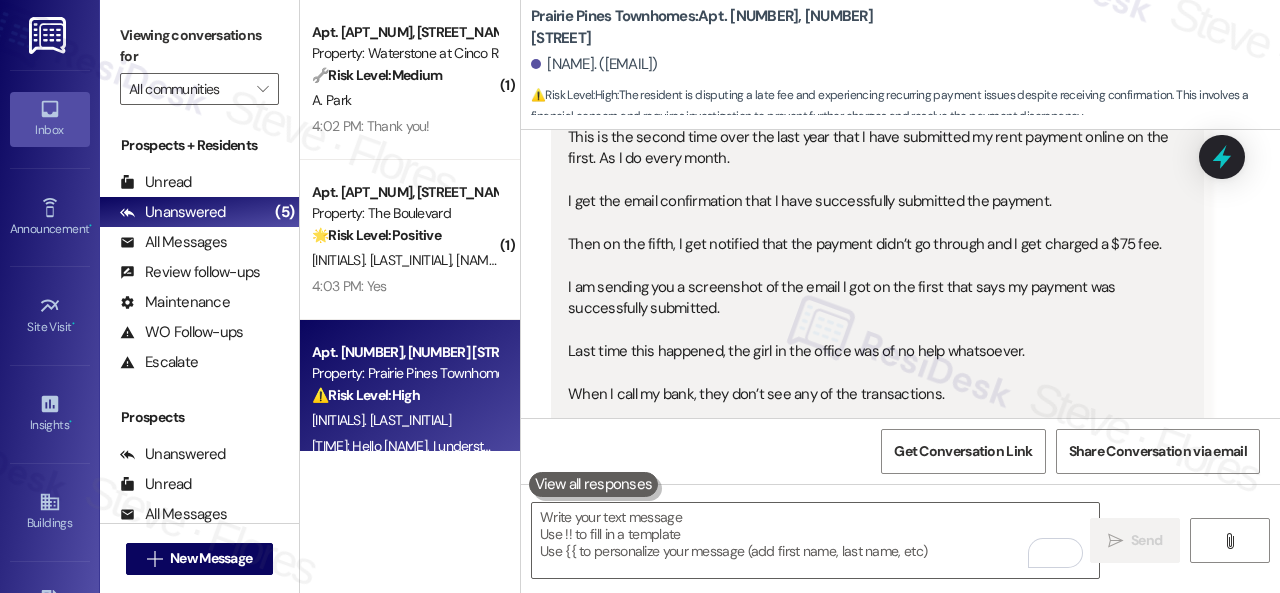scroll, scrollTop: 1783, scrollLeft: 0, axis: vertical 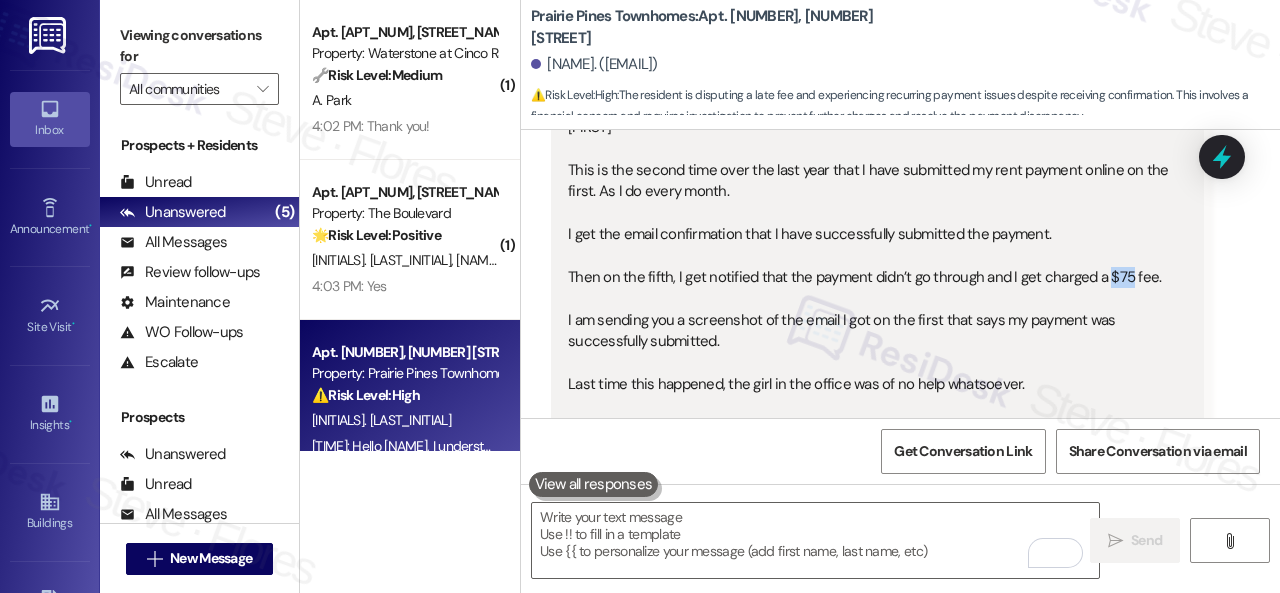 drag, startPoint x: 1098, startPoint y: 276, endPoint x: 1120, endPoint y: 279, distance: 22.203604 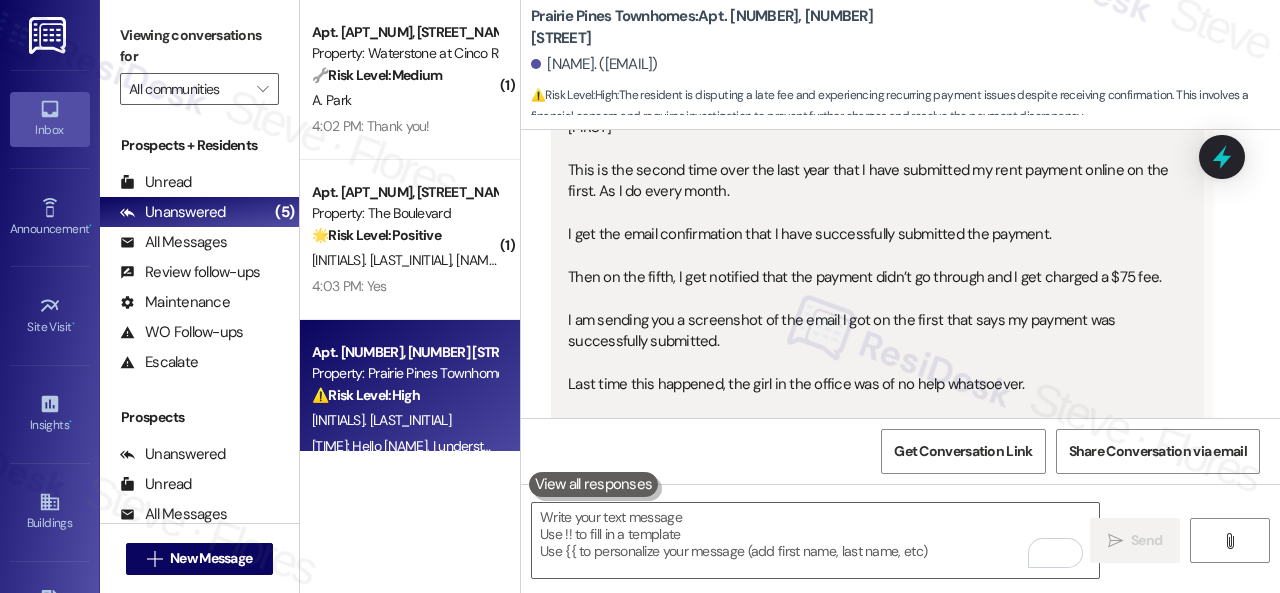 click on "Received via SMS [NAME] [TIME] [INITIALS]. [LAST_INITIAL] -
This is the second time over the last year that I have submitted my rent payment online on the first. As I do every month.
I get the email confirmation that I have successfully submitted the payment.
Then on the fifth, I get notified that the payment didn’t go through and I get charged a $75 fee.
I am sending you a screenshot of the email I got on the first that says my payment was successfully submitted.
Last time this happened, the girl in the office was of no help whatsoever.
When I call my bank, they don’t see any of the transactions.
I would really know why this is happening and why I get charged $75 fee when it shows that I successfully submitted the payment. Tags and notes Tagged as:   Rent/payments ,  Click to highlight conversations about Rent/payments Billing discrepancy ,  Click to highlight conversations about Billing discrepancy Charges ,  Click to highlight conversations about Charges Bad experience ,  Dispute" at bounding box center [900, 295] 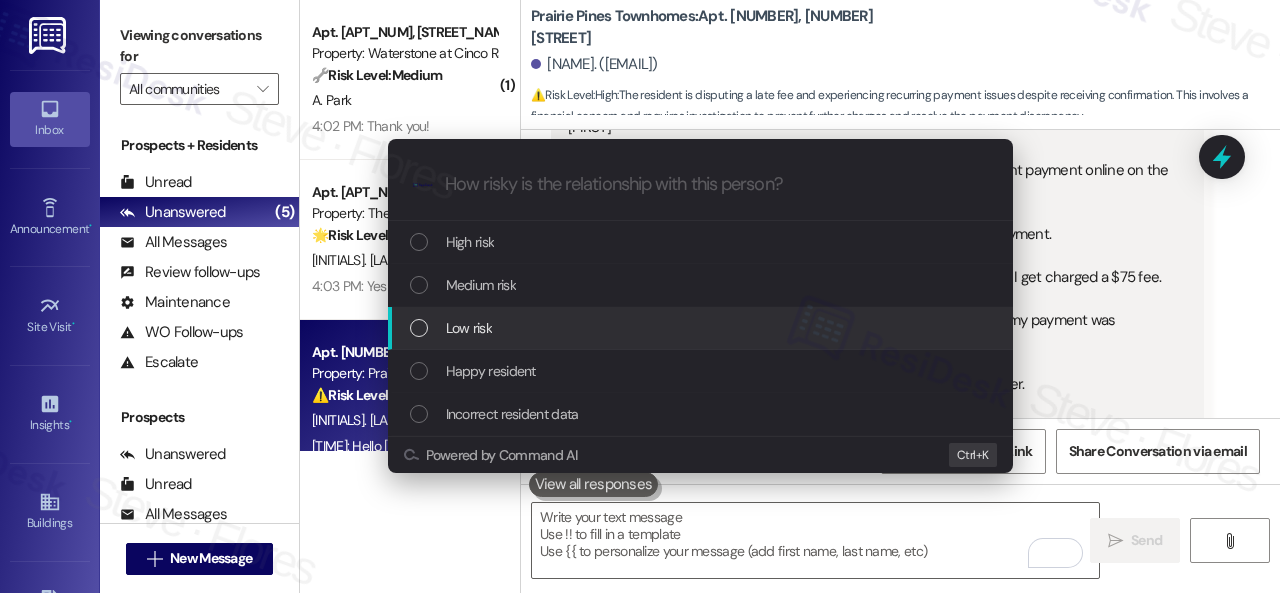 click on "Low risk" at bounding box center (469, 328) 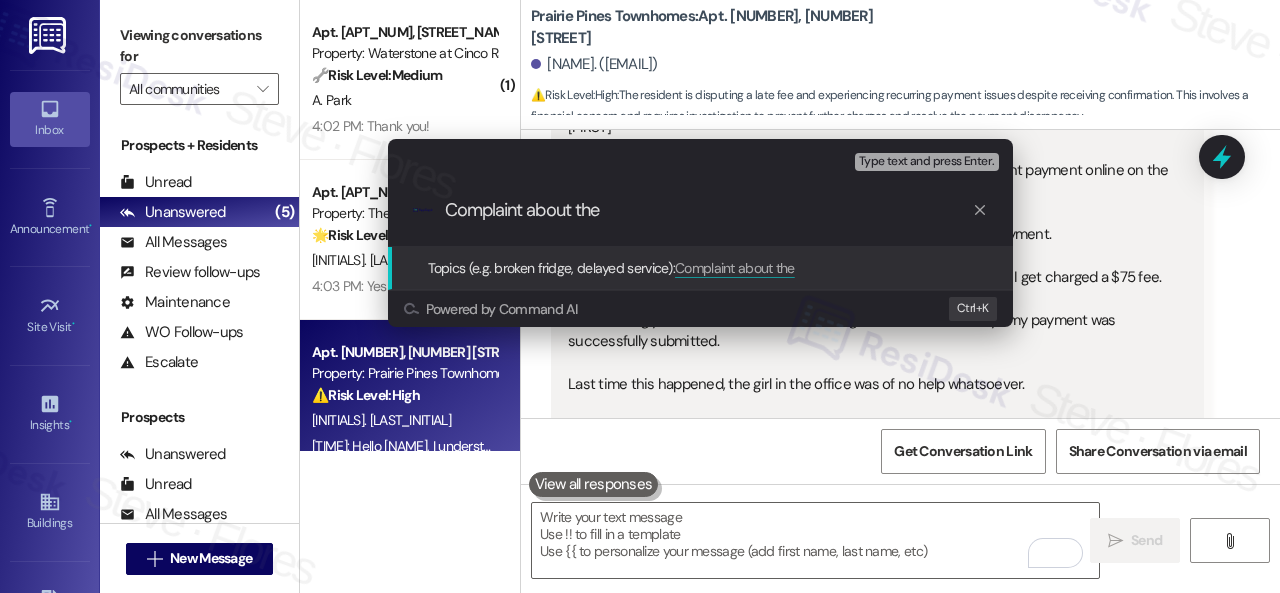 paste on "$75" 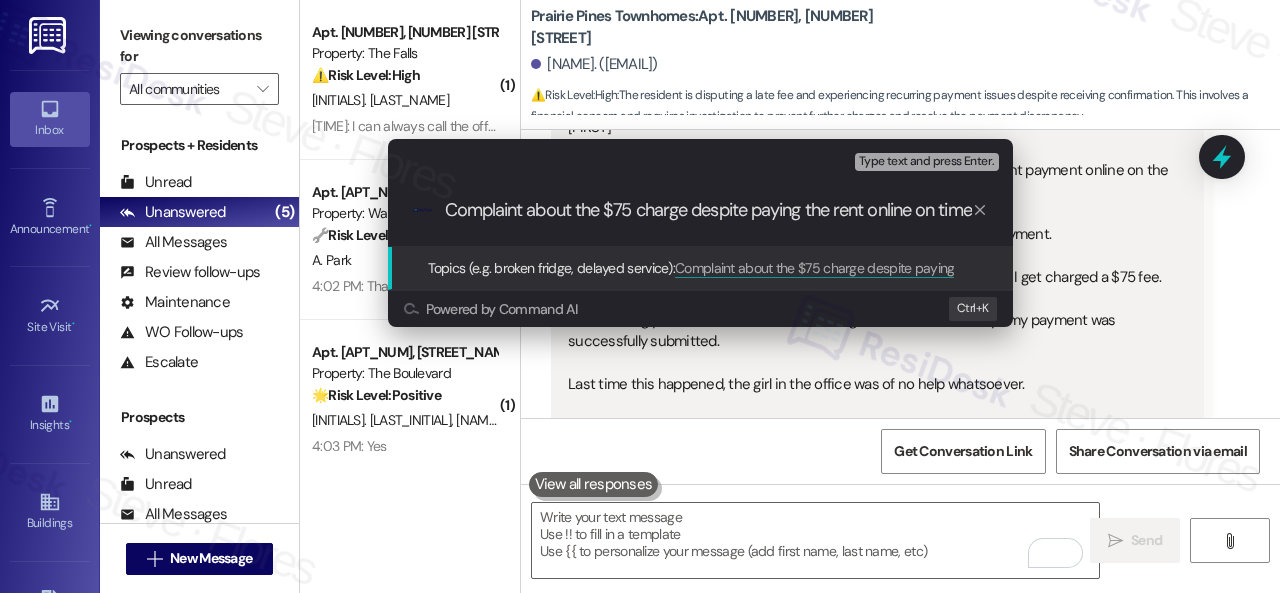 type on "Complaint about the $75 charge despite paying the rent online on time." 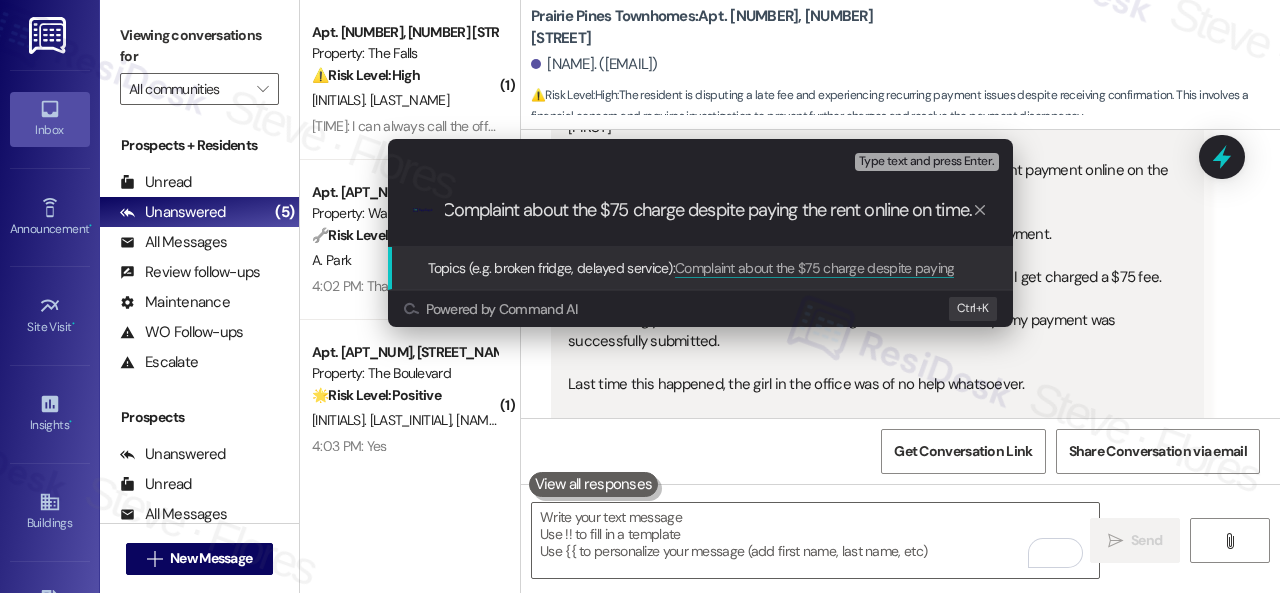 type 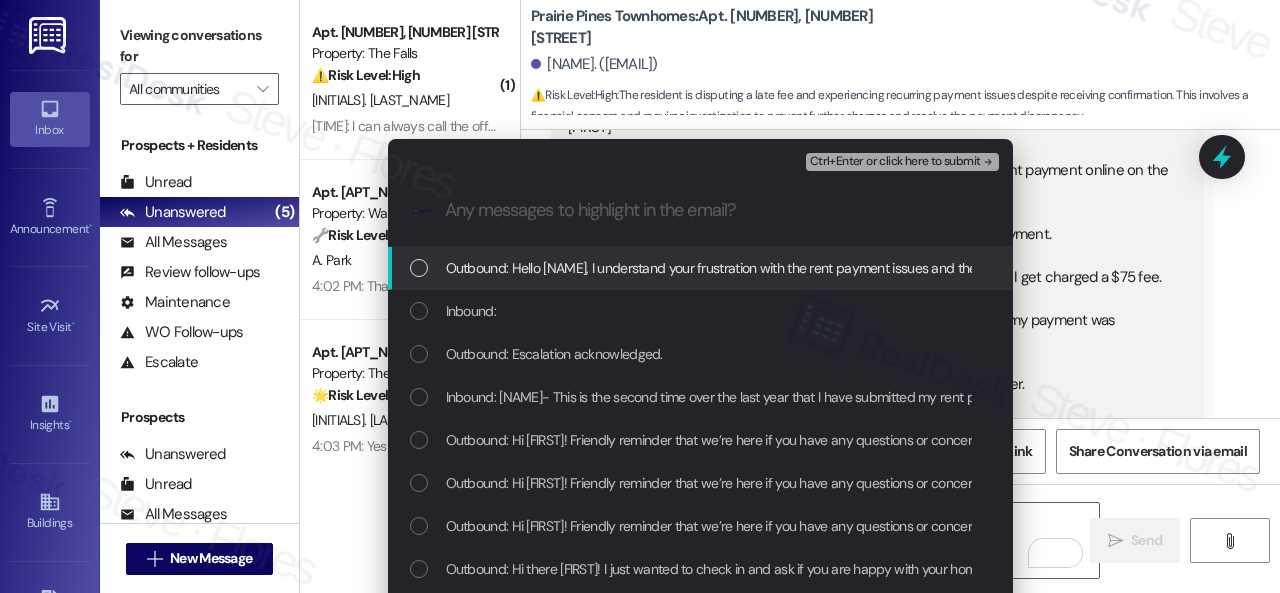 scroll, scrollTop: 0, scrollLeft: 0, axis: both 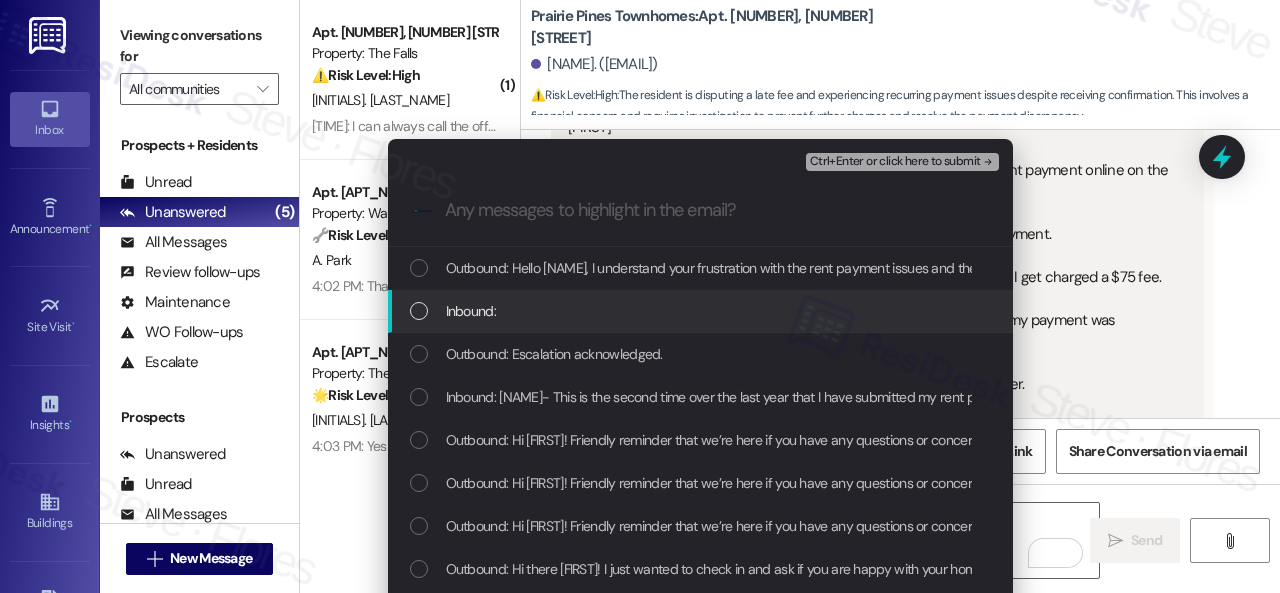 click on "Inbound:" at bounding box center (471, 311) 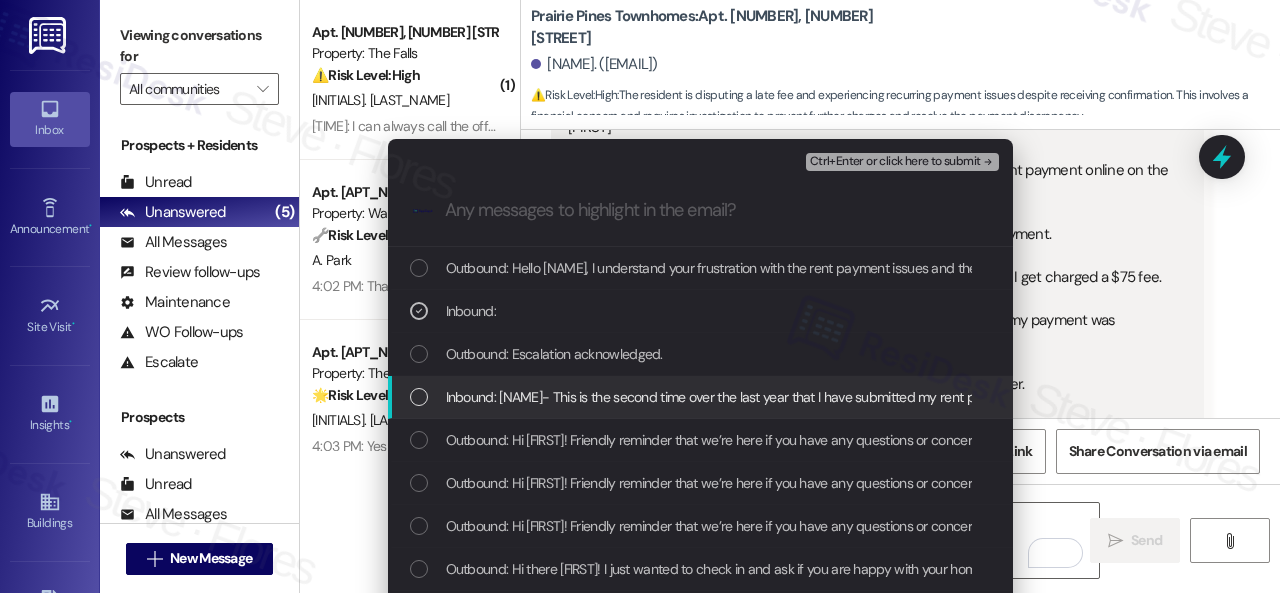 click on "Inbound: [NAME]-
This is the second time over the last year that I have submitted my rent payment online on the first. As I do every month.
I get the email confirmation that I have successfully submitted the payment.
Then on the fifth, I get notified that the payment didn’t go through and I get charged a $[PRICE] fee.
I am sending you a screenshot of the email I got on the first that says my payment was successfully submitted.
Last time this happened, the girl in the office was of no help whatsoever.
When I call my bank, they don’t see any of the transactions.
I would really know why this is happening and why I get charged $[PRICE] fee when it shows that I successfully submitted the payment." at bounding box center (2456, 397) 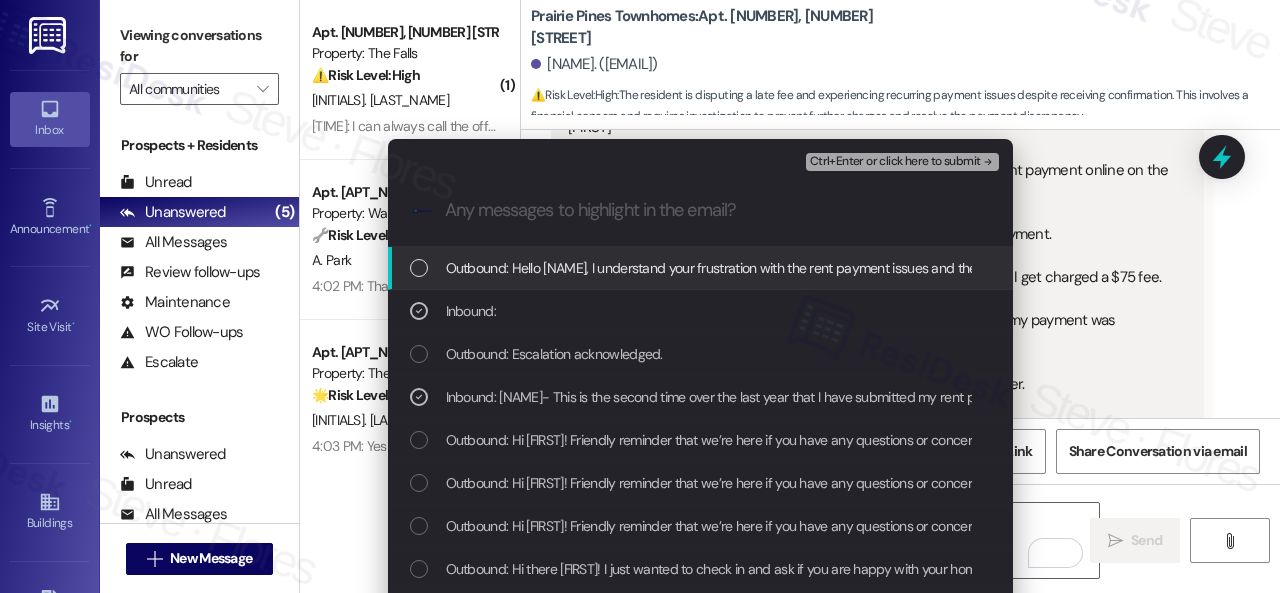 click on "Ctrl+Enter or click here to submit" at bounding box center [895, 162] 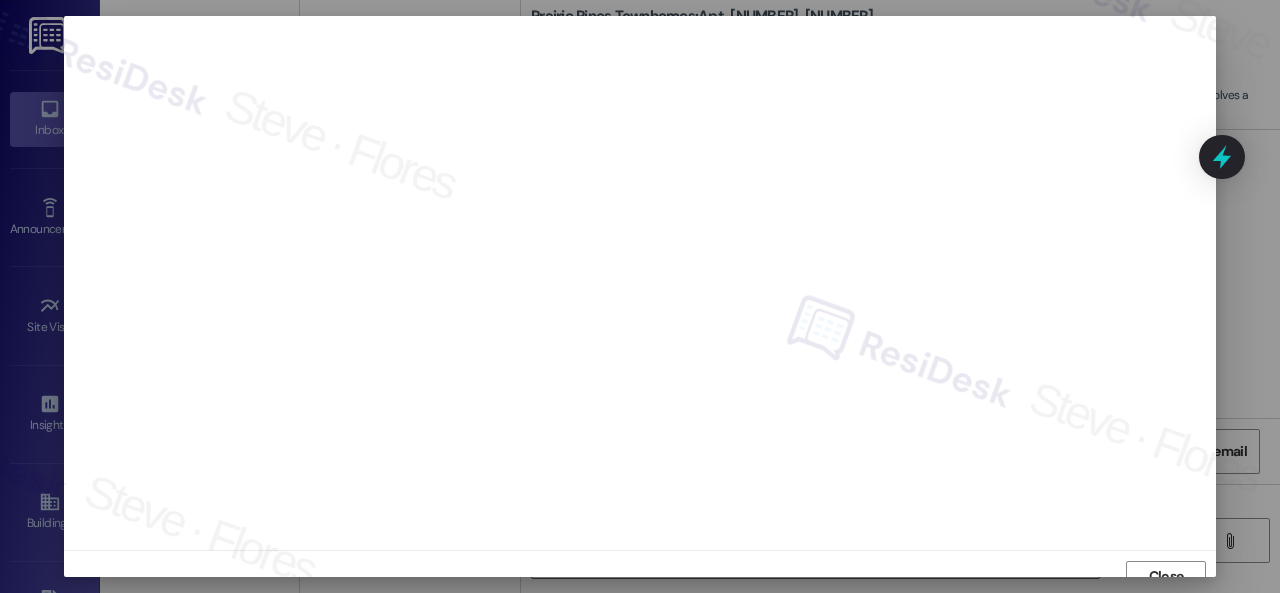 scroll, scrollTop: 15, scrollLeft: 0, axis: vertical 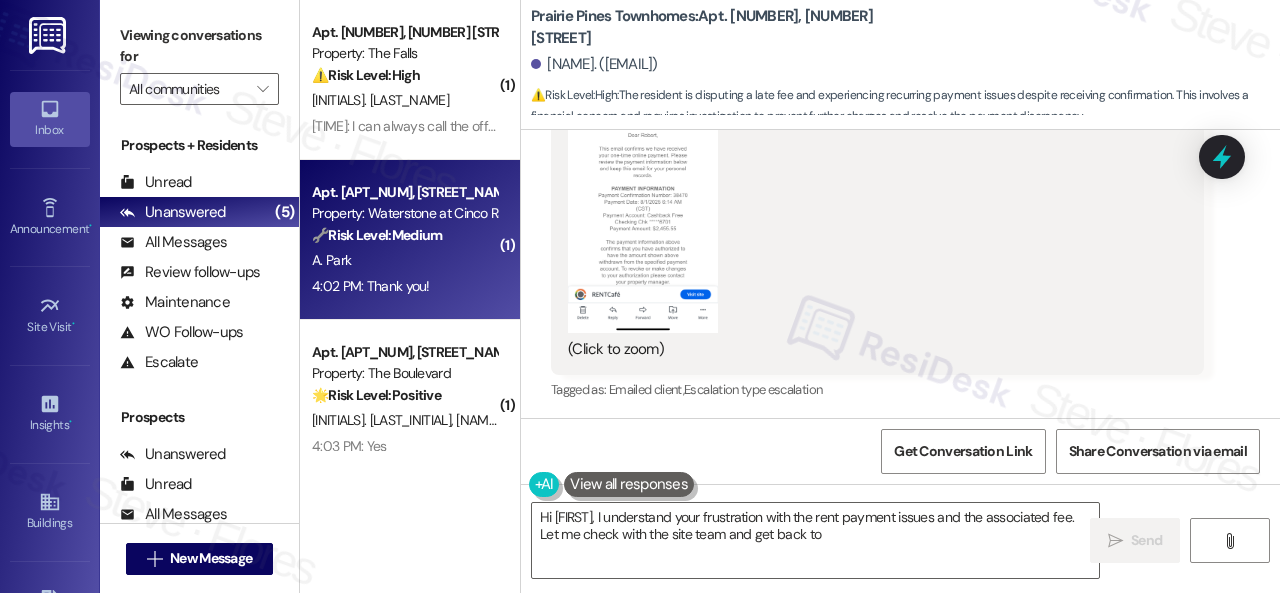 type on "Hi [FIRST], I understand your frustration with the rent payment issues and the associated fee. Let me check with the site team and get back to" 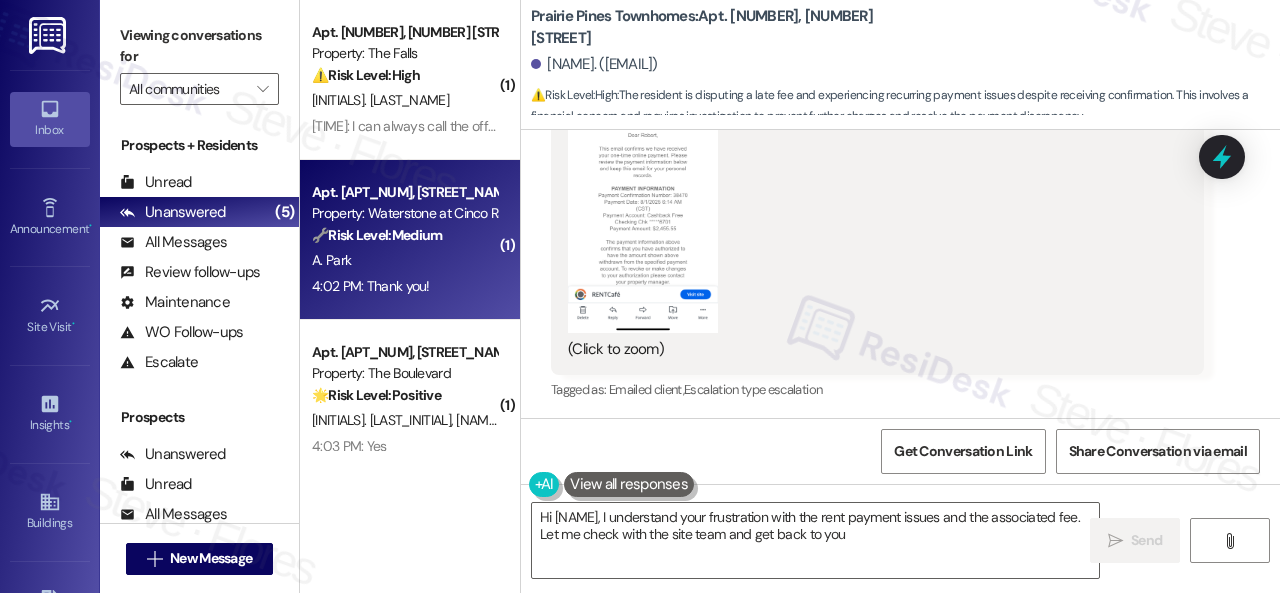 click on "A. Park" at bounding box center (404, 260) 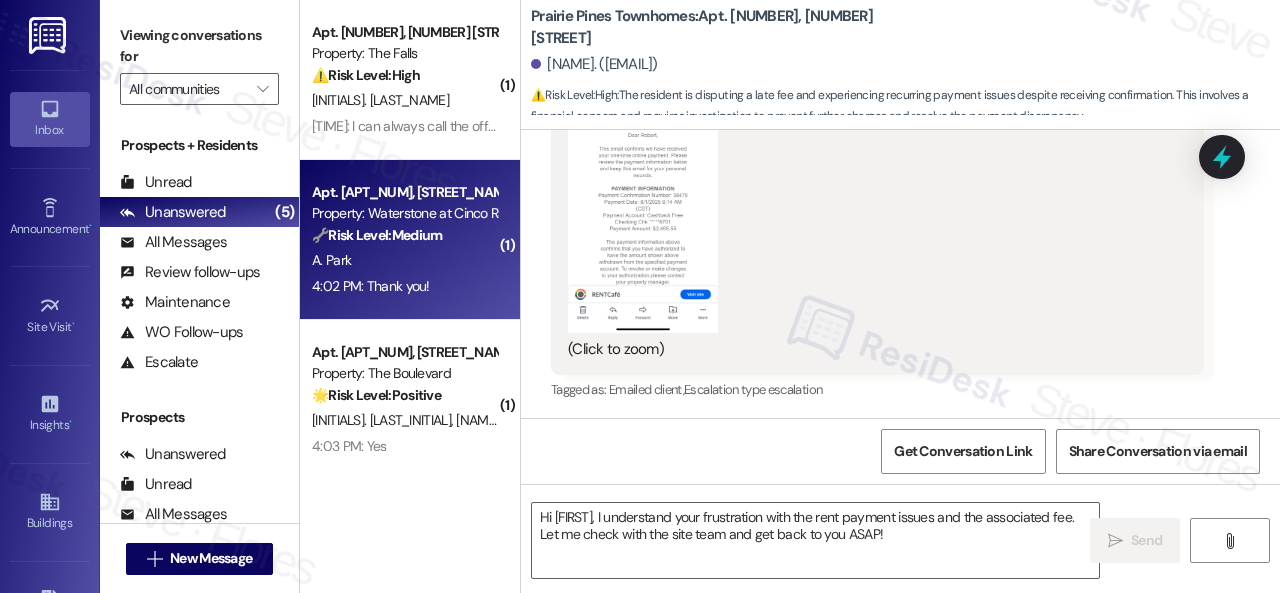 type on "Fetching suggested responses. Please feel free to read through the conversation in the meantime." 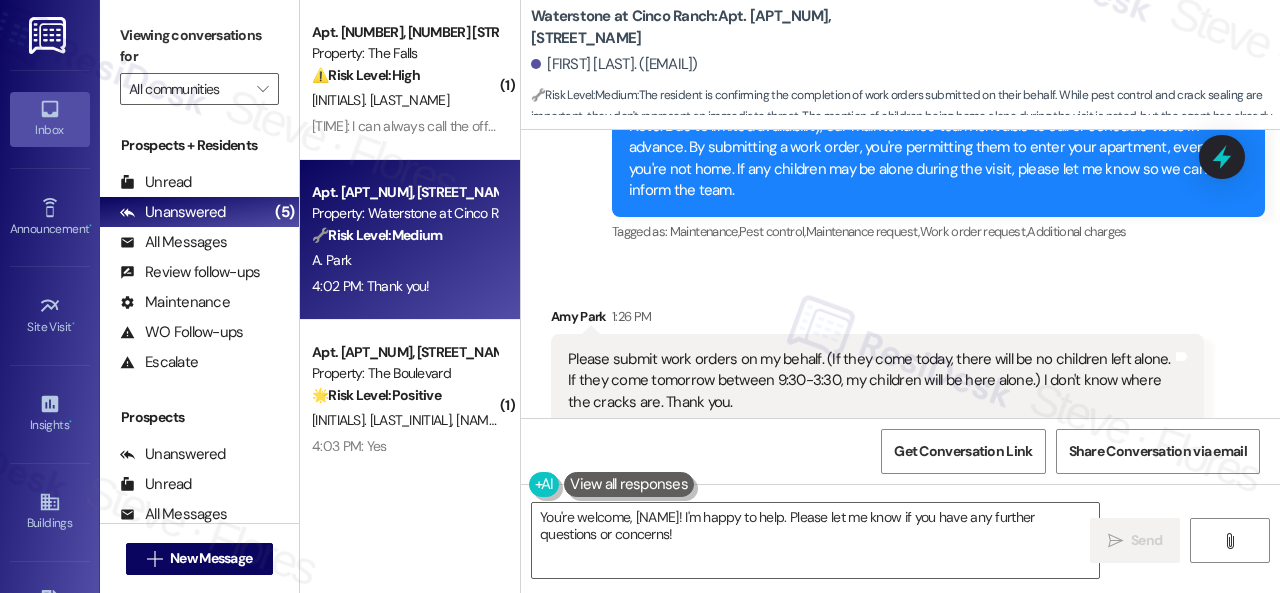 scroll, scrollTop: 18412, scrollLeft: 0, axis: vertical 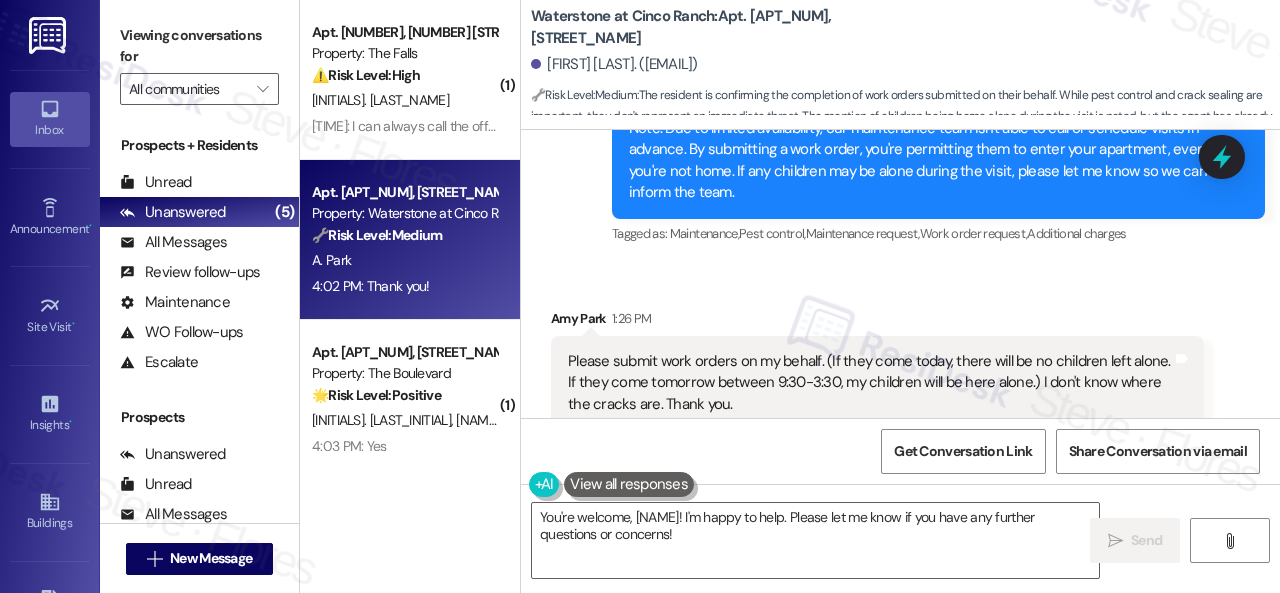 drag, startPoint x: 694, startPoint y: 542, endPoint x: 424, endPoint y: 457, distance: 283.0636 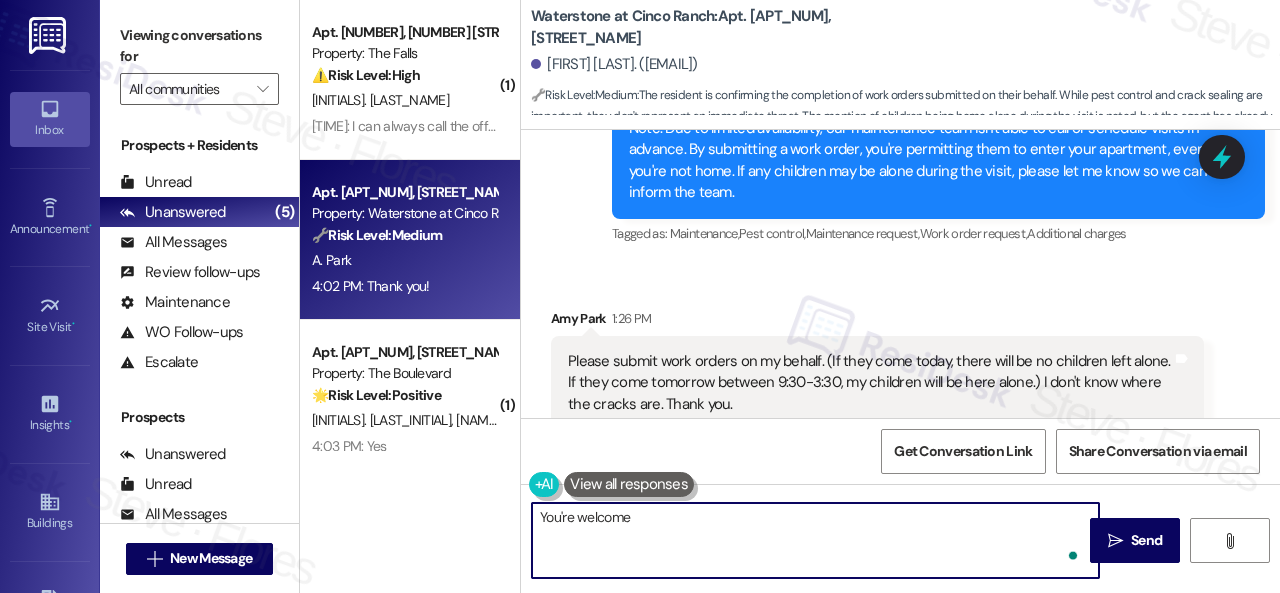 type on "You're welcome." 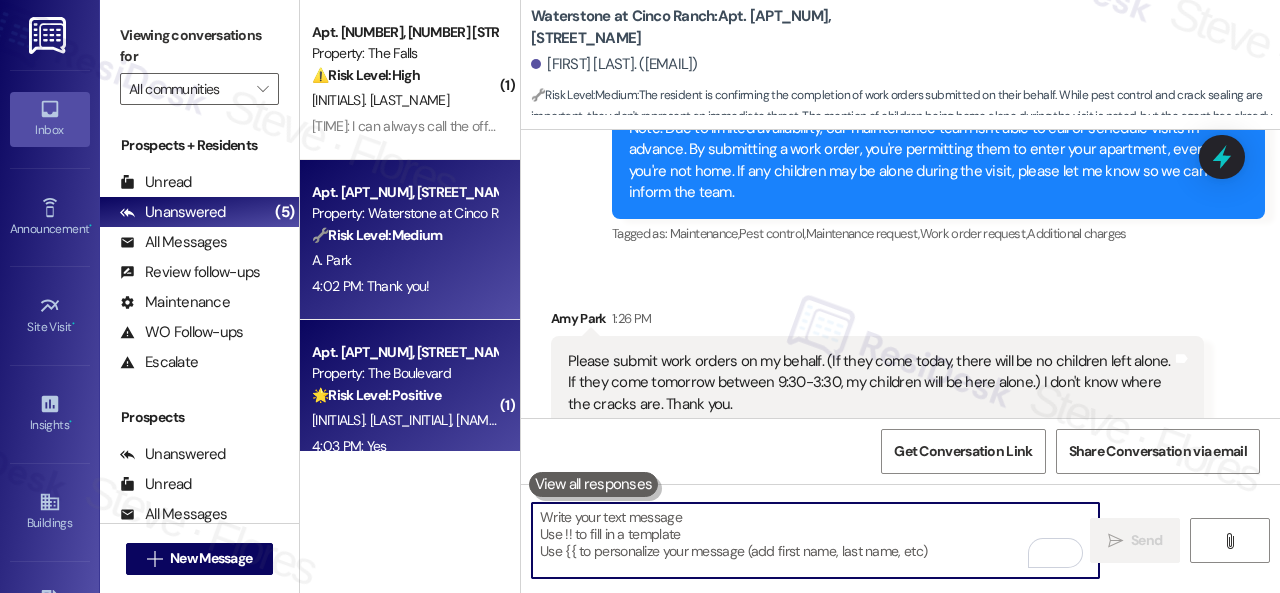 scroll, scrollTop: 19412, scrollLeft: 0, axis: vertical 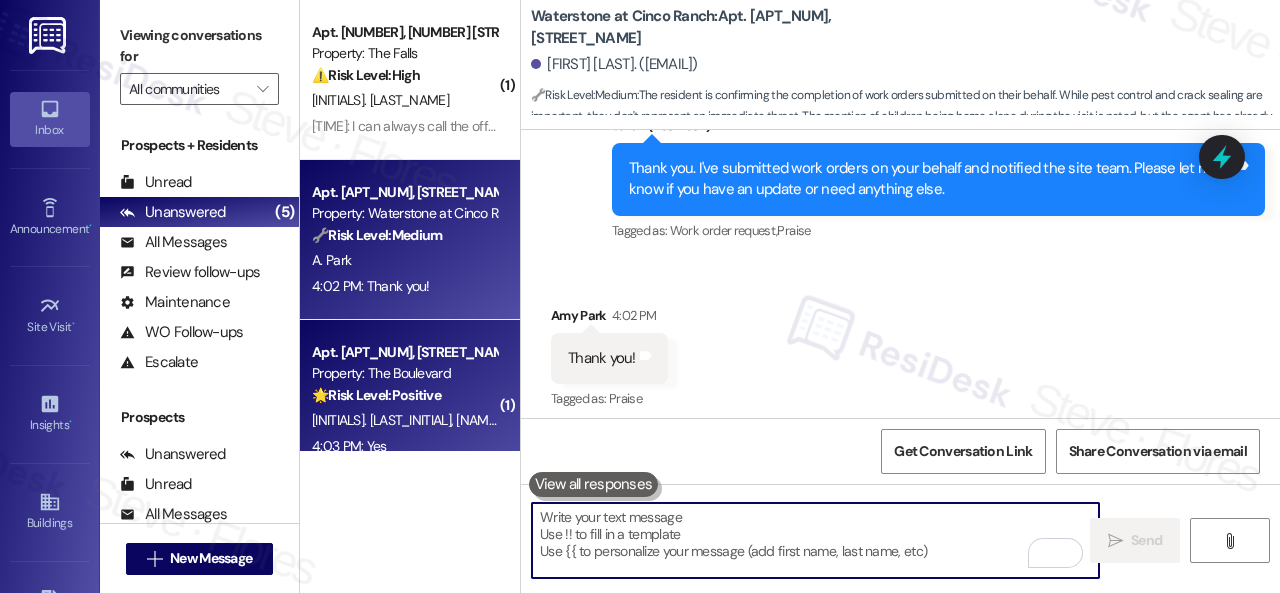 type 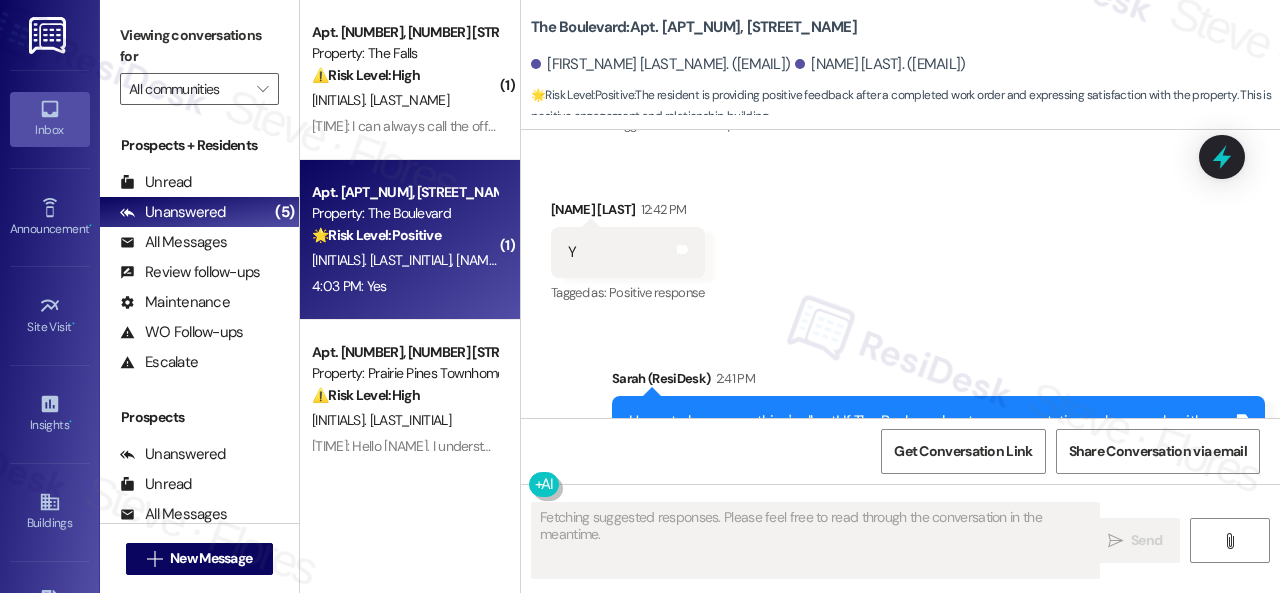 scroll, scrollTop: 4239, scrollLeft: 0, axis: vertical 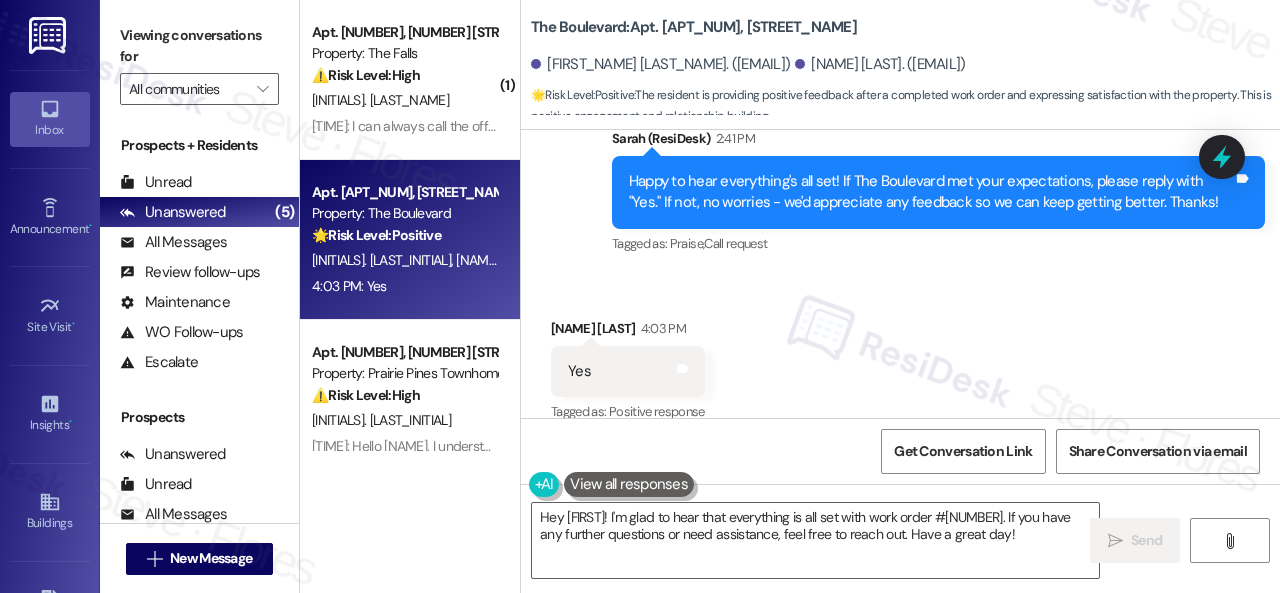 click on "Received via SMS [NAME] 4:03 PM Yes Tags and notes Tagged as: Positive response Click to highlight conversations about Positive response" at bounding box center (900, 357) 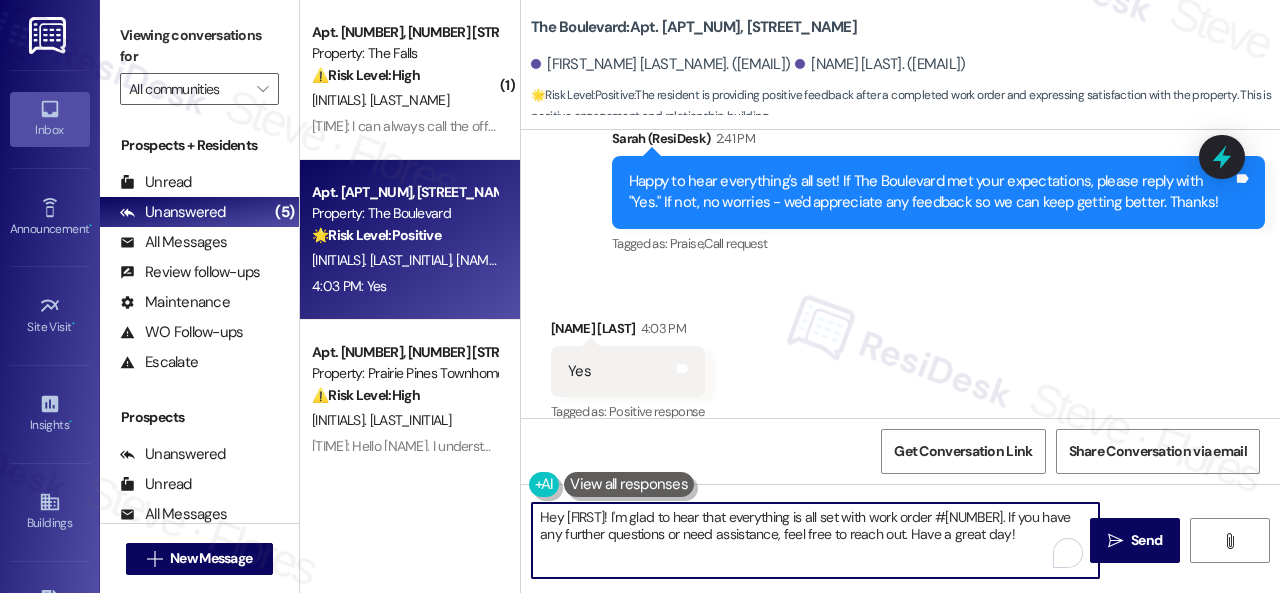 drag, startPoint x: 888, startPoint y: 508, endPoint x: 752, endPoint y: 512, distance: 136.0588 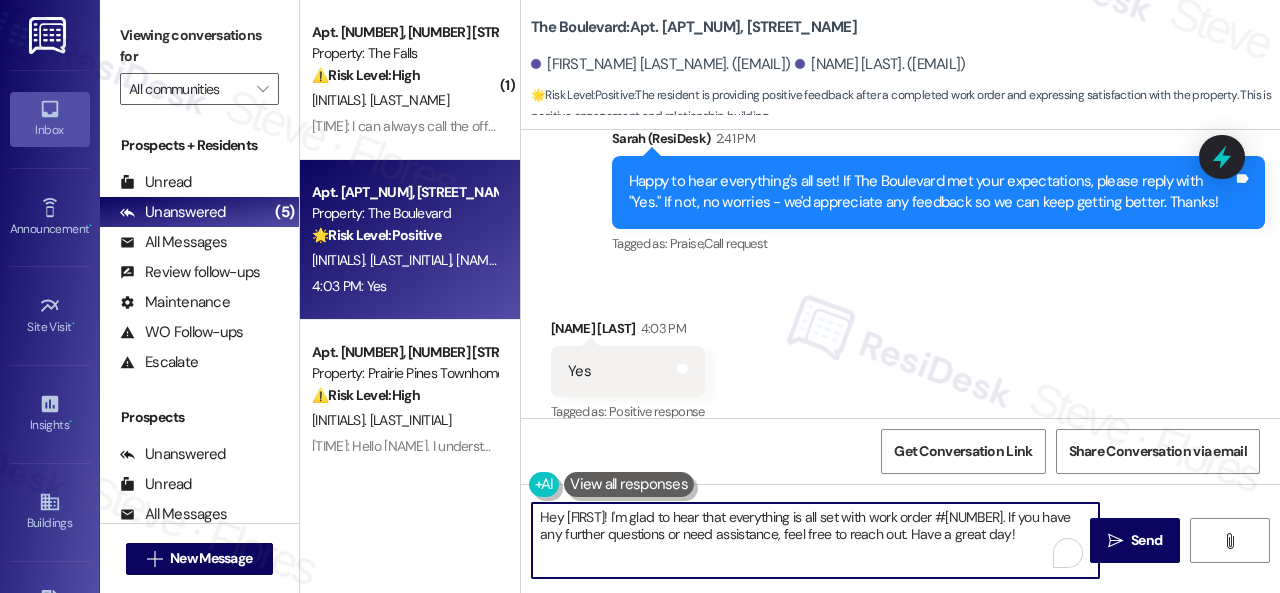click on "( 1 ) Apt. [NUMBER], [NUMBER] [STREET] Property: The Falls ⚠️  Risk Level:  High The resident reports a vehicle with an expired handicap placard is occupying the only handicap parking spot in their building, preventing them from parking. The resident is disabled and unable to park. The resident has also tried calling the office multiple times without success. This constitutes an urgent accessibility issue and requires immediate attention. J. Zarlengo [TIME]: I can always call the office. I've tried  calling several times over the past week, no answer.  [TIME]: I can always call the office. I've tried  calling several times over the past week, no answer.  Apt. [NUMBER], [NUMBER] [STREET] Property: The Boulevard 🌟  Risk Level:  Positive The resident is providing positive feedback after a completed work order and expressing satisfaction with the property. This is positive engagement and relationship building. A. Rausch" at bounding box center [790, 296] 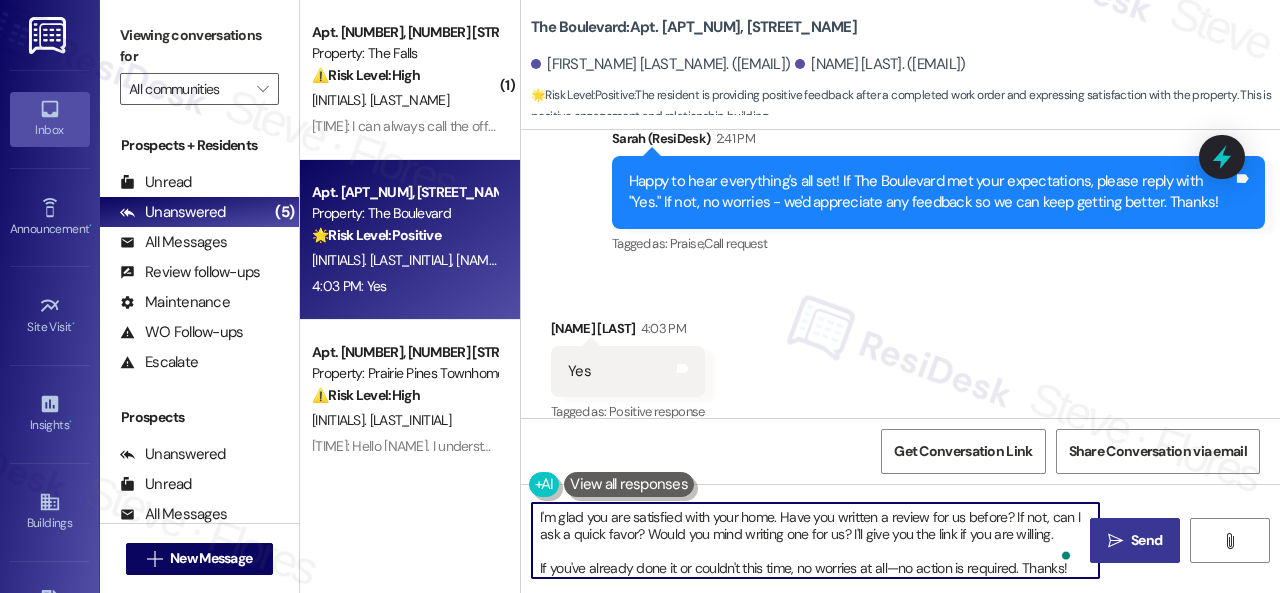 type on "I'm glad you are satisfied with your home. Have you written a review for us before? If not, can I ask a quick favor? Would you mind writing one for us? I'll give you the link if you are willing.
If you've already done it or couldn't this time, no worries at all—no action is required. Thanks!" 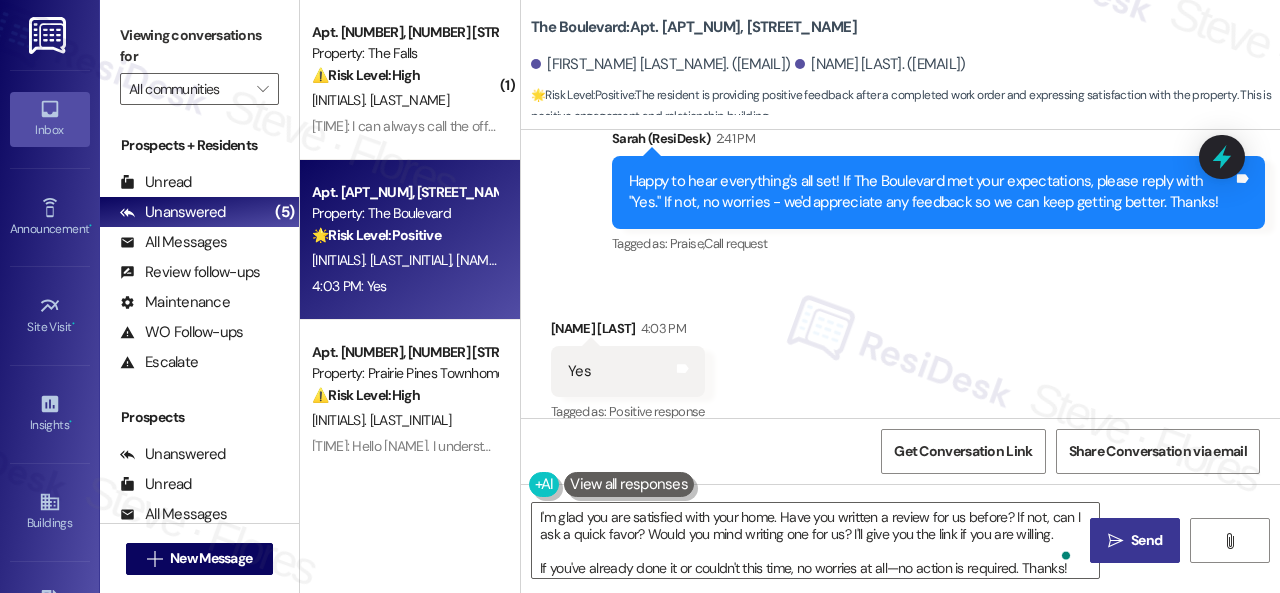 click on " Send" at bounding box center [1135, 540] 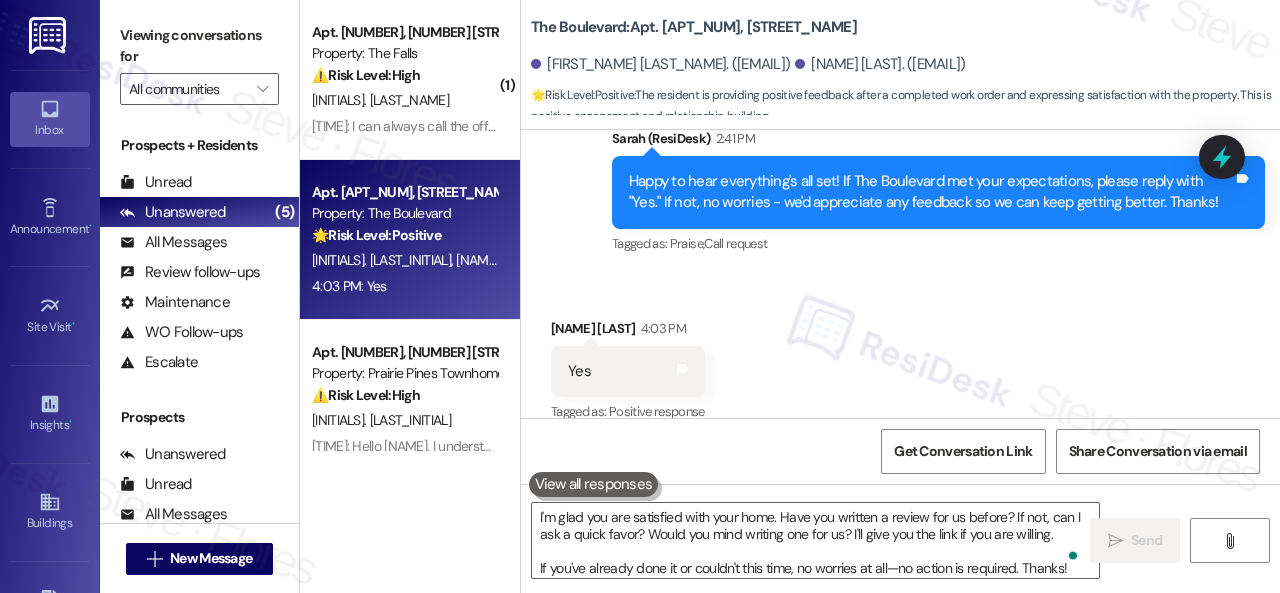 type 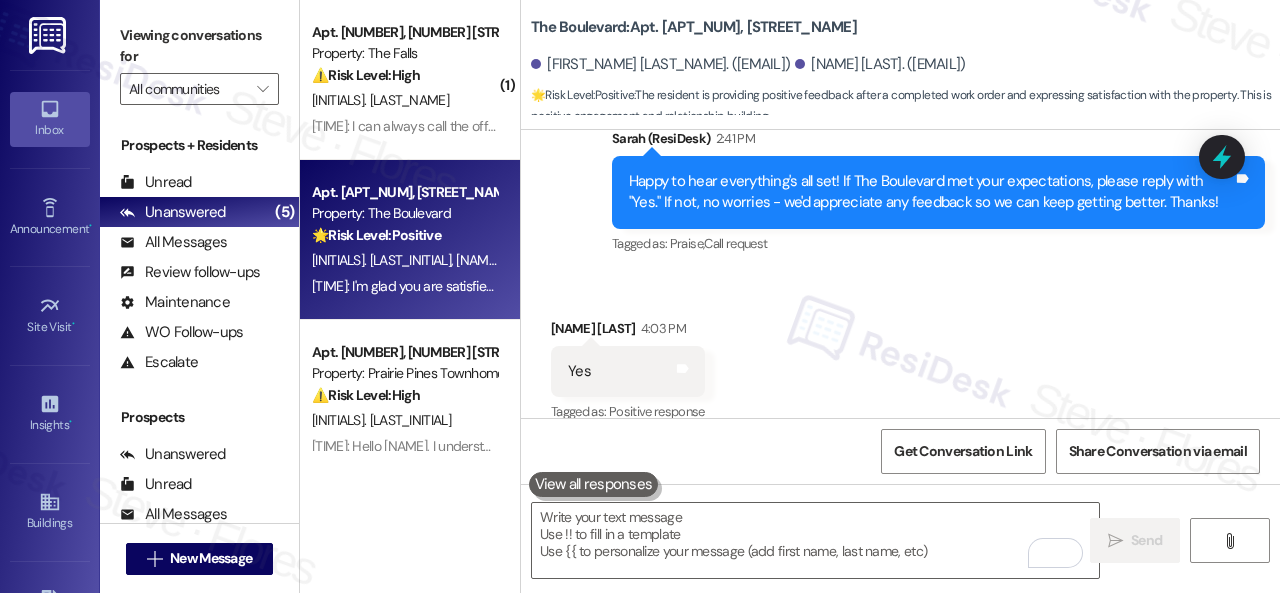 click on "Received via SMS [NAME] 4:03 PM Yes Tags and notes Tagged as: Positive response Click to highlight conversations about Positive response" at bounding box center [900, 357] 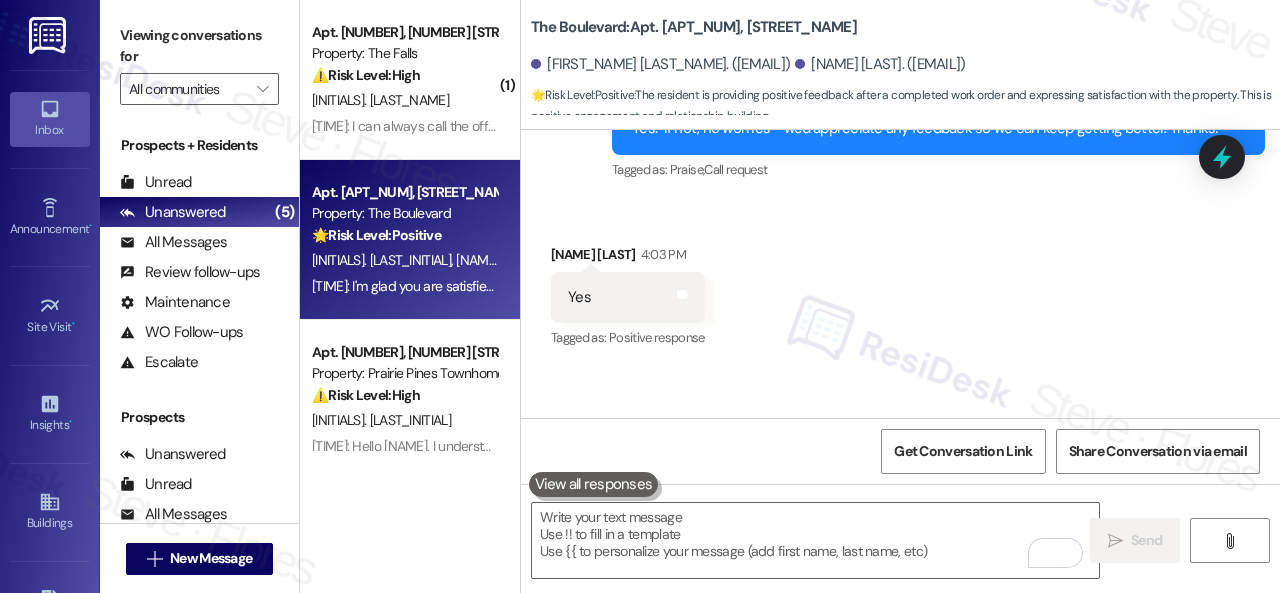 scroll, scrollTop: 4444, scrollLeft: 0, axis: vertical 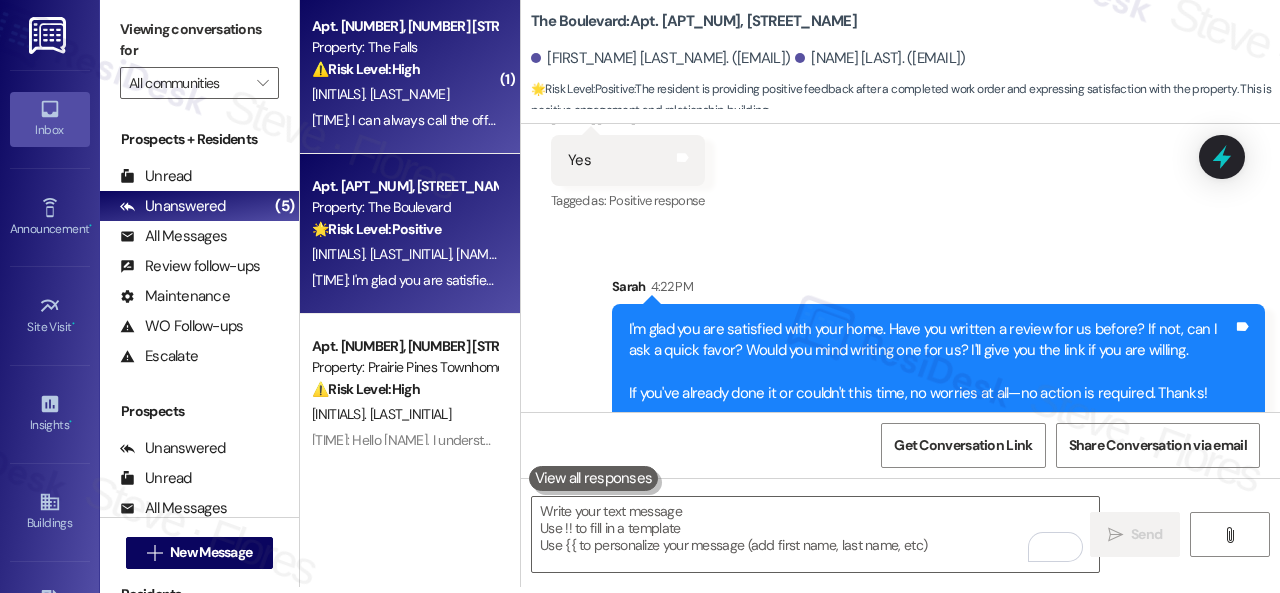 click on "[TIME]: I can always call the office. I've tried  calling several times over the past week, no answer.  [TIME]: I can always call the office. I've tried  calling several times over the past week, no answer." at bounding box center [585, 120] 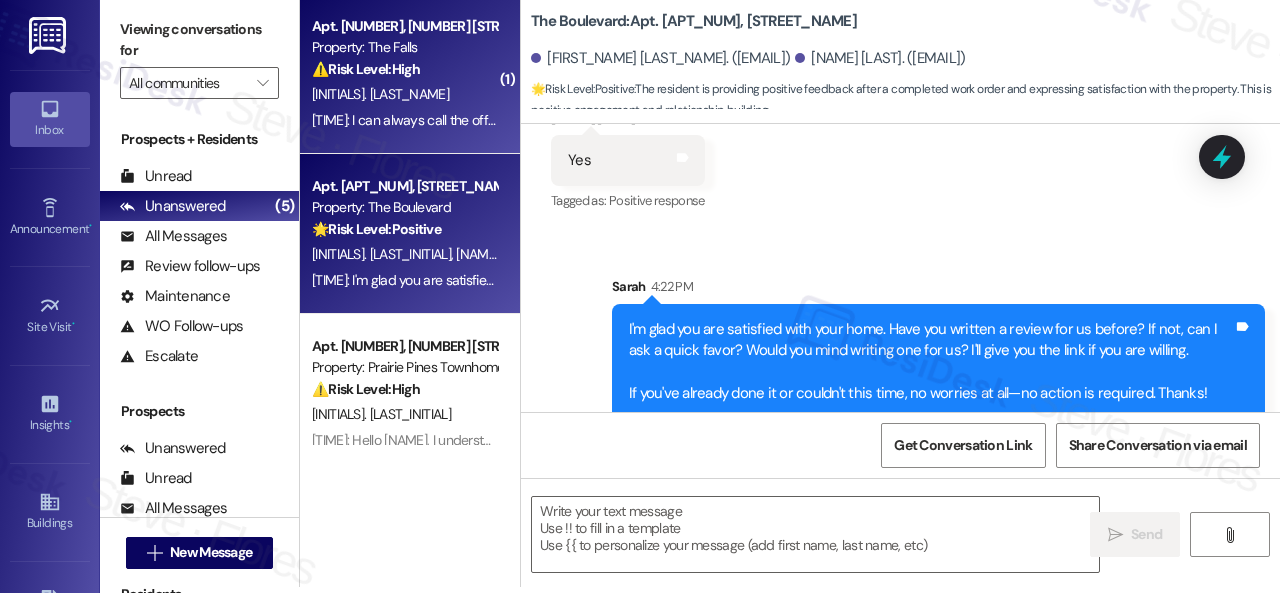 type on "Fetching suggested responses. Please feel free to read through the conversation in the meantime." 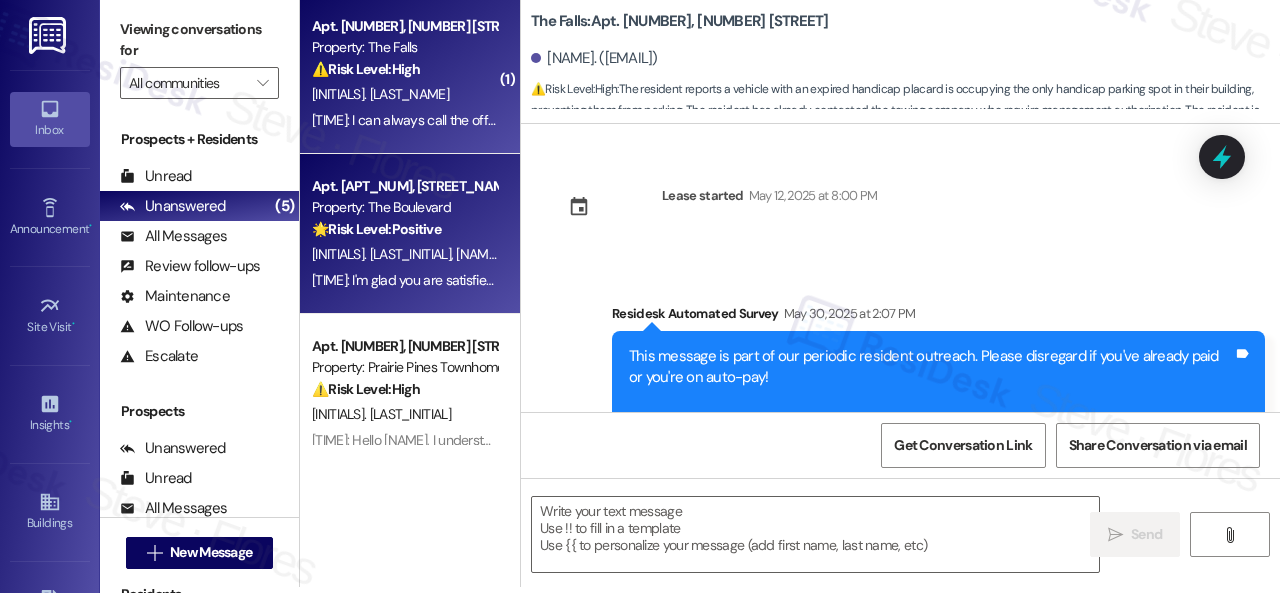 scroll, scrollTop: 7073, scrollLeft: 0, axis: vertical 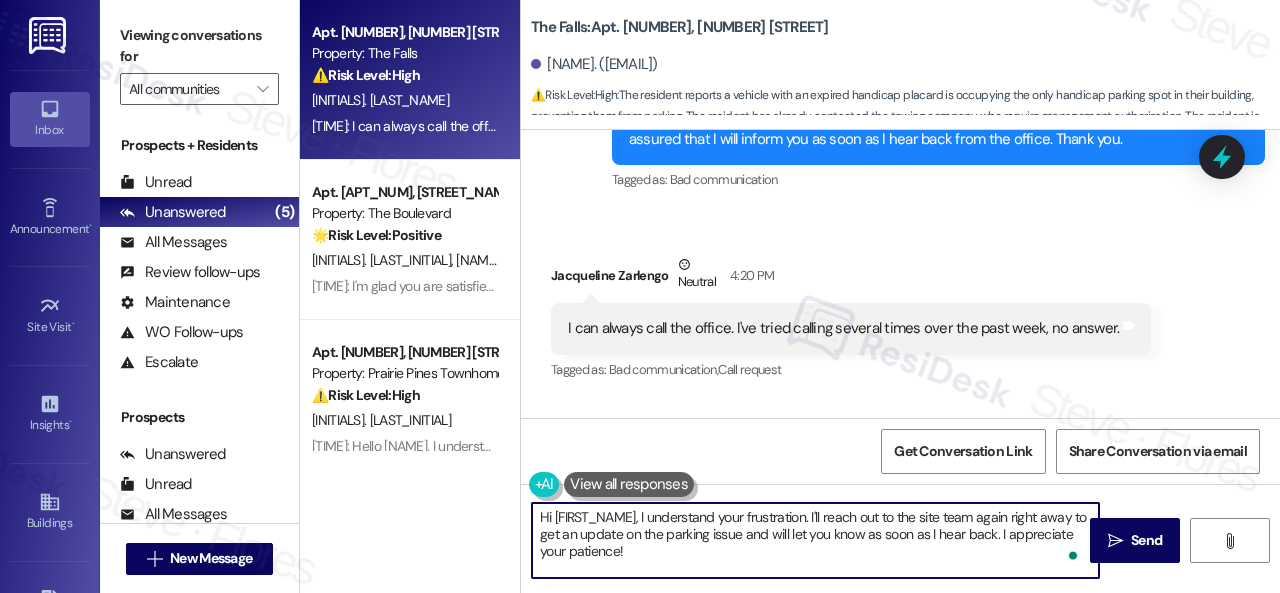drag, startPoint x: 636, startPoint y: 555, endPoint x: 452, endPoint y: 479, distance: 199.07788 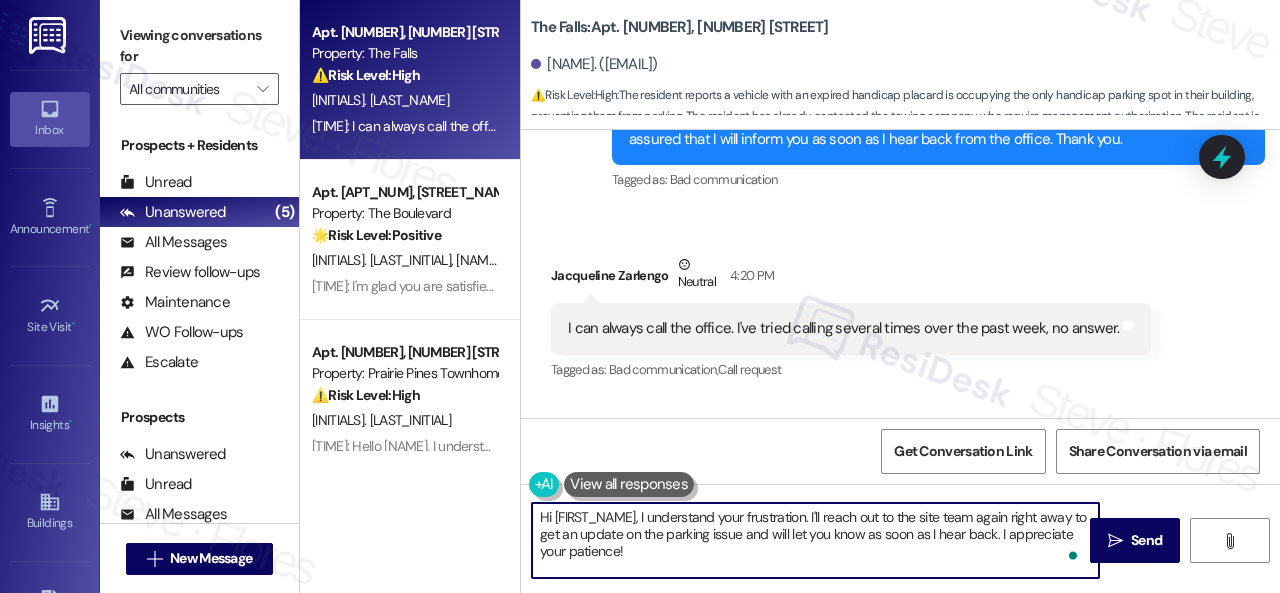 click on "Apt. [NUMBER], [NUMBER] [STREET] Property: [PROPERTY] ⚠️ Risk Level: High The resident reports a vehicle with an expired handicap placard is occupying the only handicap parking spot in their building, preventing them from parking. The resident has already contacted the towing company, who require management authorization. The resident is disabled and unable to park. The resident has also tried calling the office multiple times without success. This constitutes an urgent accessibility issue and requires immediate attention. J. [LAST] Apt. [NUMBER], [NUMBER] [STREET] Property: [PROPERTY] 🌟 Risk Level: Positive The resident is providing positive feedback after a completed work order and expressing satisfaction with the property. This is positive engagement and relationship building. A. [LAST] ⚠️" at bounding box center (790, 296) 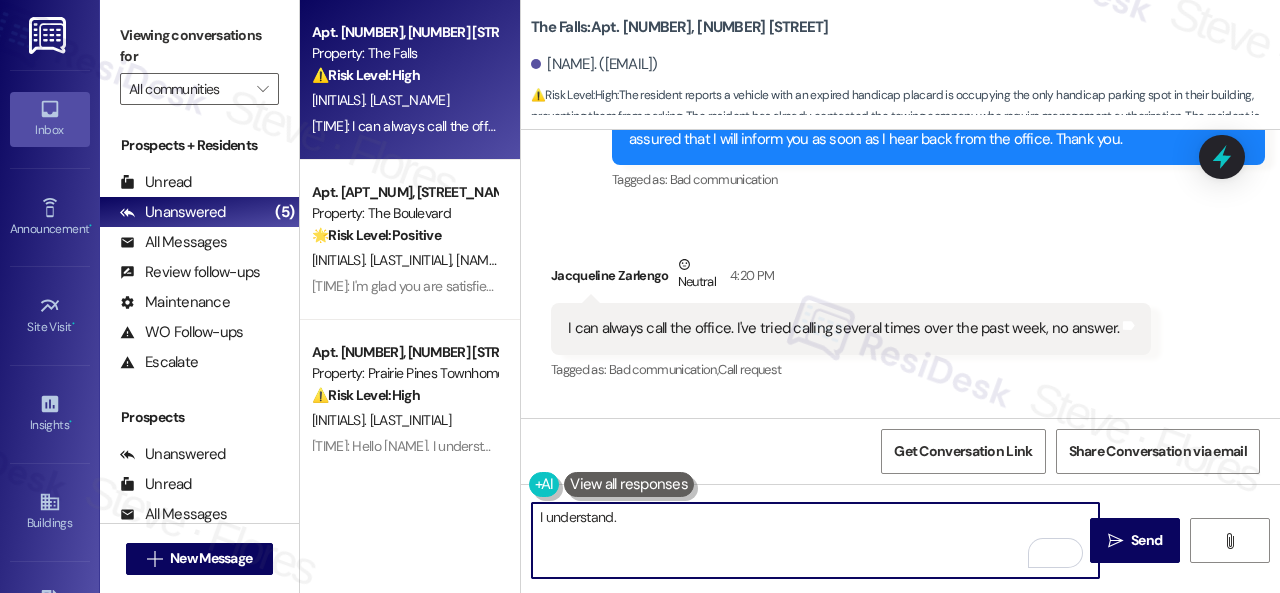 click on "I understand." at bounding box center (815, 540) 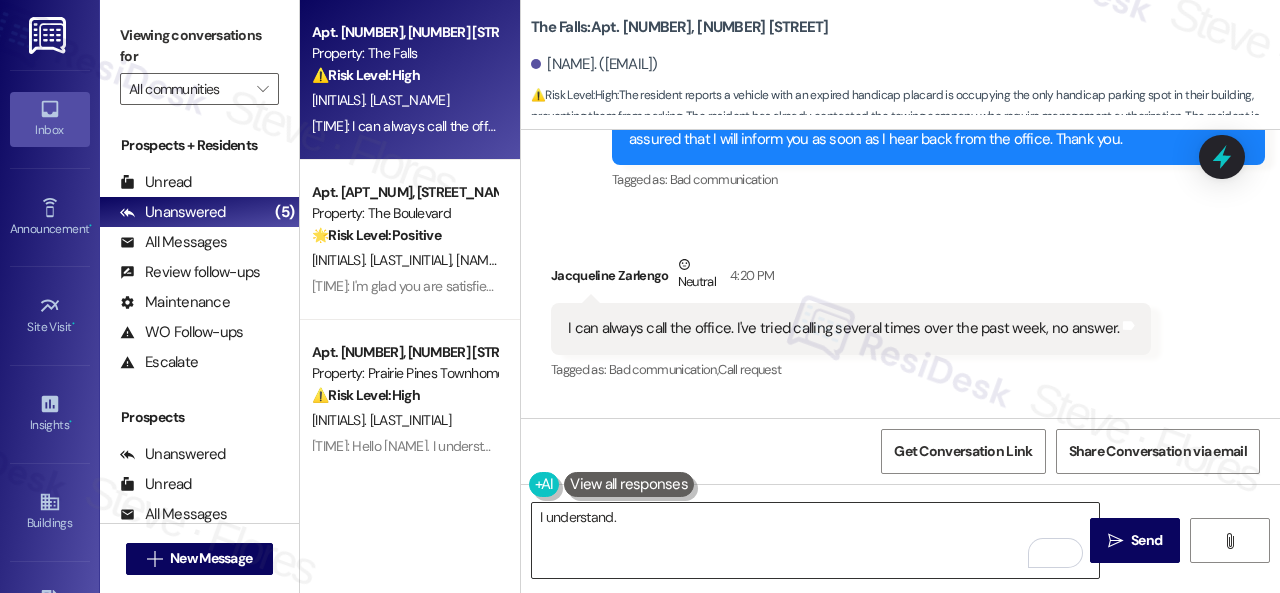 click on "I understand." at bounding box center (815, 540) 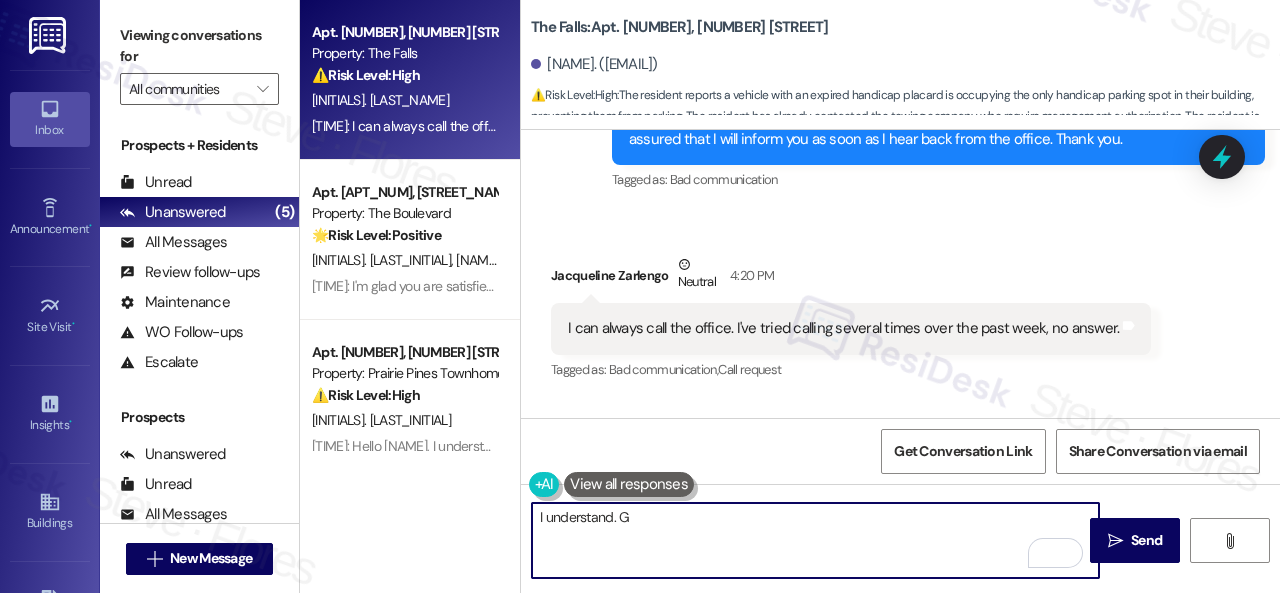 paste on "oing to the office to speak with someone from the site team would be helpful, too. I appreciate your patience, [FIRST]." 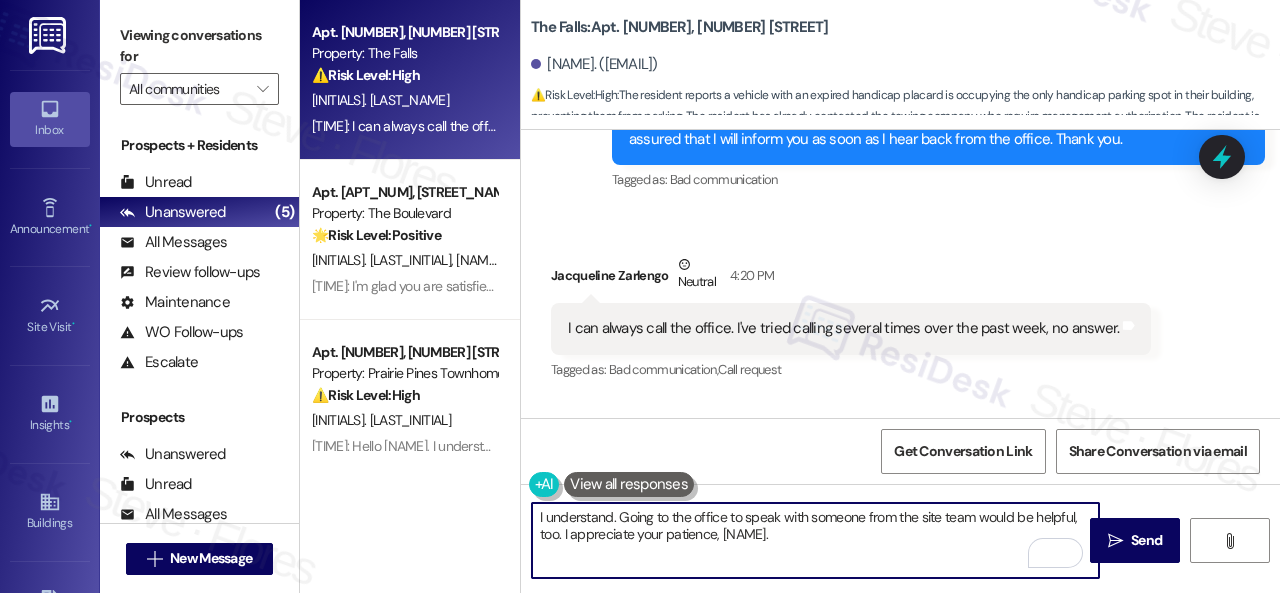 click on "I understand. Going to the office to speak with someone from the site team would be helpful, too. I appreciate your patience, [NAME]." at bounding box center (815, 540) 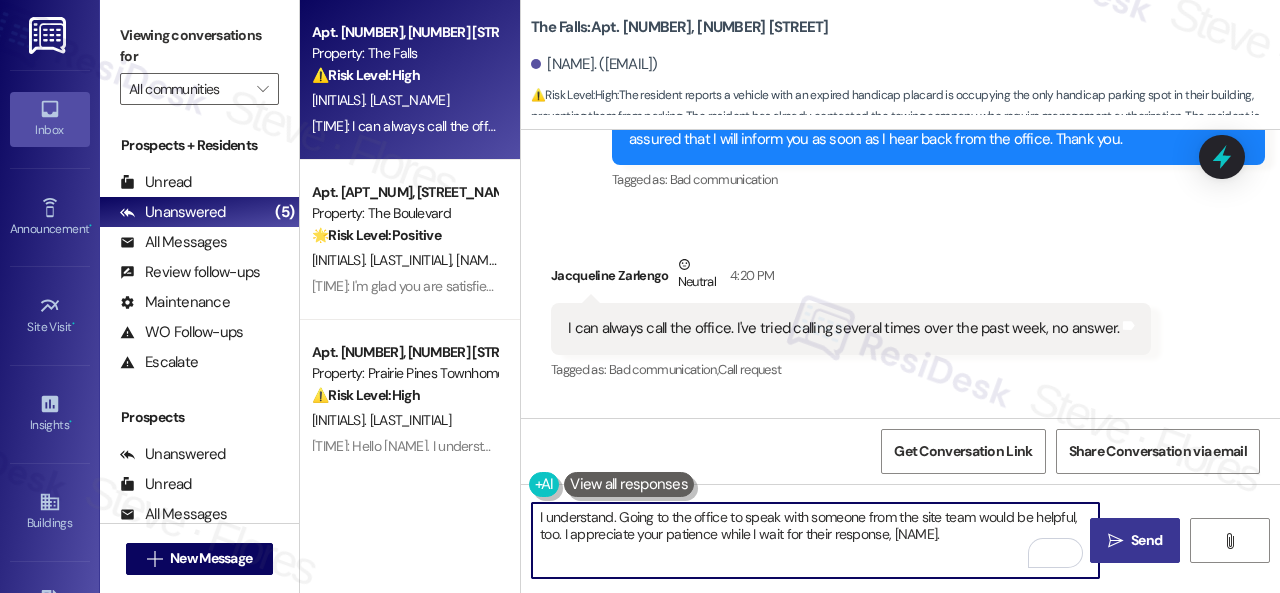 type on "I understand. Going to the office to speak with someone from the site team would be helpful, too. I appreciate your patience while I wait for their response, [NAME]." 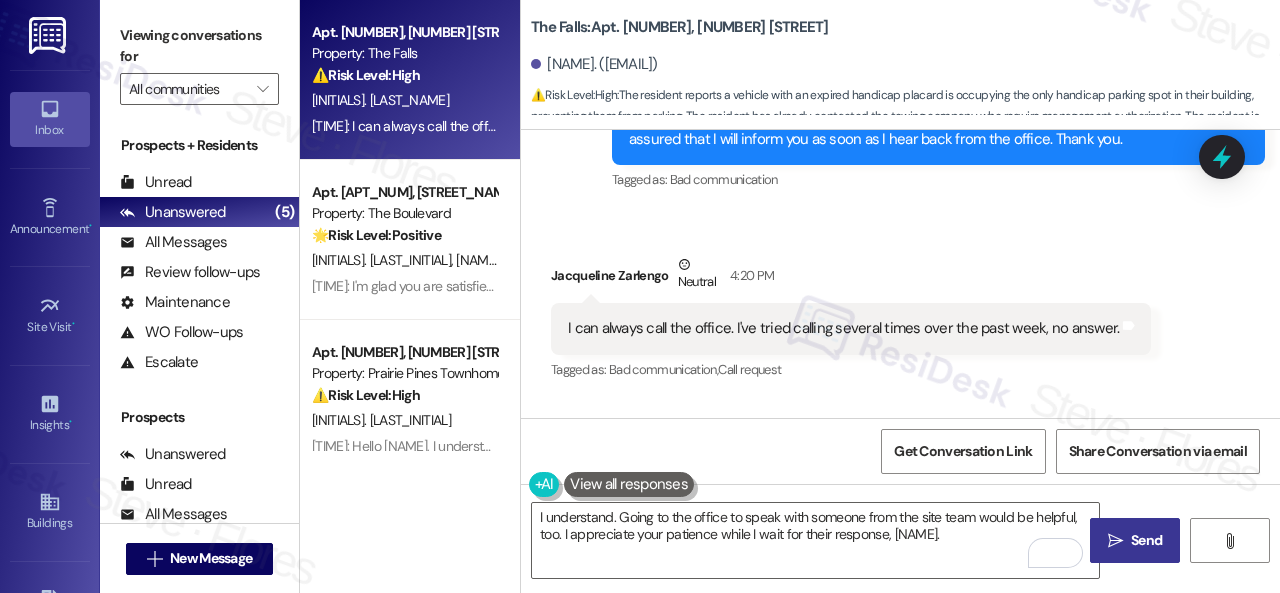 click on "Send" at bounding box center [1146, 540] 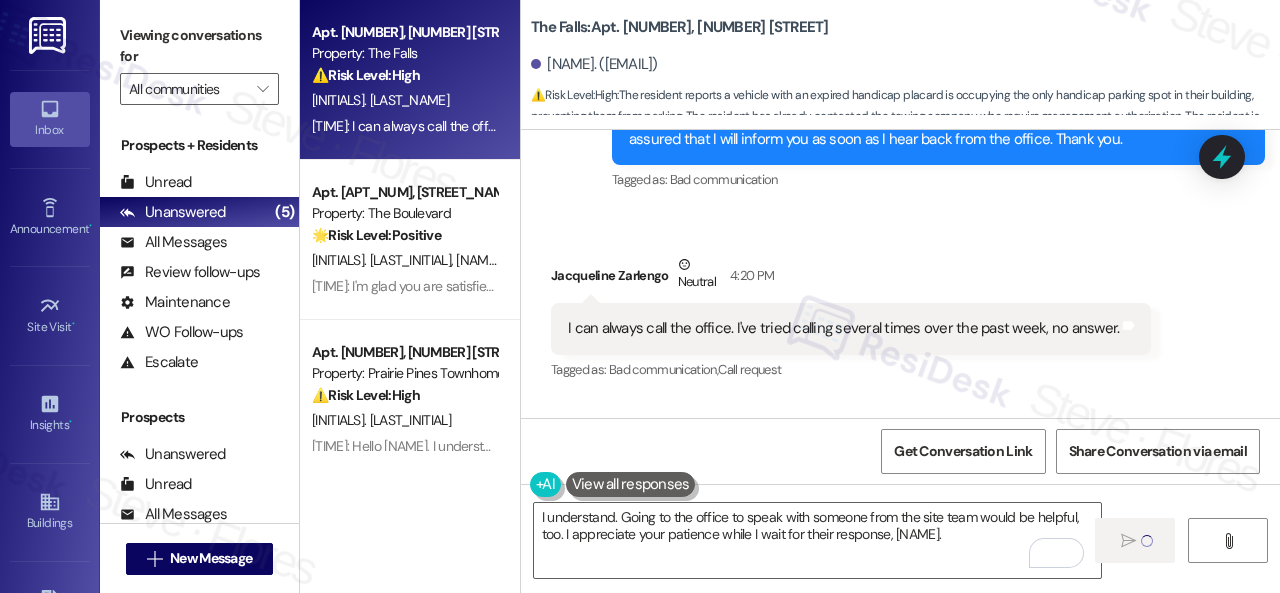 type 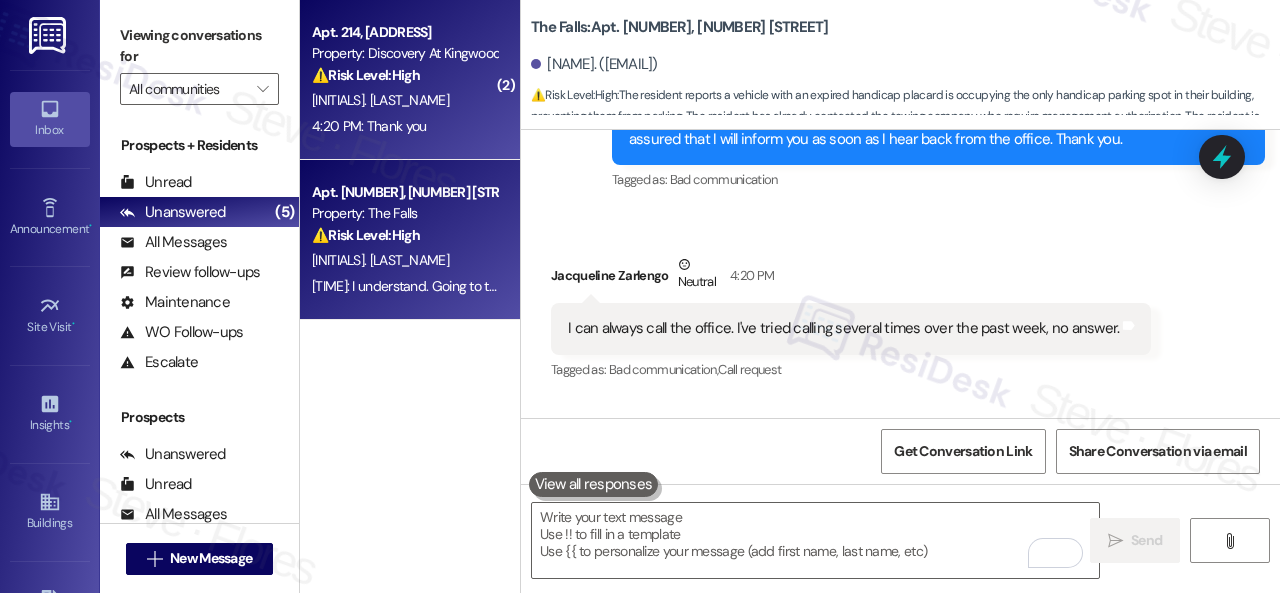 click on "[INITIALS]. [LAST_NAME]" at bounding box center (404, 100) 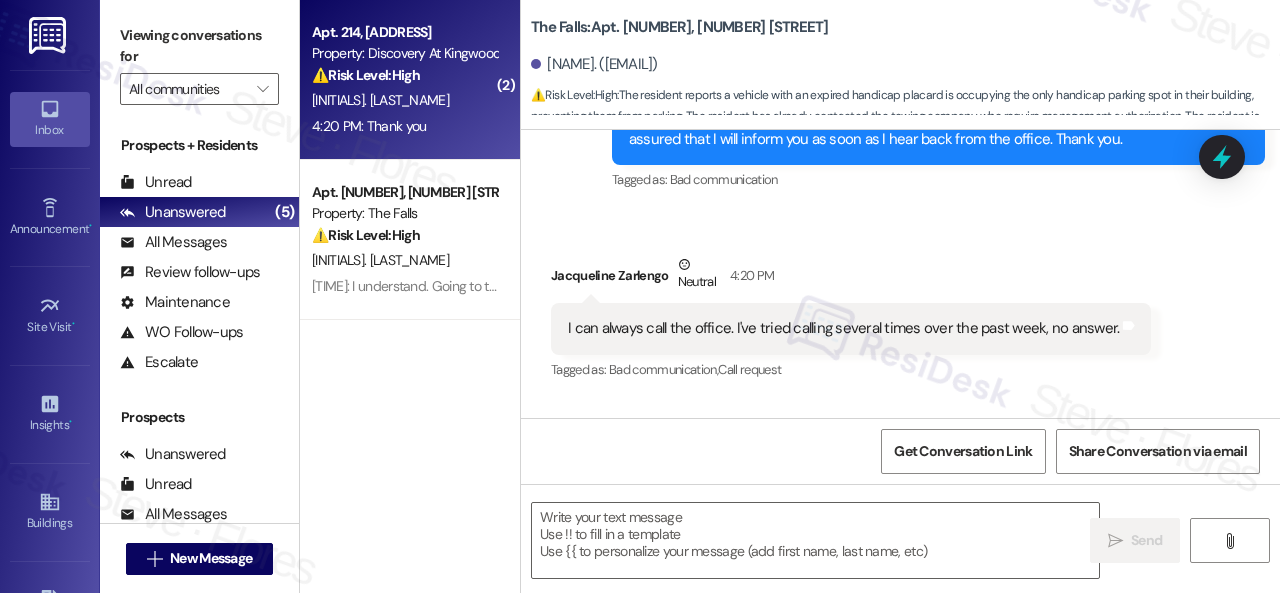 type on "Fetching suggested responses. Please feel free to read through the conversation in the meantime." 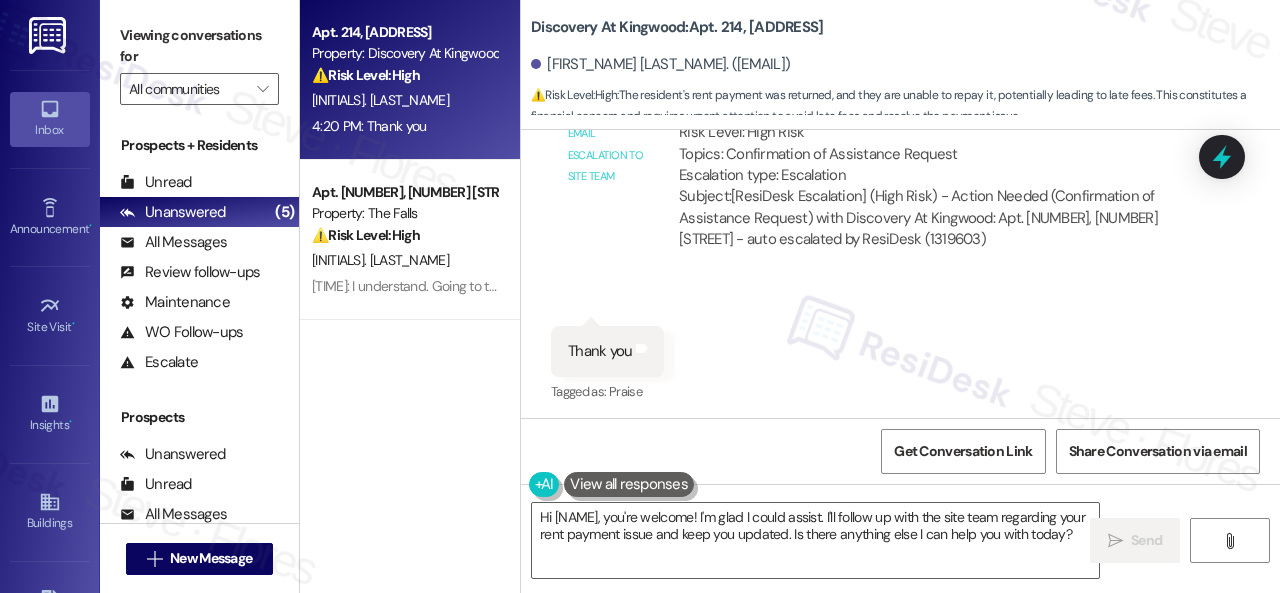 scroll, scrollTop: 6642, scrollLeft: 0, axis: vertical 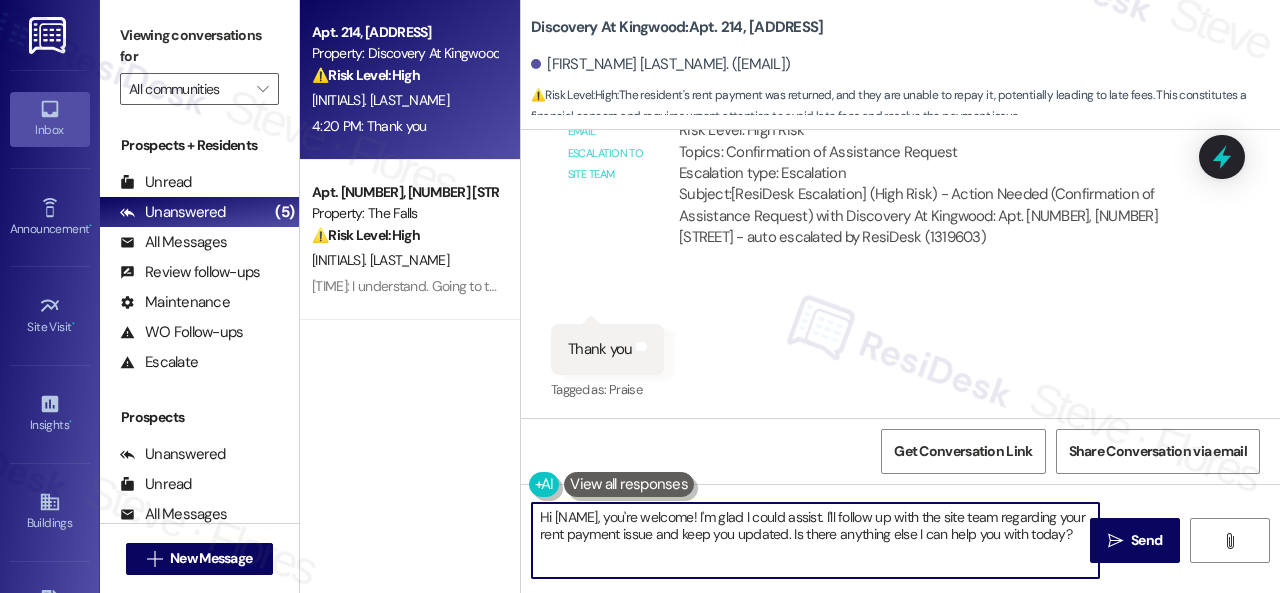 drag, startPoint x: 642, startPoint y: 566, endPoint x: 448, endPoint y: 480, distance: 212.20744 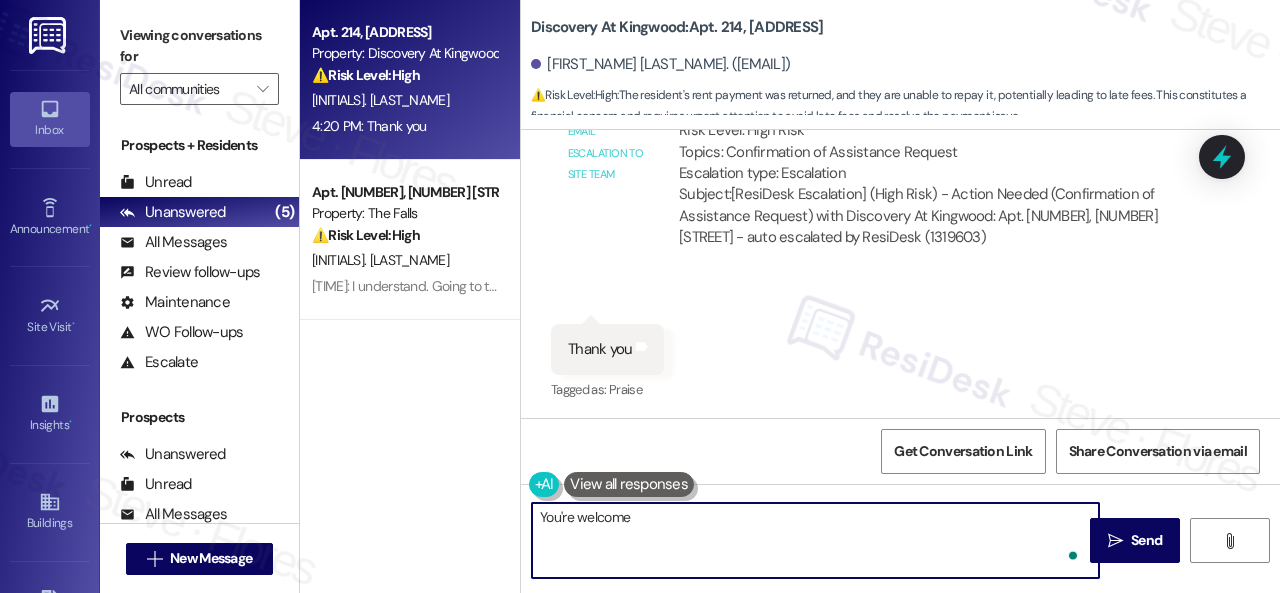 type on "You're welcome." 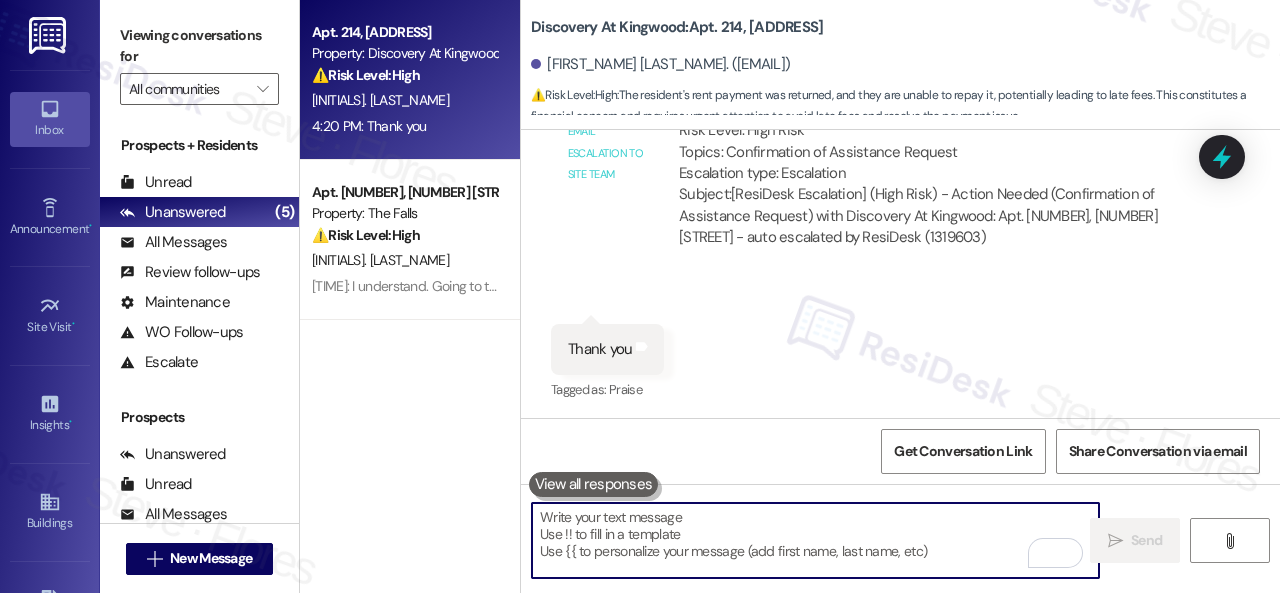 scroll, scrollTop: 6640, scrollLeft: 0, axis: vertical 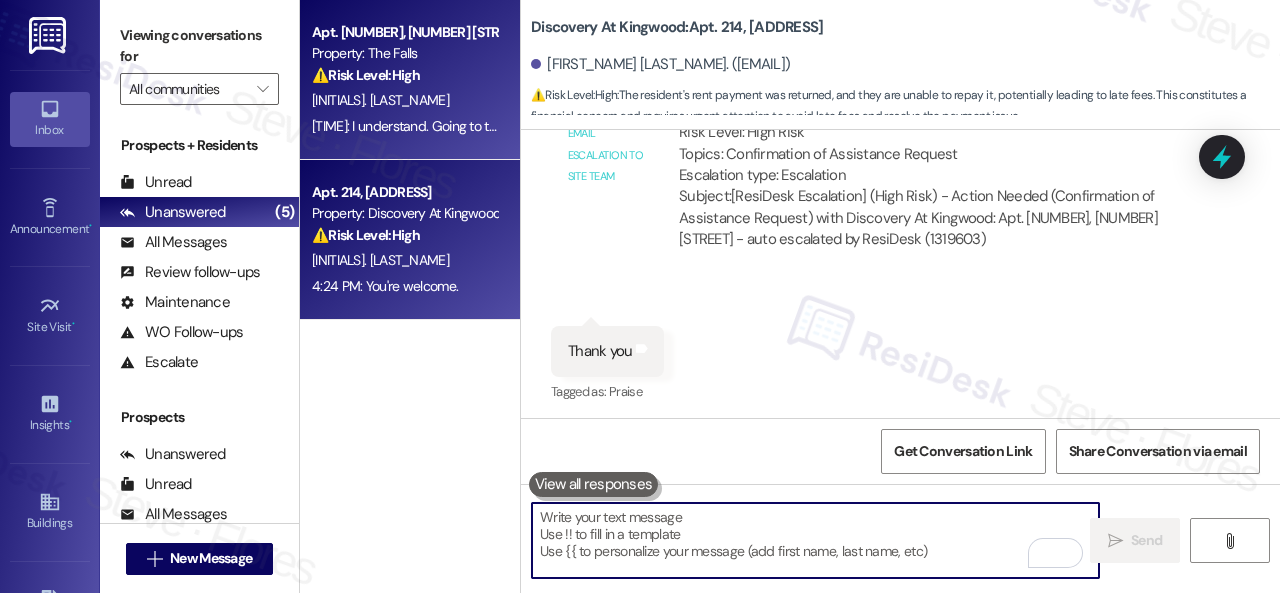 type 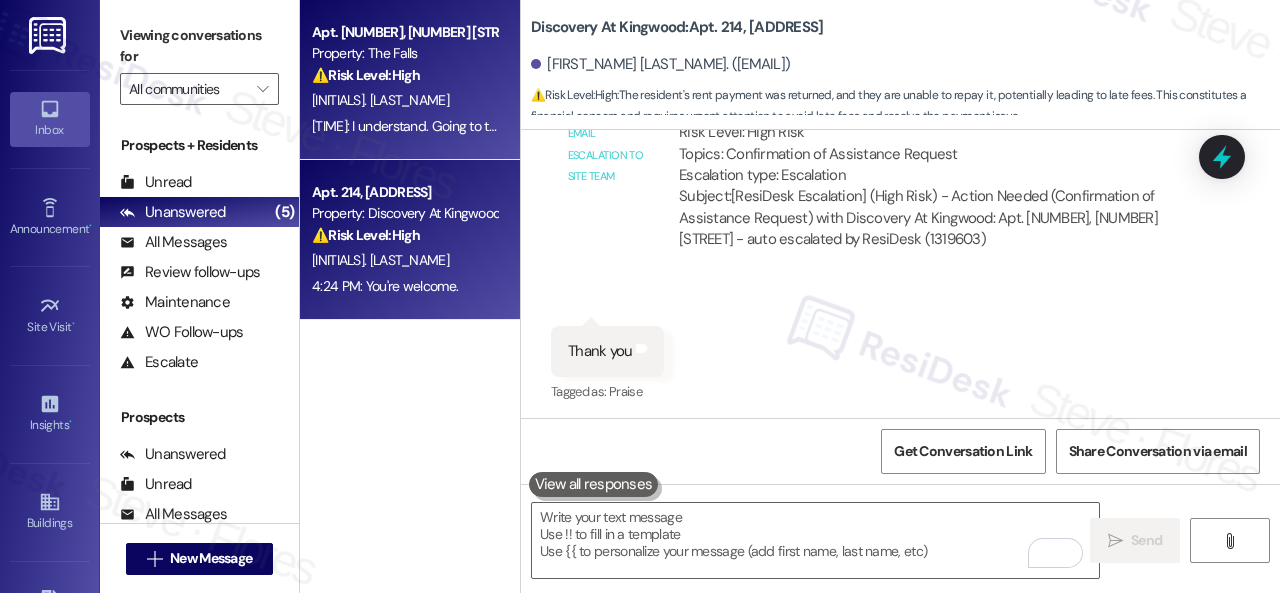 click on "[INITIALS]. [LAST_NAME]" at bounding box center (404, 100) 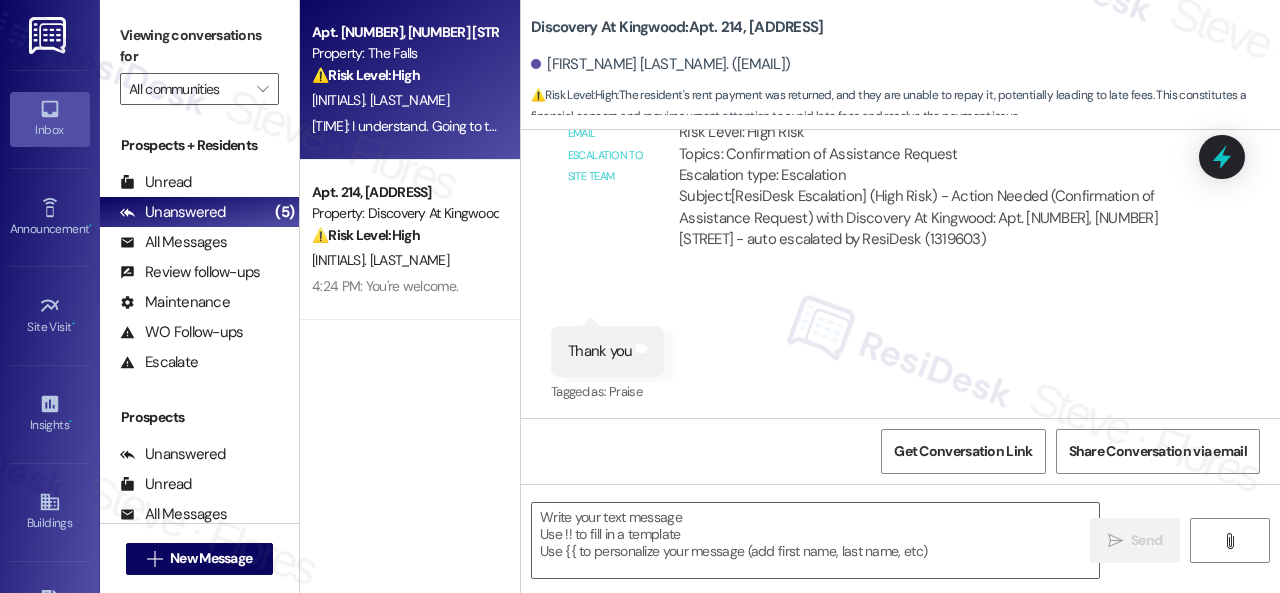 type on "Fetching suggested responses. Please feel free to read through the conversation in the meantime." 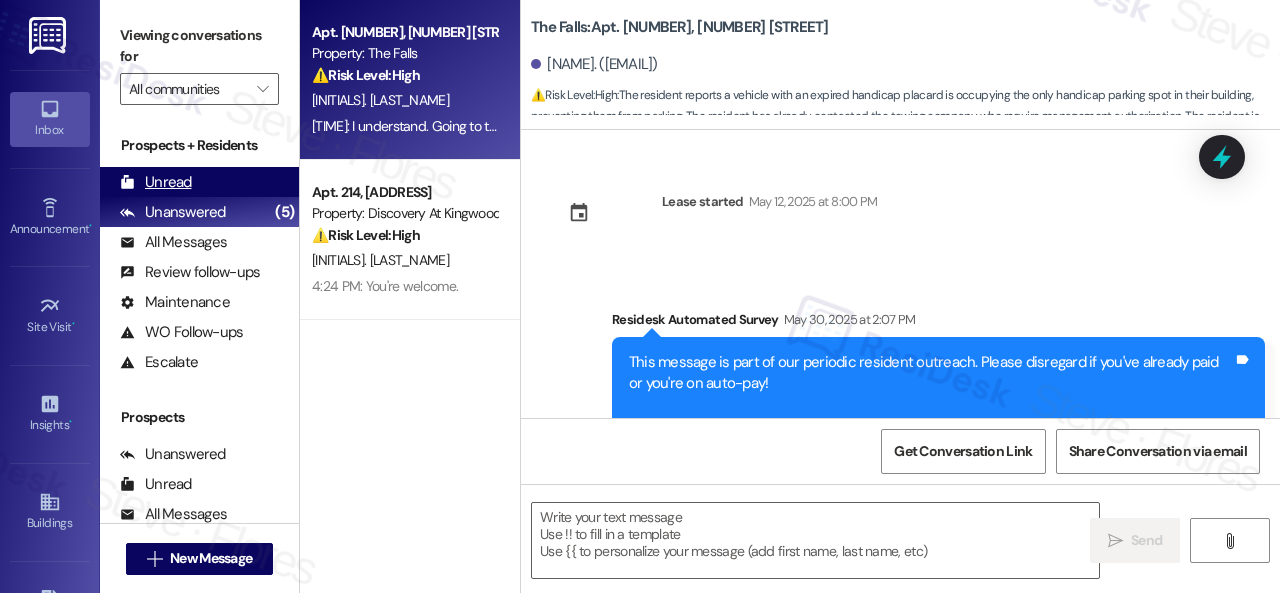type on "Fetching suggested responses. Please feel free to read through the conversation in the meantime." 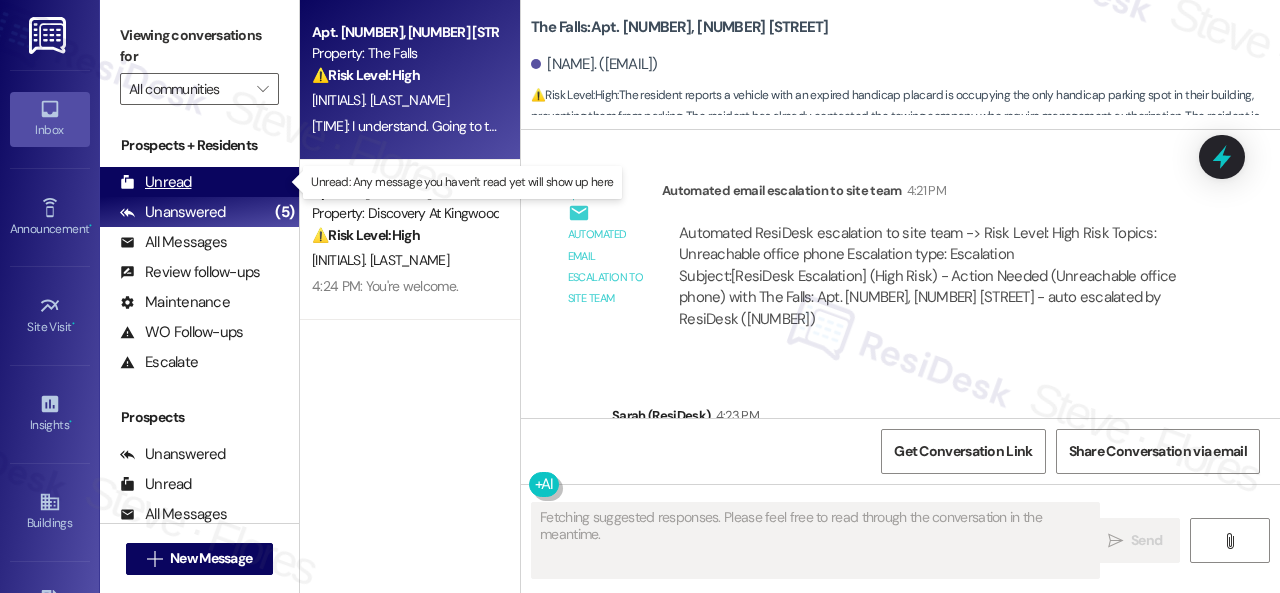 scroll, scrollTop: 6872, scrollLeft: 0, axis: vertical 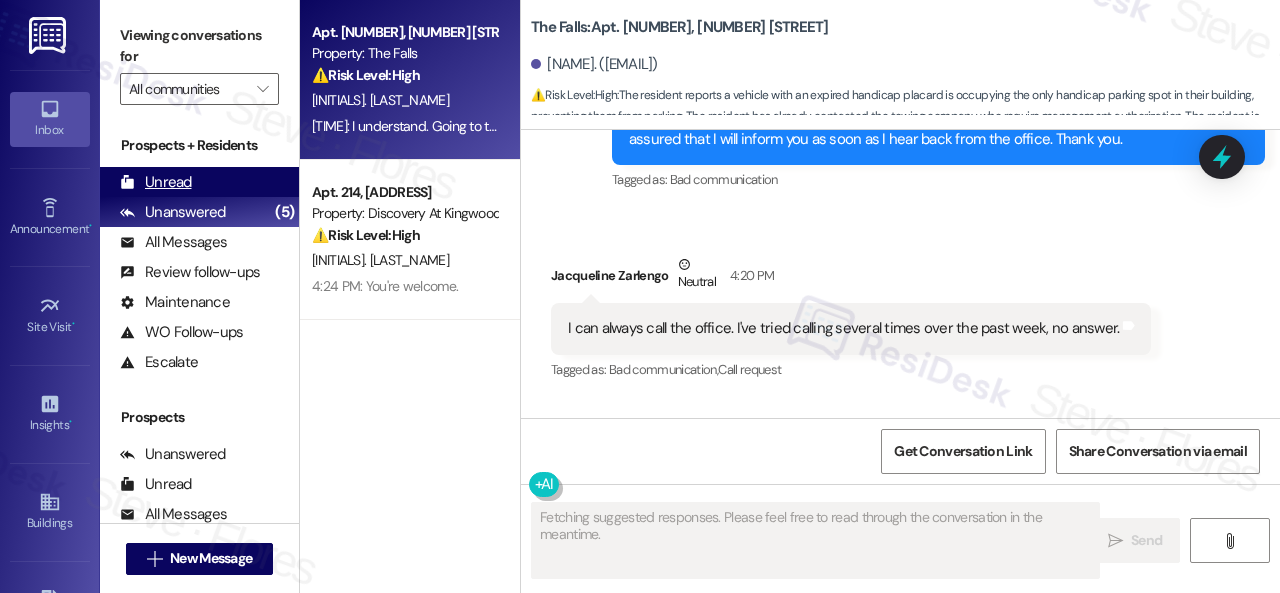 click on "Unread" at bounding box center (156, 182) 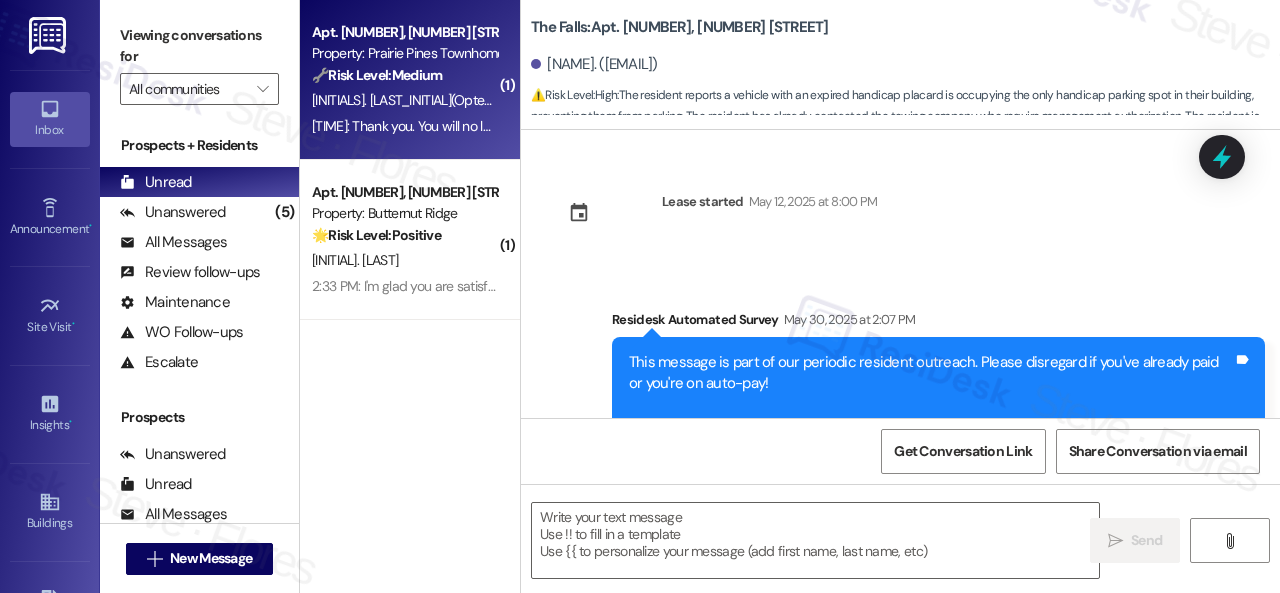 type on "Fetching suggested responses. Please feel free to read through the conversation in the meantime." 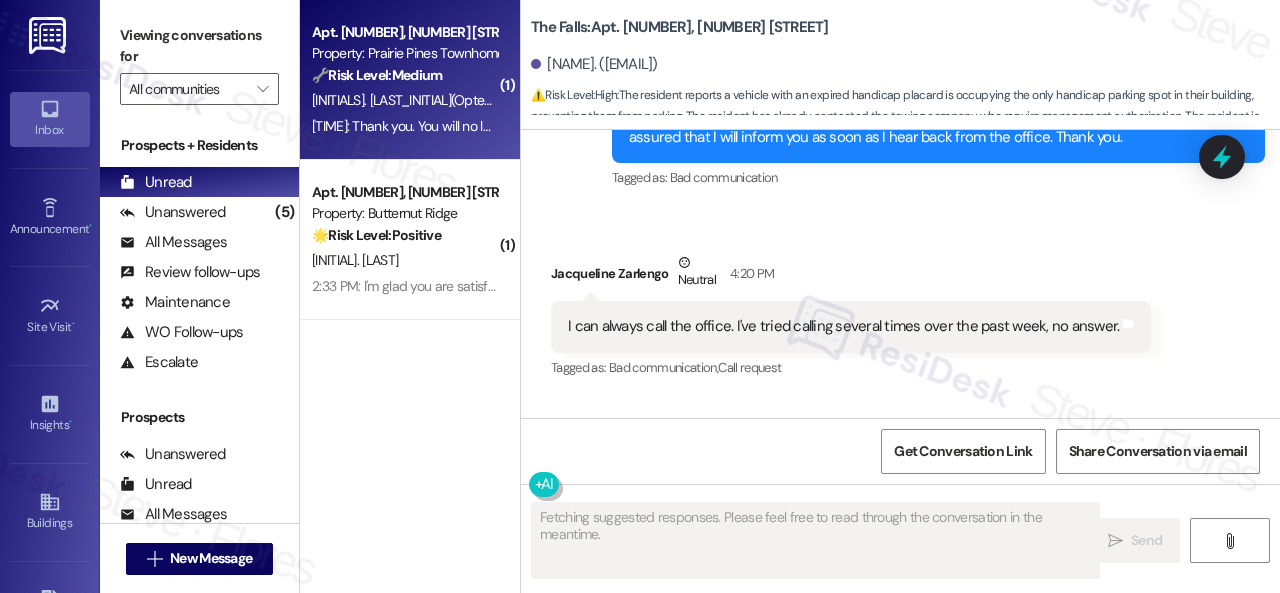click on "[INITIALS]. [LAST_INITIAL]  (Opted Out)" at bounding box center (404, 100) 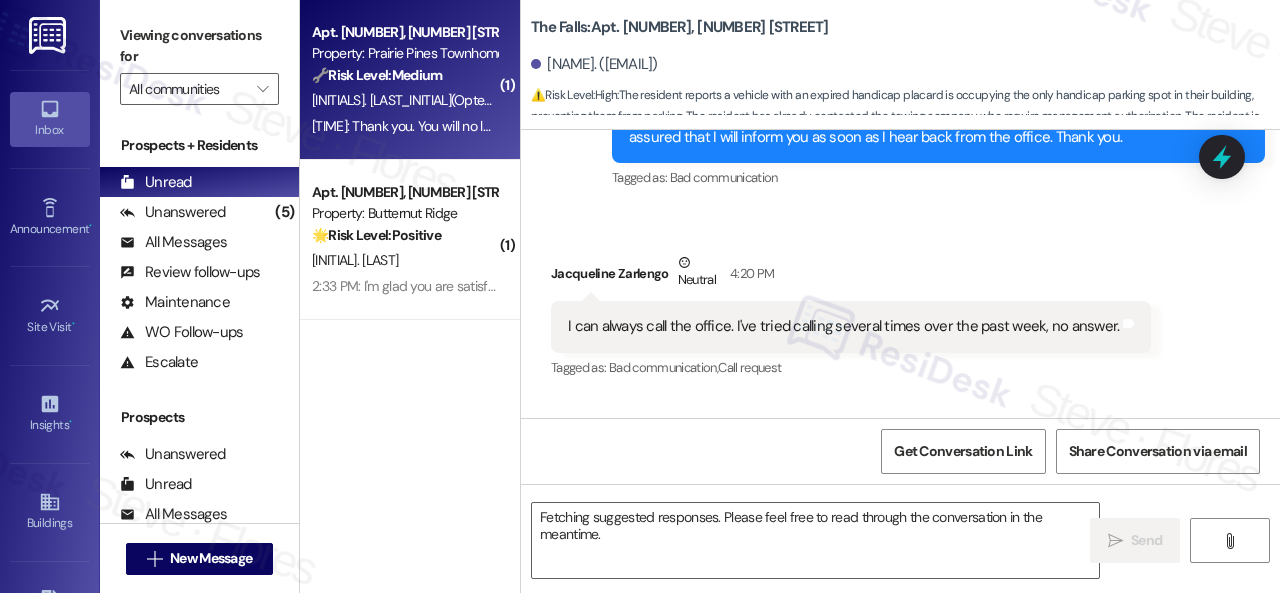 scroll, scrollTop: 6872, scrollLeft: 0, axis: vertical 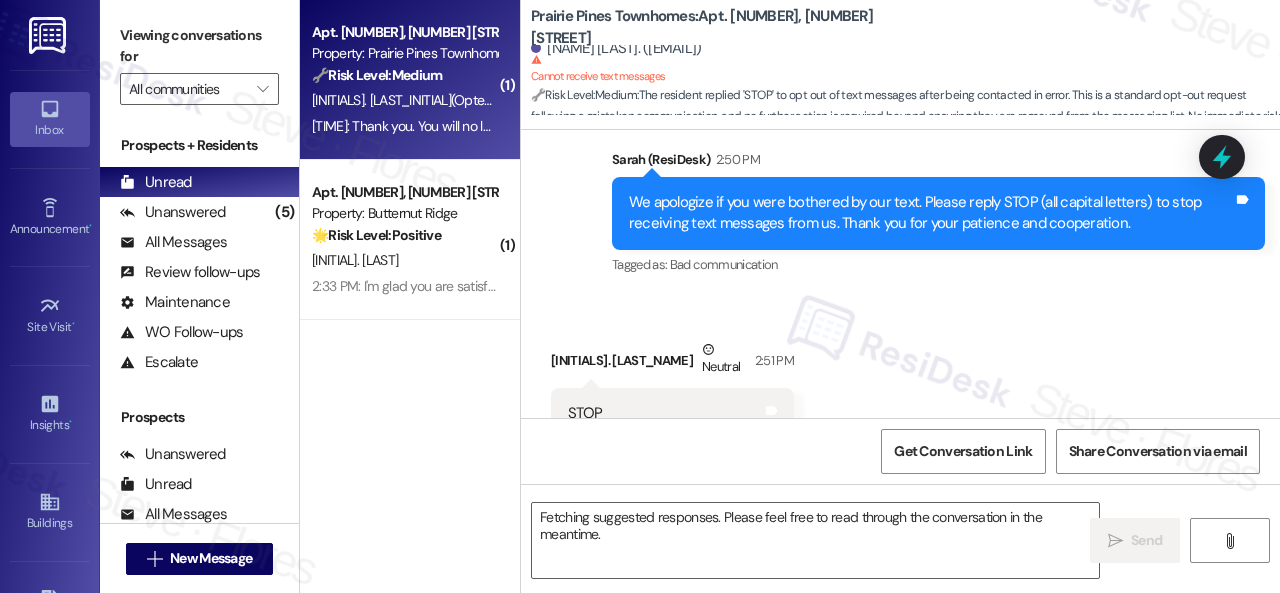 type 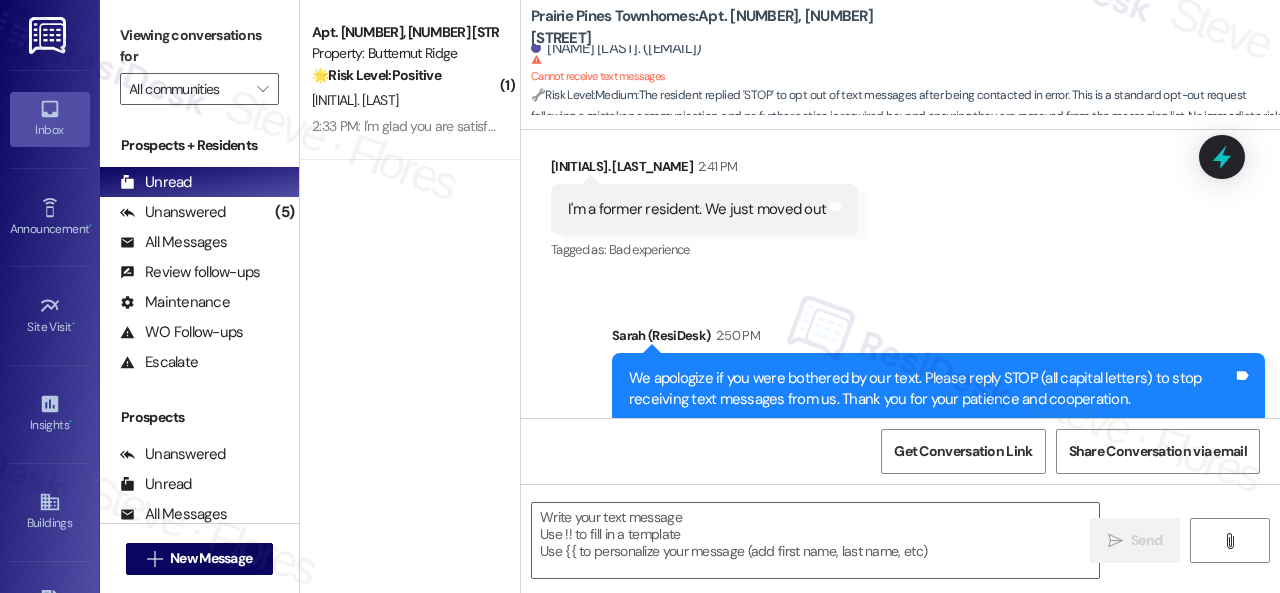 scroll, scrollTop: 598, scrollLeft: 0, axis: vertical 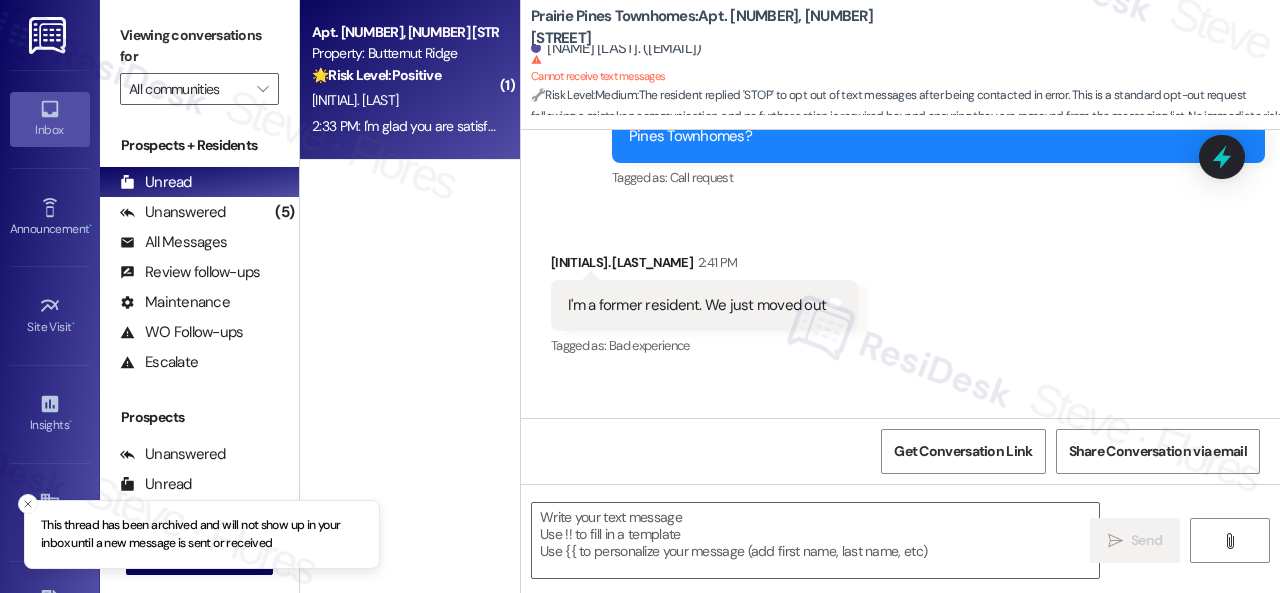 click on "[INITIAL]. [LAST]" at bounding box center (404, 100) 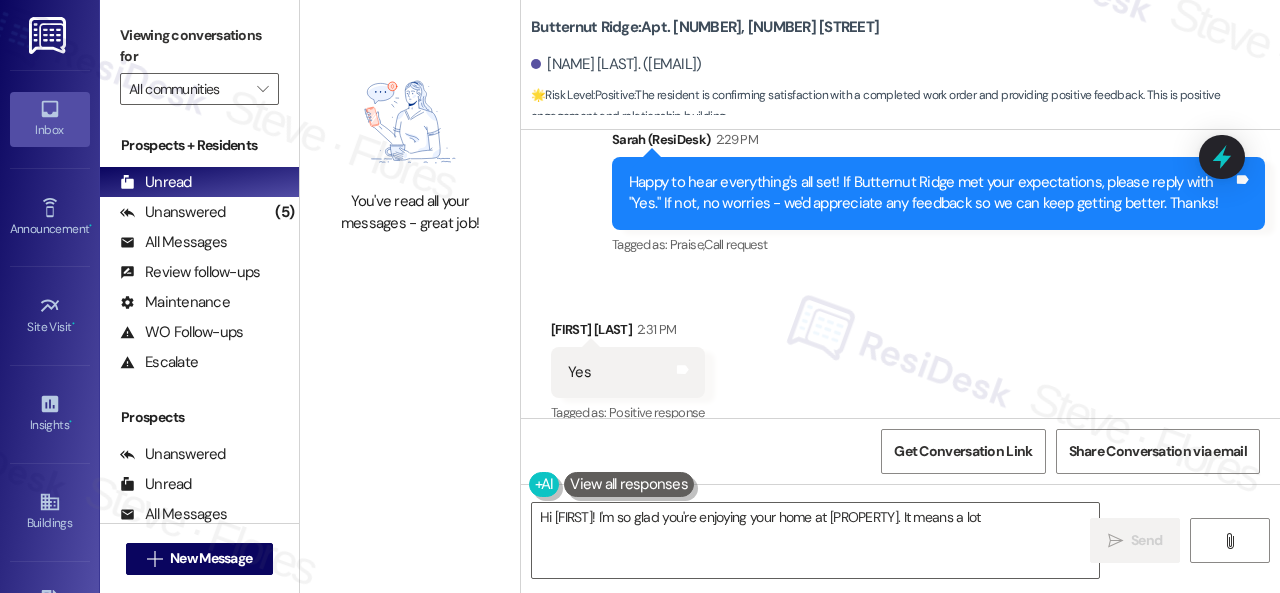 scroll, scrollTop: 1306, scrollLeft: 0, axis: vertical 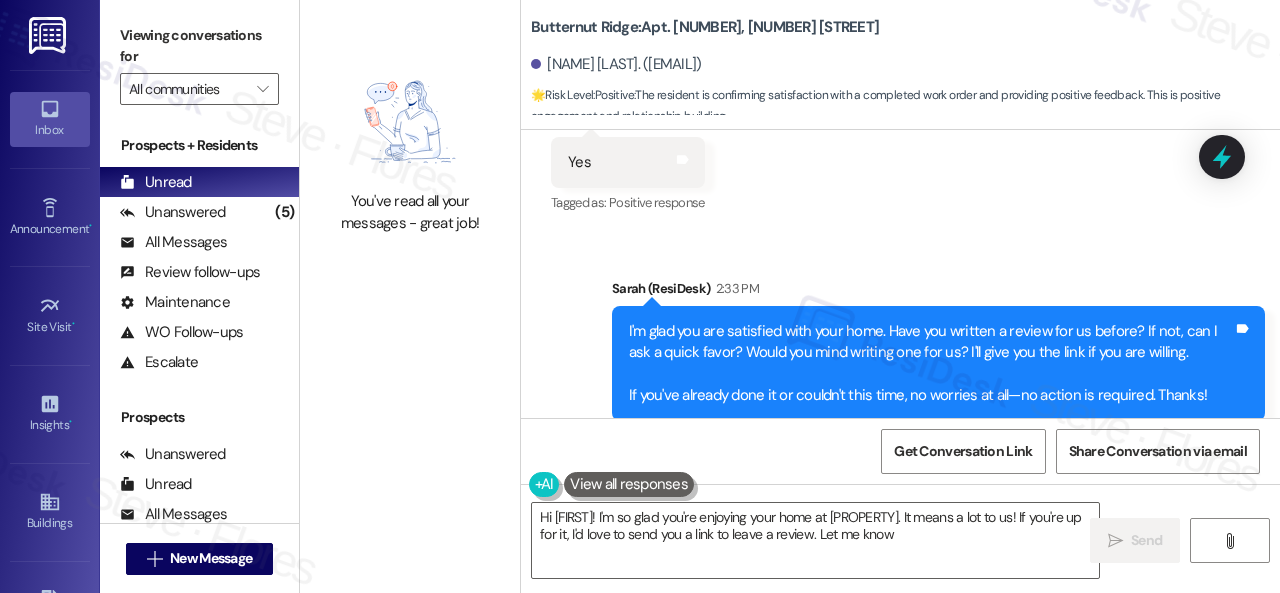 type on "Hi [FIRST_NAME]! I'm so glad you're enjoying your home at Butternut Ridge. It means a lot to us! If you're up for it, I'd love to send you a link to leave a review. Let me know!" 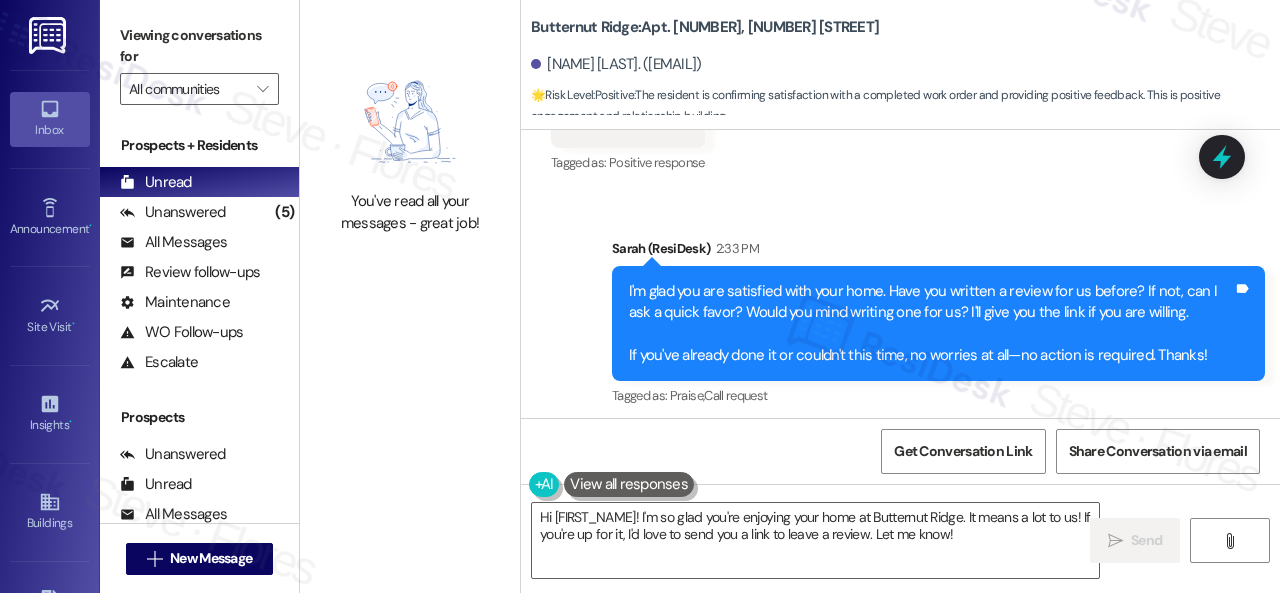 scroll, scrollTop: 1555, scrollLeft: 0, axis: vertical 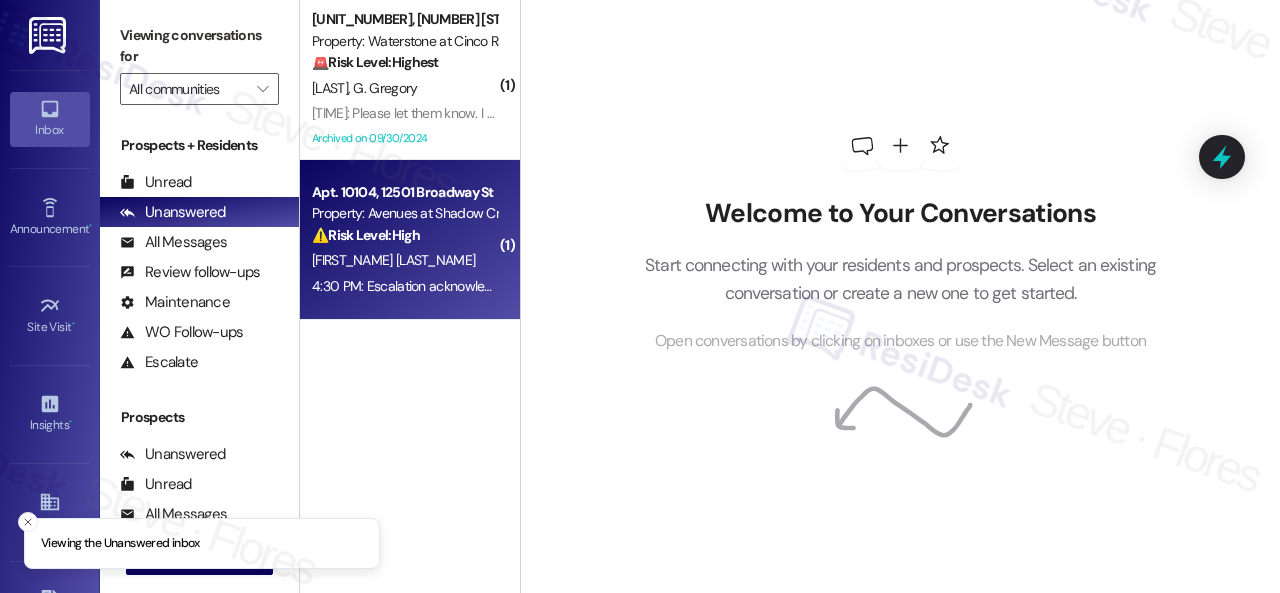 click on "[FIRST_NAME] [LAST_NAME]" at bounding box center (404, 260) 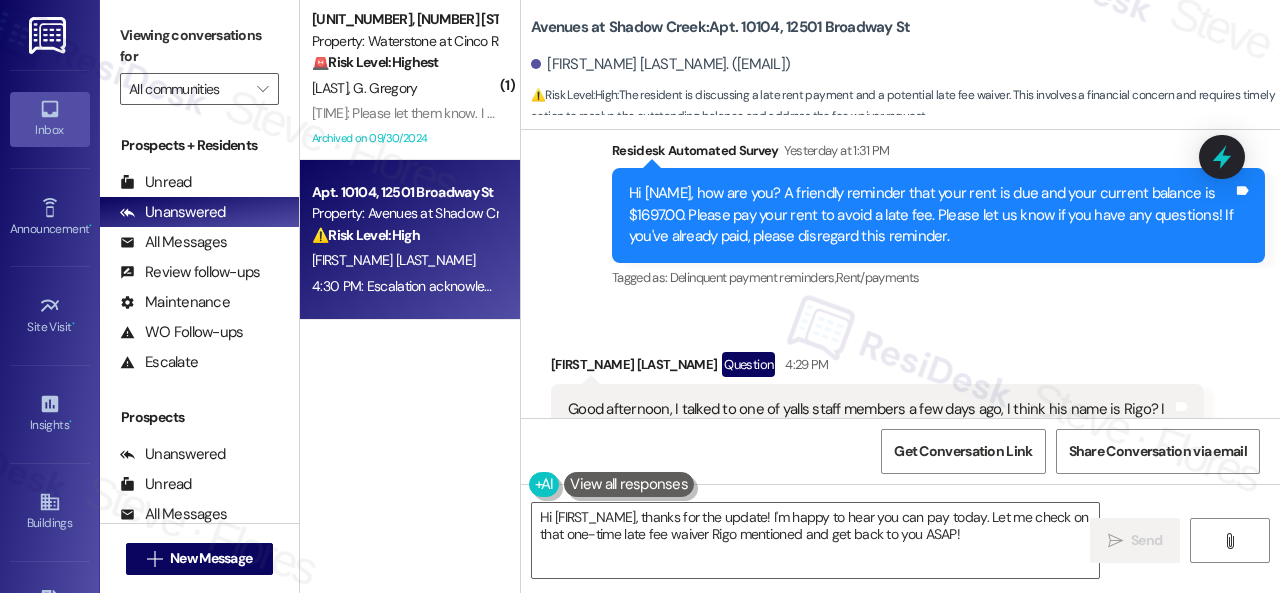 scroll, scrollTop: 2038, scrollLeft: 0, axis: vertical 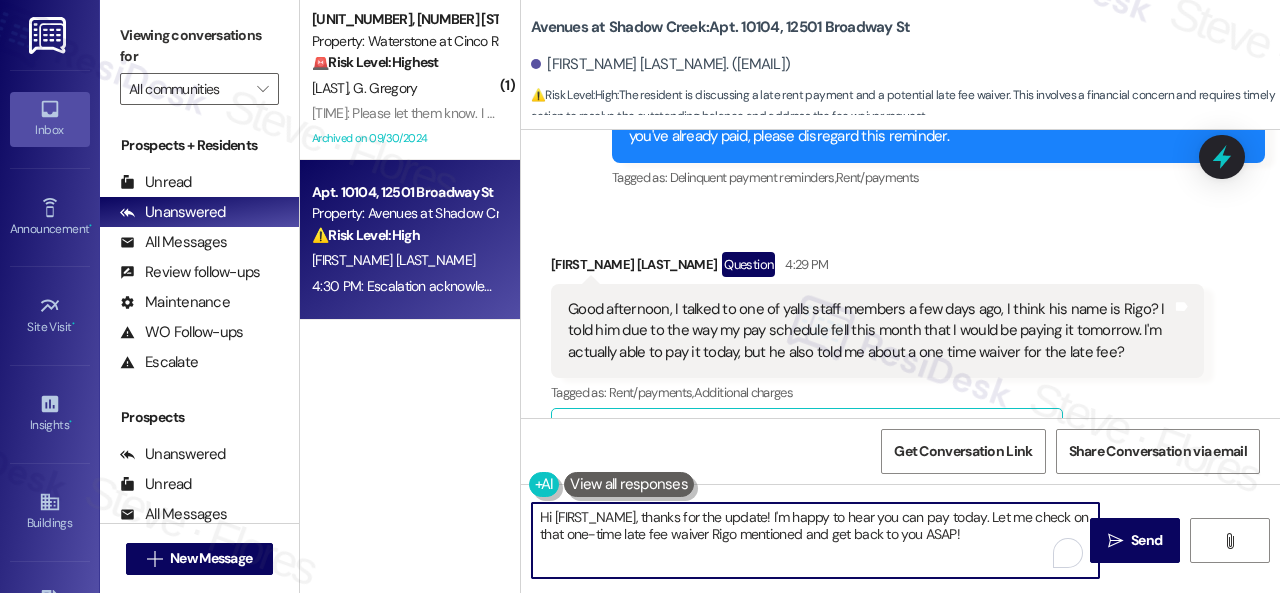 drag, startPoint x: 708, startPoint y: 534, endPoint x: 733, endPoint y: 527, distance: 25.96151 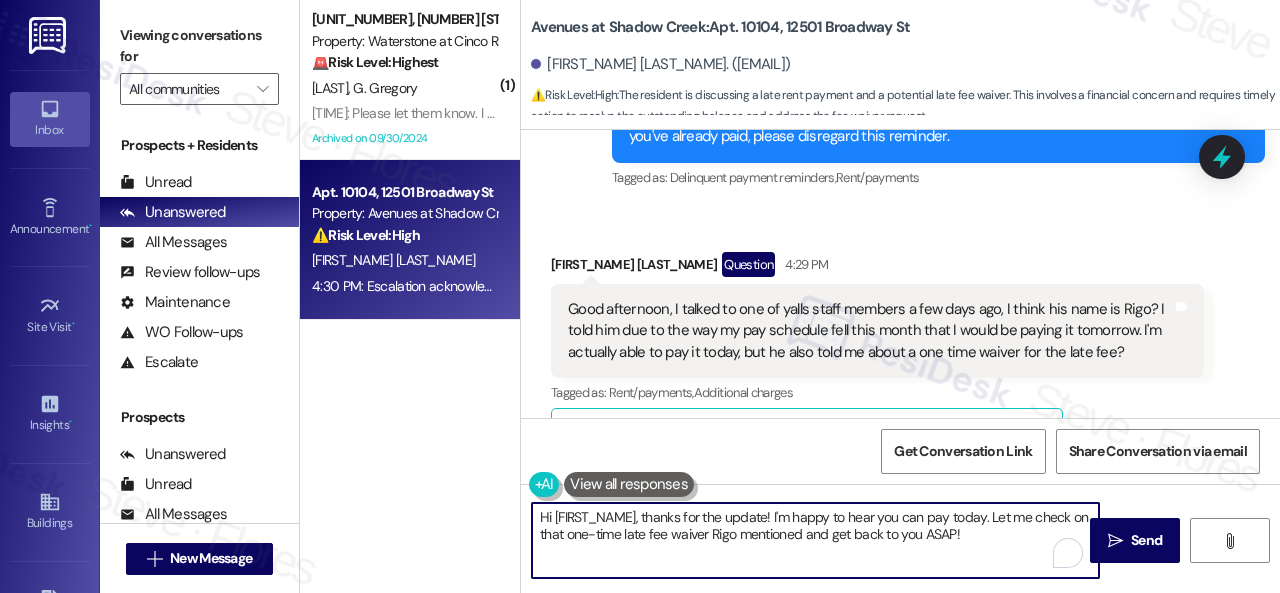 click on "Hi [FIRST_NAME], thanks for the update! I'm happy to hear you can pay today. Let me check on that one-time late fee waiver Rigo mentioned and get back to you ASAP!" at bounding box center [815, 540] 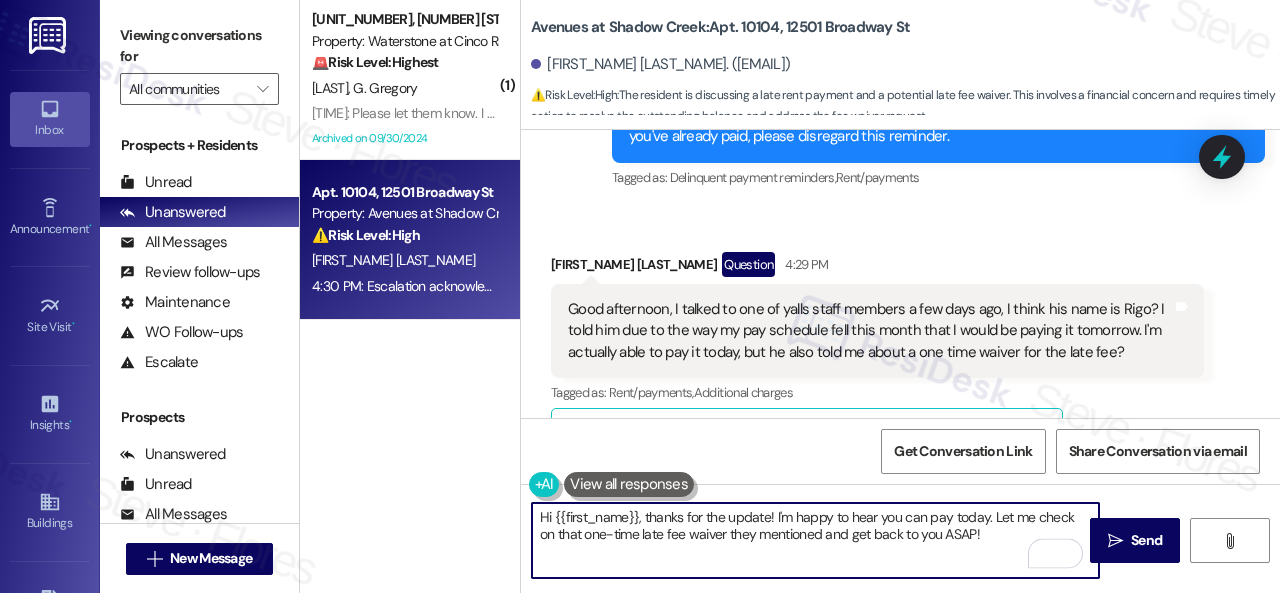 click on "Hi {{first_name}}, thanks for the update! I'm happy to hear you can pay today. Let me check on that one-time late fee waiver they mentioned and get back to you ASAP!" at bounding box center (815, 540) 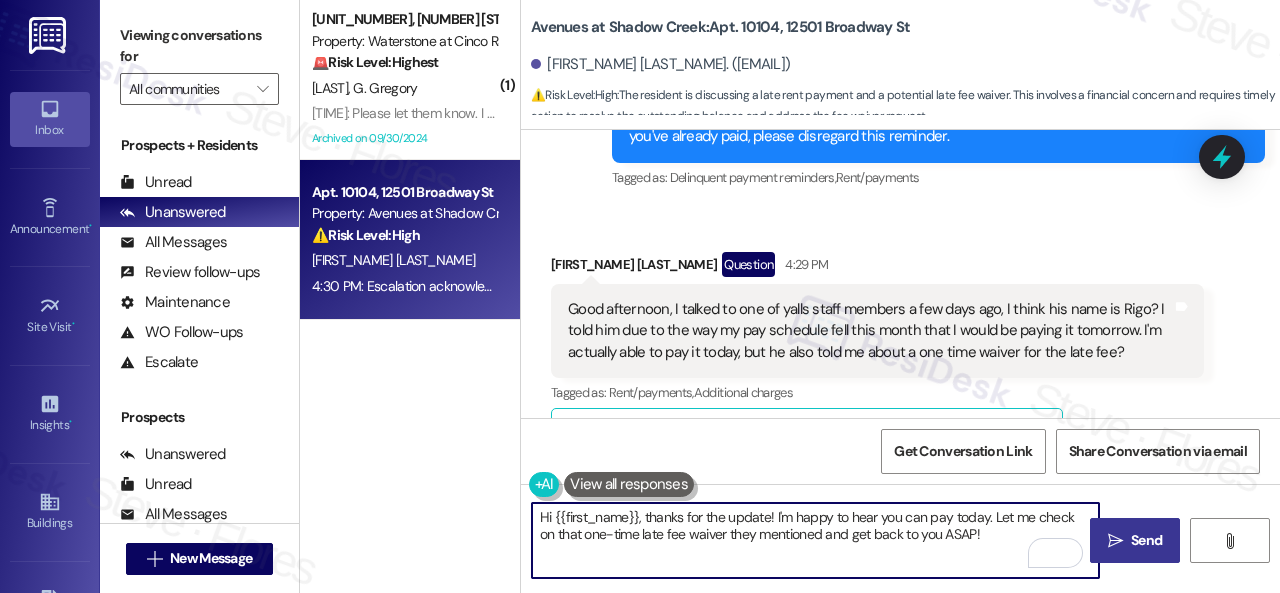 type on "Hi {{first_name}}, thanks for the update! I'm happy to hear you can pay today. Let me check on that one-time late fee waiver they mentioned and get back to you ASAP!" 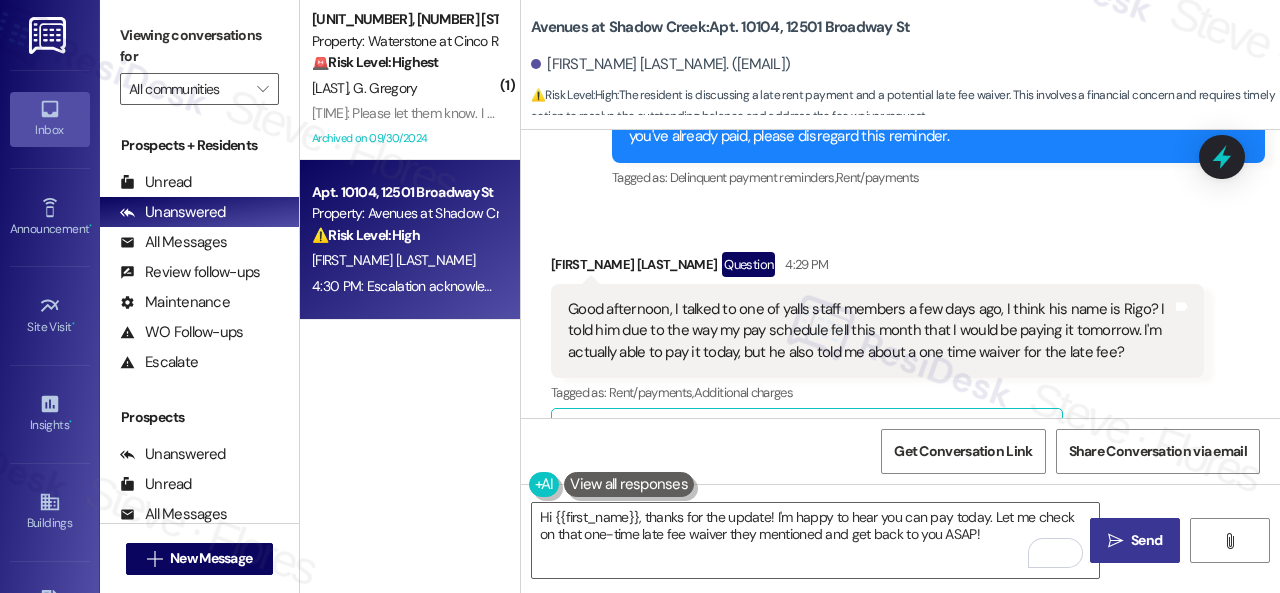 click on "Send" at bounding box center (1146, 540) 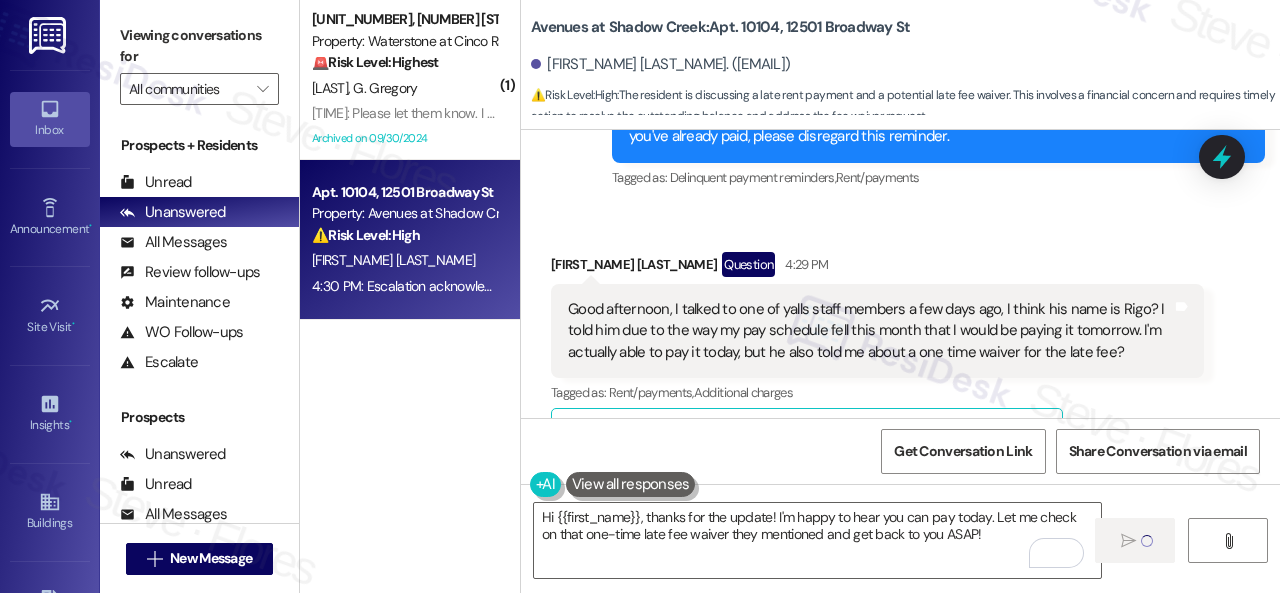 type 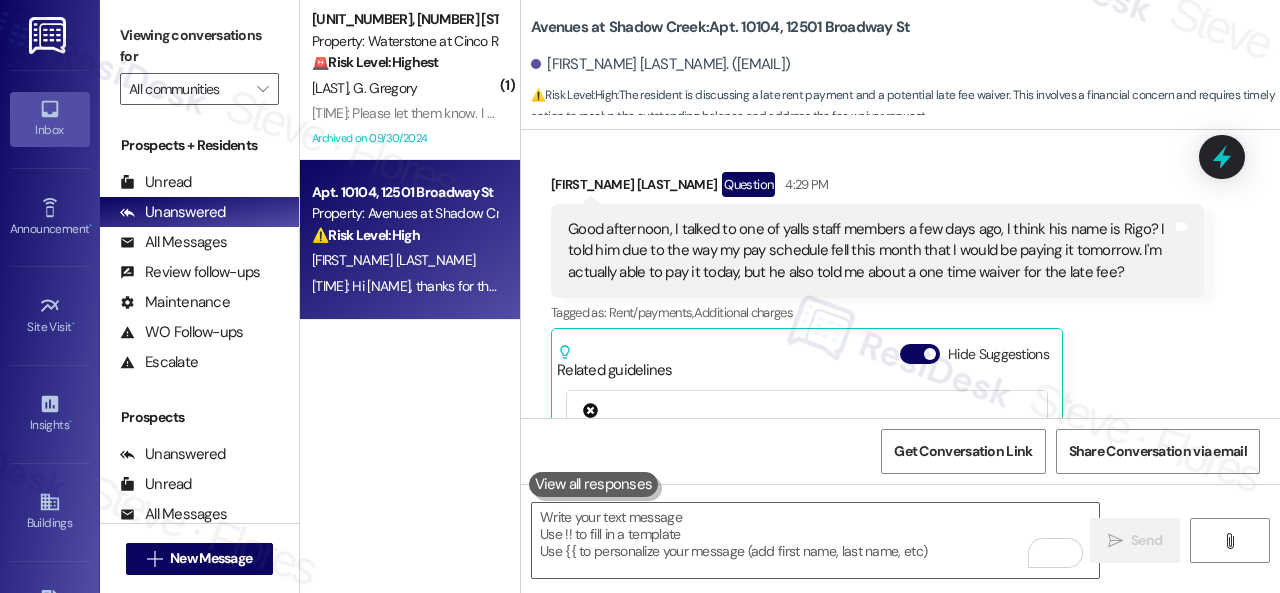 scroll, scrollTop: 2038, scrollLeft: 0, axis: vertical 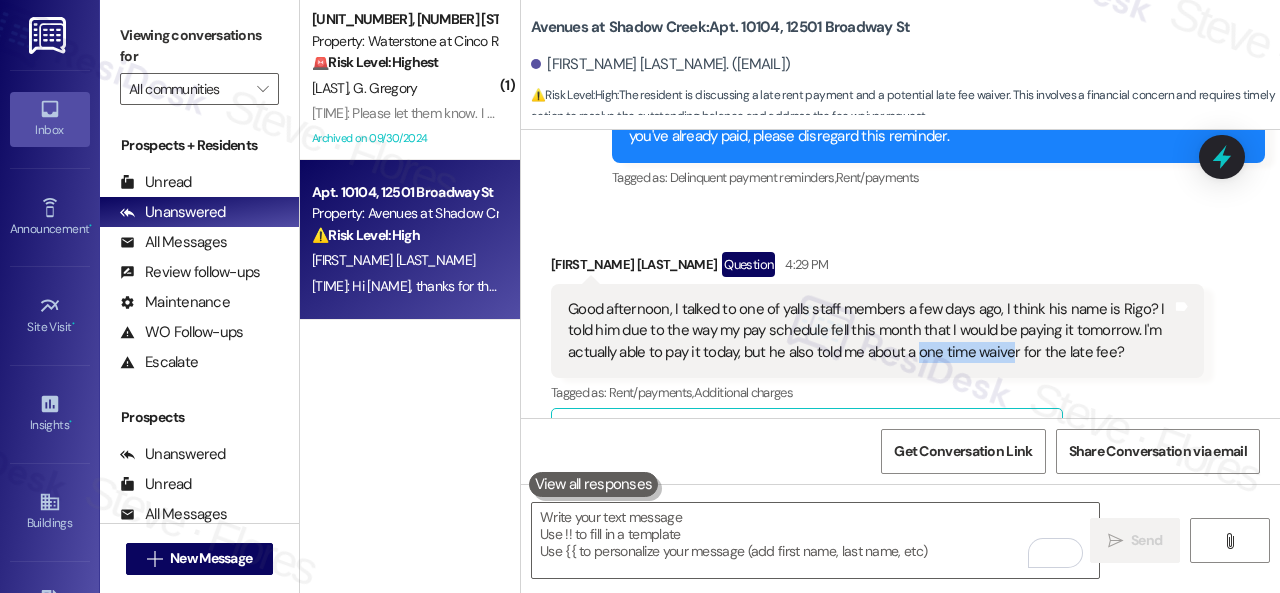 drag, startPoint x: 919, startPoint y: 351, endPoint x: 1013, endPoint y: 348, distance: 94.04786 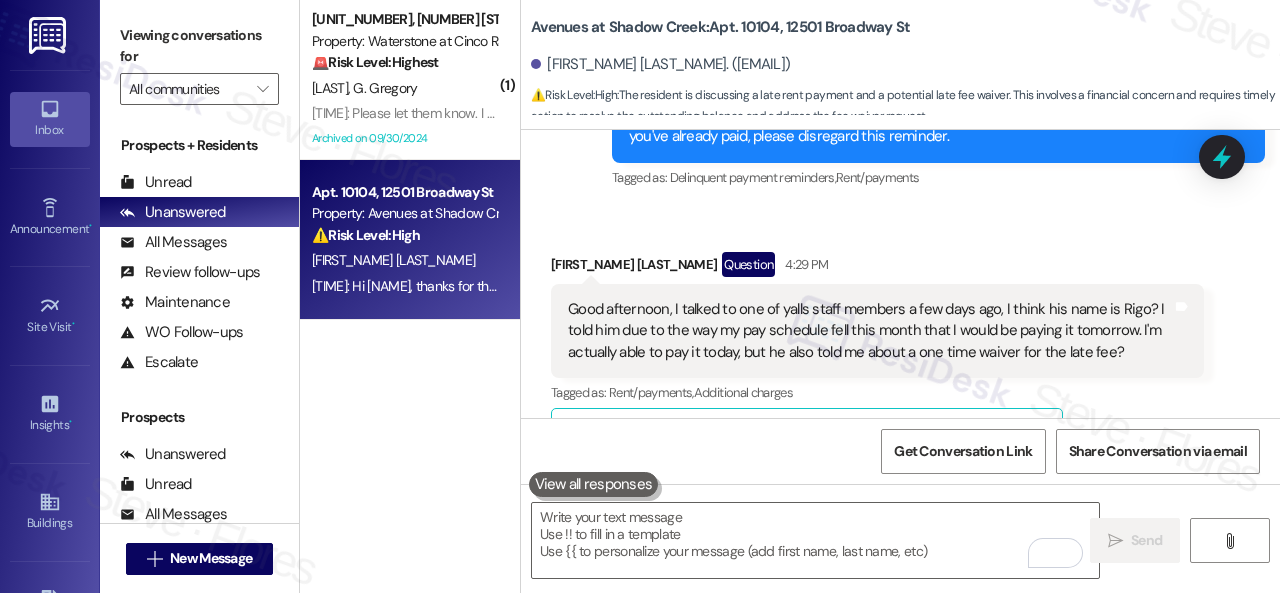 click on "Received via SMS [FIRST] [LAST] Question [TIME] Good afternoon, I talked to one of yalls staff members a few days ago, I think his name is Rigo? I told him due to the way my pay schedule fell this month that I would be paying it tomorrow. I'm actually able to pay it today, but he also told me about a one time waiver for the late fee? Tags and notes Tagged as:   Rent/payments ,  Click to highlight conversations about Rent/payments Additional charges Click to highlight conversations about Additional charges  Related guidelines Hide Suggestions [LAST] - Avenues at Shadow Creek: Contact the office directly for payment issues.
Created  7 months ago Property level guideline  ( 72 % match) FAQs generated by ResiDesk AI What is the direct phone number for the office? The document doesn't provide a specific phone number. Please check your lease agreement or the property's website for the office contact information. What are the office hours for contacting about payment issues? Original Guideline http://res.cl…  ( 71" at bounding box center (900, 463) 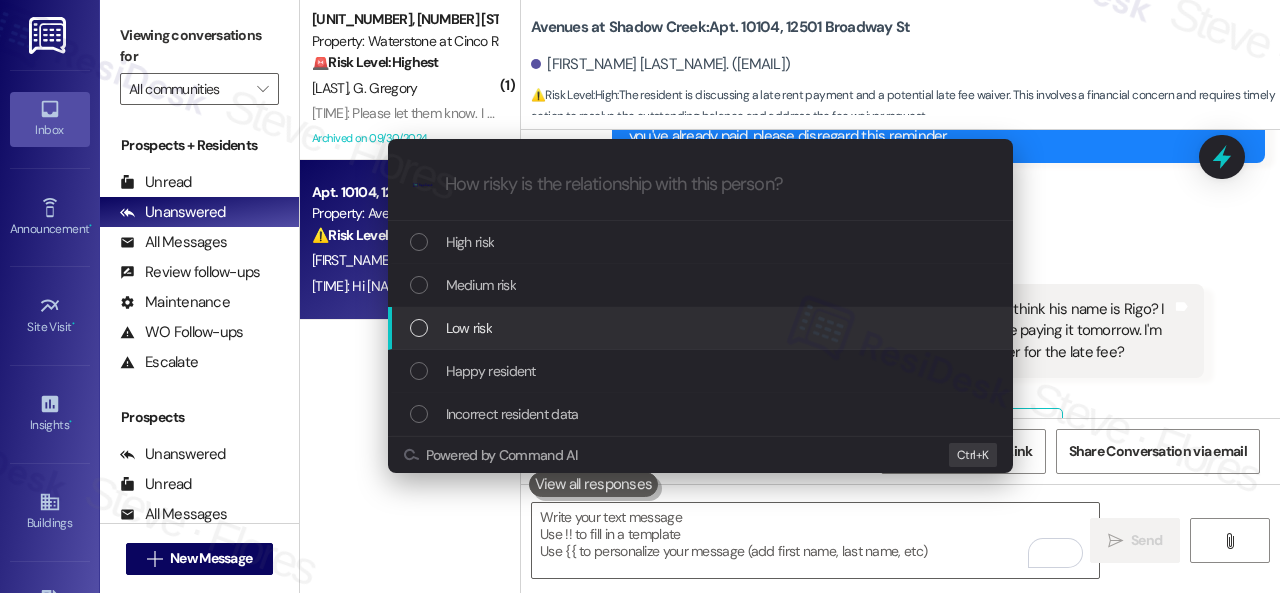click on "Low risk" at bounding box center [702, 328] 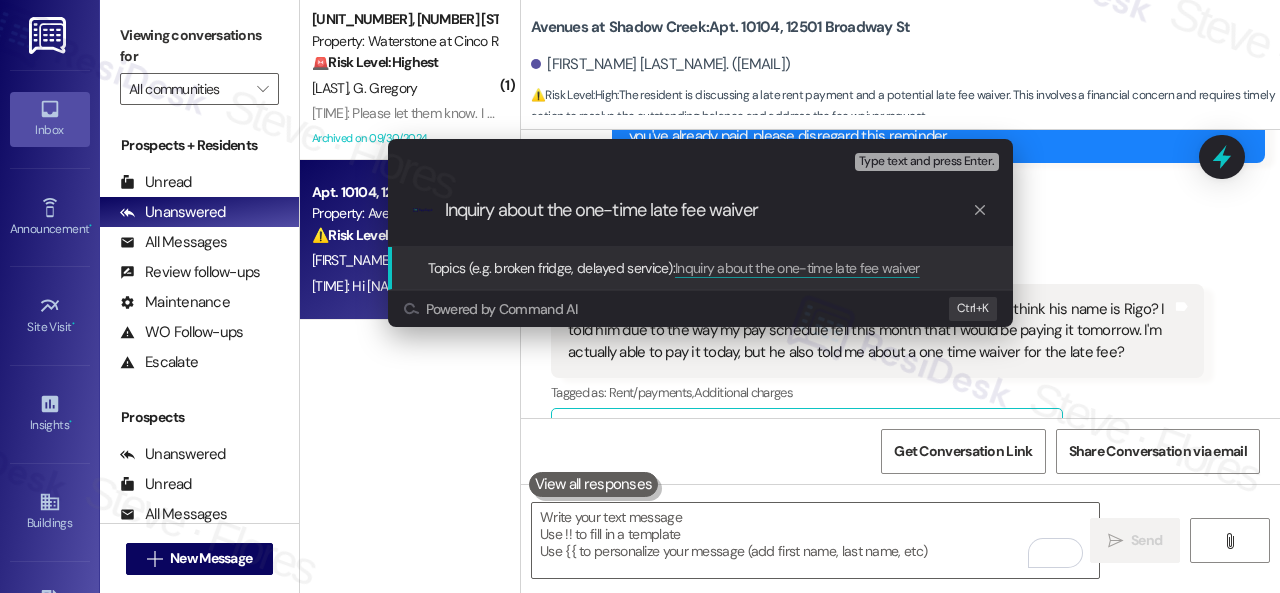 type on "Inquiry about the one-time late fee waiver." 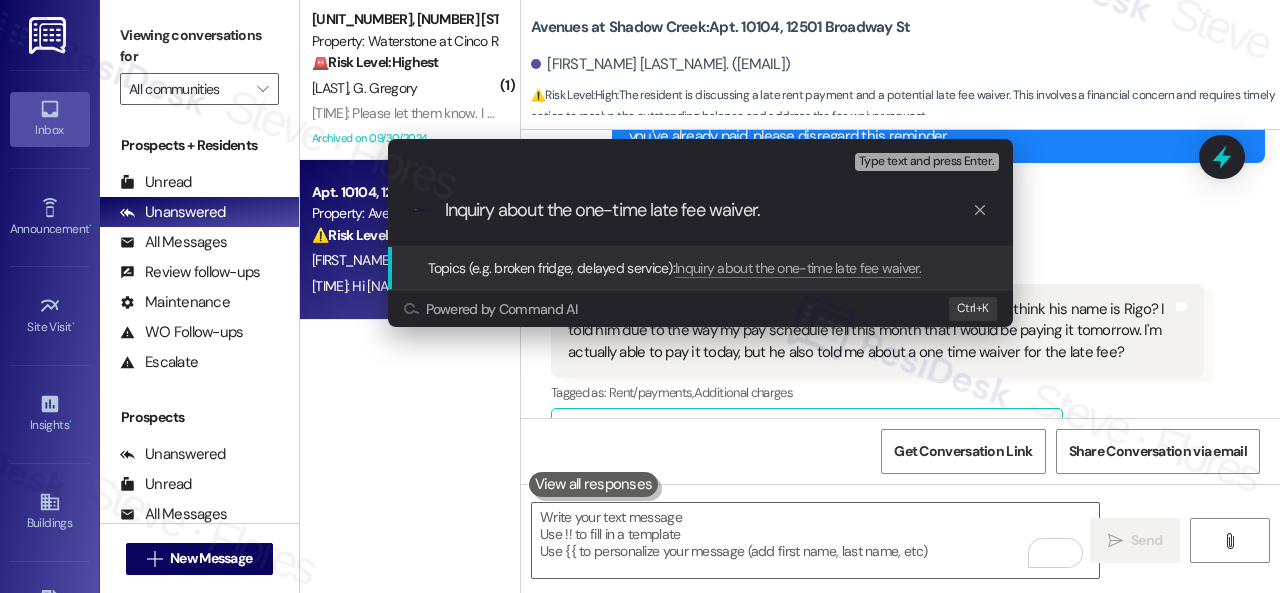 type 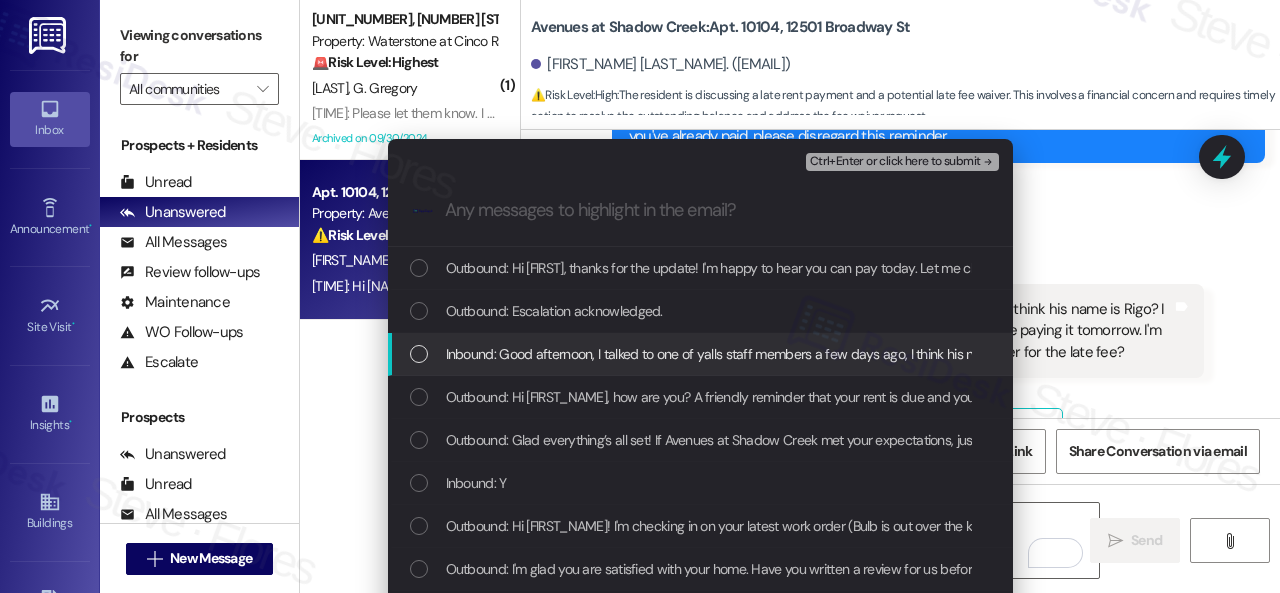click on "Inbound: Good afternoon, I talked to one of yalls staff members a few days ago, I think his name is Rigo? I told him due to the way my pay schedule fell this month that I would be paying it tomorrow. I'm actually able to pay it today, but he also told me about a one time waiver for the late fee?" at bounding box center (1285, 354) 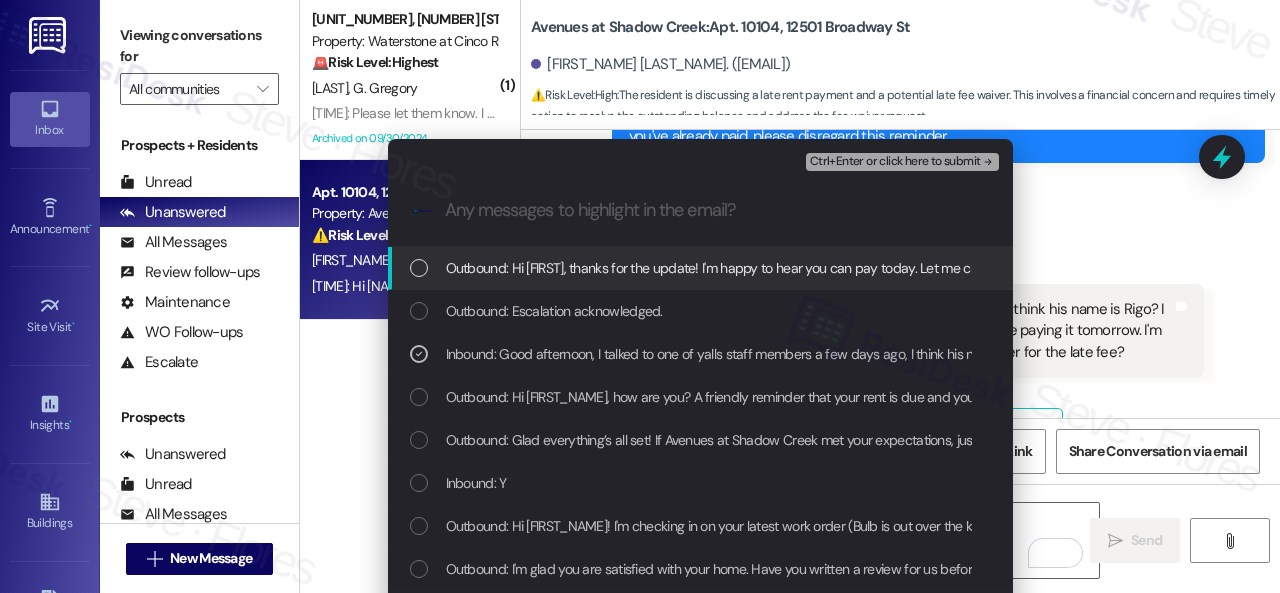 click on "Ctrl+Enter or click here to submit" at bounding box center (895, 162) 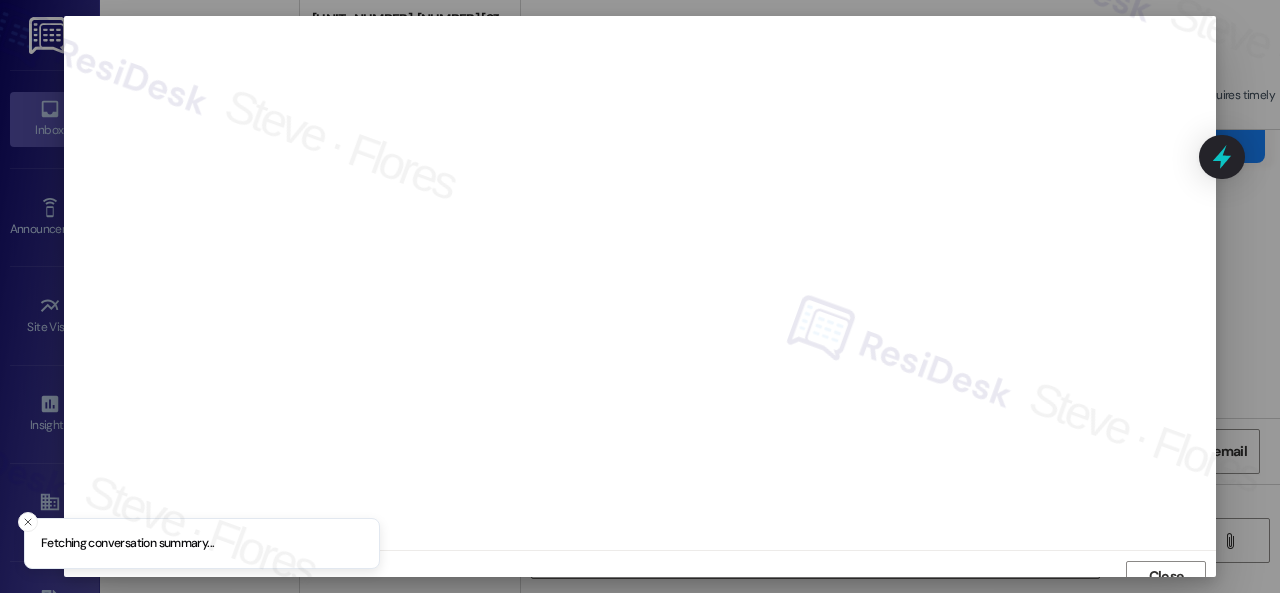 scroll, scrollTop: 15, scrollLeft: 0, axis: vertical 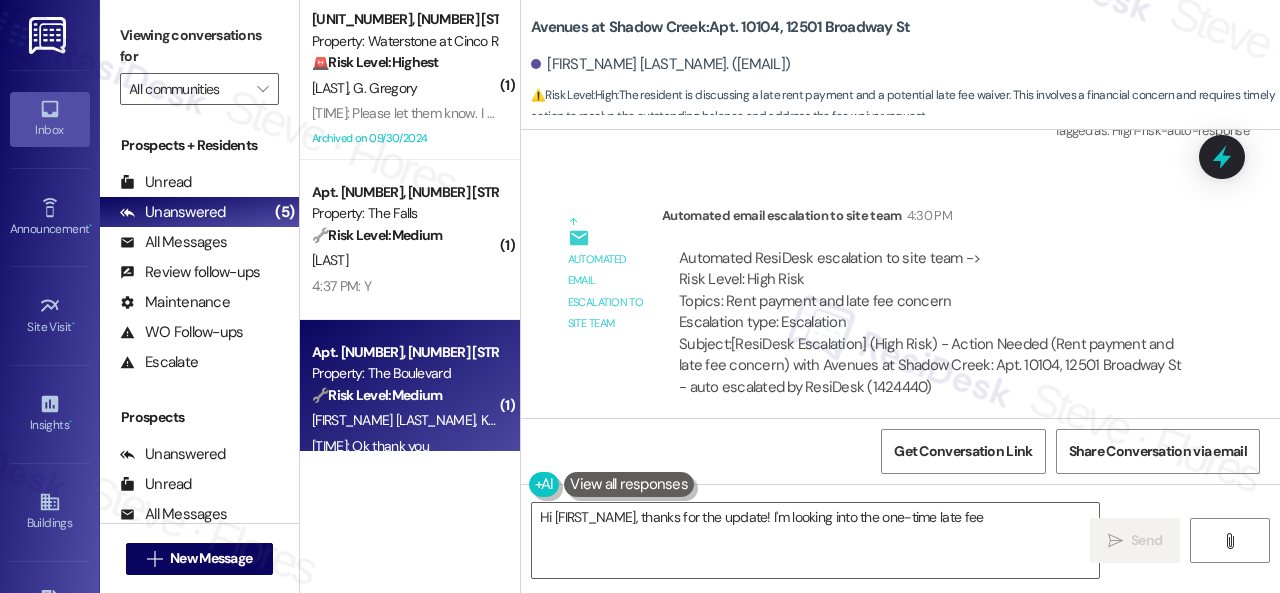 type on "Hi [FIRST_NAME], thanks for the update! I'm looking into the one-time late fee waiver" 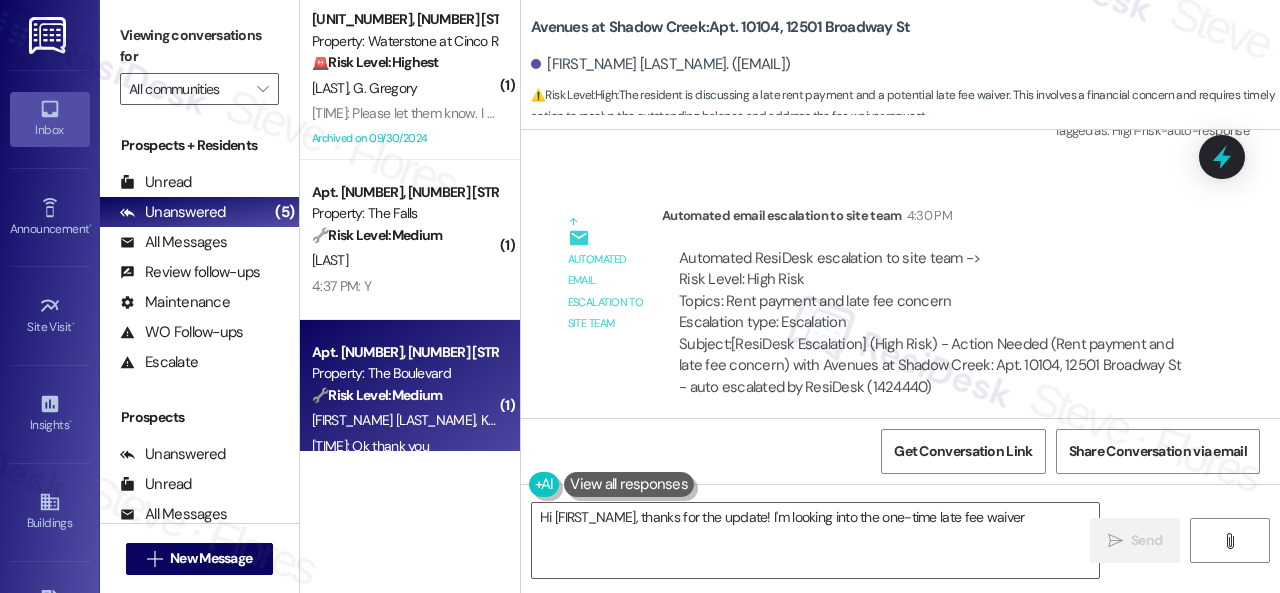 click on "[INITIAL]. [INITIAL]. [INITIAL]. [INITIAL]." at bounding box center [404, 420] 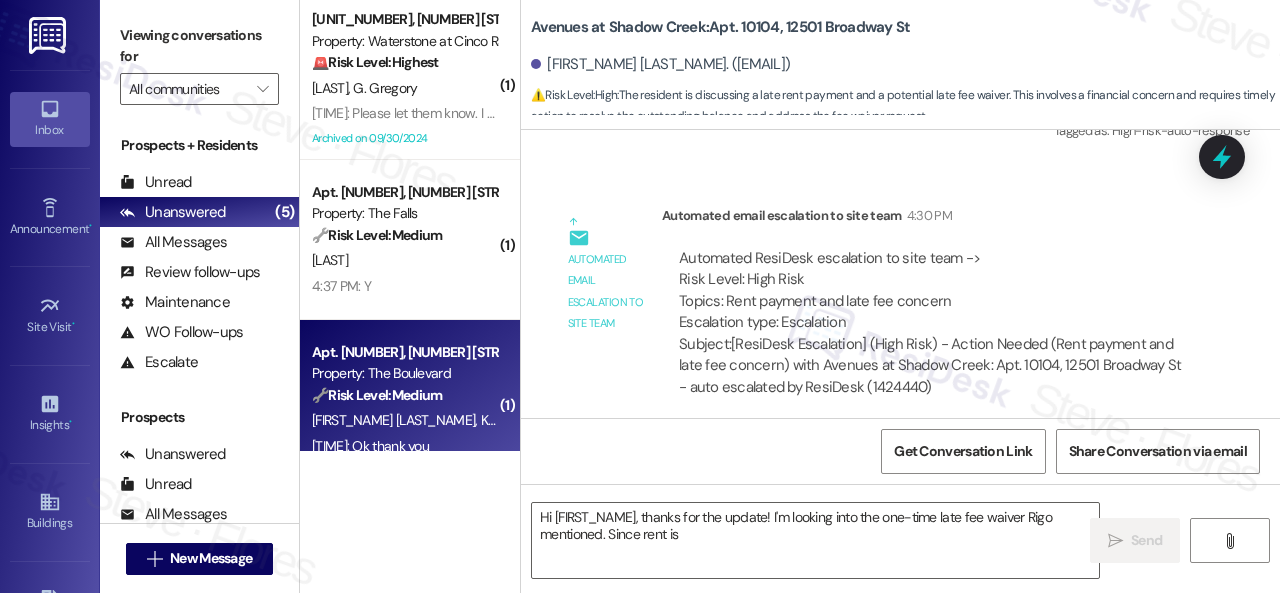 type on "Hi [FIRST_NAME], thanks for the update! I'm looking into the one-time late fee waiver Rigo mentioned. Since rent is" 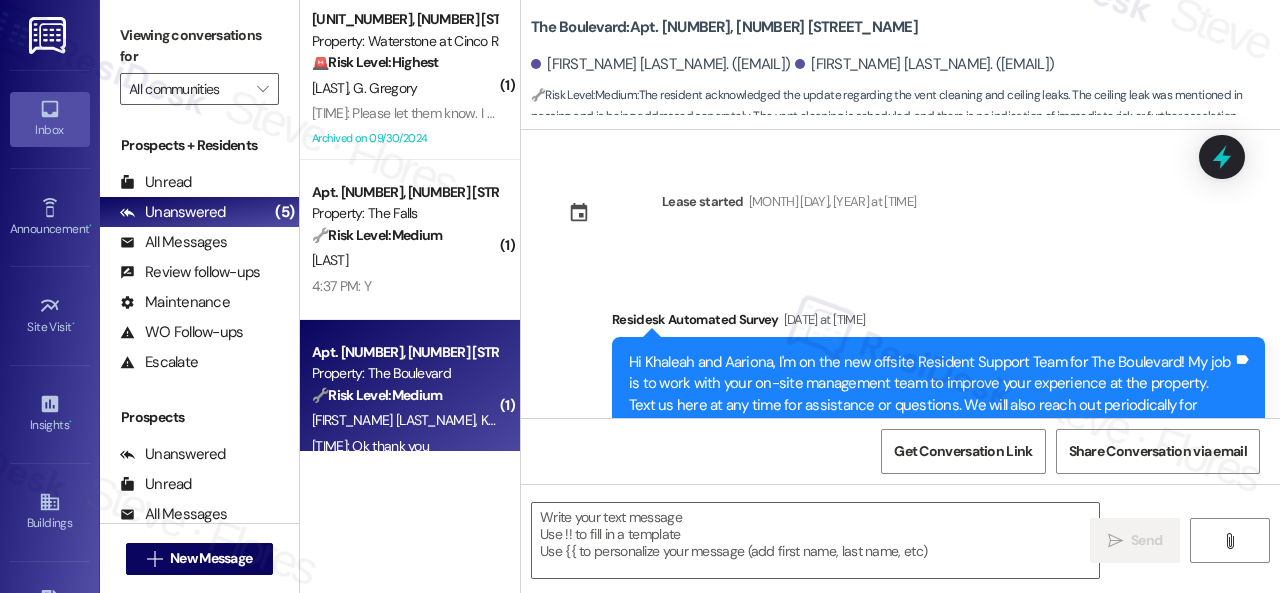 scroll, scrollTop: 8504, scrollLeft: 0, axis: vertical 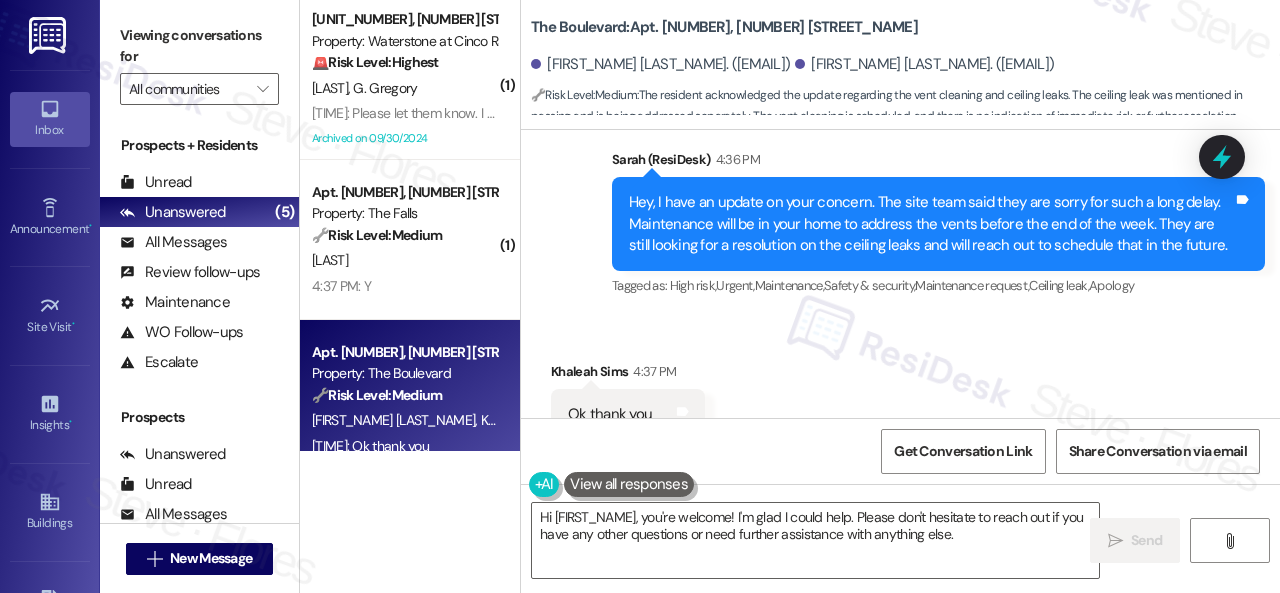 drag, startPoint x: 968, startPoint y: 311, endPoint x: 963, endPoint y: 320, distance: 10.29563 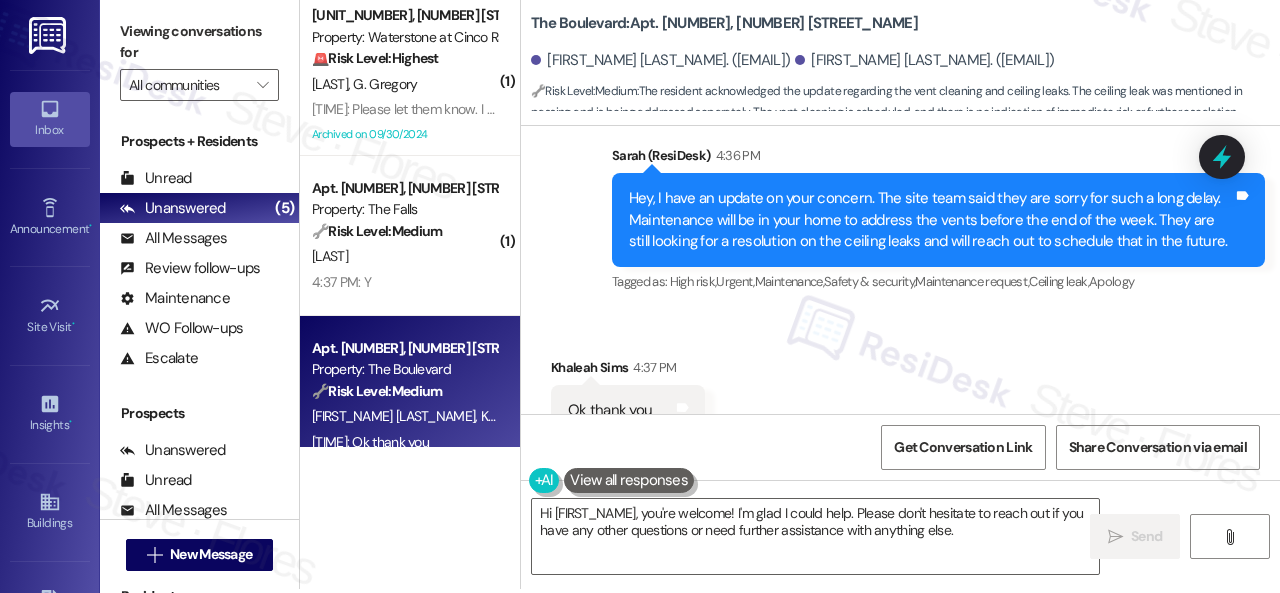 scroll, scrollTop: 6, scrollLeft: 0, axis: vertical 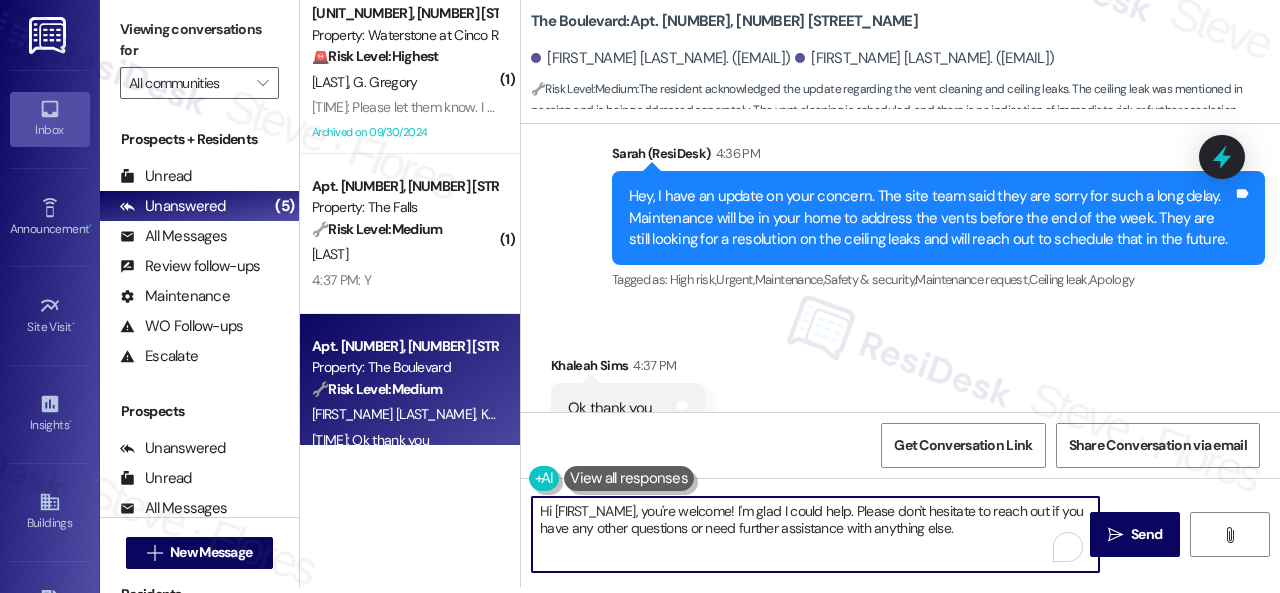 drag, startPoint x: 872, startPoint y: 513, endPoint x: 451, endPoint y: 471, distance: 423.0898 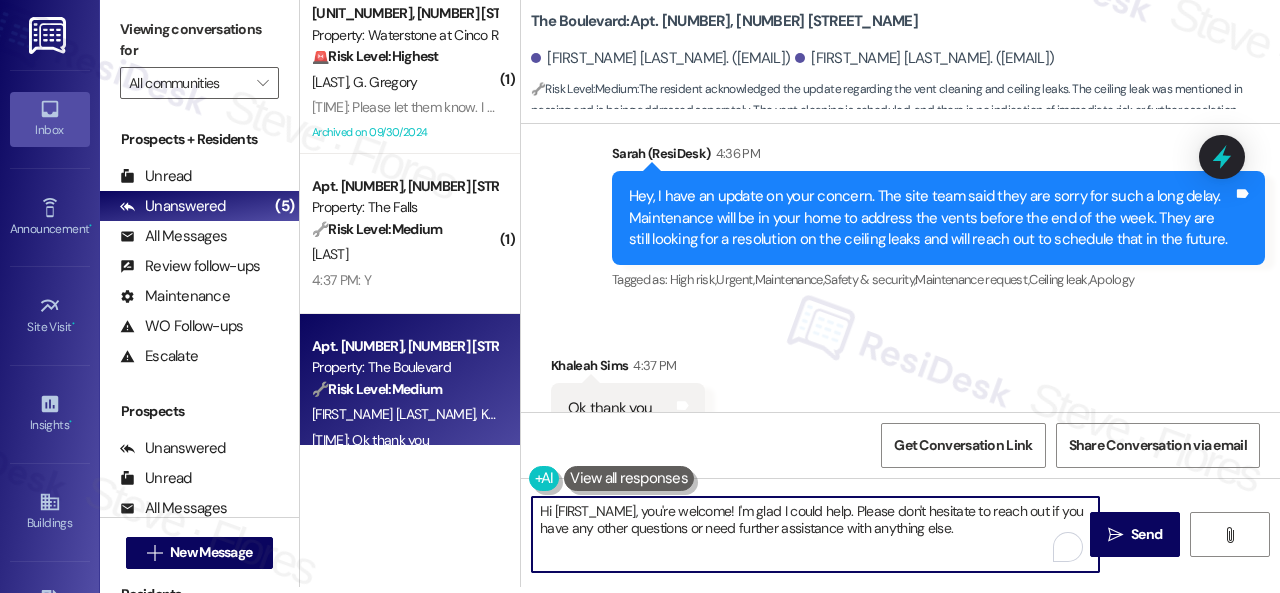 click on "( 1 ) Apt. [NUMBER], [NUMBER] [STREET] Property: Waterstone at Cinco Ranch 🚨  Risk Level:  Highest The resident is in the hospital due to her husband falling down the stairs. This constitutes a potential liability and safety concern, requiring immediate attention and assistance. M. [LAST_NAME] G. [LAST_NAME] 4:31 PM: Please let them know. I am not home. My husband fell down the stairs last night and I am in the hospital with him. Thank you very much. 4:31 PM: Please let them know. I am not home. My husband fell down the stairs last night and I am in the hospital with him. Thank you very much. Archived on 09/30/2024 ( 1 ) Apt. [NUMBER], [NUMBER] [STREET] Property: The Falls 🔧  Risk Level:  Medium The resident responded 'Y' to a follow-up question about a completed work order. This indicates the issue was resolved to their satisfaction and no further action is needed. I. [LAST_NAME] 4:37 PM: Y 4:37 PM: Y Apt. [NUMBER], [NUMBER] [STREET] Property: The Boulevard 🔧  Risk Level:  Medium A. [LAST_NAME] K. [LAST_NAME] 4:37 PM: Ok thank you  ⚠️ (" at bounding box center [790, 290] 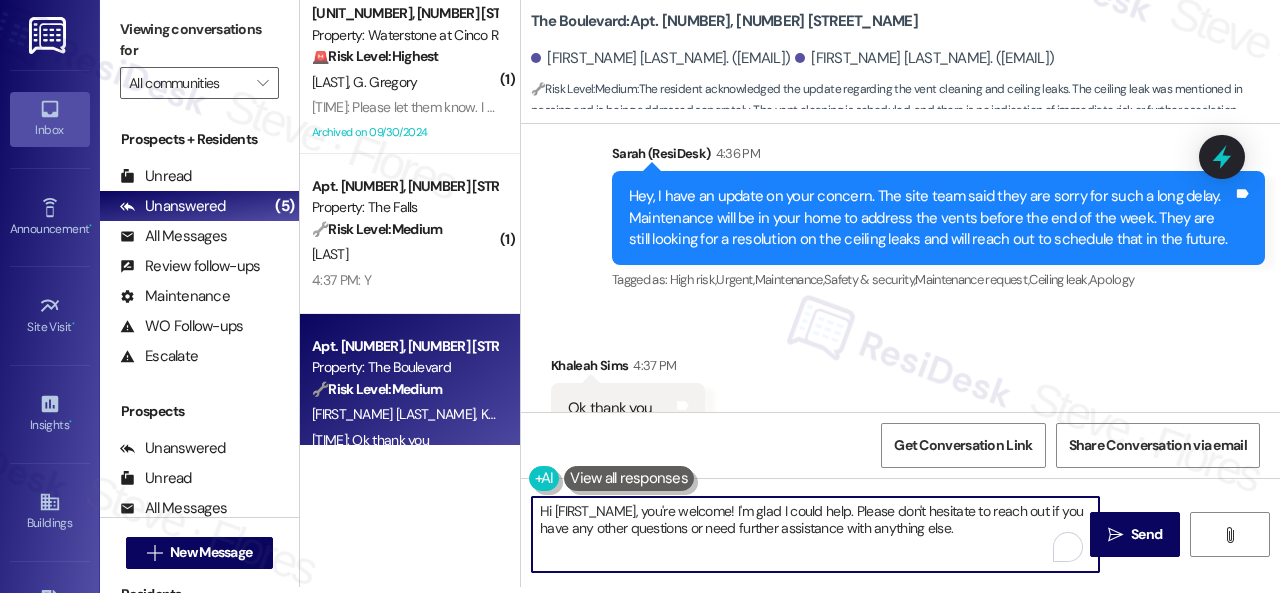 paste on "You're welcome!" 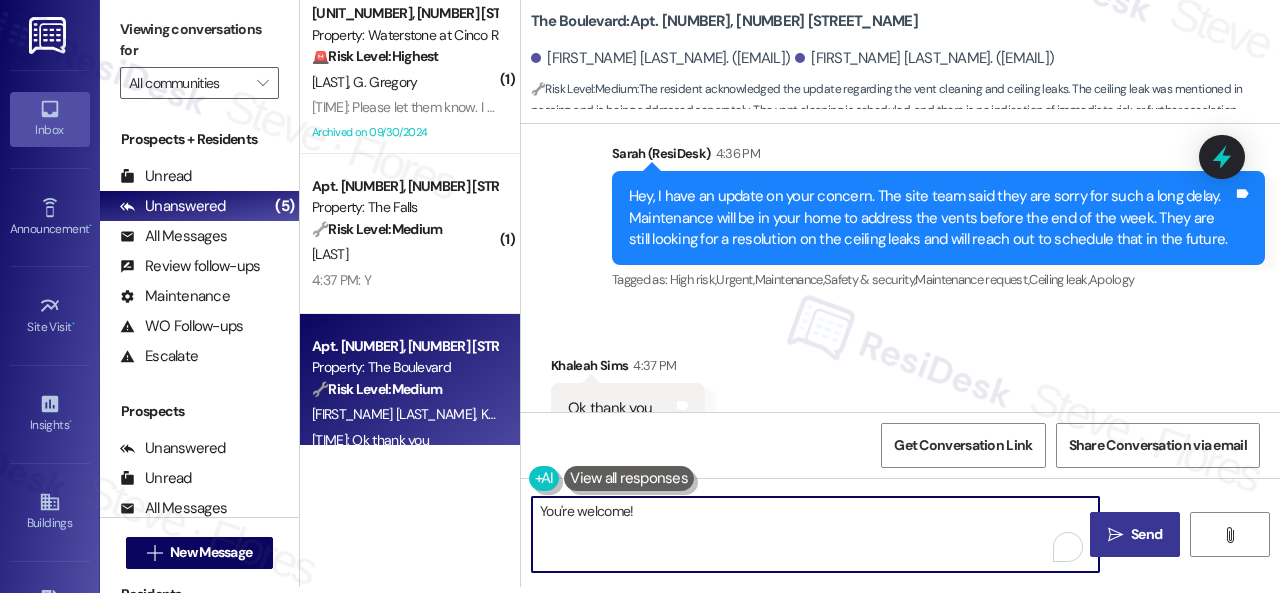 type on "You're welcome!" 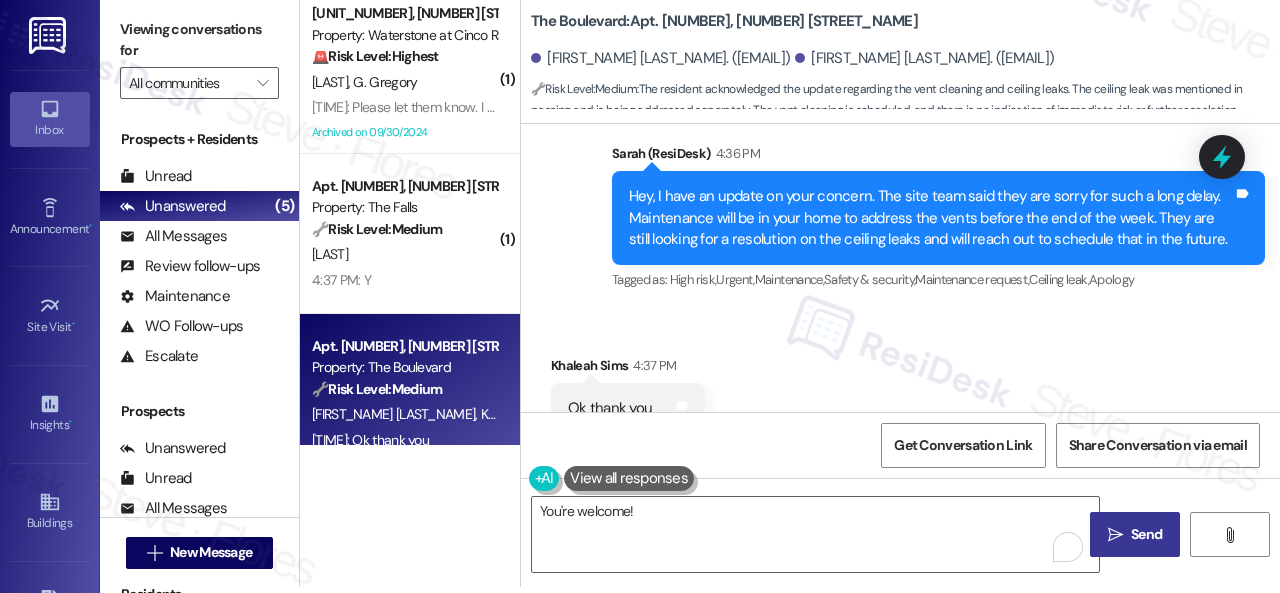 click on "Send" at bounding box center (1146, 534) 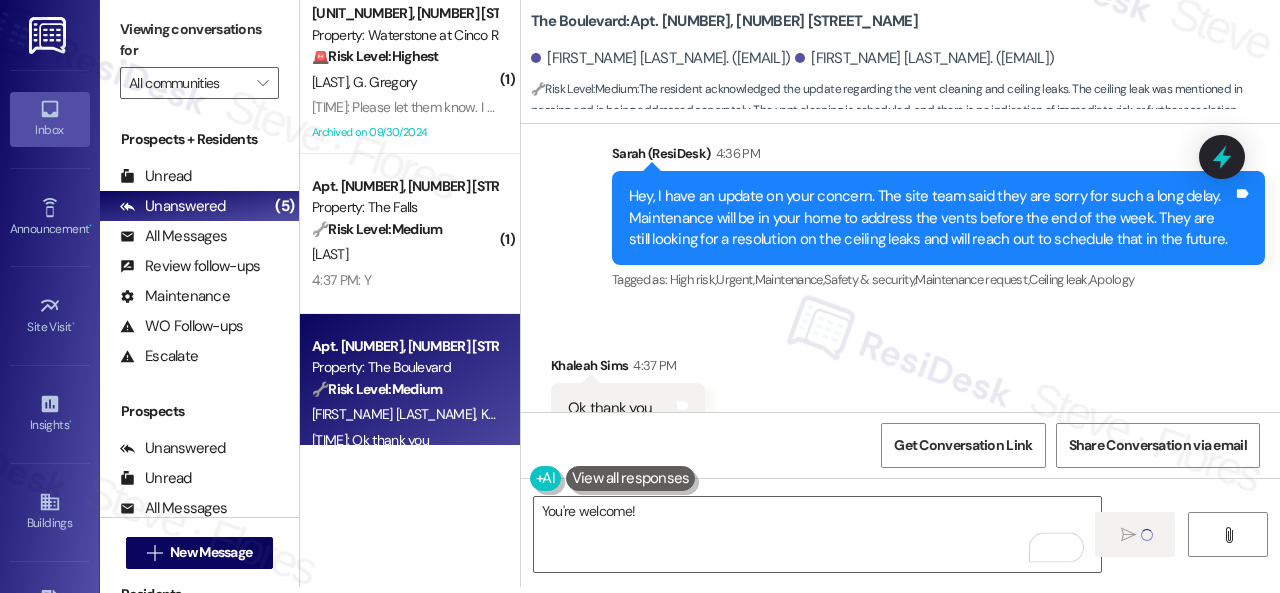type 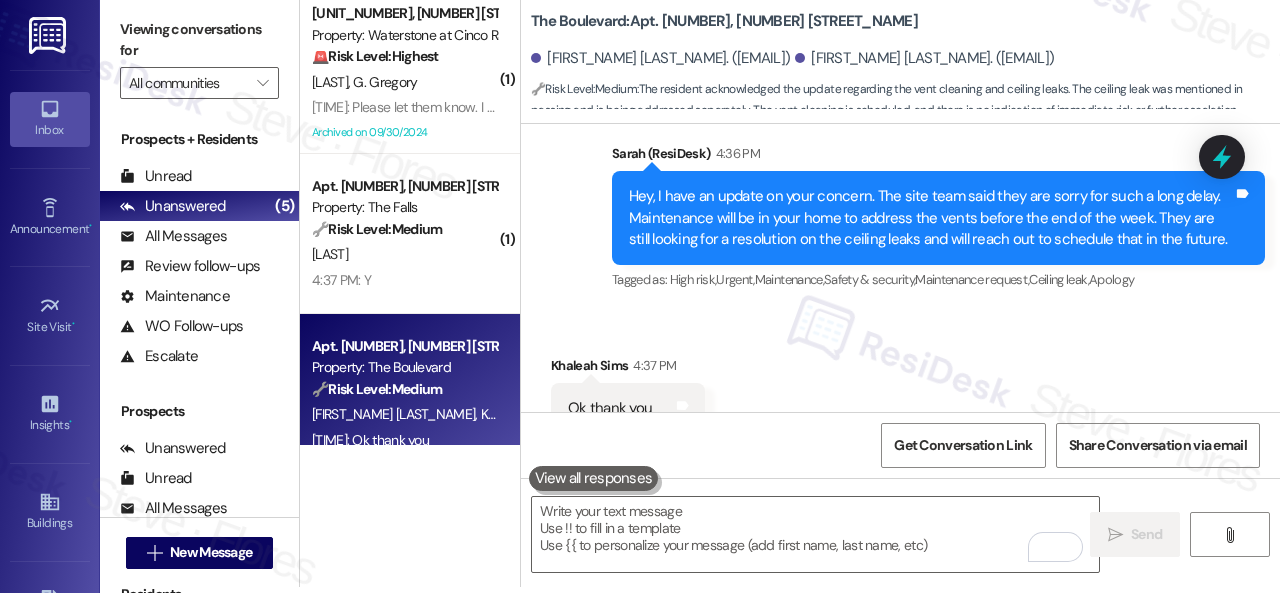 scroll, scrollTop: 0, scrollLeft: 0, axis: both 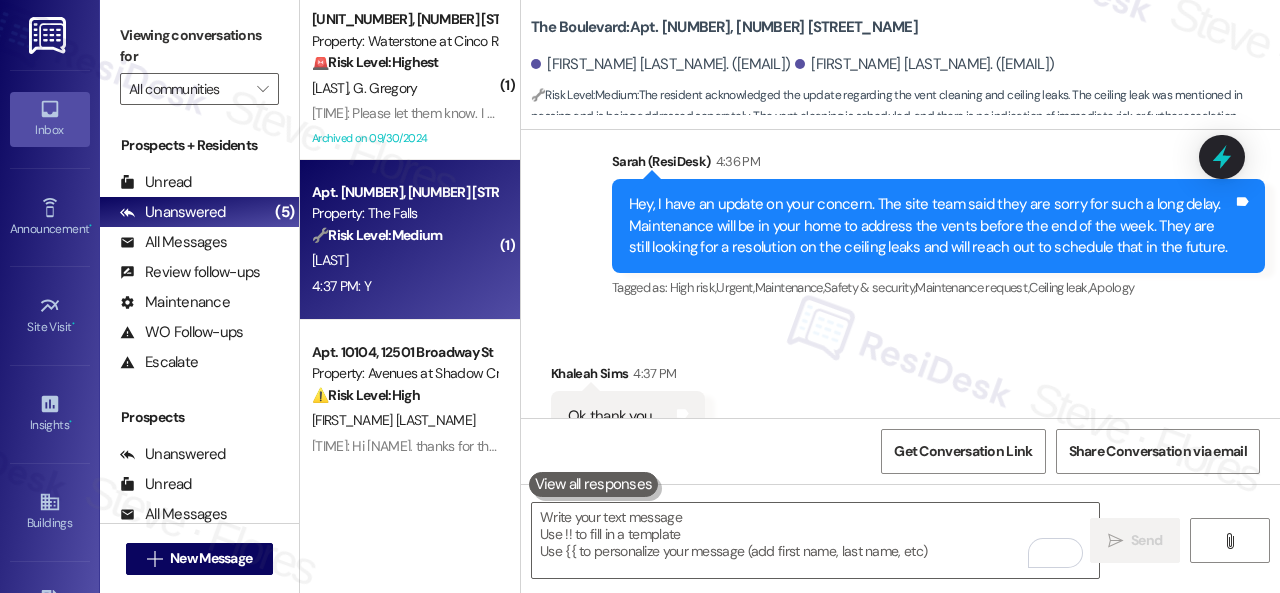 click on "4:37 PM: Y 4:37 PM: Y" at bounding box center (404, 286) 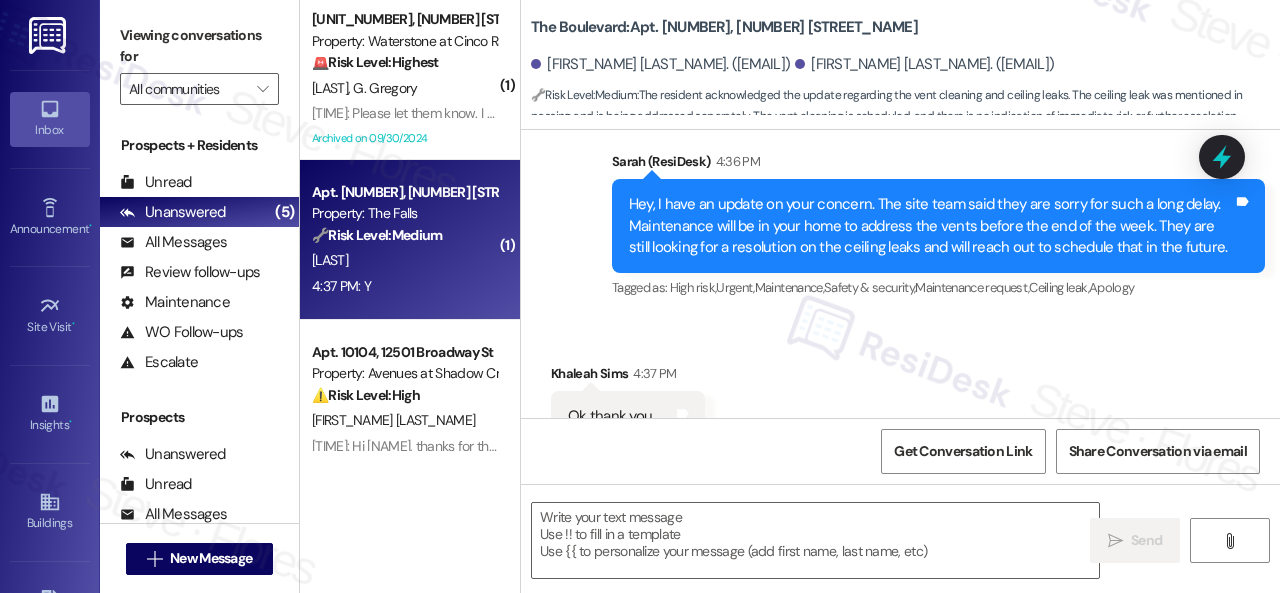 type on "Fetching suggested responses. Please feel free to read through the conversation in the meantime." 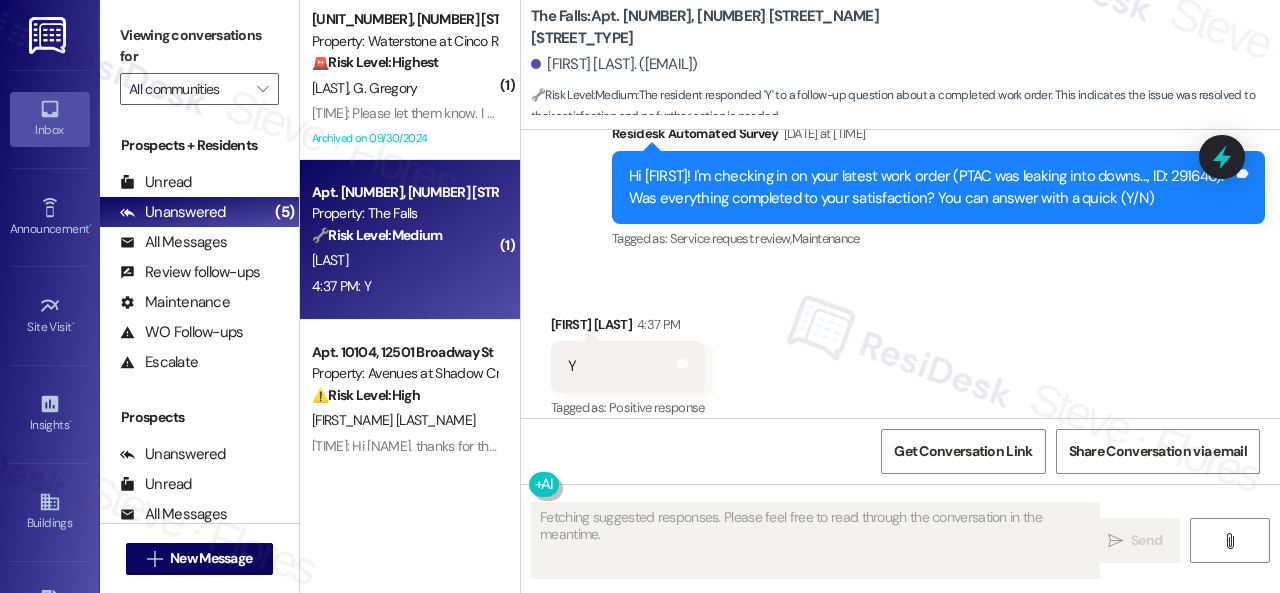 scroll, scrollTop: 1817, scrollLeft: 0, axis: vertical 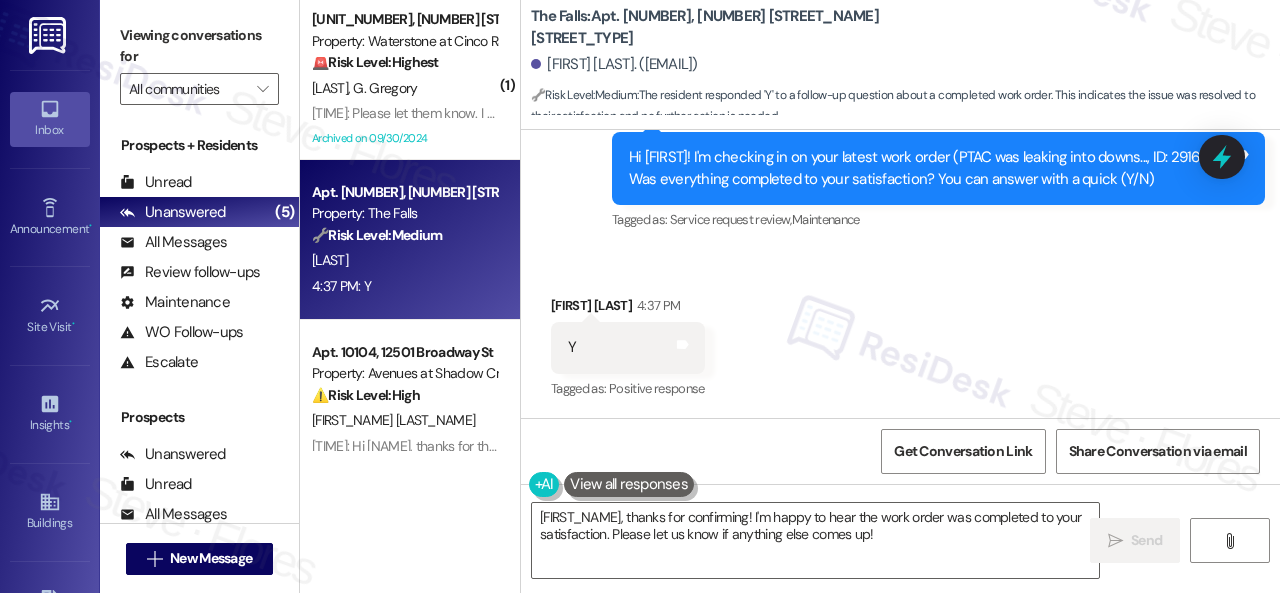 click on "Tagged as:   Service request review ,  Click to highlight conversations about Service request review Maintenance Click to highlight conversations about Maintenance" at bounding box center [938, 219] 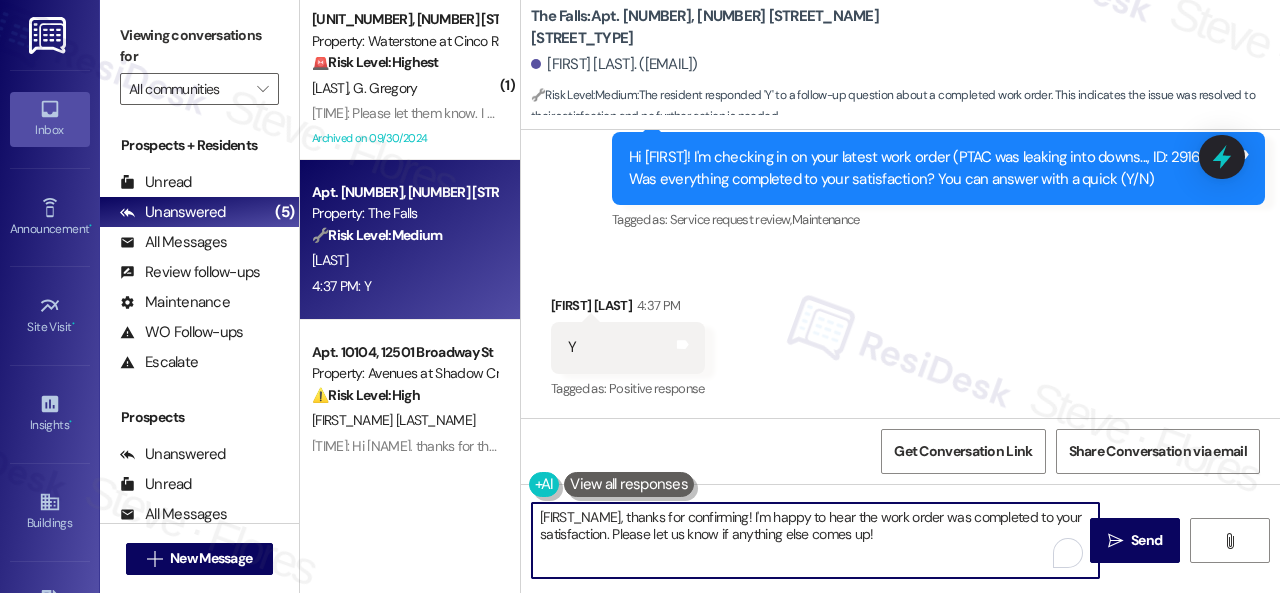 drag, startPoint x: 906, startPoint y: 533, endPoint x: 401, endPoint y: 455, distance: 510.98825 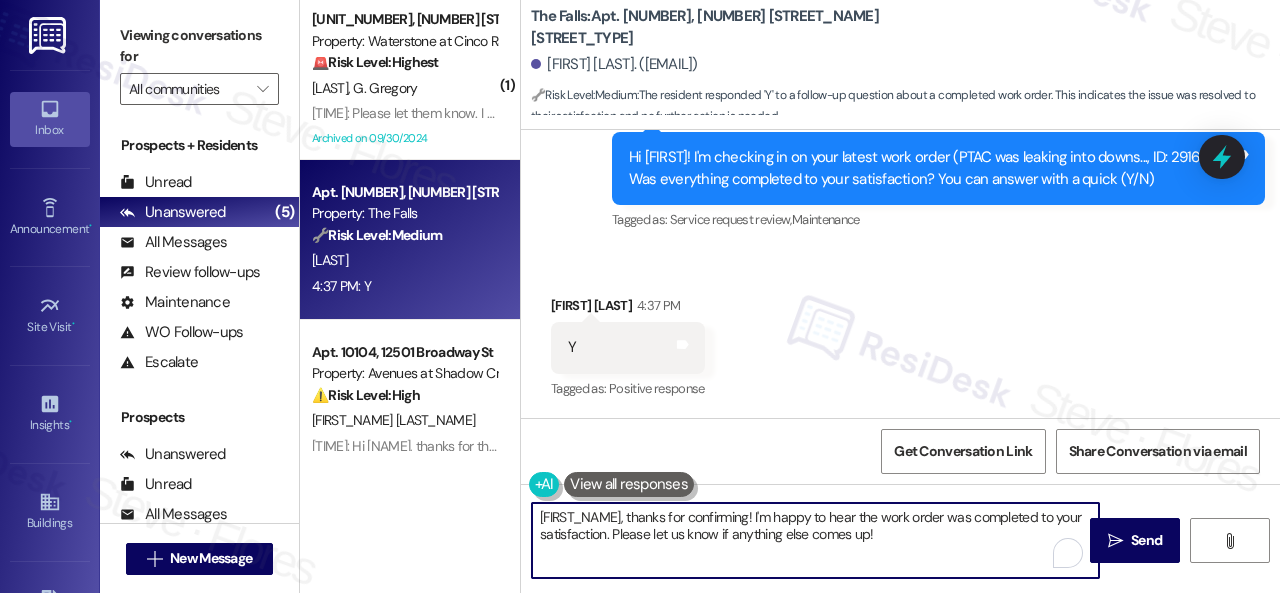 click on "( 1 ) Apt. [APT_NUM], [NUMBER] [STREET] Property: Waterstone at Cinco Ranch 🚨  Risk Level:  Highest The resident is in the hospital due to her husband falling down the stairs. This constitutes a potential liability and safety concern, requiring immediate attention and assistance. [LAST] [LAST] [TIME]: Please let them know. I am not home. My husband fell down the stairs last night and I am in the hospital with him. Thank you very much. [TIME]: Please let them know. I am not home. My husband fell down the stairs last night and I am in the hospital with him. Thank you very much. Archived on [MONTH]/[DAY]/[YEAR] Apt. [APT_NUM], [NUMBER] [STREET] Property: The Falls 🔧  Risk Level:  Medium The resident responded 'Y' to a follow-up question about a completed work order. This indicates the issue was resolved to their satisfaction and no further action is needed. [LAST] [LAST] [TIME]: Y [TIME]: Y Apt. [APT_NUM], [NUMBER] [STREET] Property: Avenues at Shadow Creek ⚠️  Risk Level:  High [LAST] [LAST] Apt. [APT_NUM], [NUMBER] [STREET] 🔧" at bounding box center [790, 296] 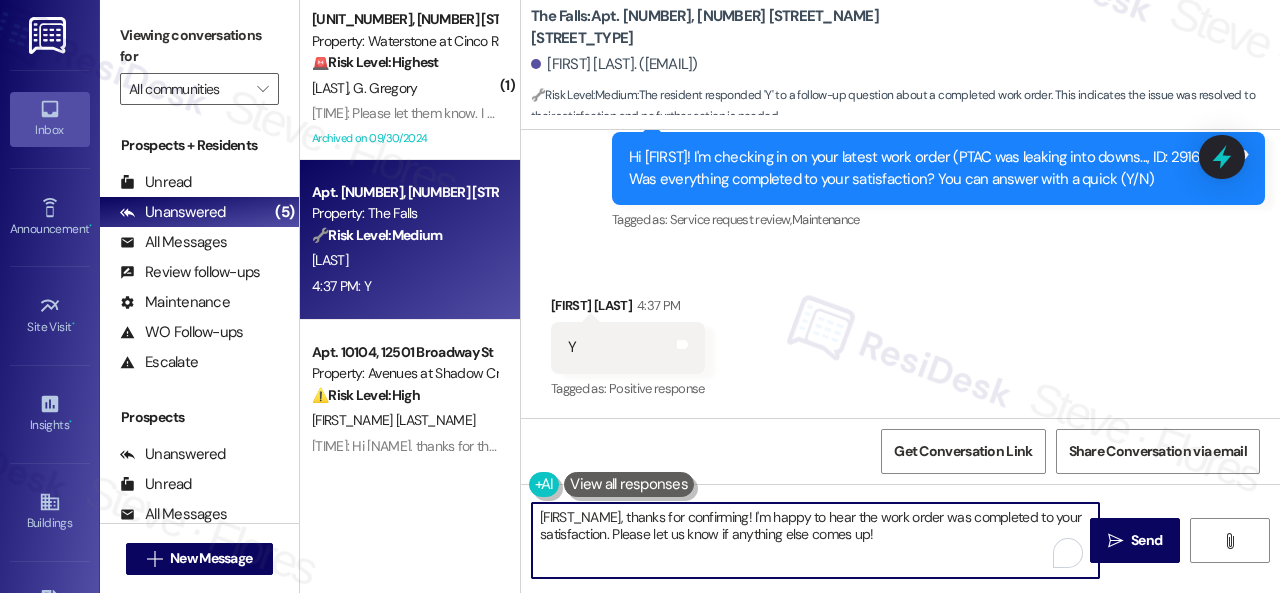 paste on "Happy to hear everything's all set! If {{property}} met your expectations, please reply with "Yes." If not, no worries - we'd appreciate any feedback so we can keep getting better. Thanks" 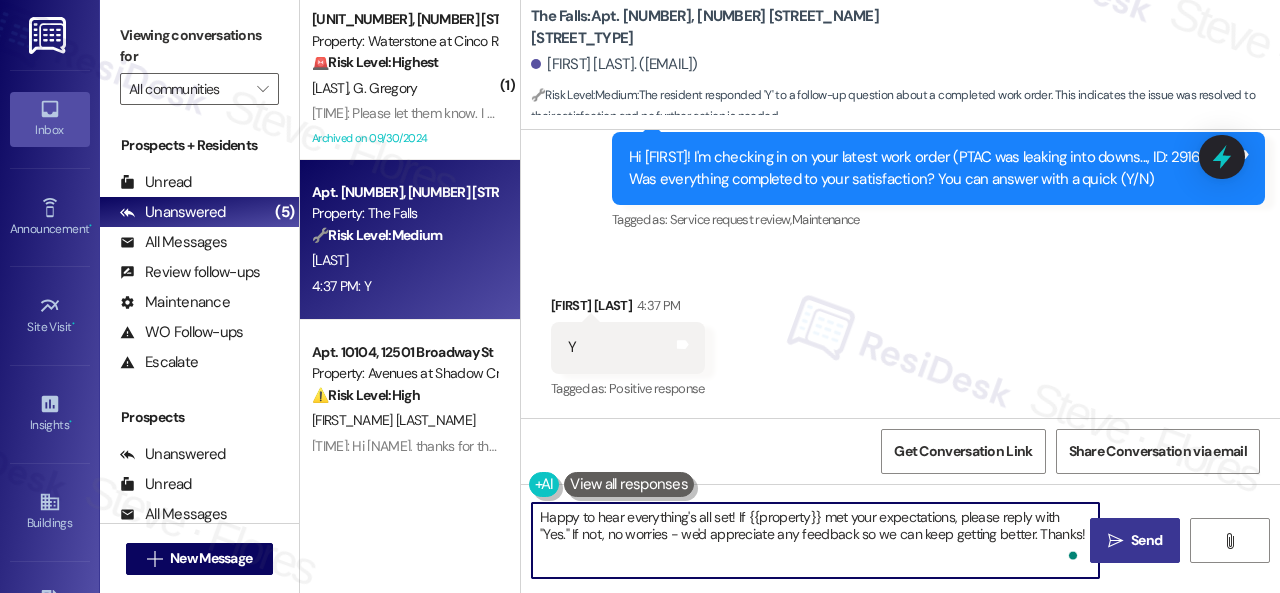 type on "Happy to hear everything's all set! If {{property}} met your expectations, please reply with "Yes." If not, no worries - we'd appreciate any feedback so we can keep getting better. Thanks!" 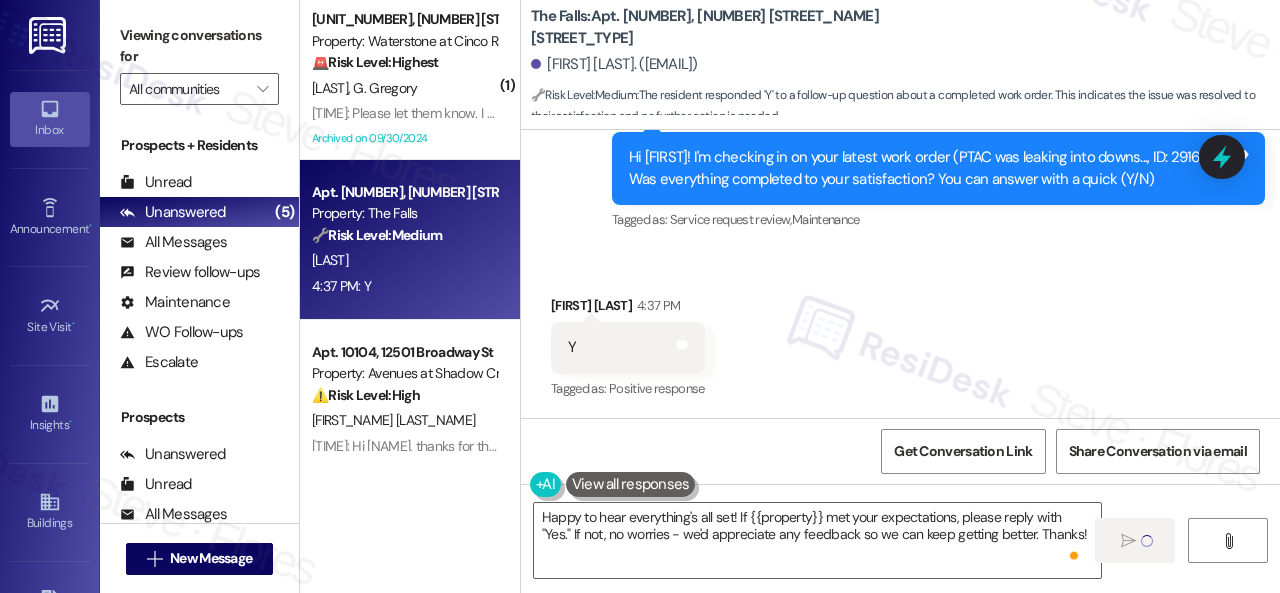 type 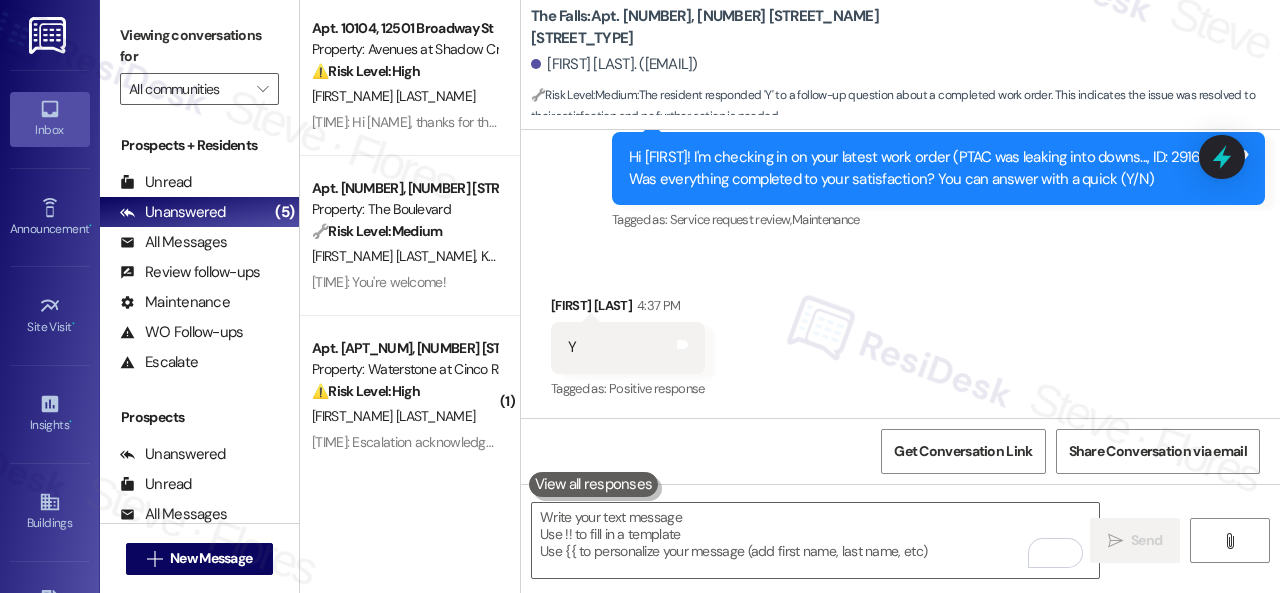 scroll, scrollTop: 348, scrollLeft: 0, axis: vertical 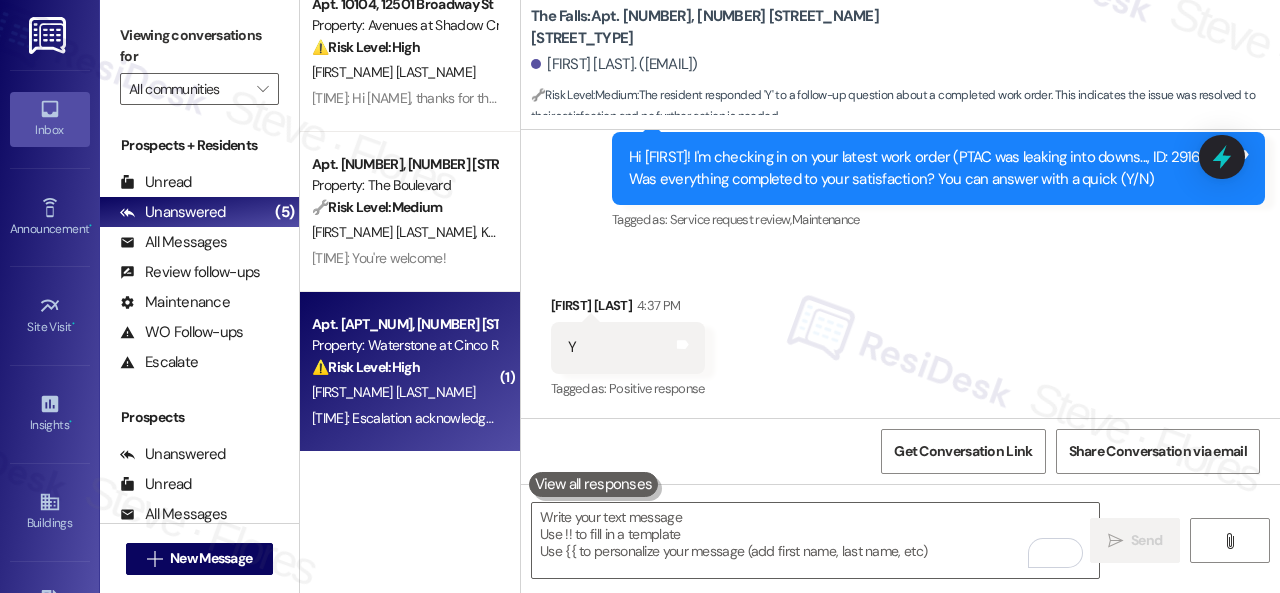 click on "4:38 PM: Escalation acknowledged. 4:38 PM: Escalation acknowledged." at bounding box center [404, 418] 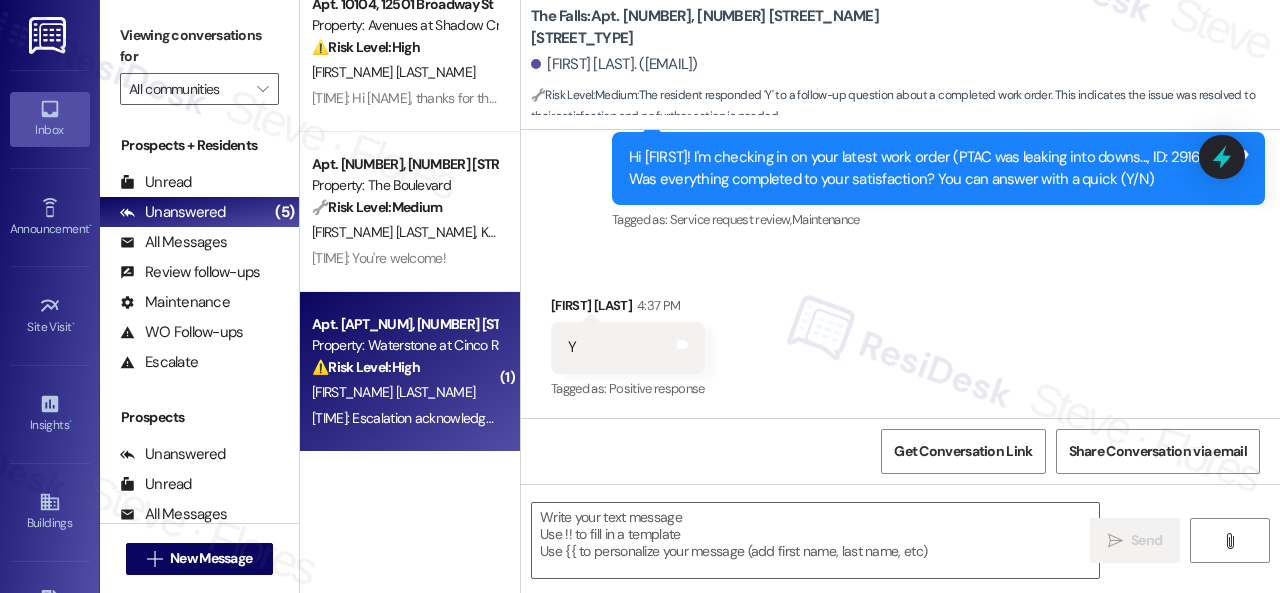 type on "Fetching suggested responses. Please feel free to read through the conversation in the meantime." 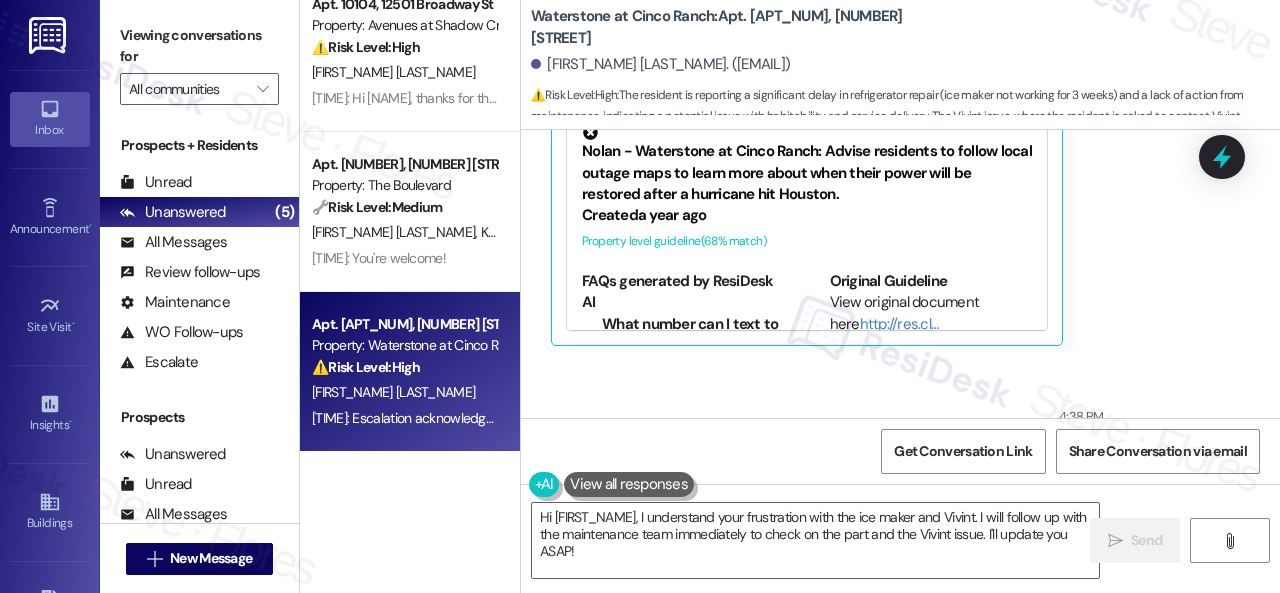 scroll, scrollTop: 1573, scrollLeft: 0, axis: vertical 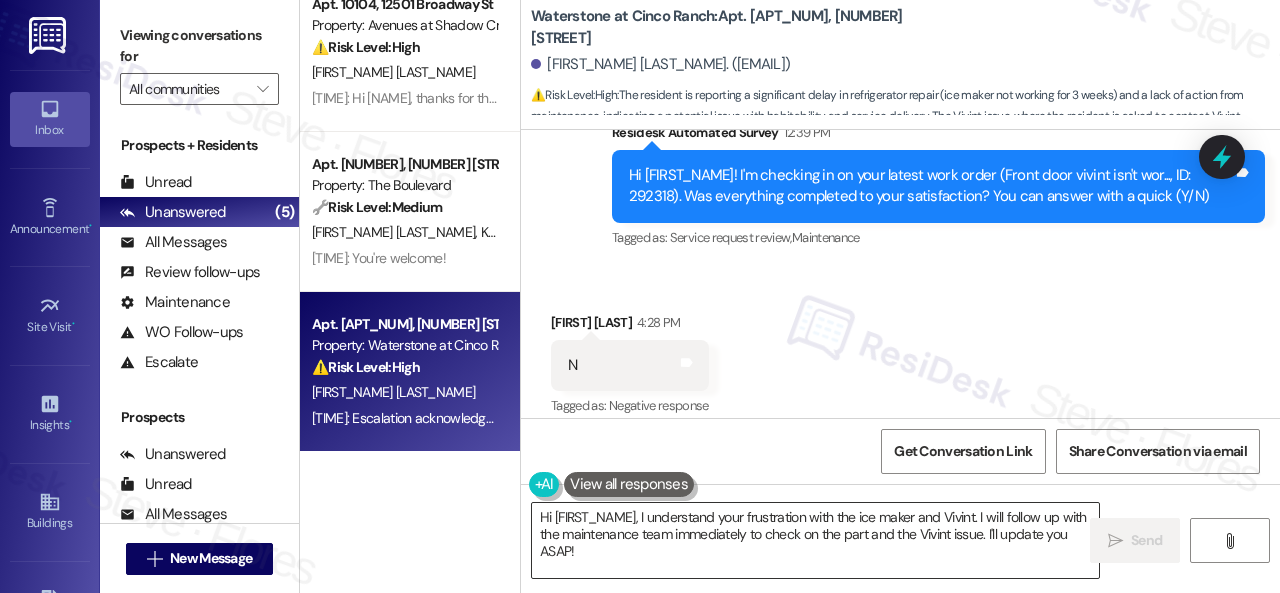 click on "Hi [FIRST_NAME], I understand your frustration with the ice maker and Vivint. I will follow up with the maintenance team immediately to check on the part and the Vivint issue. I'll update you ASAP!" at bounding box center (815, 540) 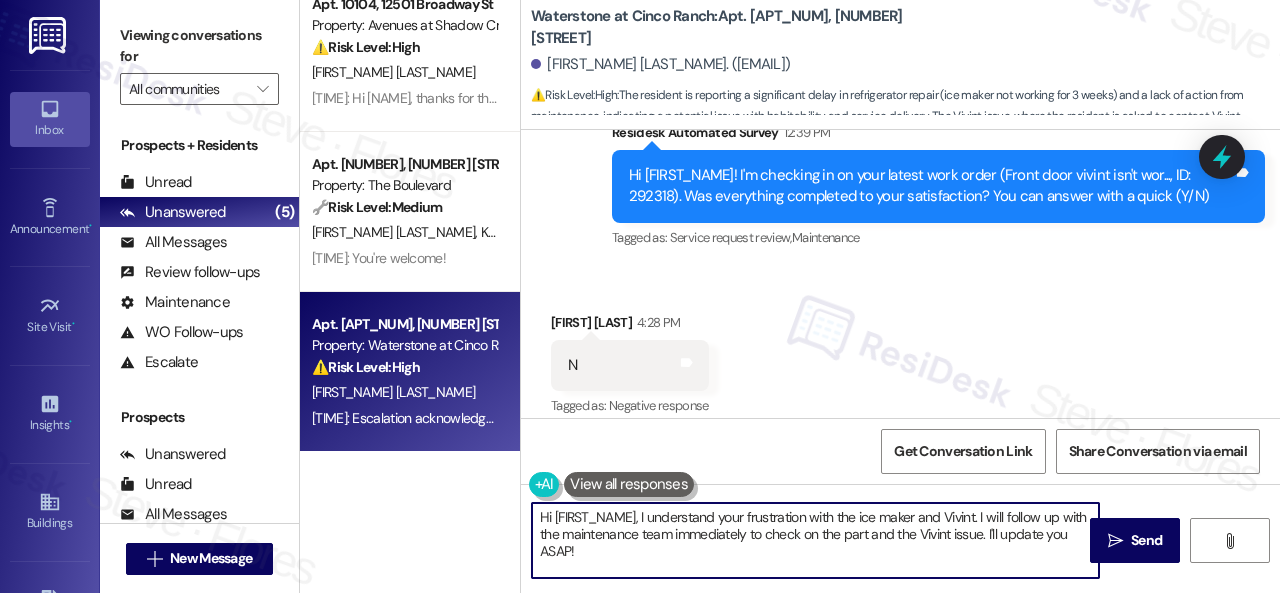 click on "Hi [FIRST_NAME], I understand your frustration with the ice maker and Vivint. I will follow up with the maintenance team immediately to check on the part and the Vivint issue. I'll update you ASAP!" at bounding box center (815, 540) 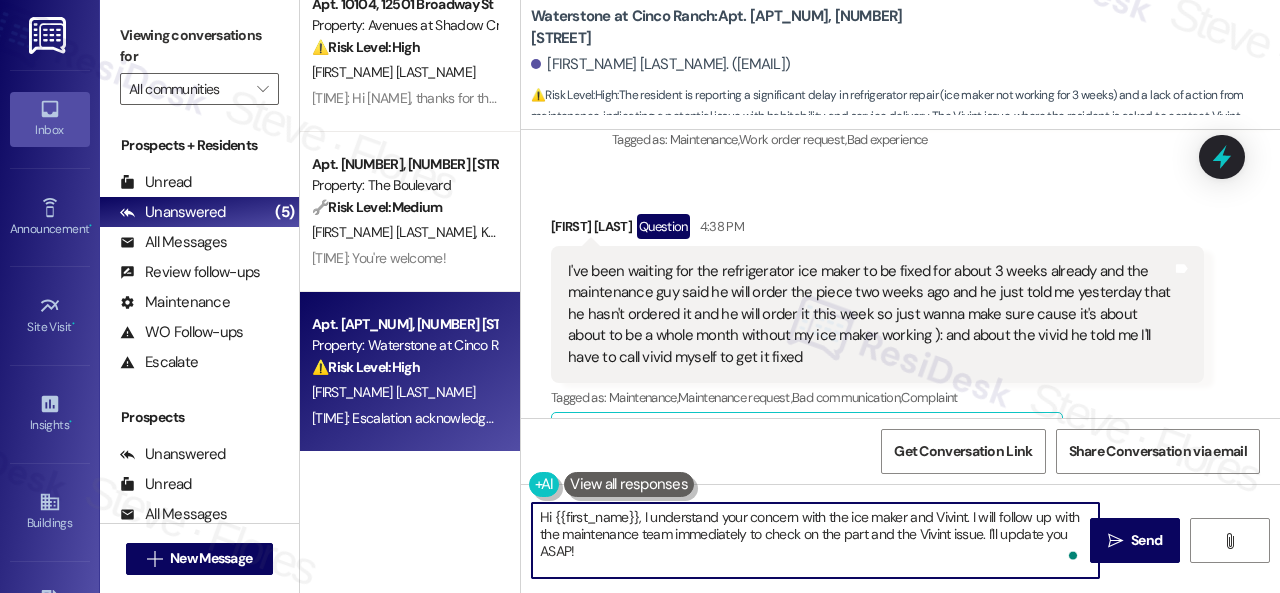 scroll, scrollTop: 1111, scrollLeft: 0, axis: vertical 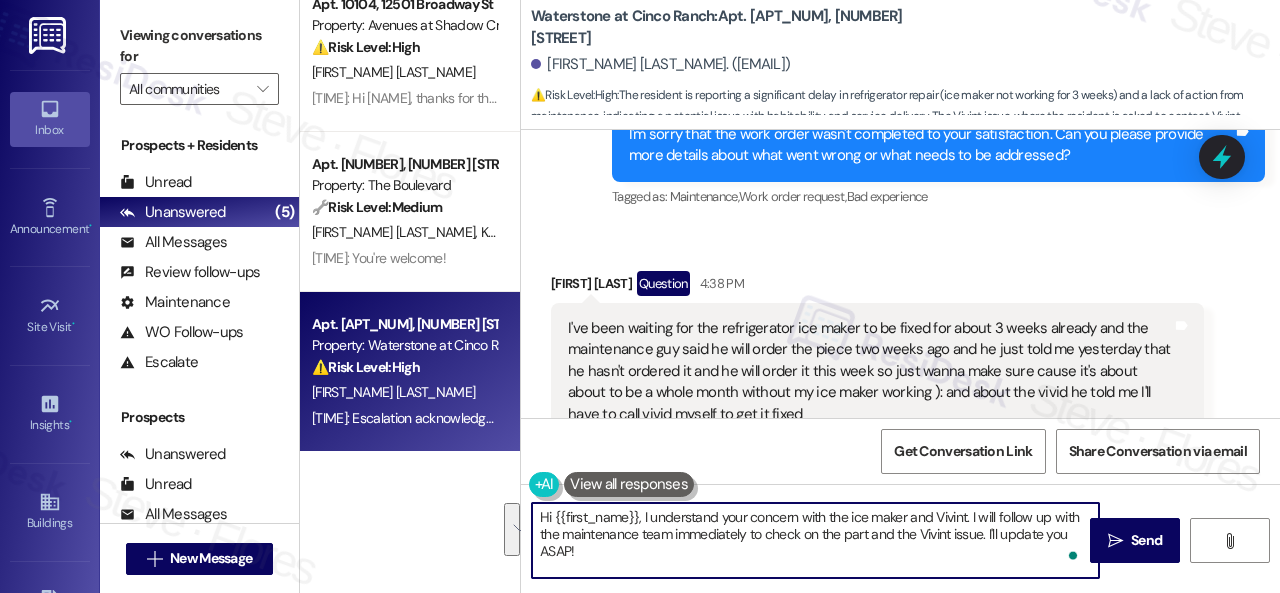 drag, startPoint x: 979, startPoint y: 519, endPoint x: 997, endPoint y: 556, distance: 41.14608 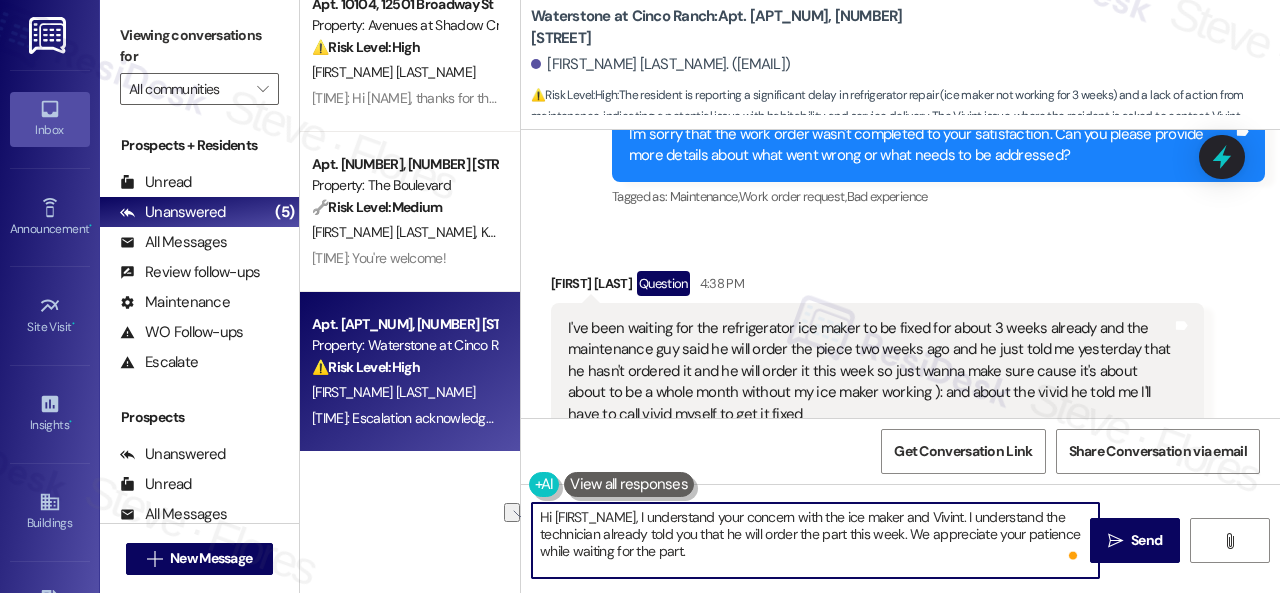 drag, startPoint x: 641, startPoint y: 521, endPoint x: 522, endPoint y: 501, distance: 120.66897 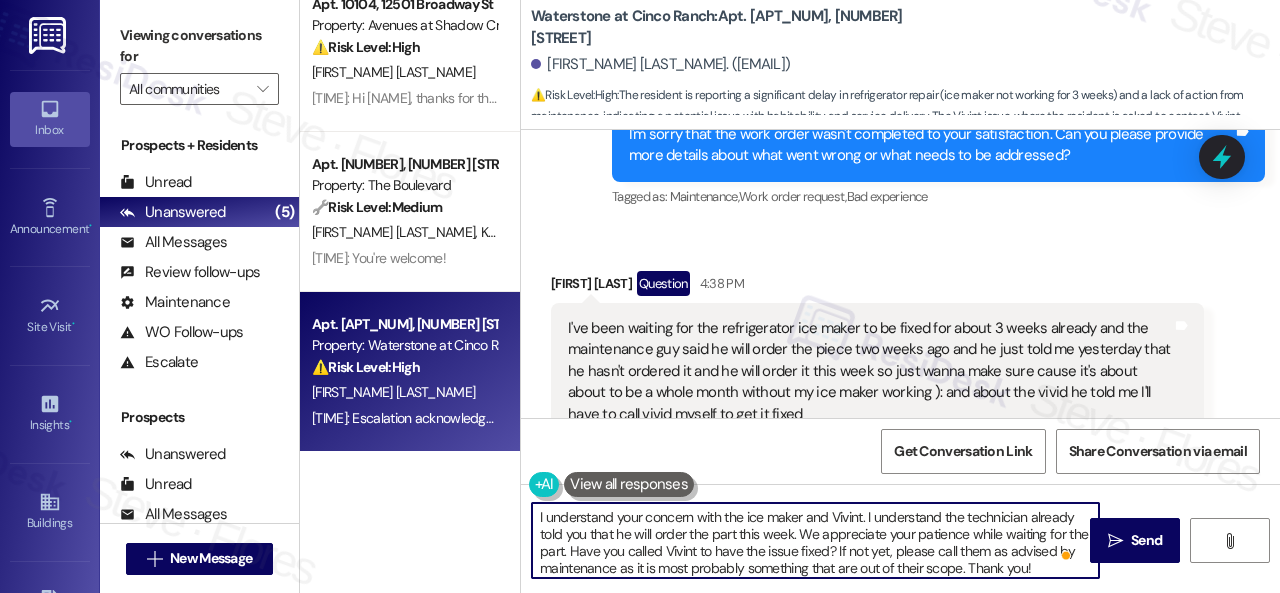 click on "I understand your concern with the ice maker and Vivint. I understand the technician already told you that he will order the part this week. We appreciate your patience while waiting for the part. Have you called Vivint to have the issue fixed? If not yet, please call them as advised by maintenance as it is most probably something that are out of their scope. Thank you!" at bounding box center [815, 540] 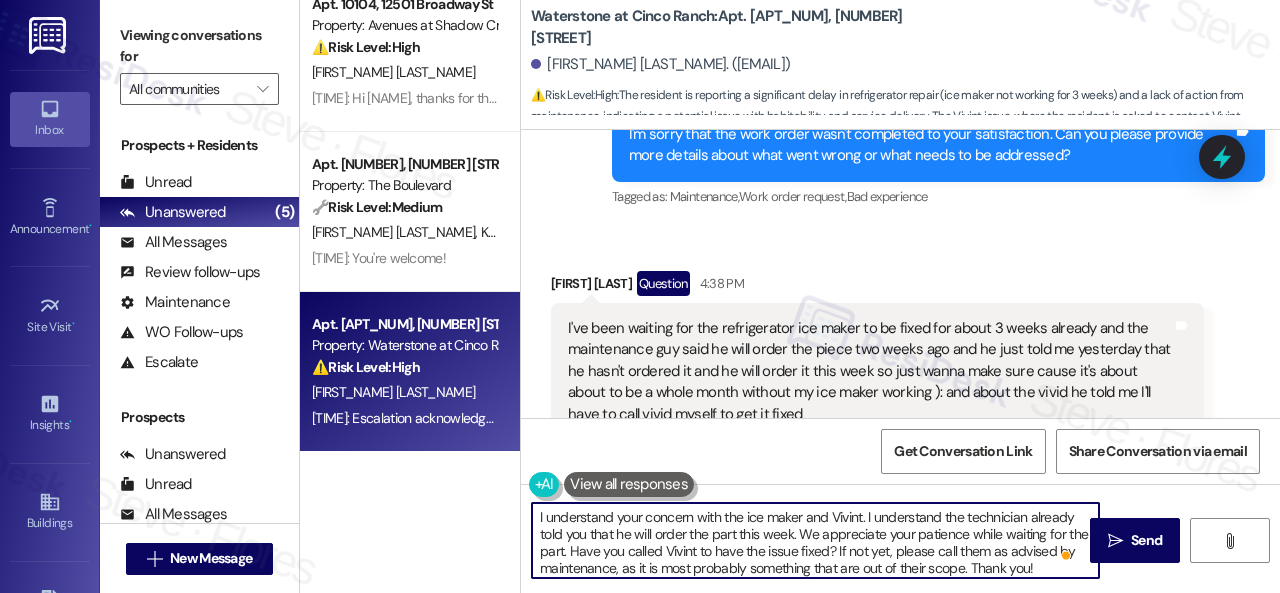 click on "I understand your concern with the ice maker and Vivint. I understand the technician already told you that he will order the part this week. We appreciate your patience while waiting for the part. Have you called Vivint to have the issue fixed? If not yet, please call them as advised by maintenance, as it is most probably something that are out of their scope. Thank you!" at bounding box center (815, 540) 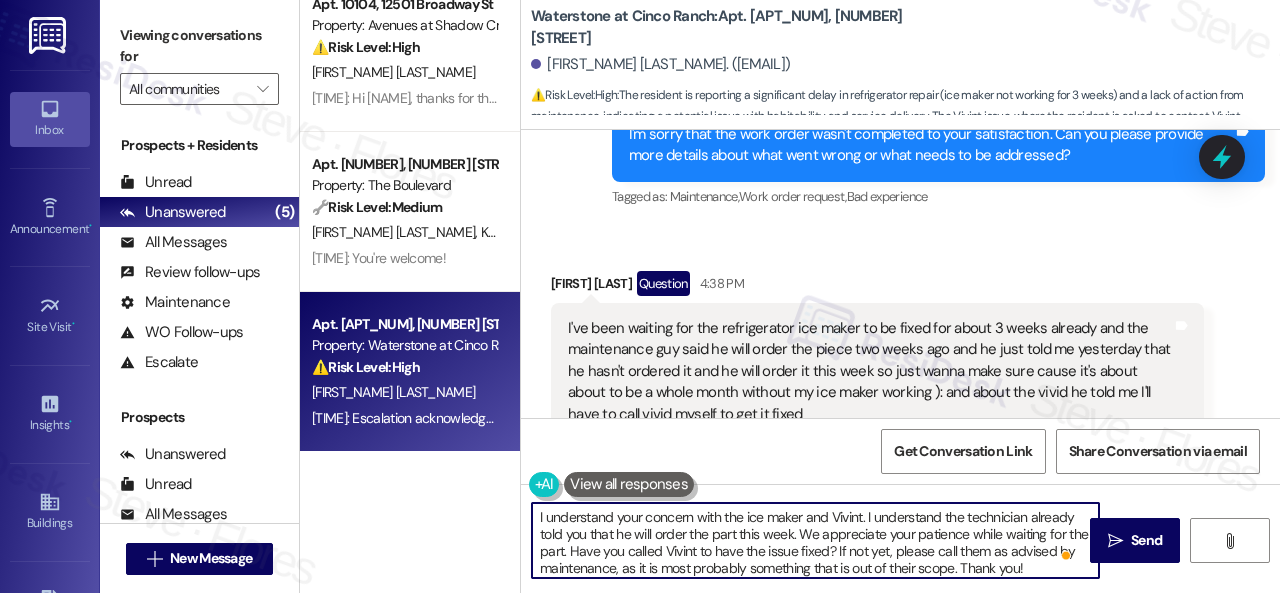 scroll, scrollTop: 4, scrollLeft: 0, axis: vertical 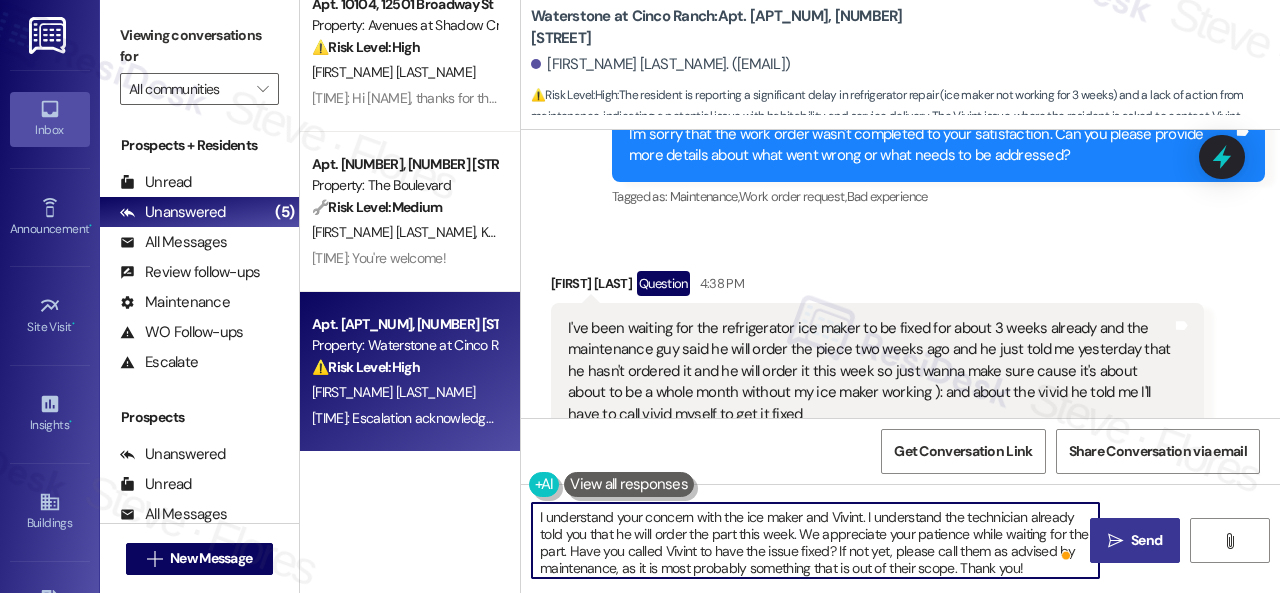 type on "I understand your concern with the ice maker and Vivint. I understand the technician already told you that he will order the part this week. We appreciate your patience while waiting for the part. Have you called Vivint to have the issue fixed? If not yet, please call them as advised by maintenance, as it is most probably something that is out of their scope. Thank you!" 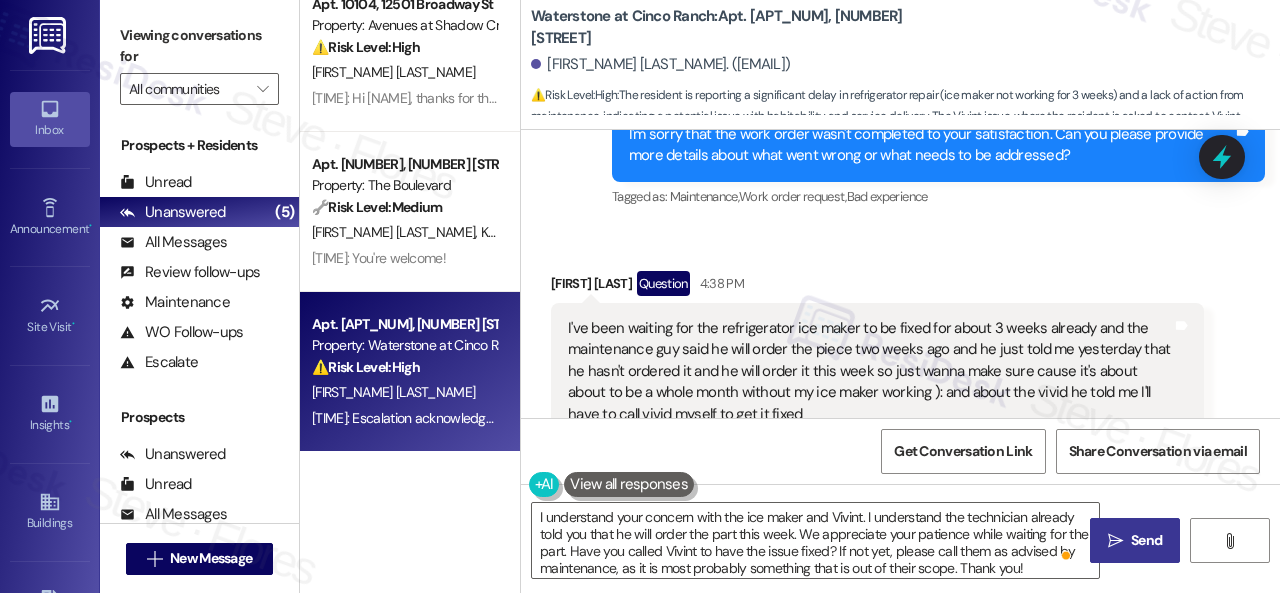 click on "Send" at bounding box center [1146, 540] 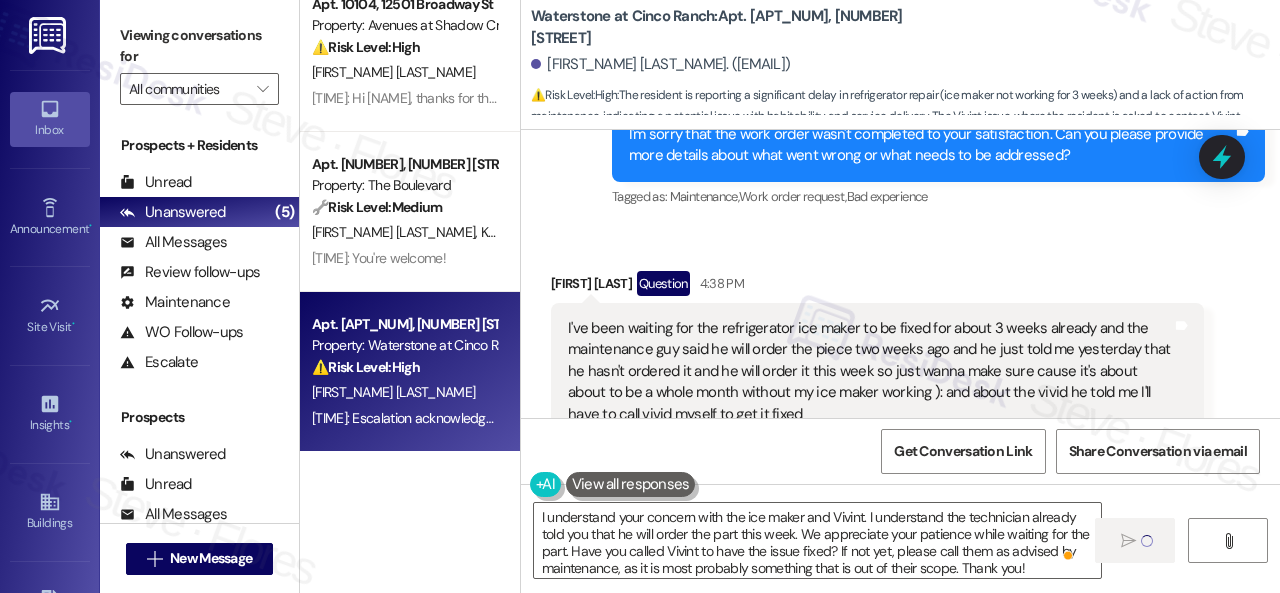 type 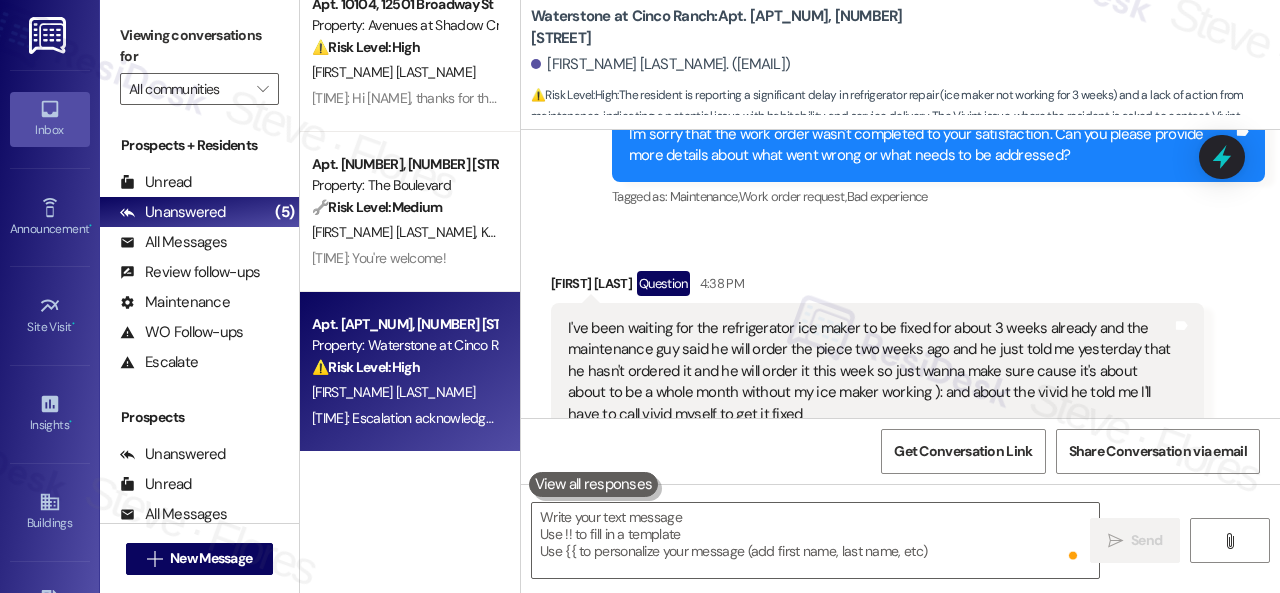 scroll, scrollTop: 1473, scrollLeft: 0, axis: vertical 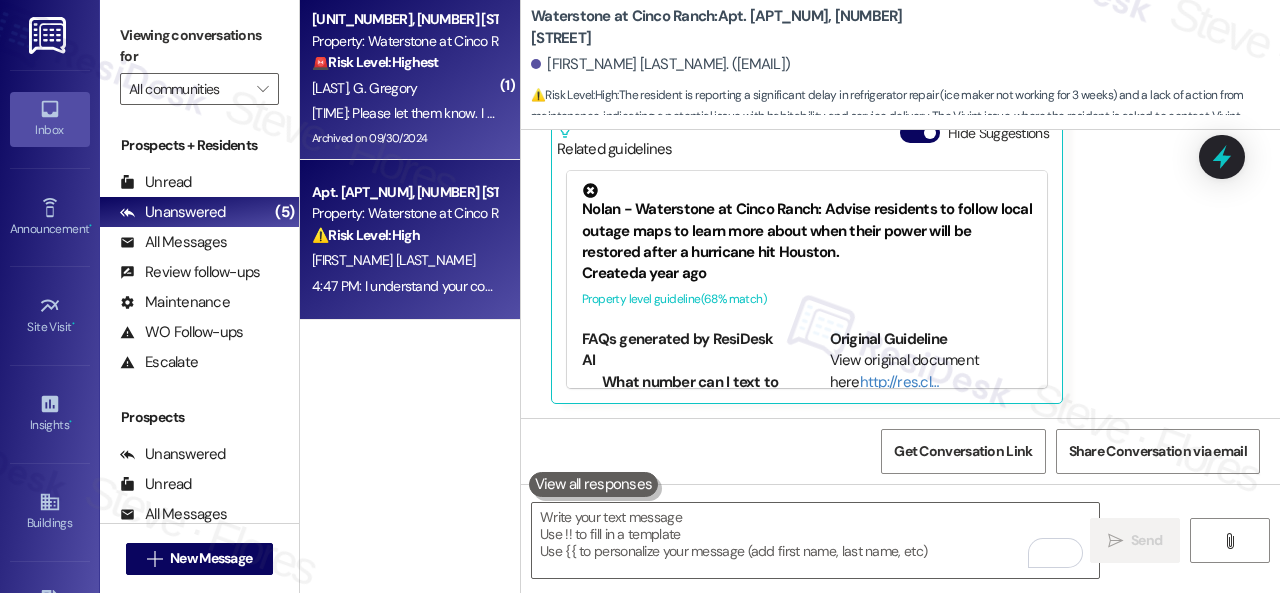 click on "G. Gregory" at bounding box center [385, 88] 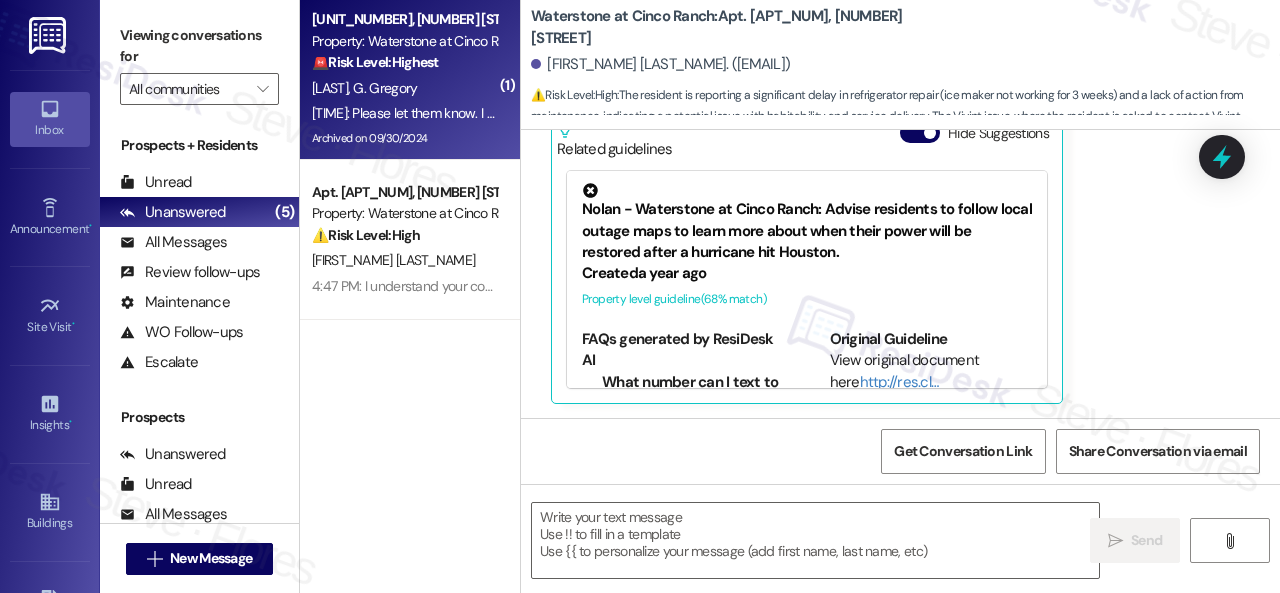 type on "Fetching suggested responses. Please feel free to read through the conversation in the meantime." 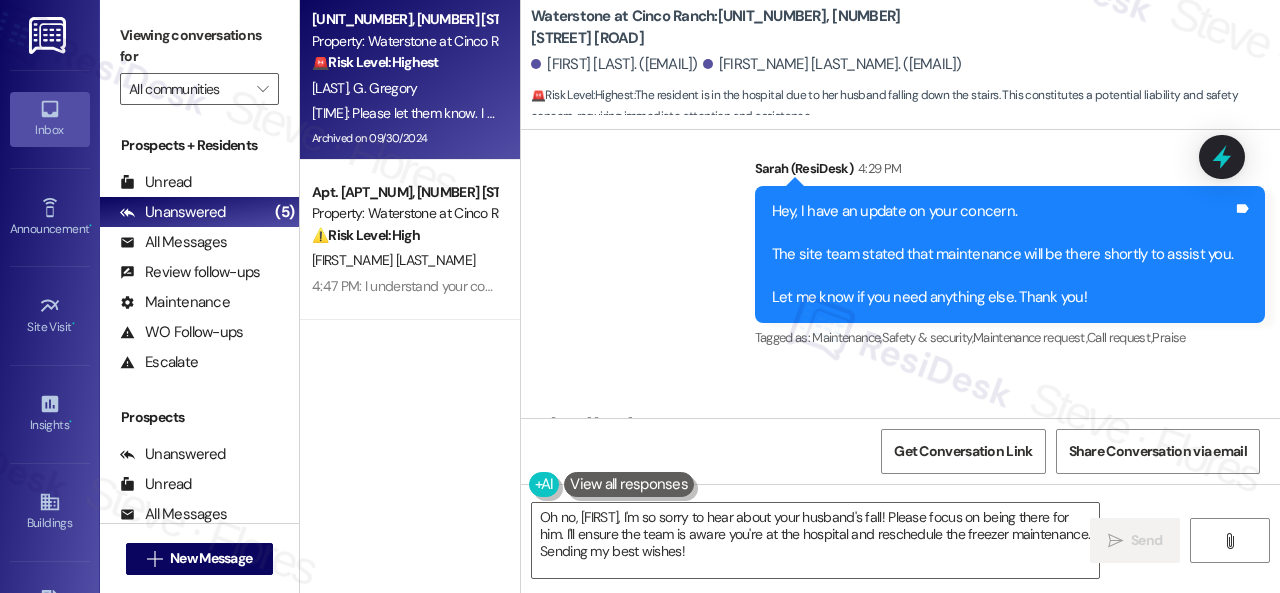 scroll, scrollTop: 17524, scrollLeft: 0, axis: vertical 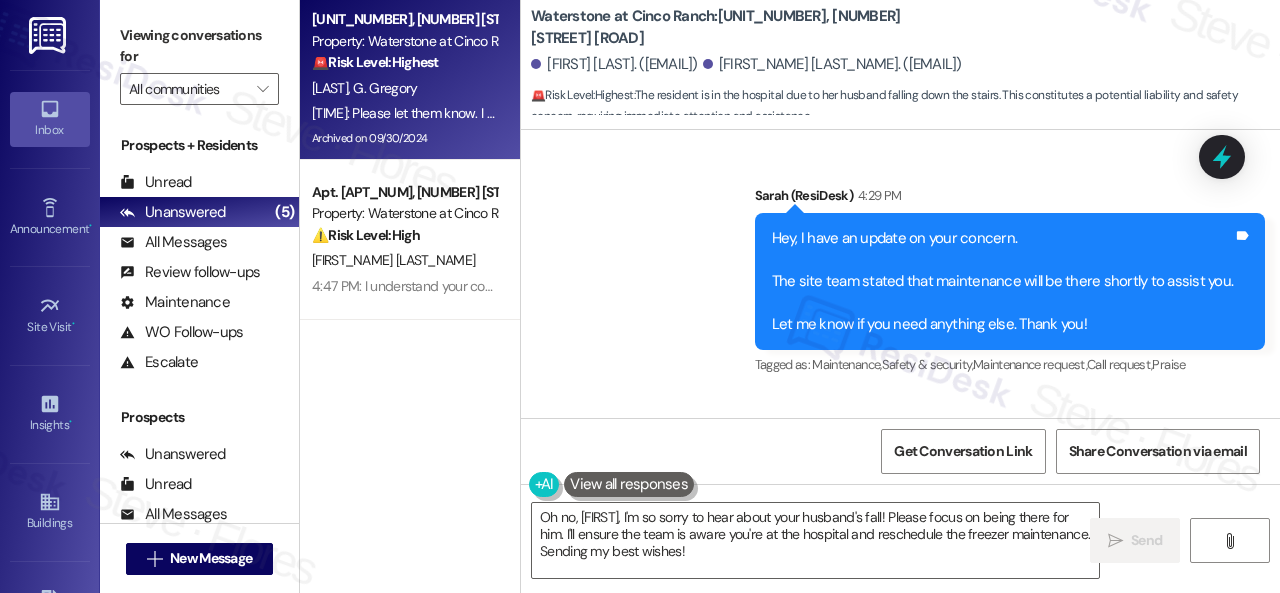 click on "[PROPERTY_NAME]: Apt. [APT_NUM], [NUMBER] [STREET]" at bounding box center [731, 27] 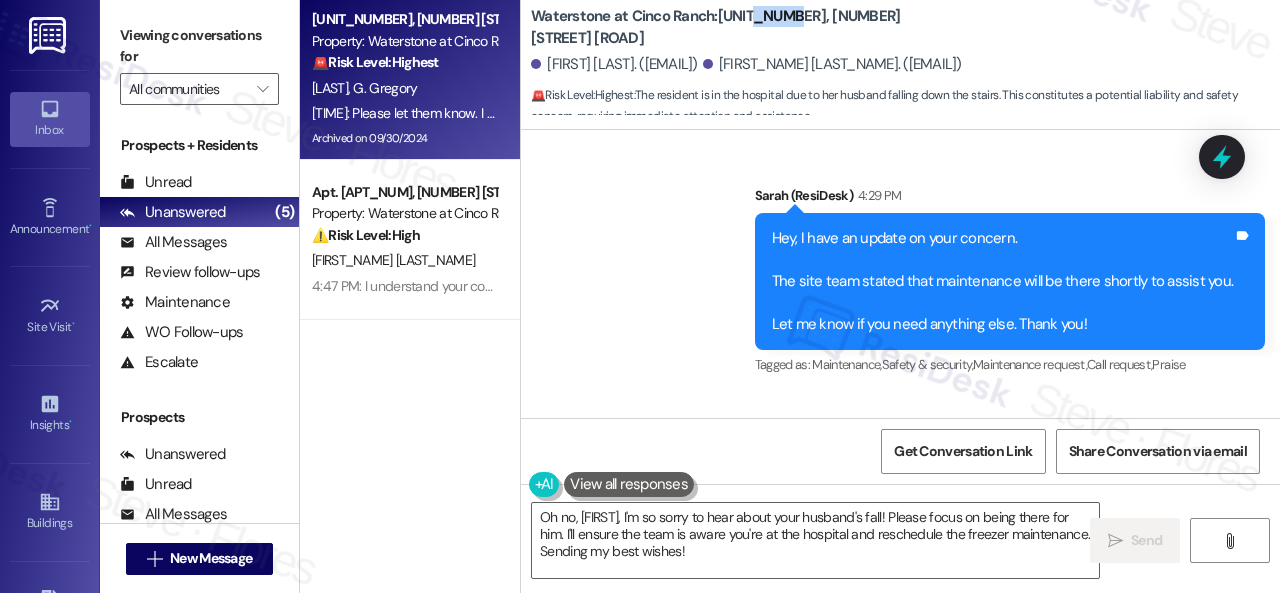 click on "[PROPERTY_NAME]: Apt. [APT_NUM], [NUMBER] [STREET]" at bounding box center [731, 27] 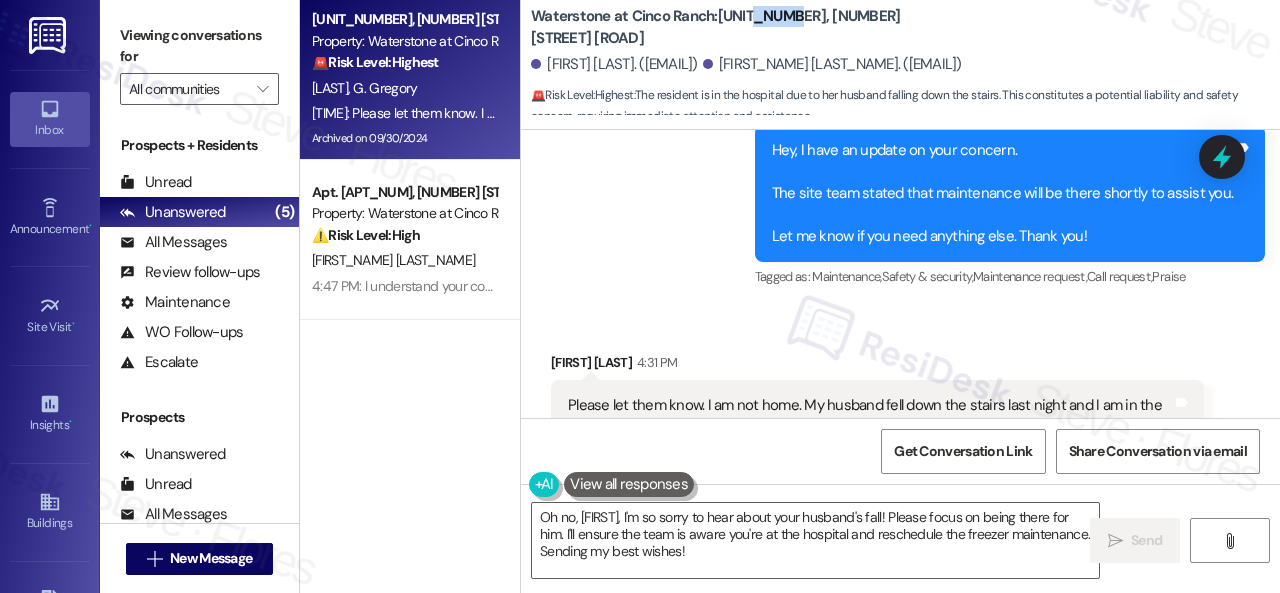 scroll, scrollTop: 17724, scrollLeft: 0, axis: vertical 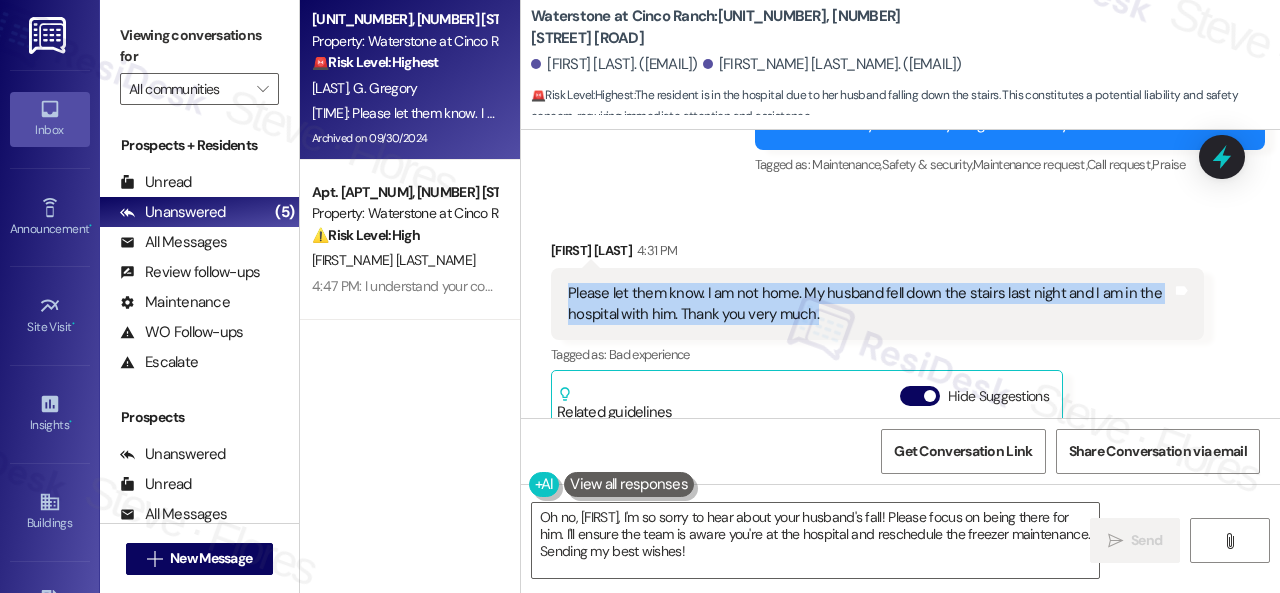 drag, startPoint x: 565, startPoint y: 264, endPoint x: 834, endPoint y: 277, distance: 269.31393 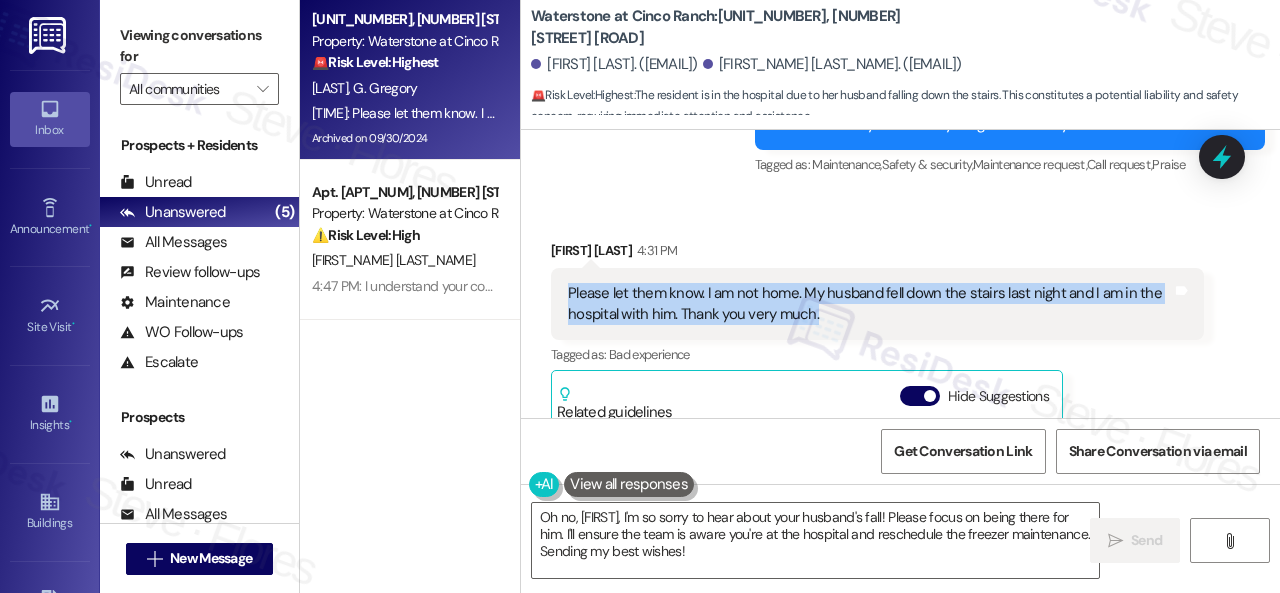copy on "Please let them know. I am not home. My husband fell down the stairs last night and I am in the hospital with him. Thank you very much." 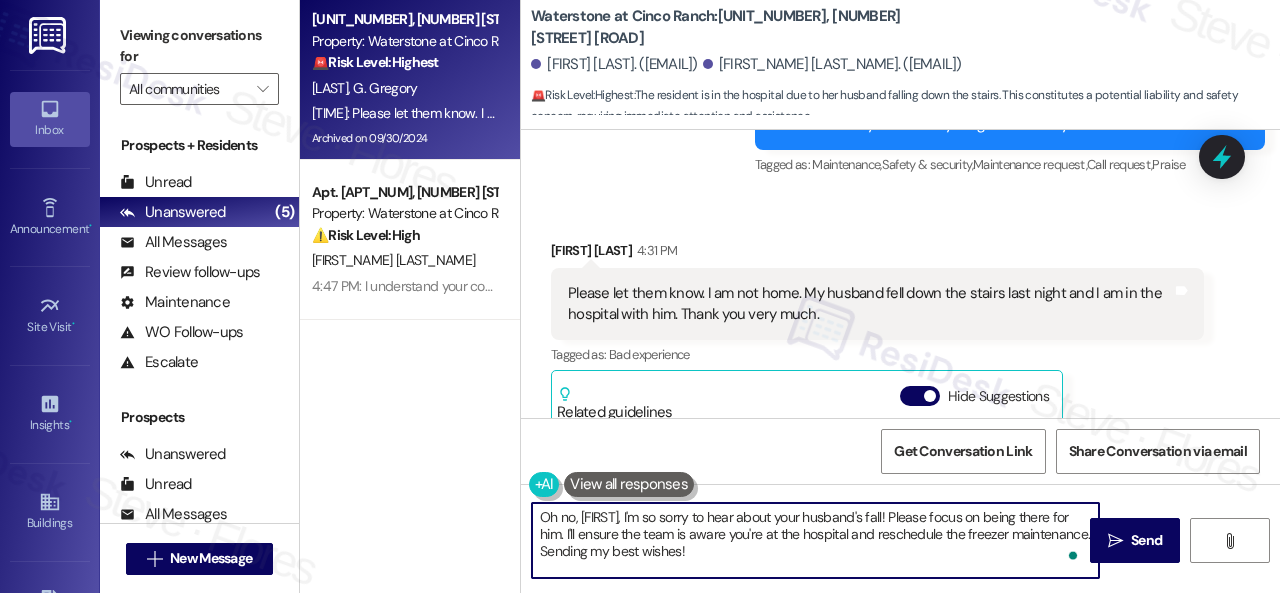 drag, startPoint x: 793, startPoint y: 563, endPoint x: 449, endPoint y: 515, distance: 347.3327 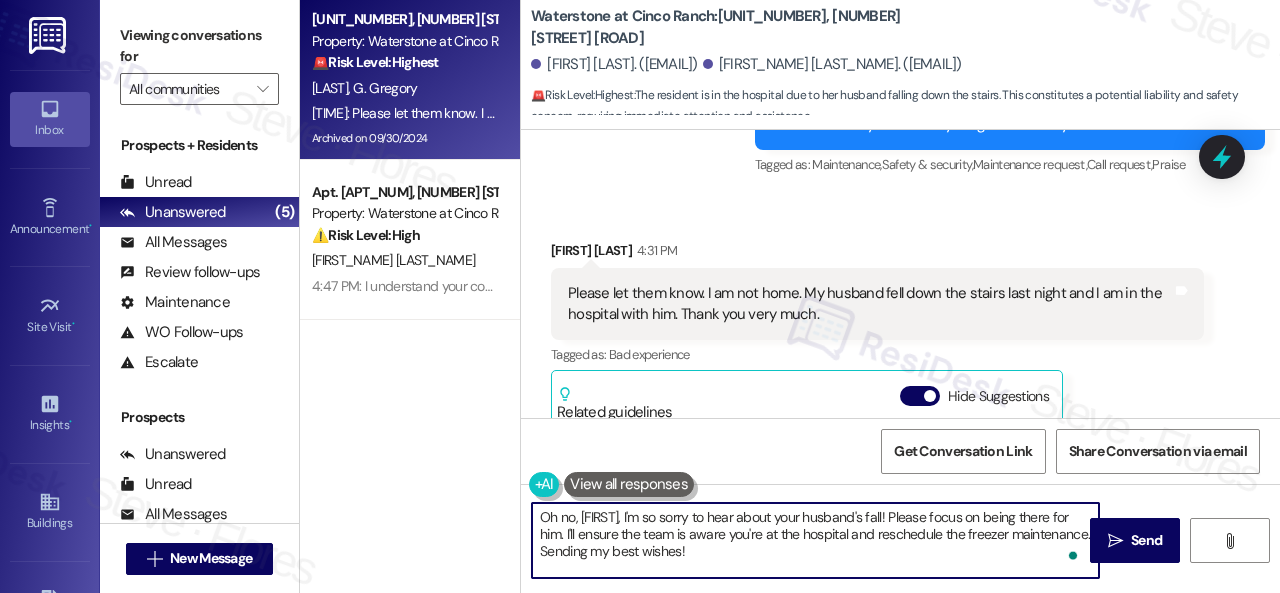 click on "Apt. 12102, 6855 S Mason Rd Property: Waterstone at Cinco Ranch 🚨  Risk Level:  Highest The resident is in the hospital due to her husband falling down the stairs. This constitutes a potential liability and safety concern, requiring immediate attention and assistance. M. Gregory G. Gregory 4:31 PM: Please let them know. I am not home. My husband fell down the stairs last night and I am in the hospital with him. Thank you very much. 4:31 PM: Please let them know. I am not home. My husband fell down the stairs last night and I am in the hospital with him. Thank you very much. Archived on 09/30/2024 Apt. 11107, 6855 S Mason Rd Property: Waterstone at Cinco Ranch ⚠️  Risk Level:  High M. Felix Waterstone at Cinco Ranch:  Apt. 12102, 6855 S Mason Rd       Gary Gregory. (garygregory41@gmail.com)     Micha Gregory. (michagregory65@gmail.com)   🚨  Risk Level:  Highest :  Survey, sent via SMS Residesk Automated Survey May 20, 2024 at 12:25 PM Tags and notes Tagged as:   Property launch Sarah   (ResiDesk)" at bounding box center [790, 296] 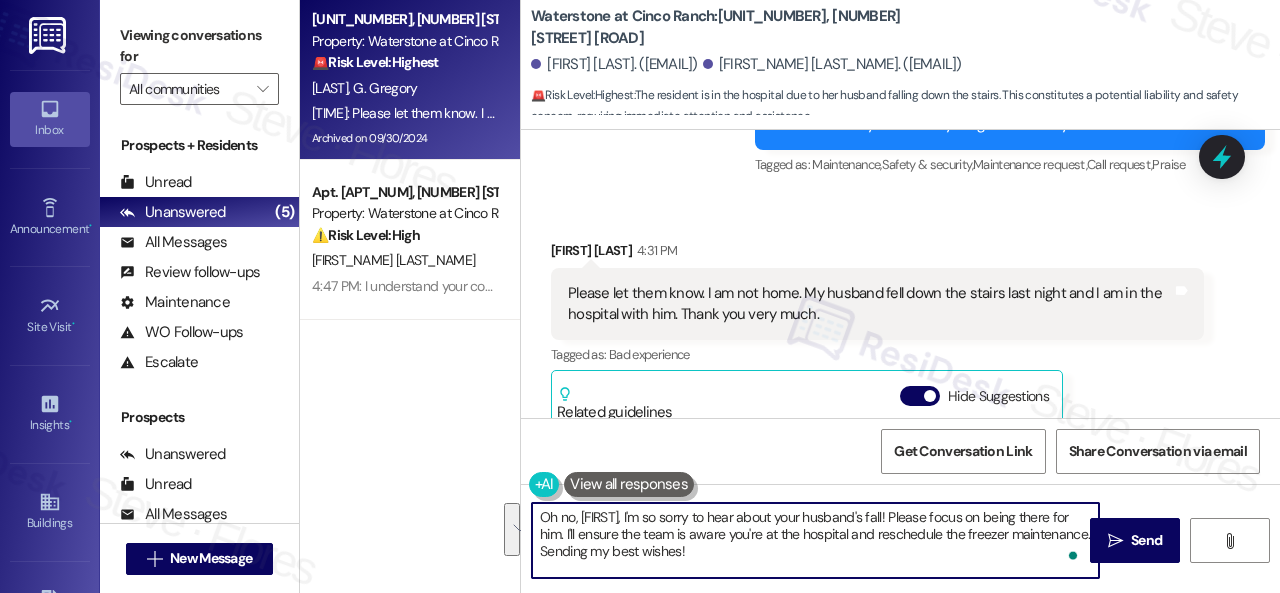 click on "Oh no, [FIRST], I'm so sorry to hear about your husband's fall! Please focus on being there for him. I'll ensure the team is aware you're at the hospital and reschedule the freezer maintenance. Sending my best wishes!" at bounding box center (815, 540) 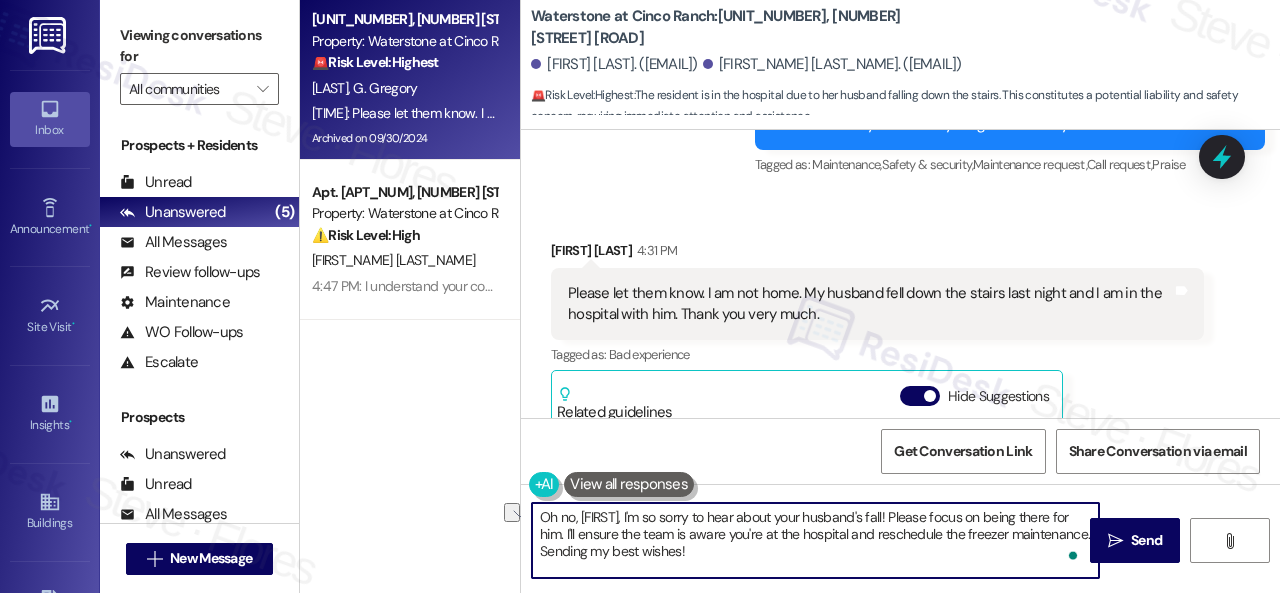drag, startPoint x: 672, startPoint y: 517, endPoint x: 506, endPoint y: 505, distance: 166.43317 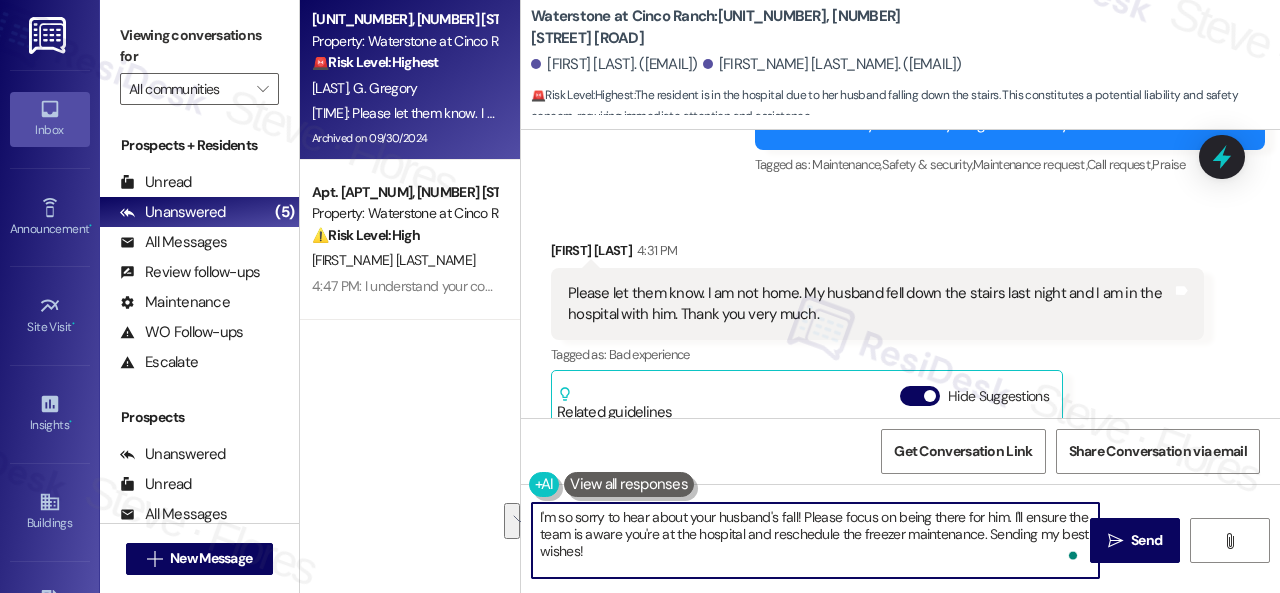 drag, startPoint x: 742, startPoint y: 533, endPoint x: 767, endPoint y: 549, distance: 29.681644 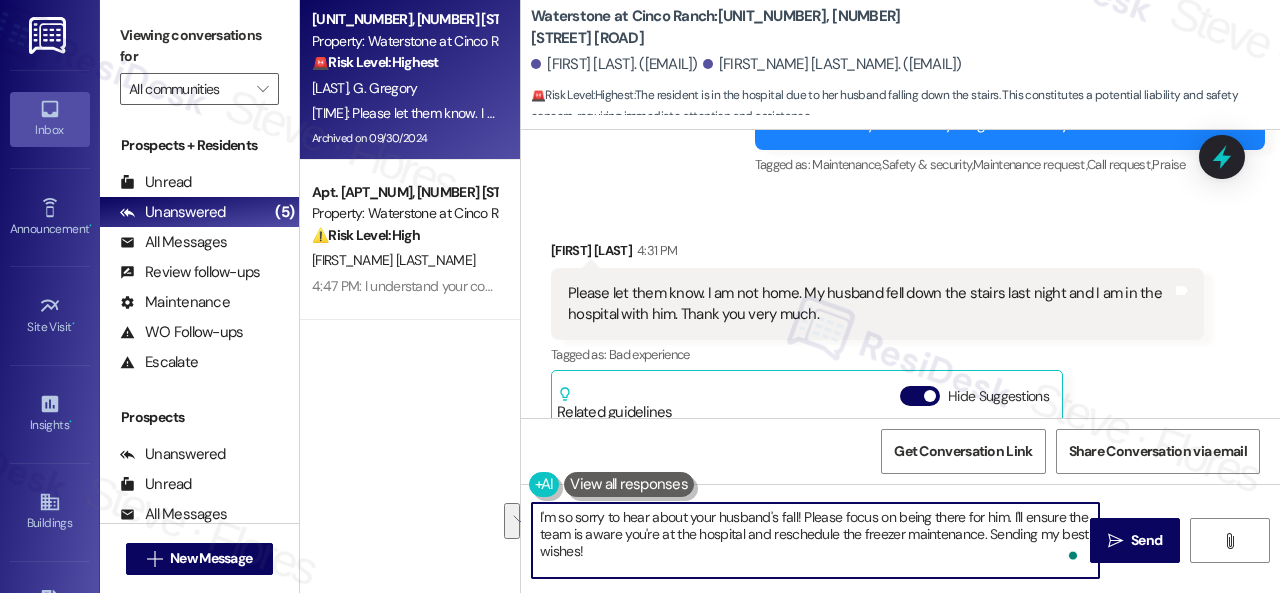 click on "I'm so sorry to hear about your husband's fall! Please focus on being there for him. I'll ensure the team is aware you're at the hospital and reschedule the freezer maintenance. Sending my best wishes!" at bounding box center [815, 540] 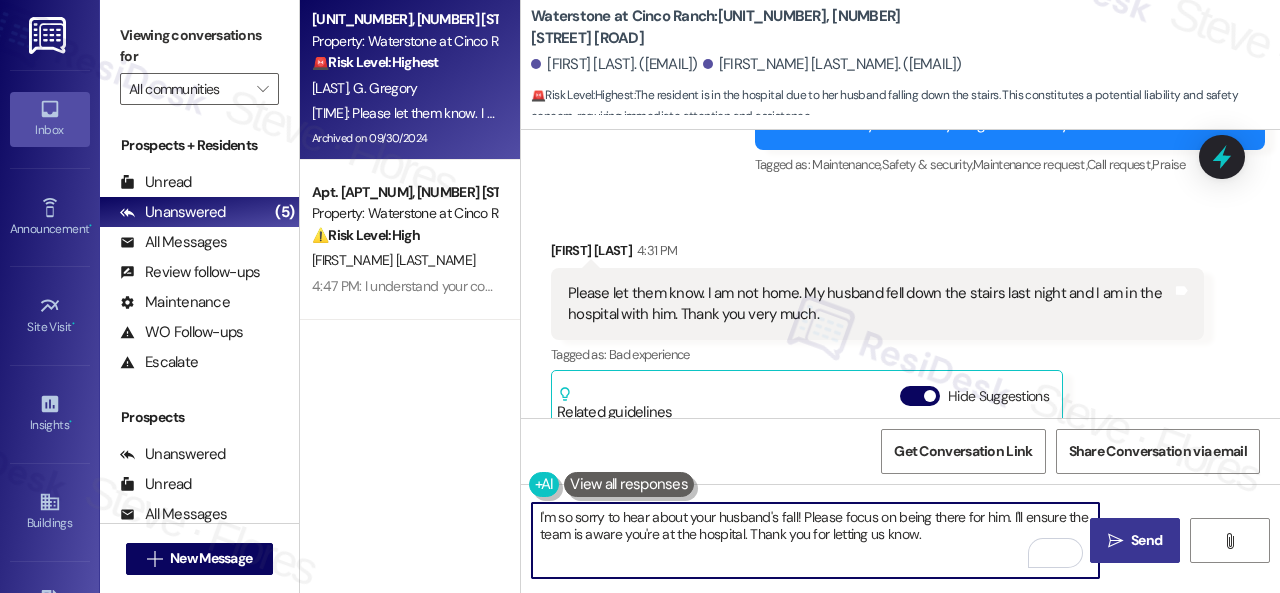 type on "I'm so sorry to hear about your husband's fall! Please focus on being there for him. I'll ensure the team is aware you're at the hospital. Thank you for letting us know." 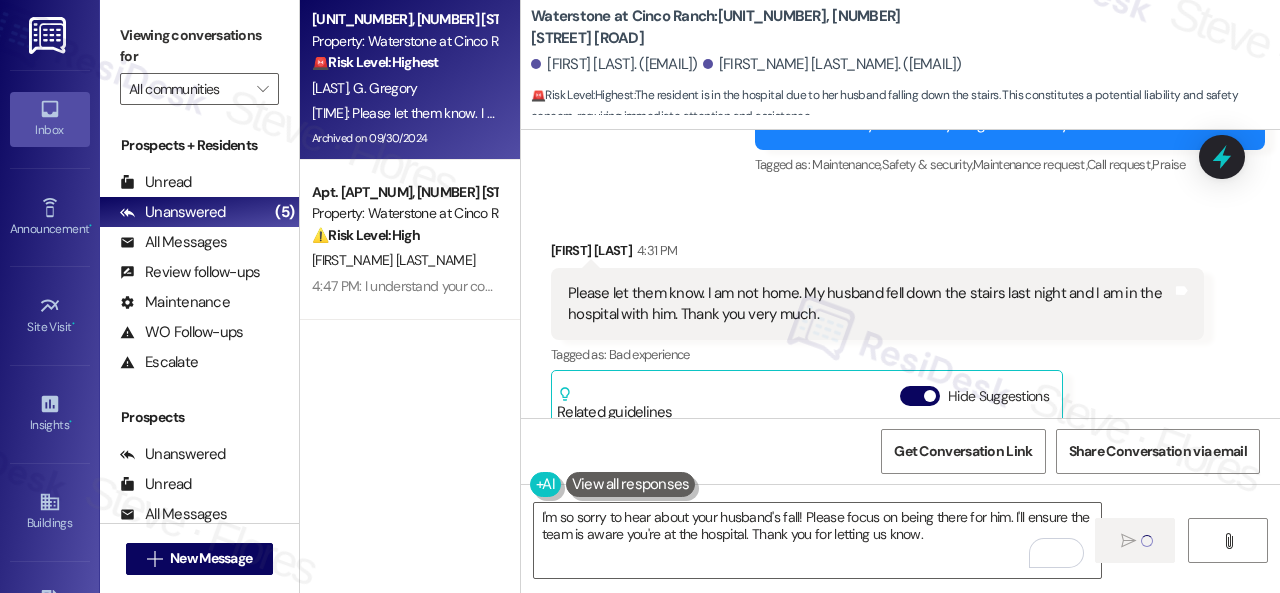 type 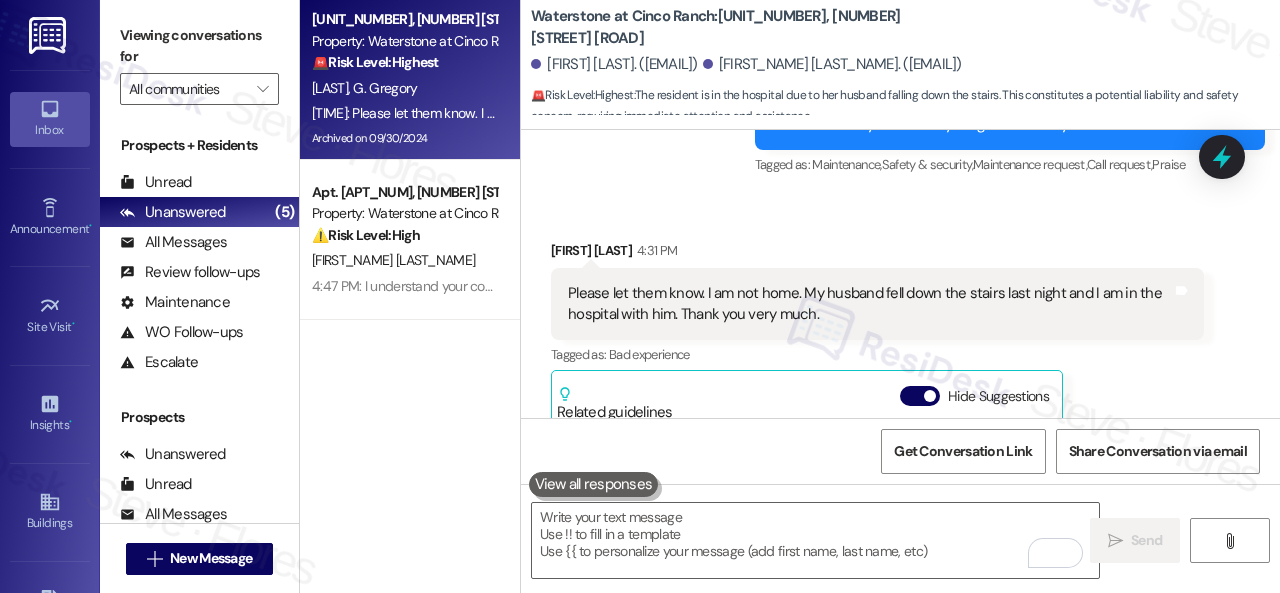 scroll, scrollTop: 17955, scrollLeft: 0, axis: vertical 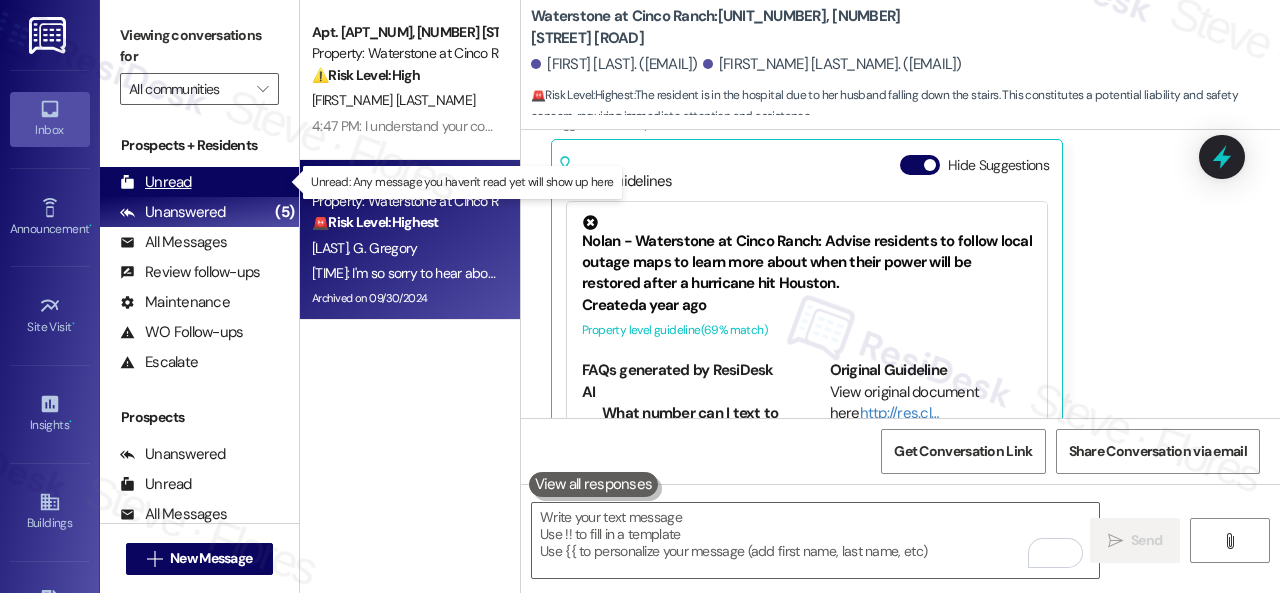 click on "Unread" at bounding box center (156, 182) 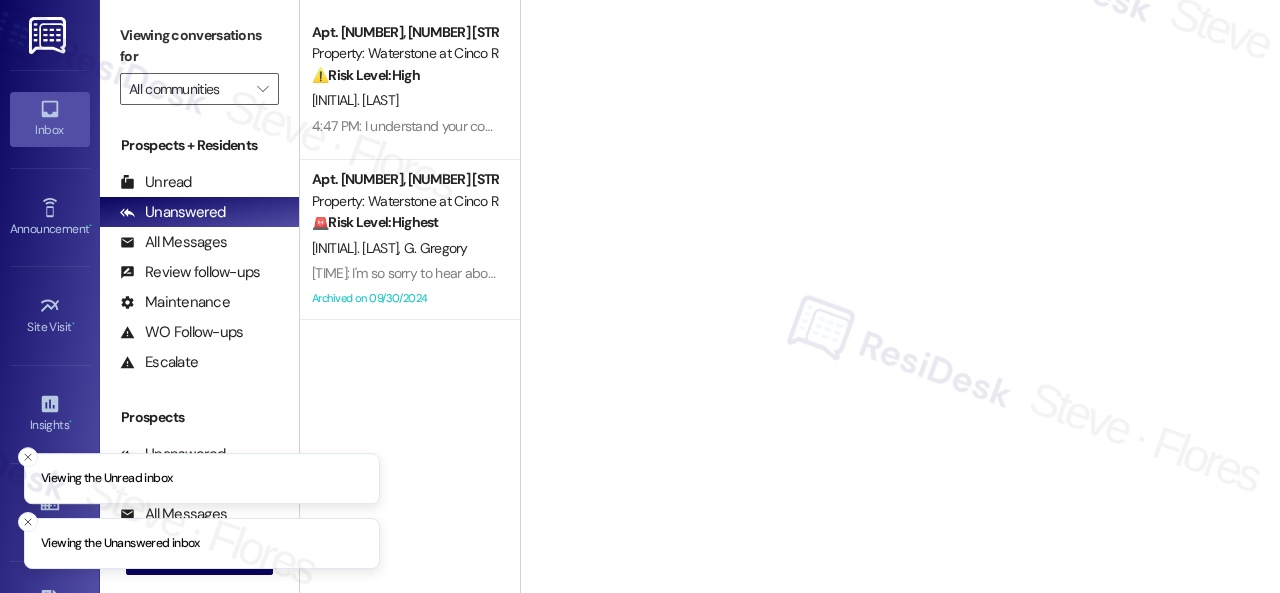 scroll, scrollTop: 0, scrollLeft: 0, axis: both 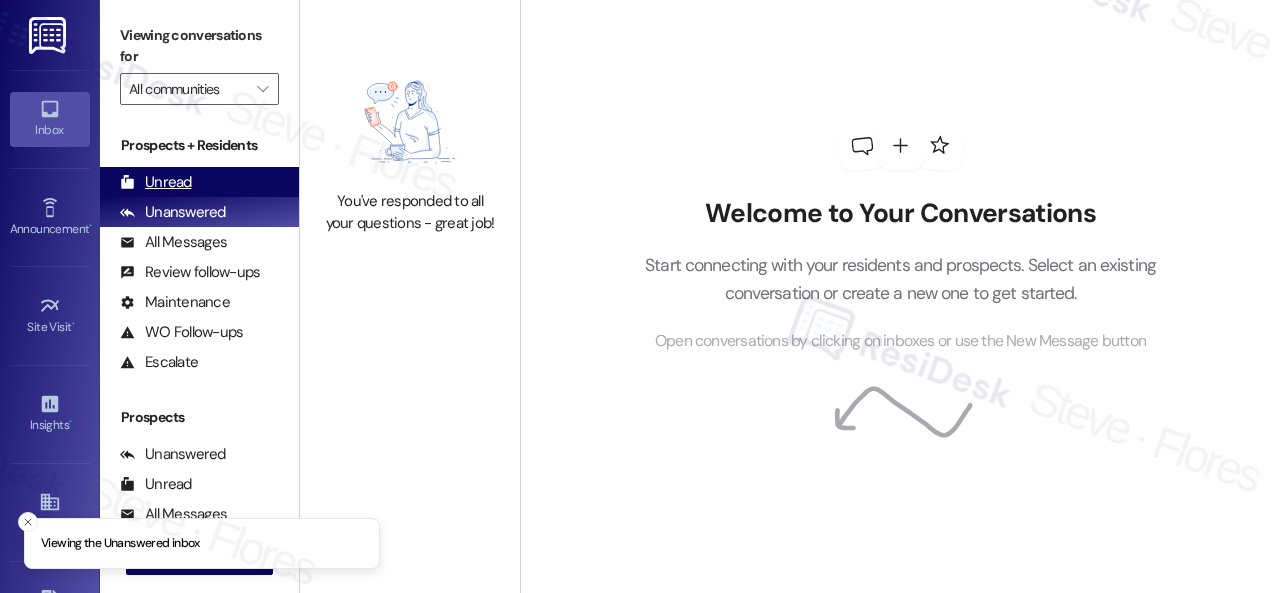click on "Unread (0)" at bounding box center [199, 182] 